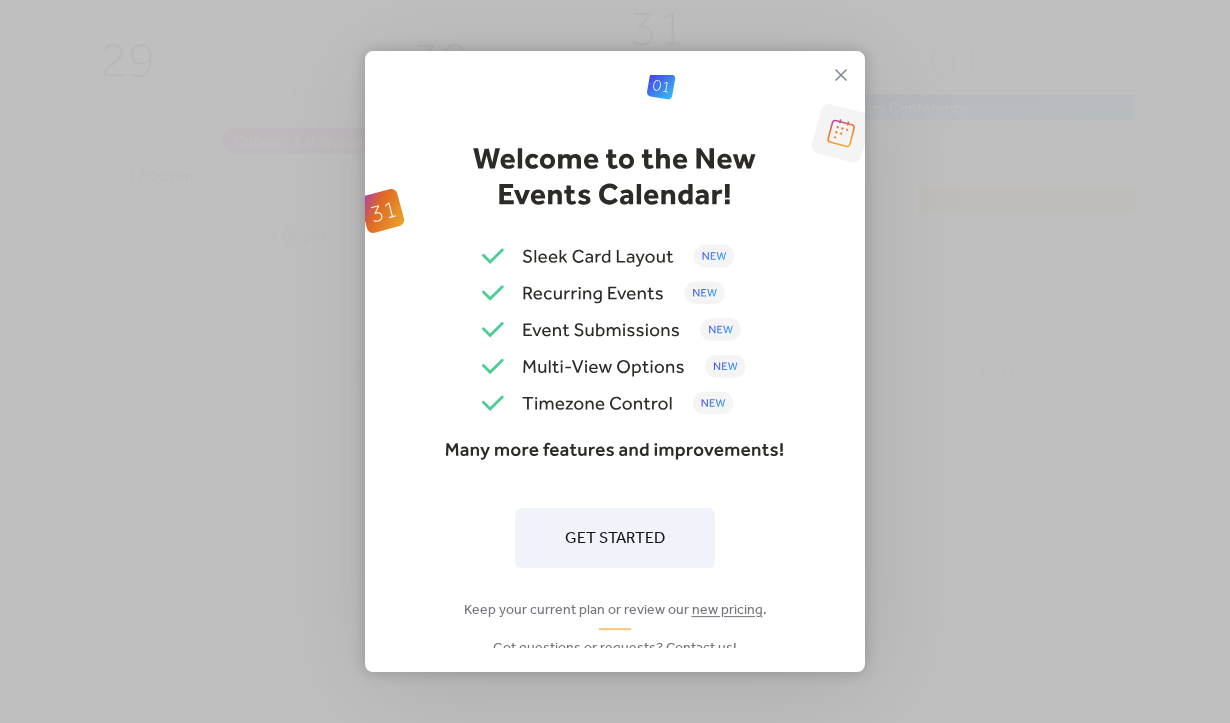 scroll, scrollTop: 0, scrollLeft: 0, axis: both 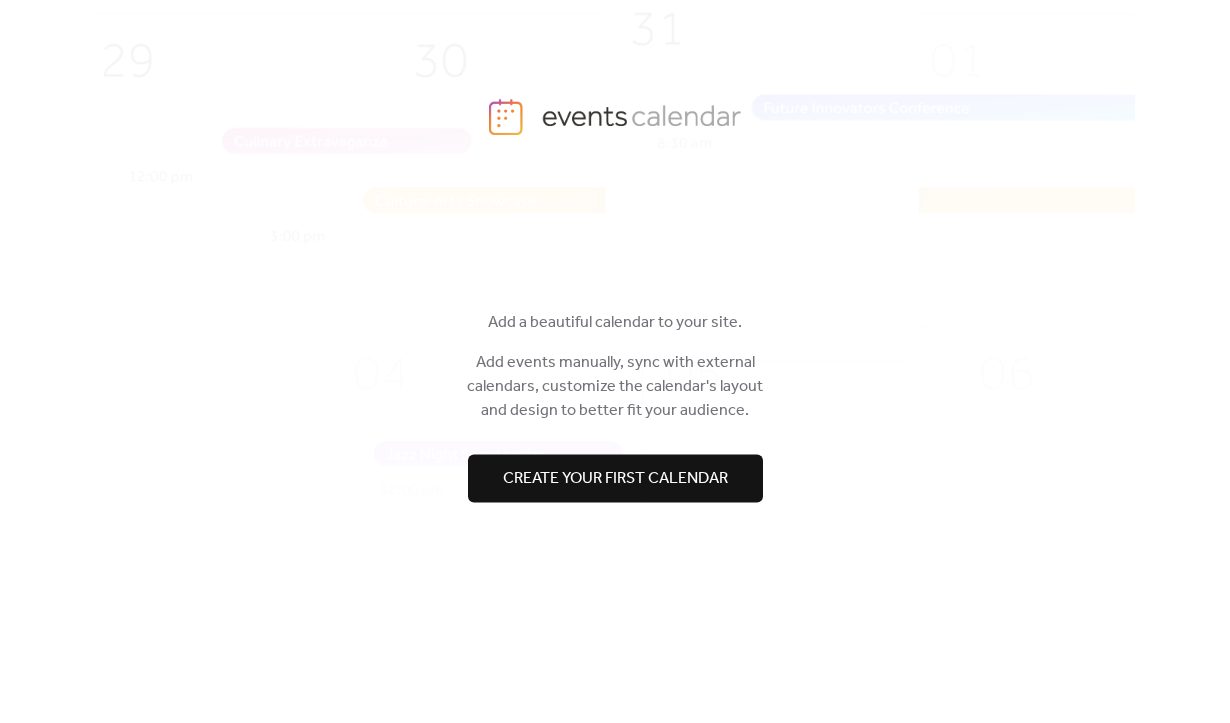 click on "Create your first calendar" at bounding box center (615, 479) 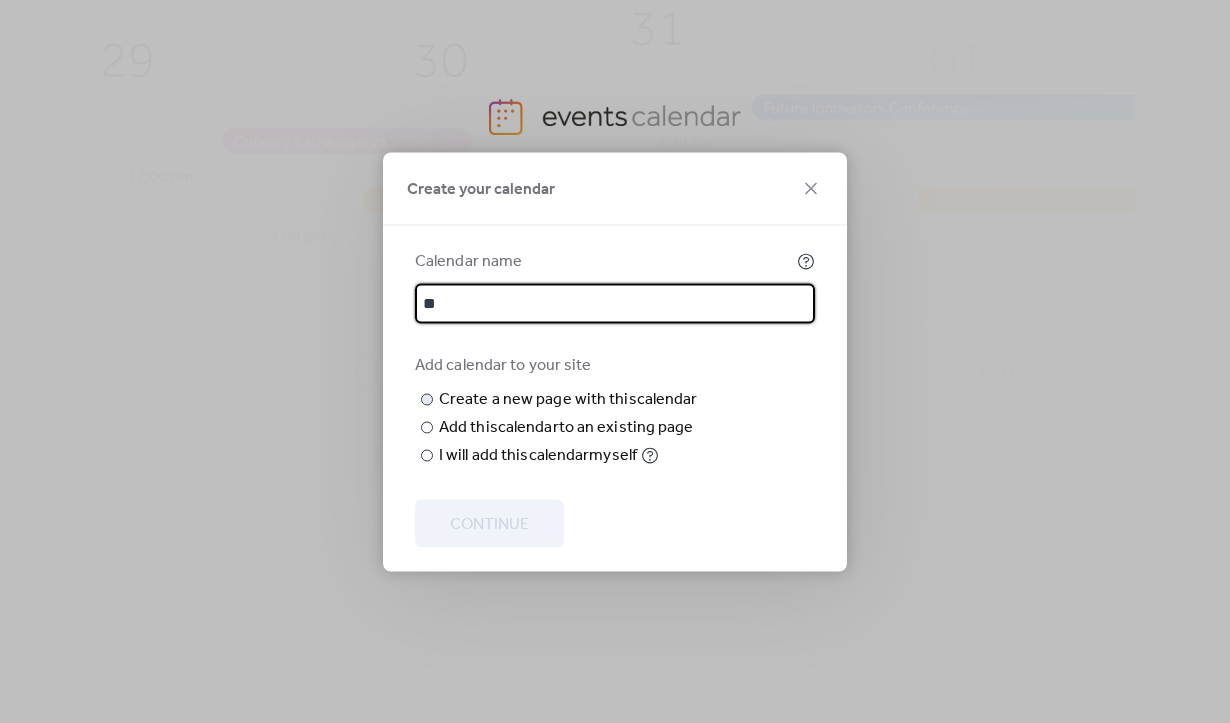 type on "*" 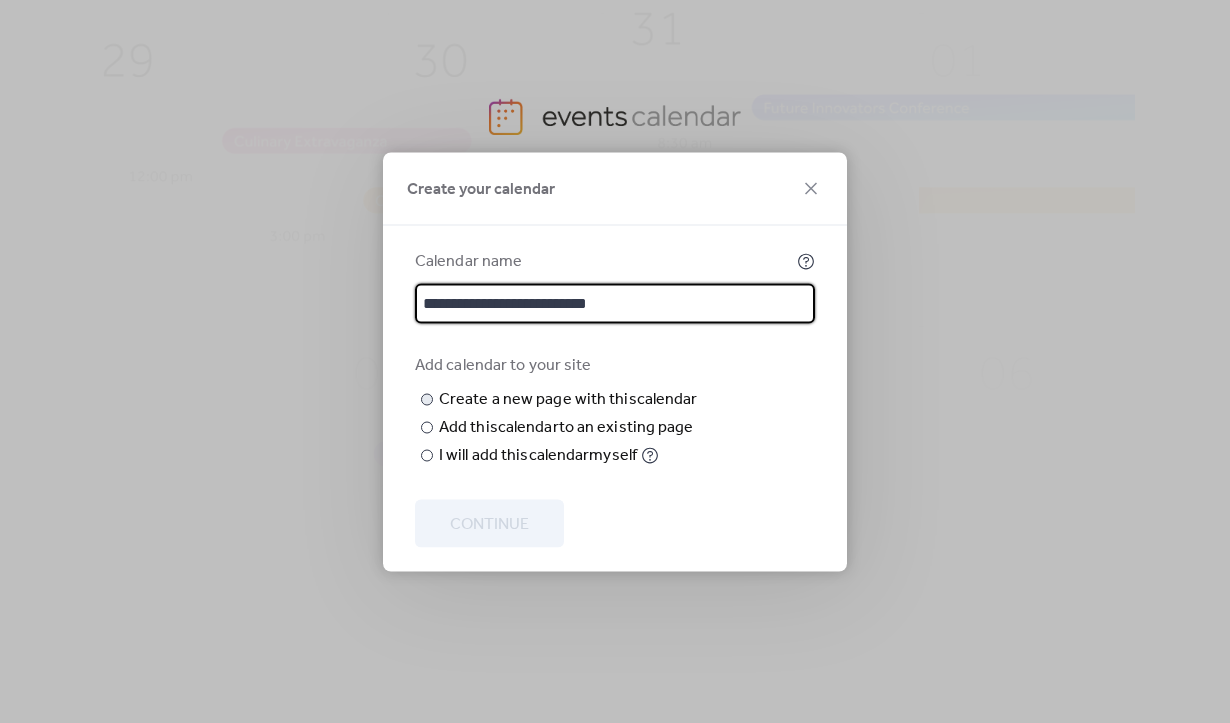 type on "**********" 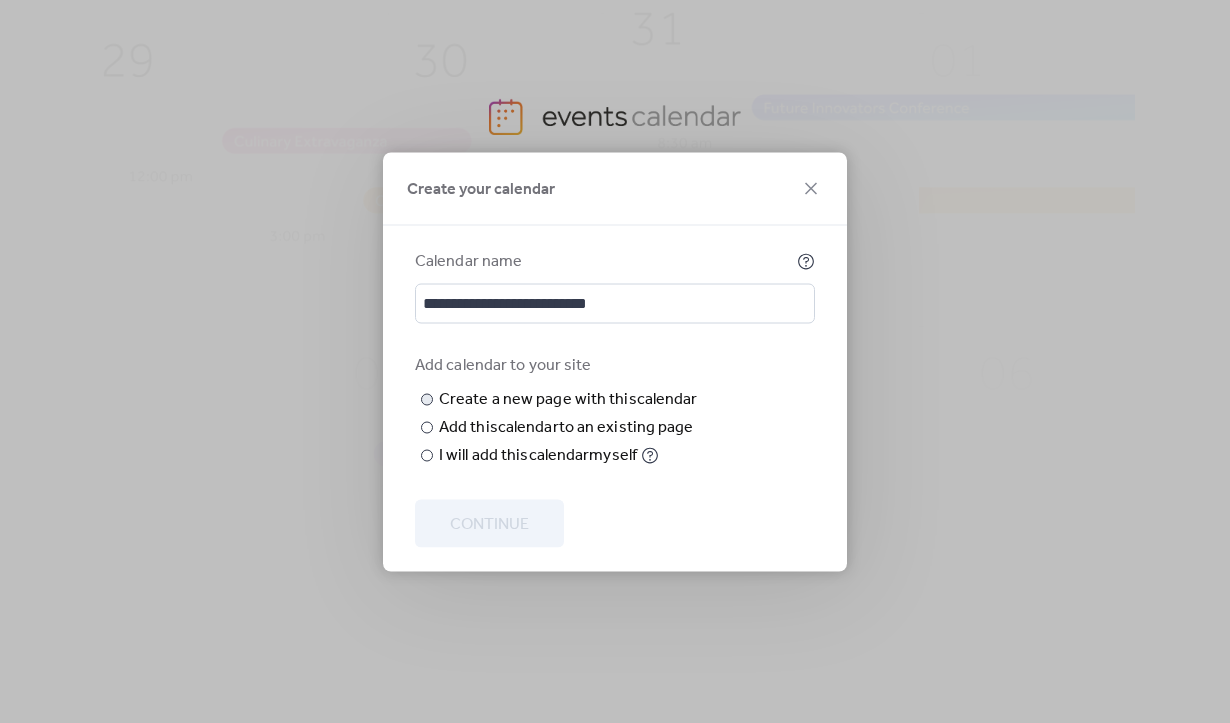 click at bounding box center (0, 0) 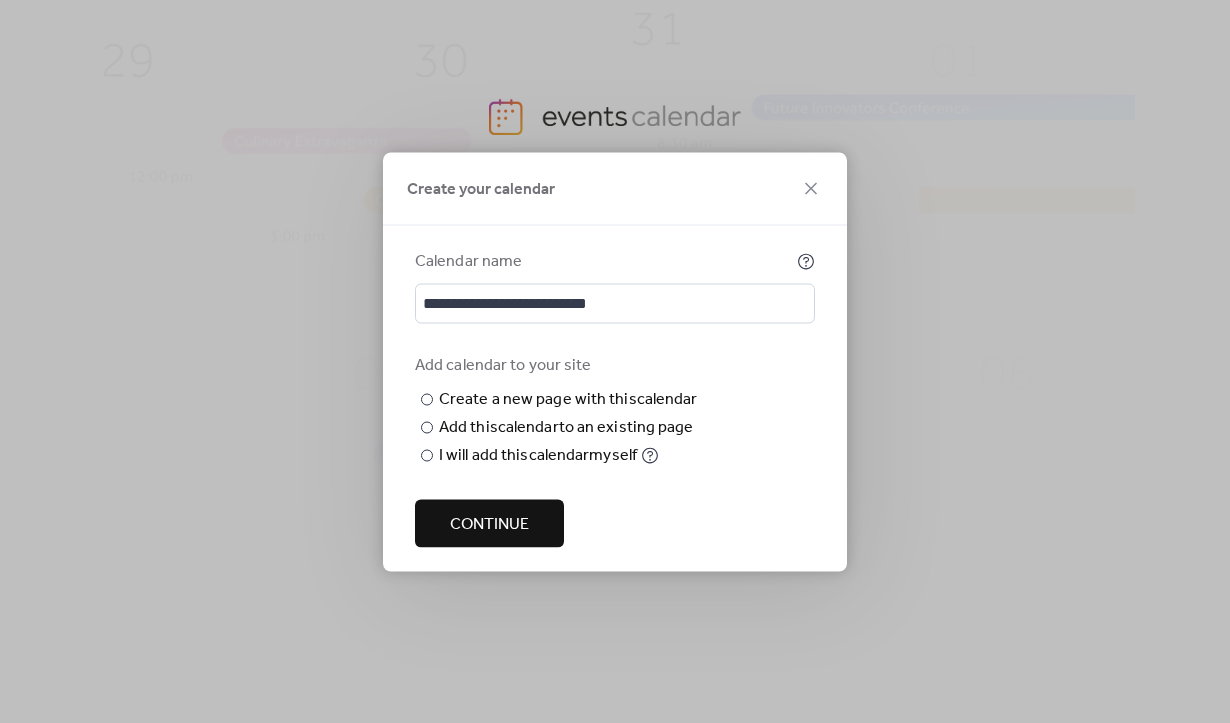 type on "**********" 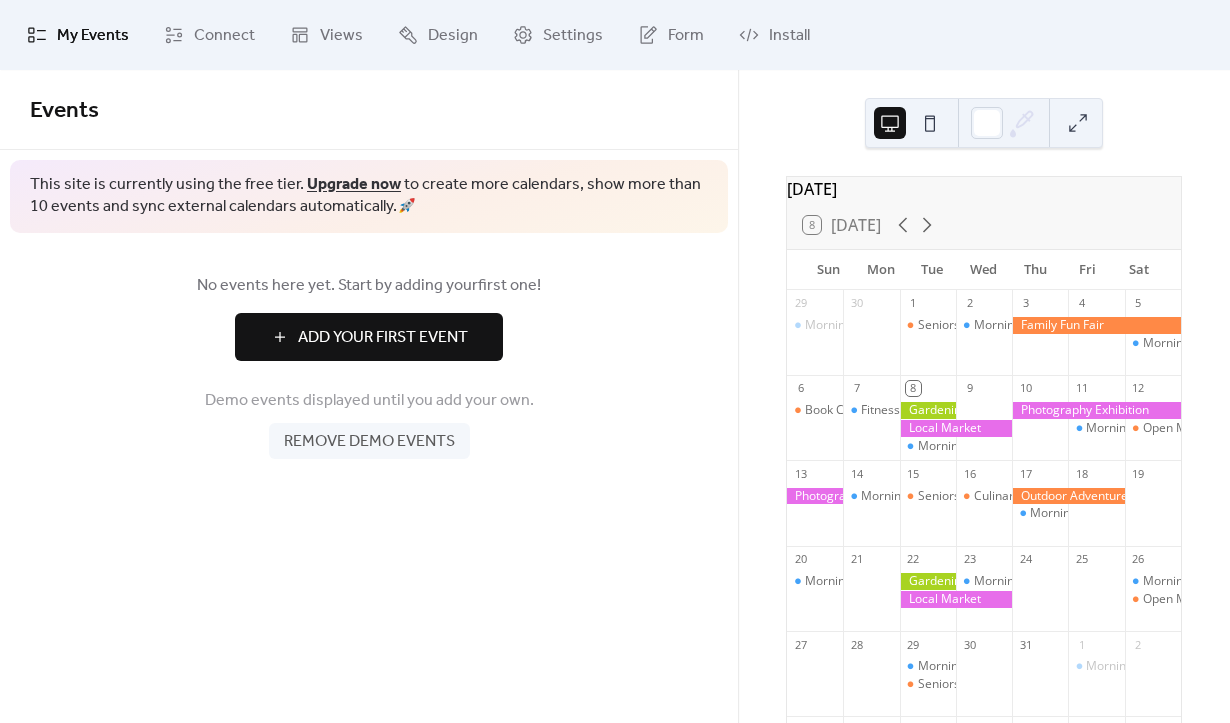 click on "Remove demo events" at bounding box center [369, 442] 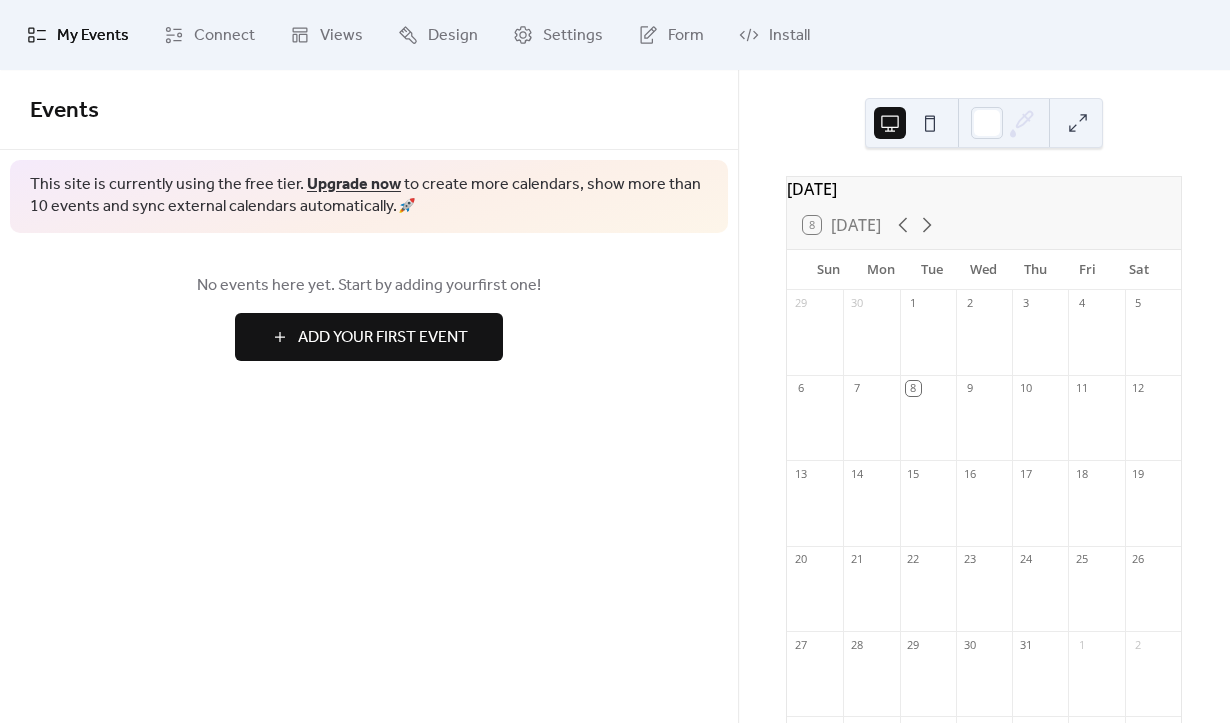 click on "Add Your First Event" at bounding box center [383, 338] 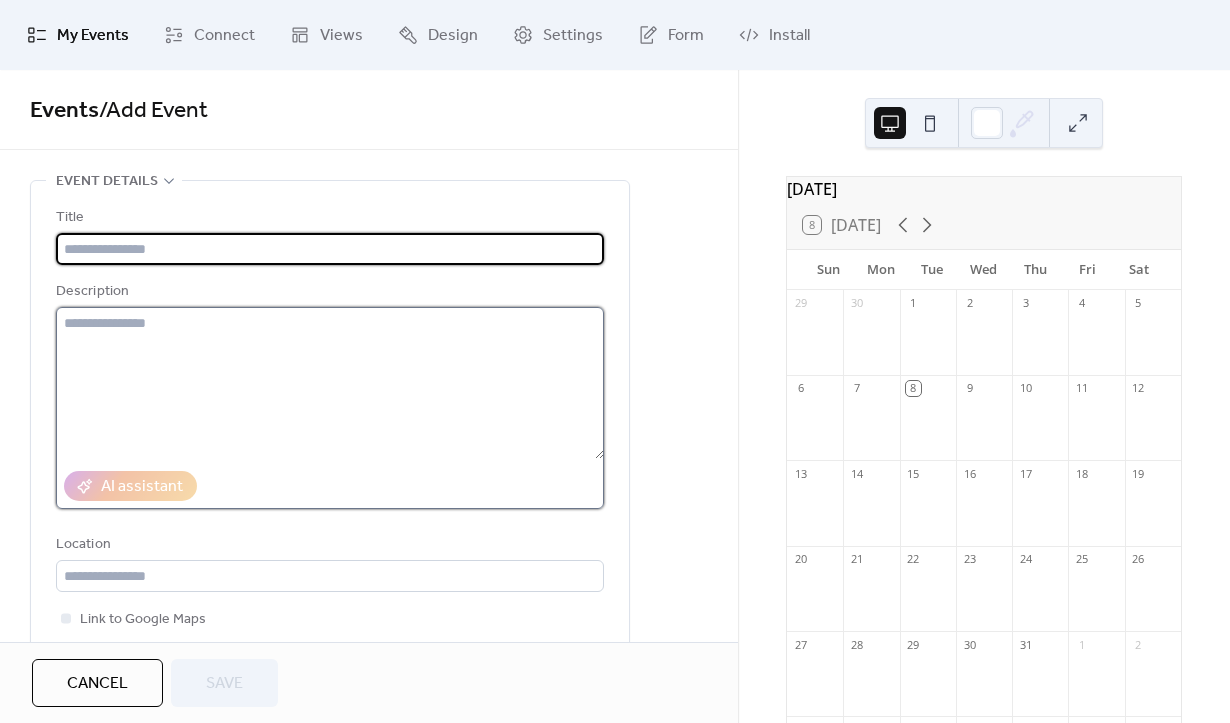 click at bounding box center [330, 383] 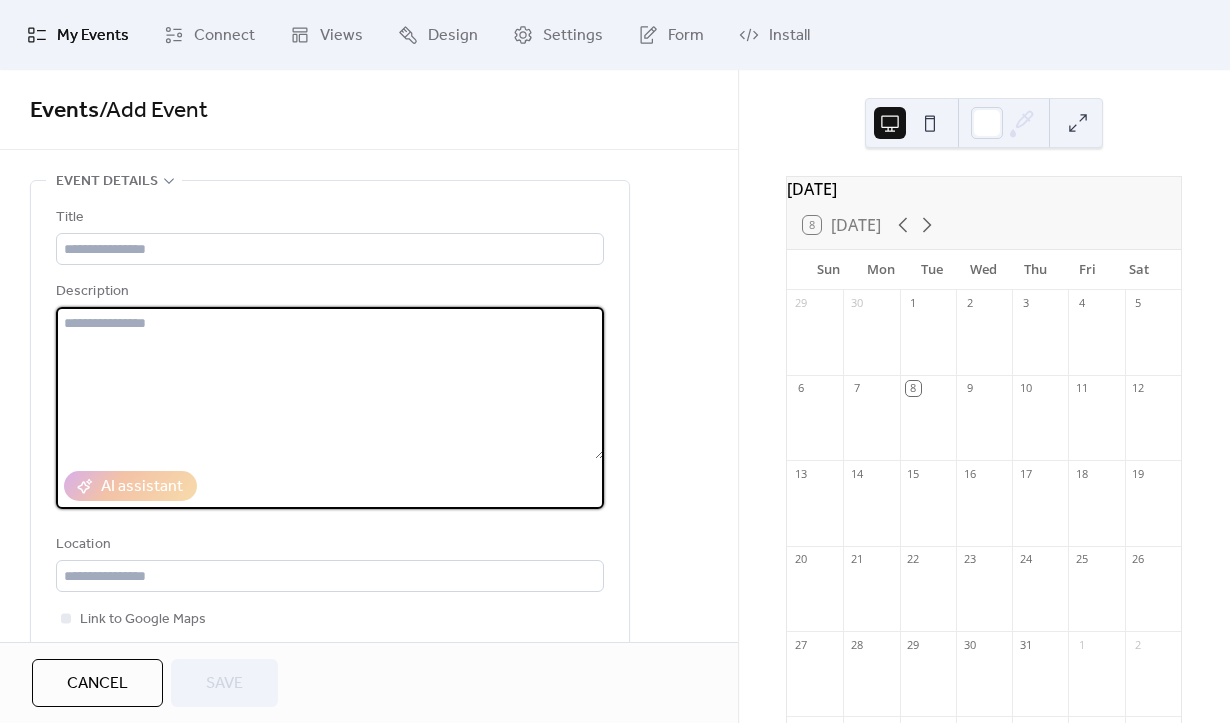 paste on "**********" 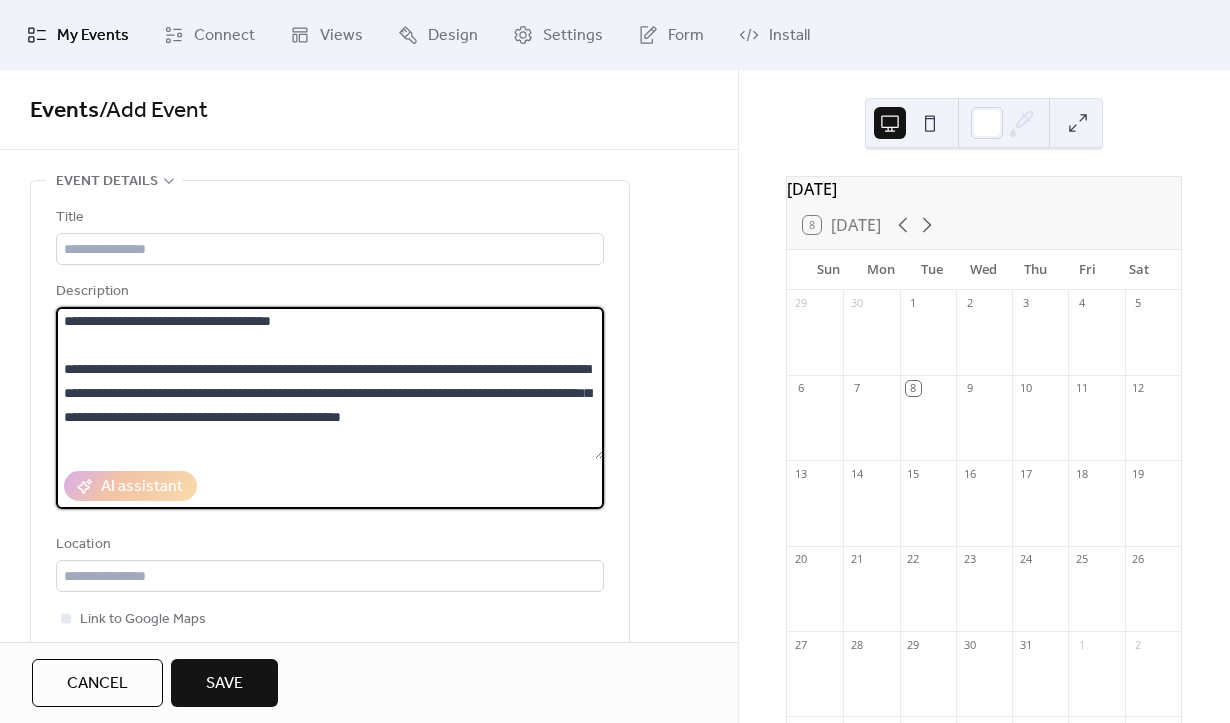 scroll, scrollTop: 216, scrollLeft: 0, axis: vertical 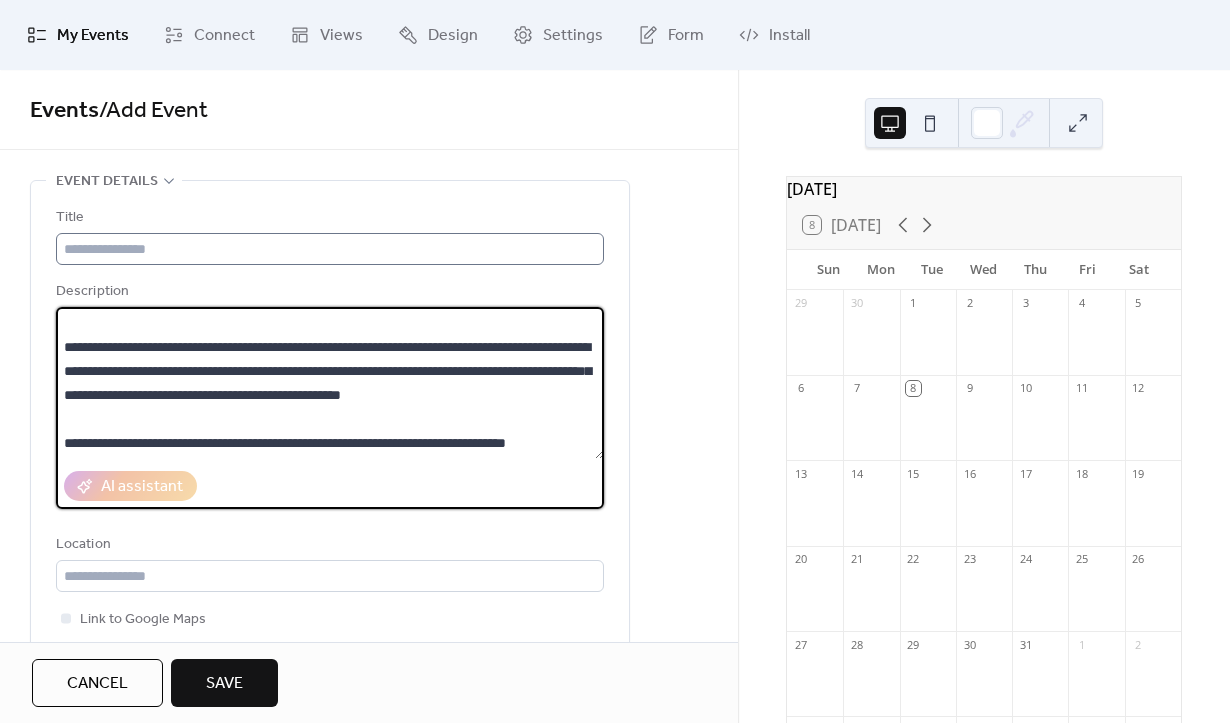 type on "**********" 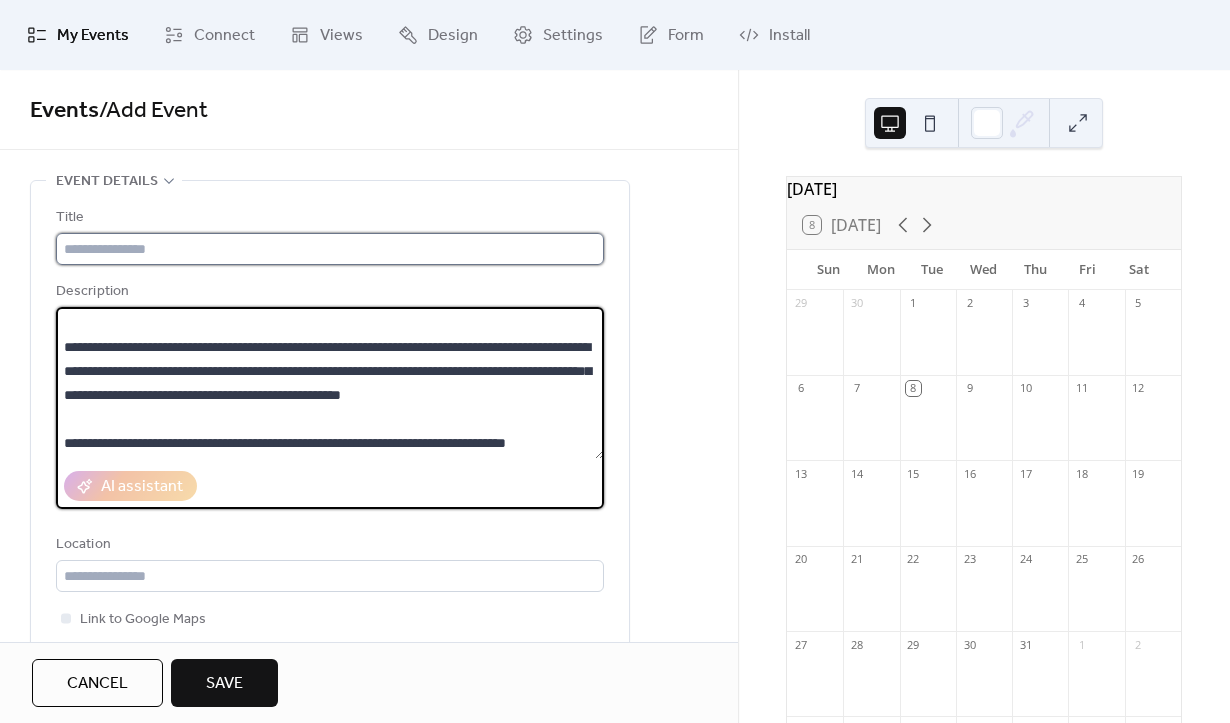 click at bounding box center (330, 249) 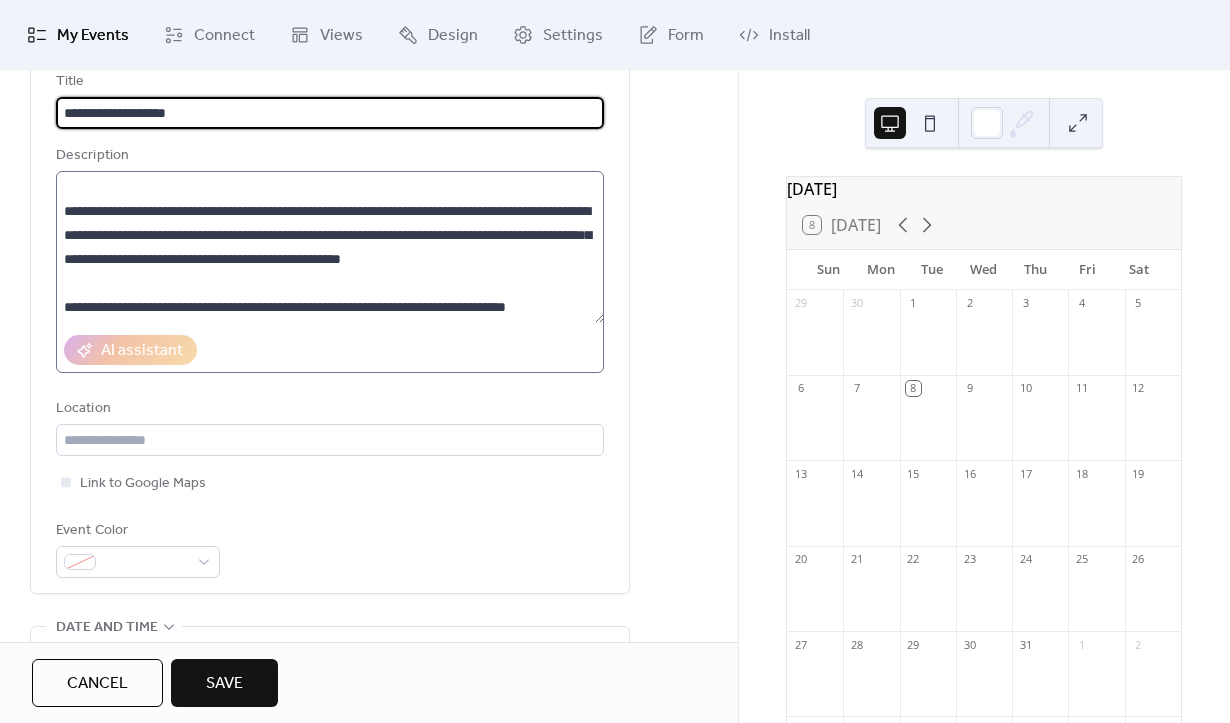 scroll, scrollTop: 135, scrollLeft: 0, axis: vertical 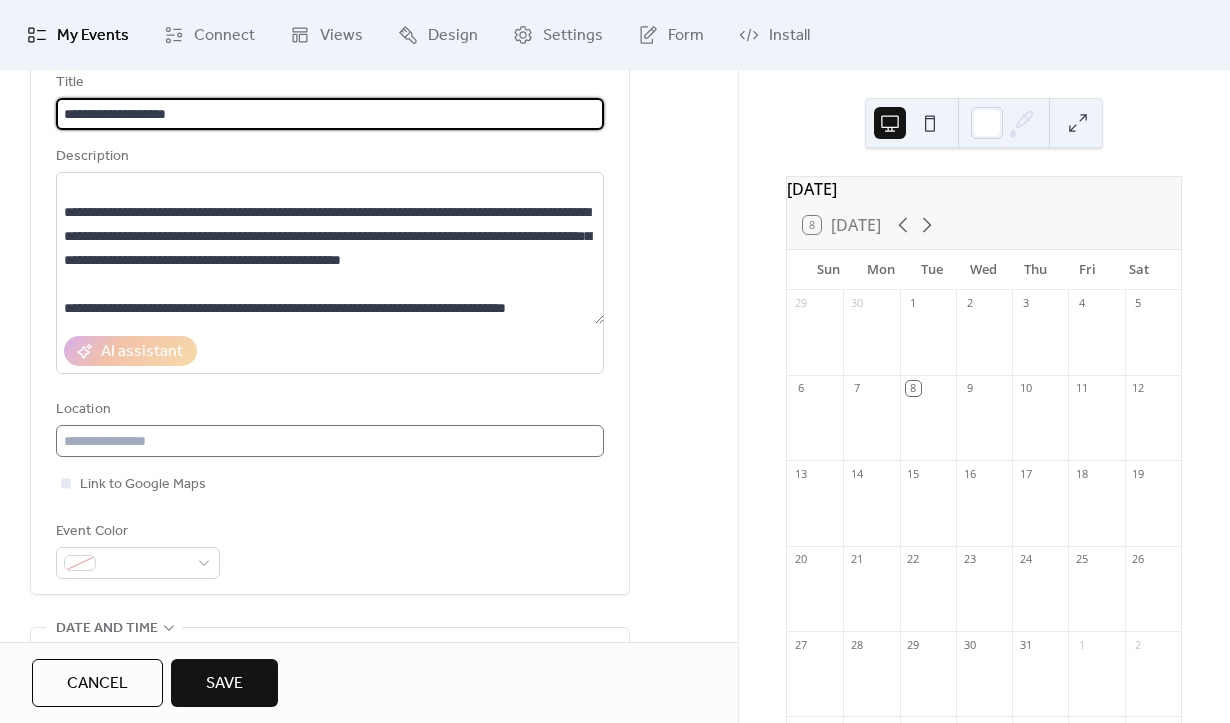 type on "**********" 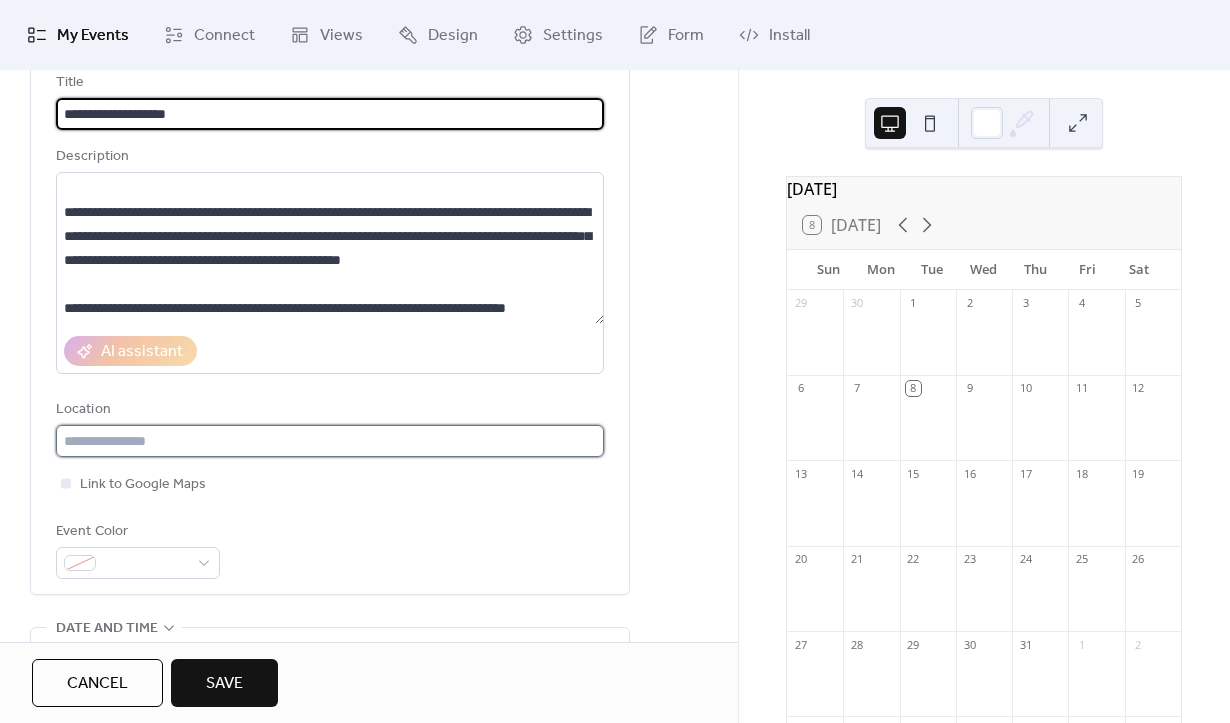 click at bounding box center [330, 441] 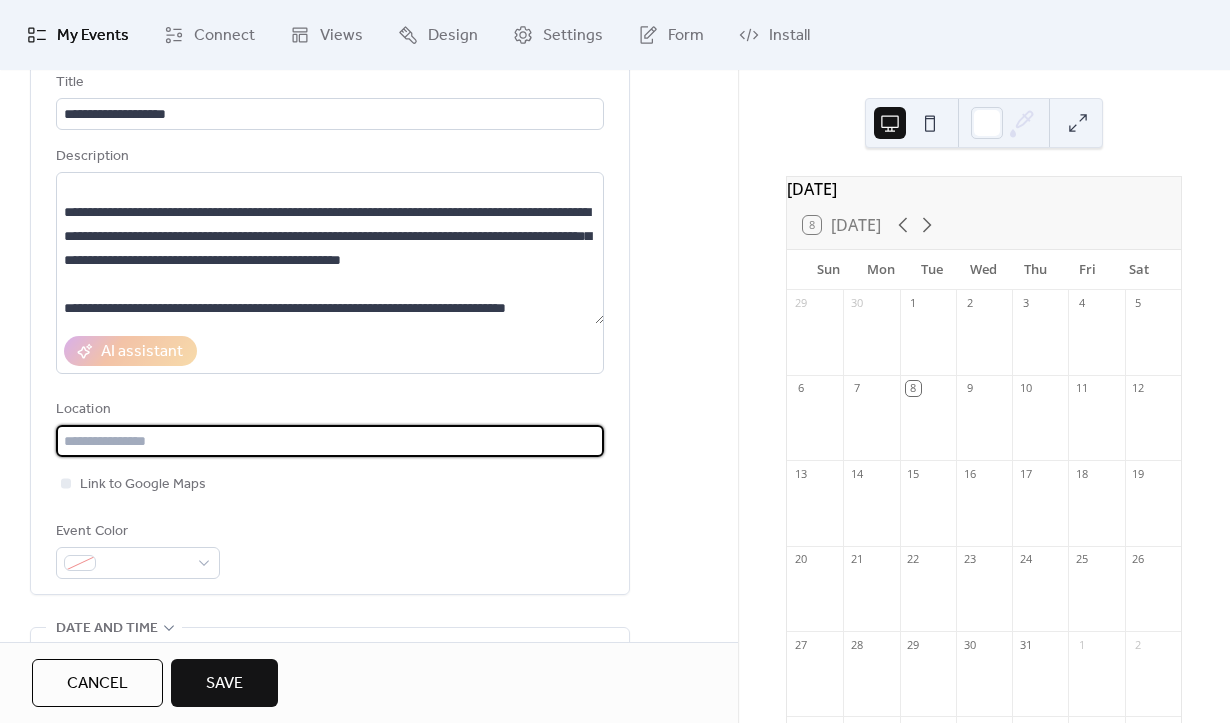 paste on "**********" 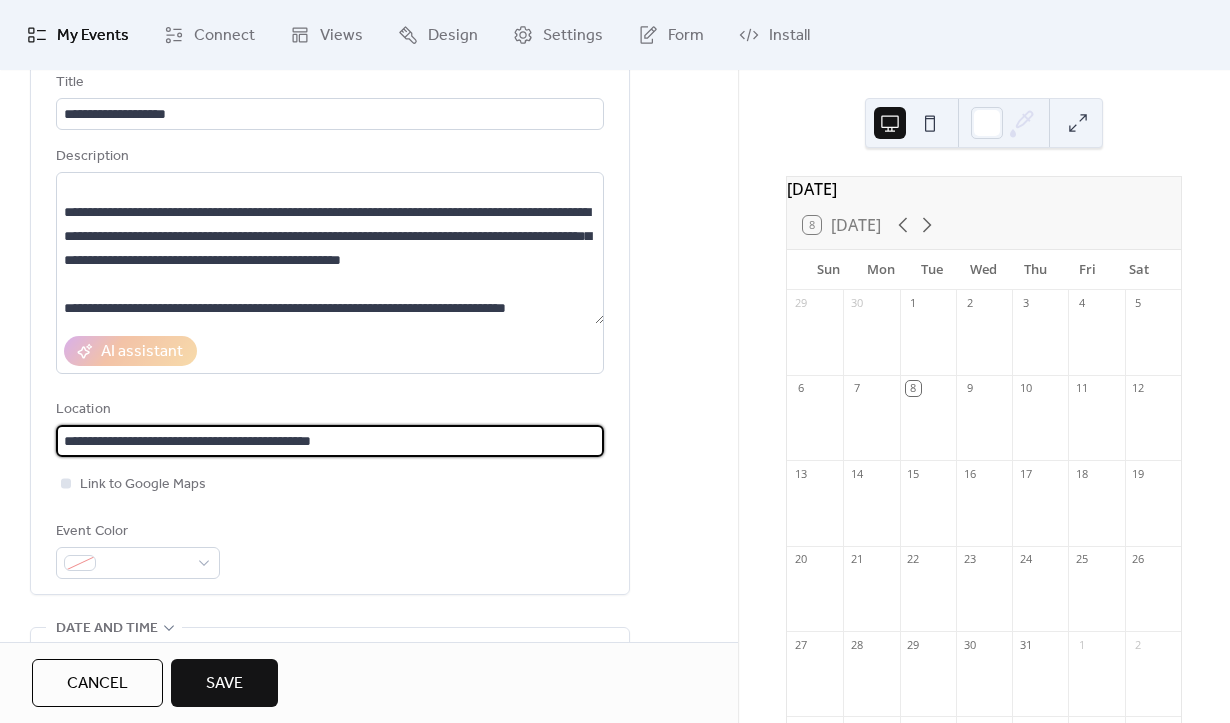 type on "**********" 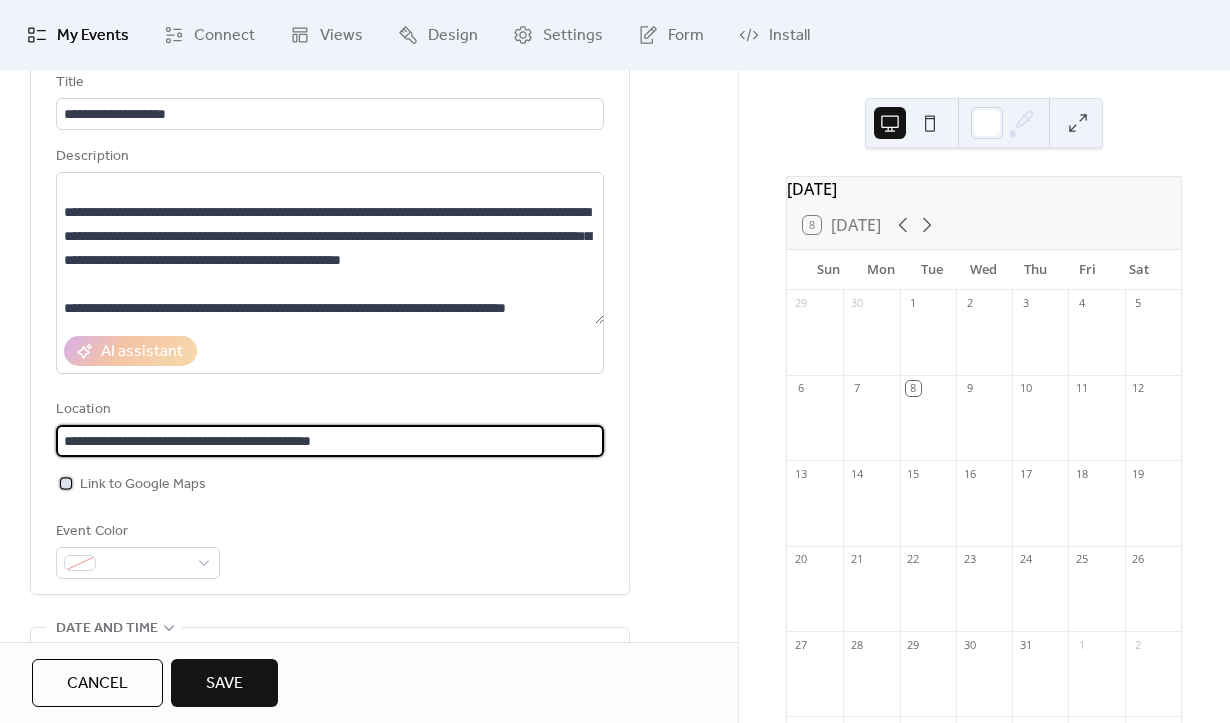 click at bounding box center (66, 483) 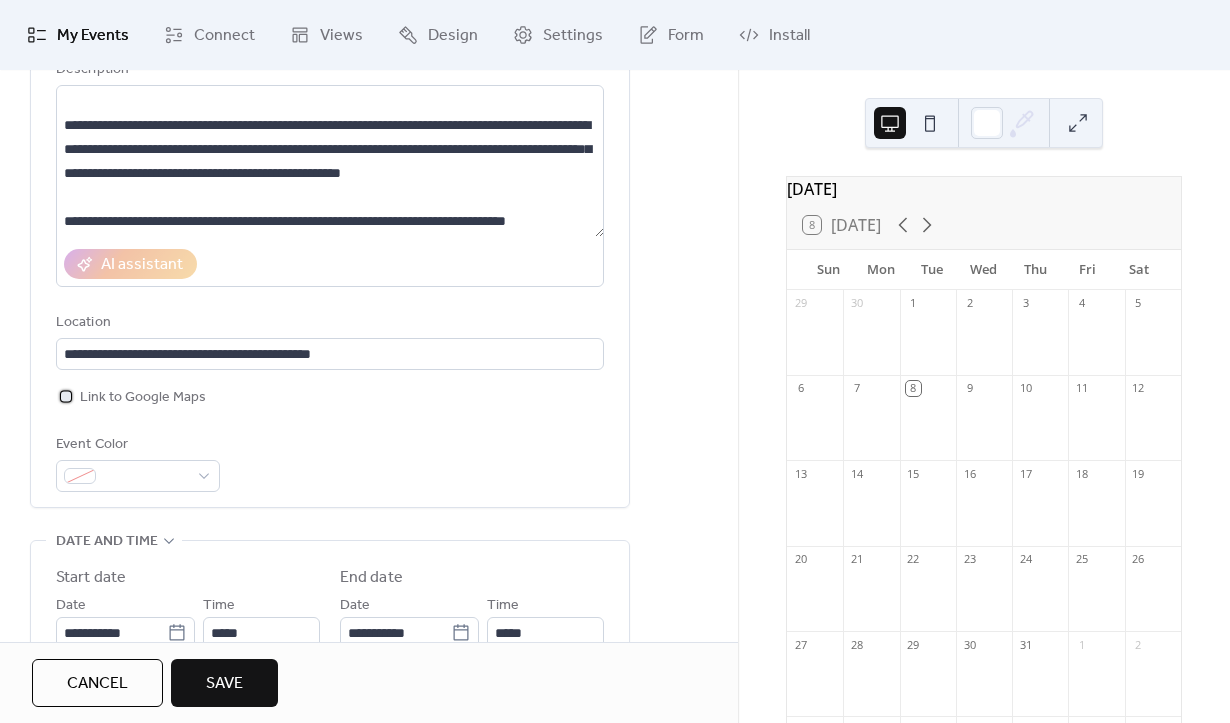 scroll, scrollTop: 229, scrollLeft: 0, axis: vertical 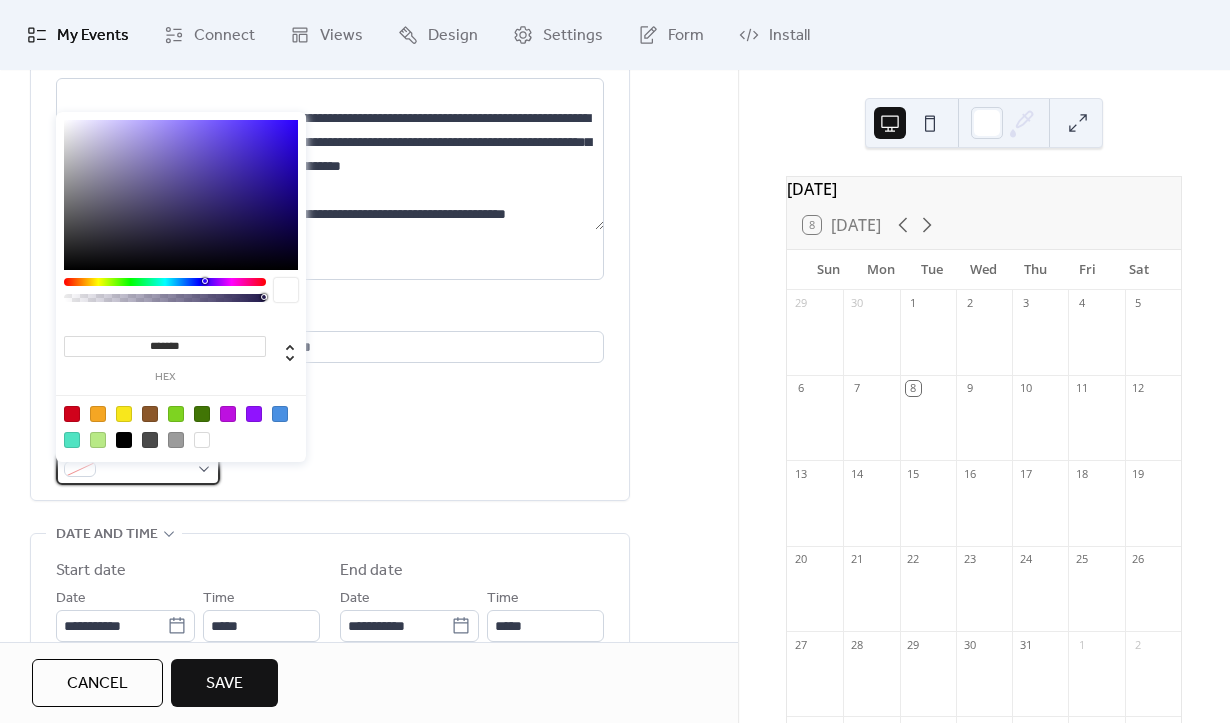 click at bounding box center [138, 469] 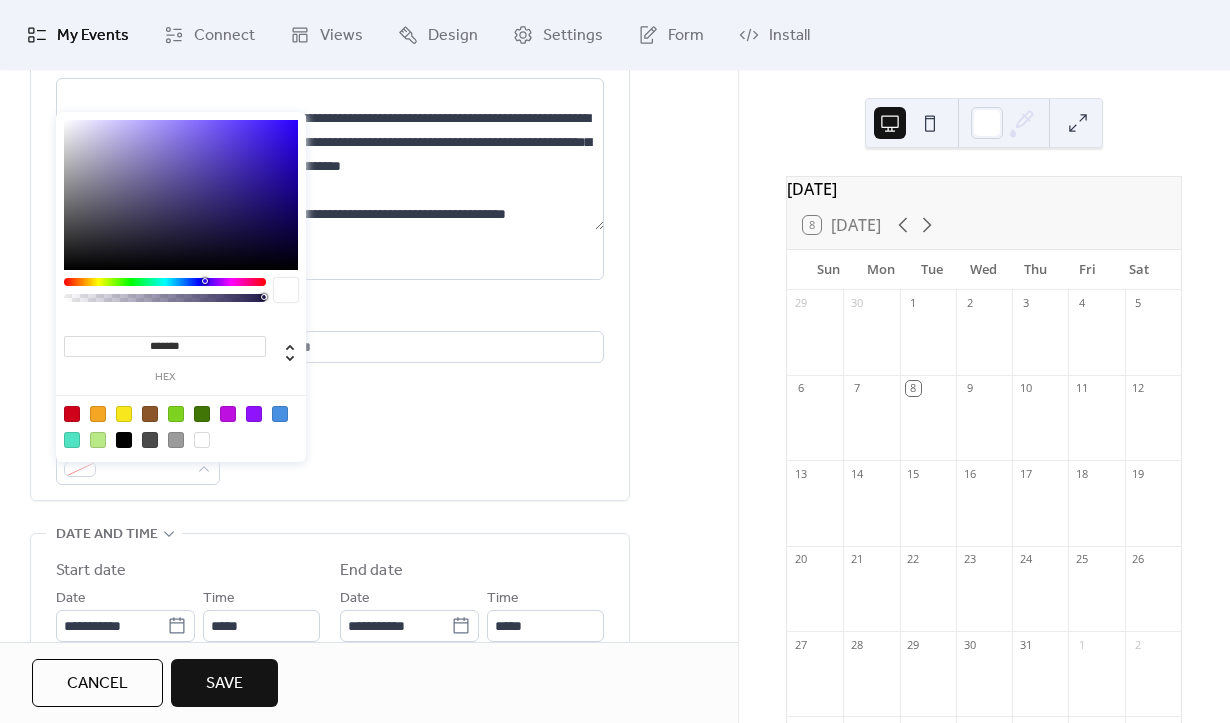 click at bounding box center (150, 414) 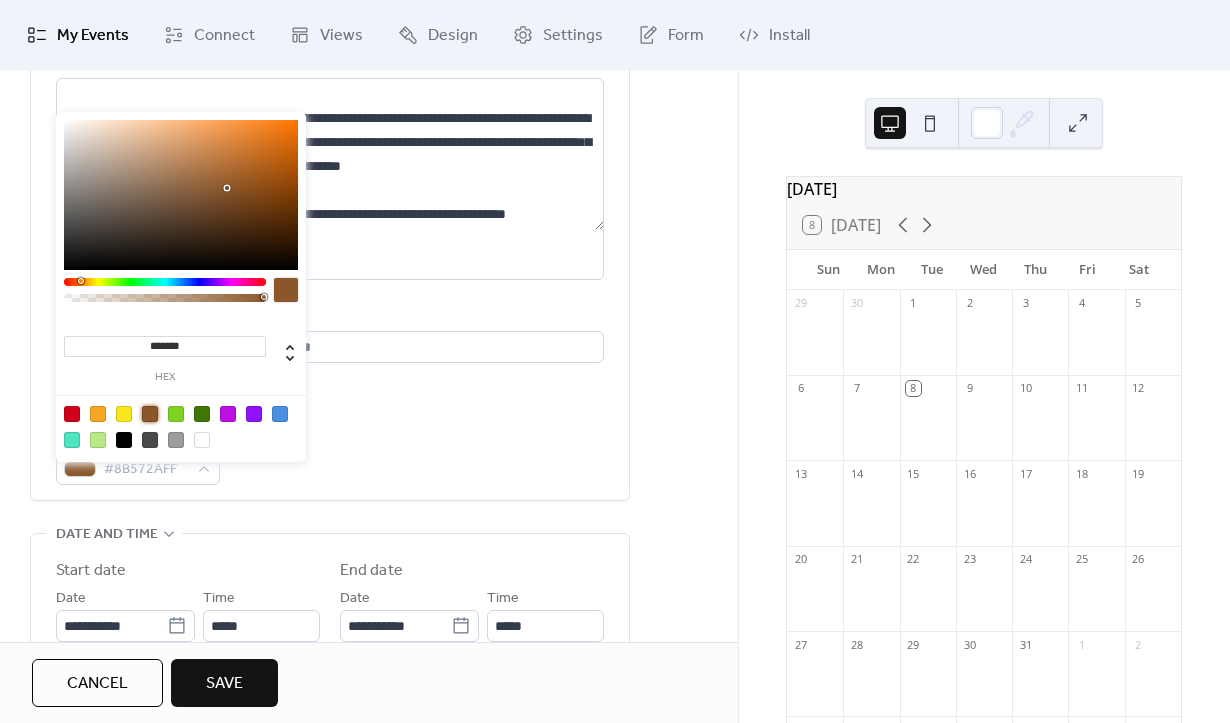 click on "Event Color #8B572AFF" at bounding box center (330, 455) 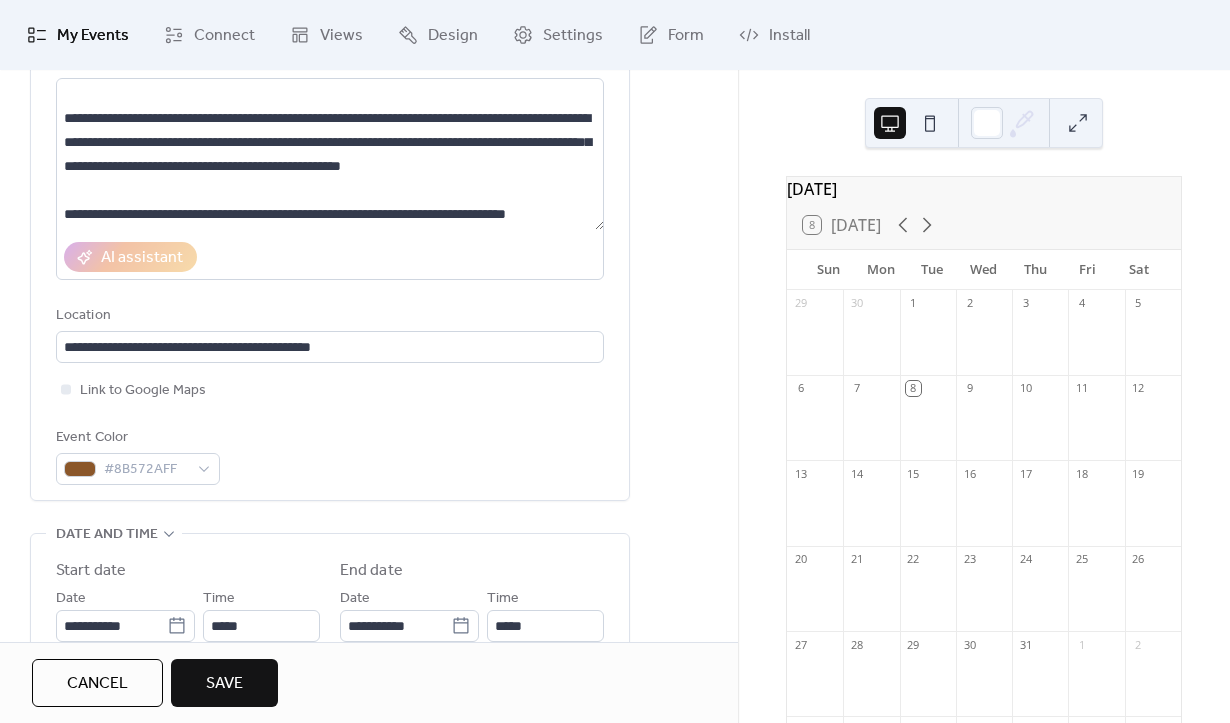 scroll, scrollTop: 550, scrollLeft: 0, axis: vertical 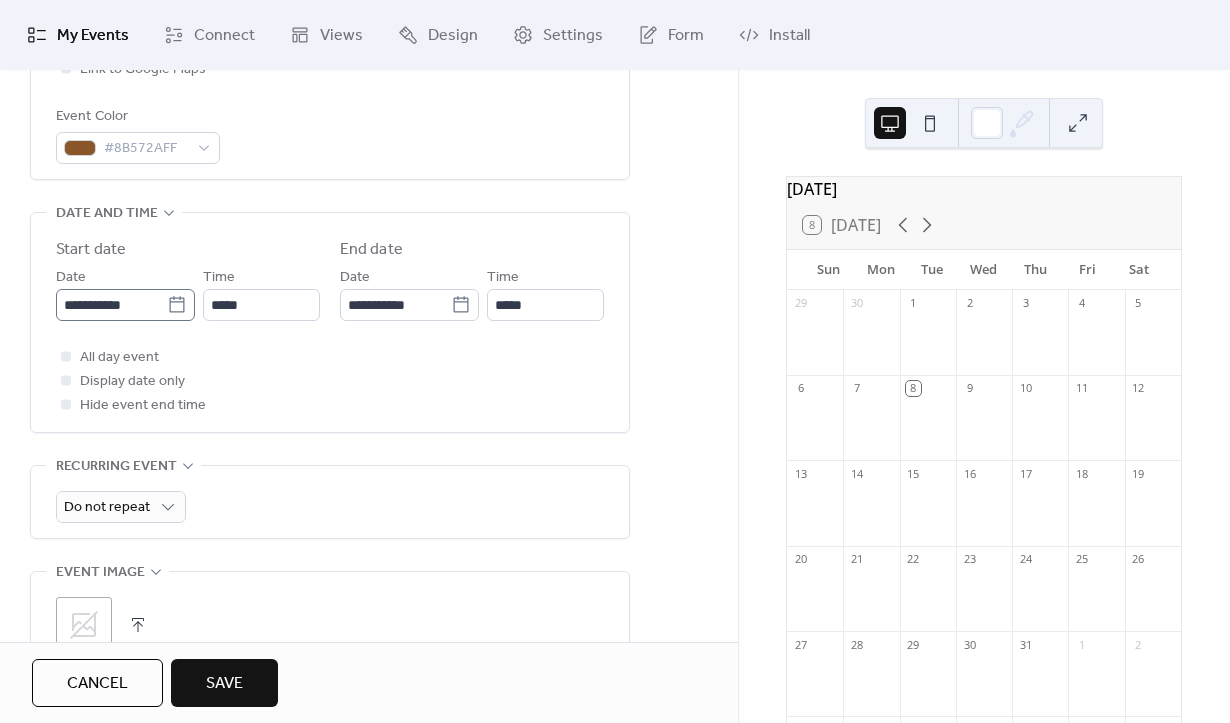 click 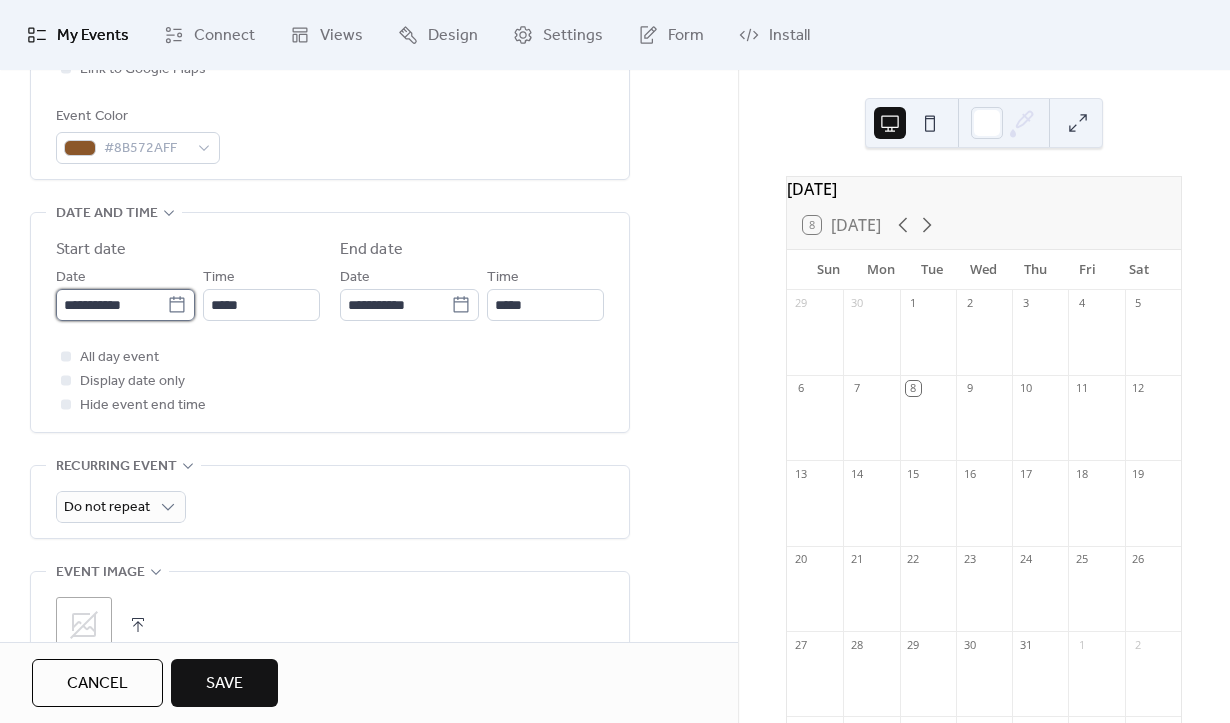 click on "**********" at bounding box center [111, 305] 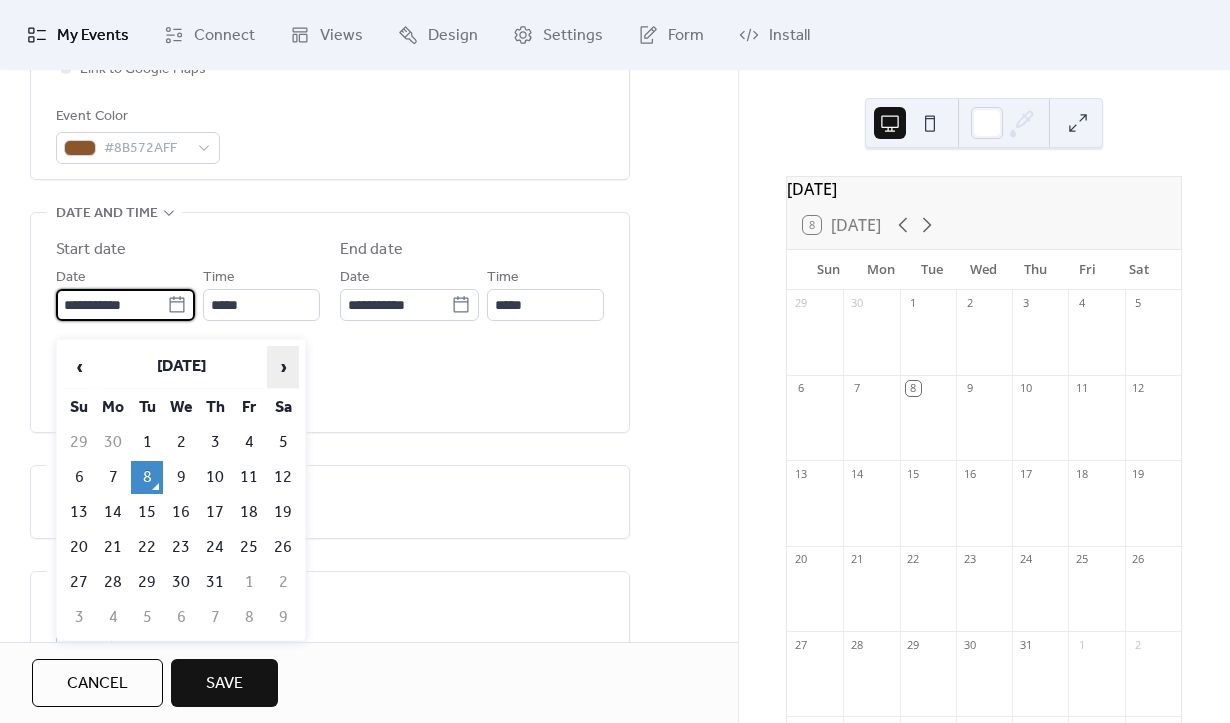 click on "›" at bounding box center (283, 367) 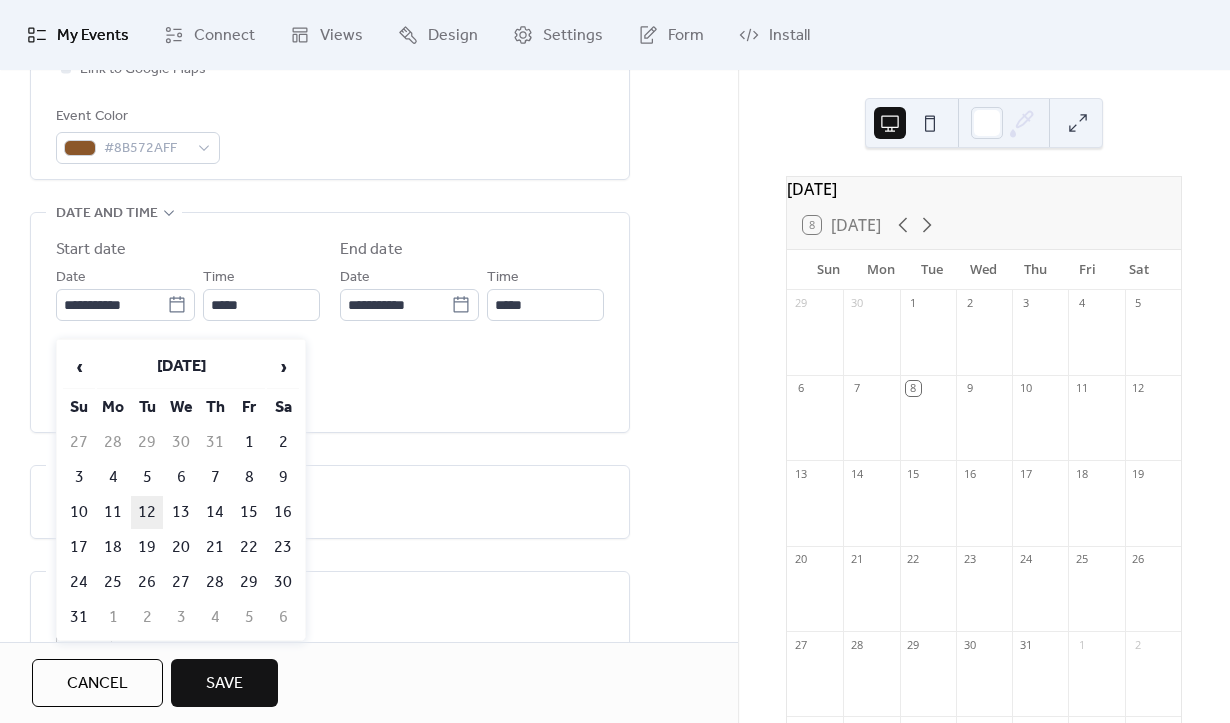 click on "12" at bounding box center [147, 512] 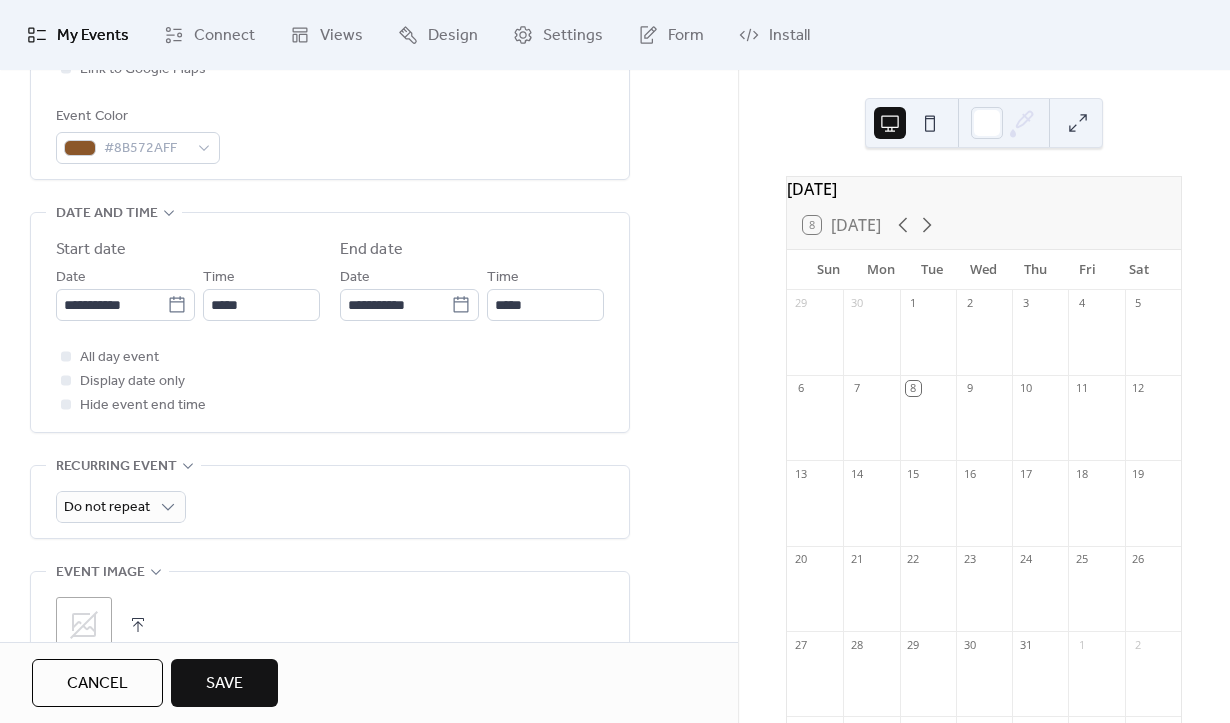 type on "**********" 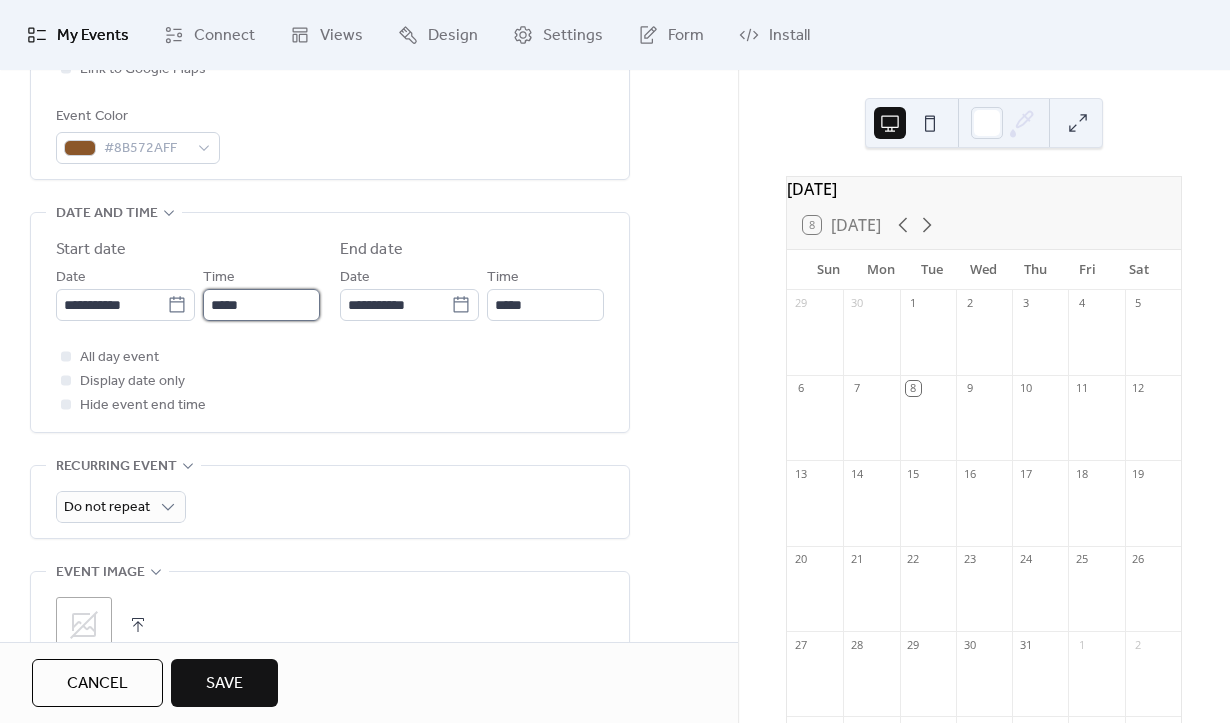 click on "*****" at bounding box center [261, 305] 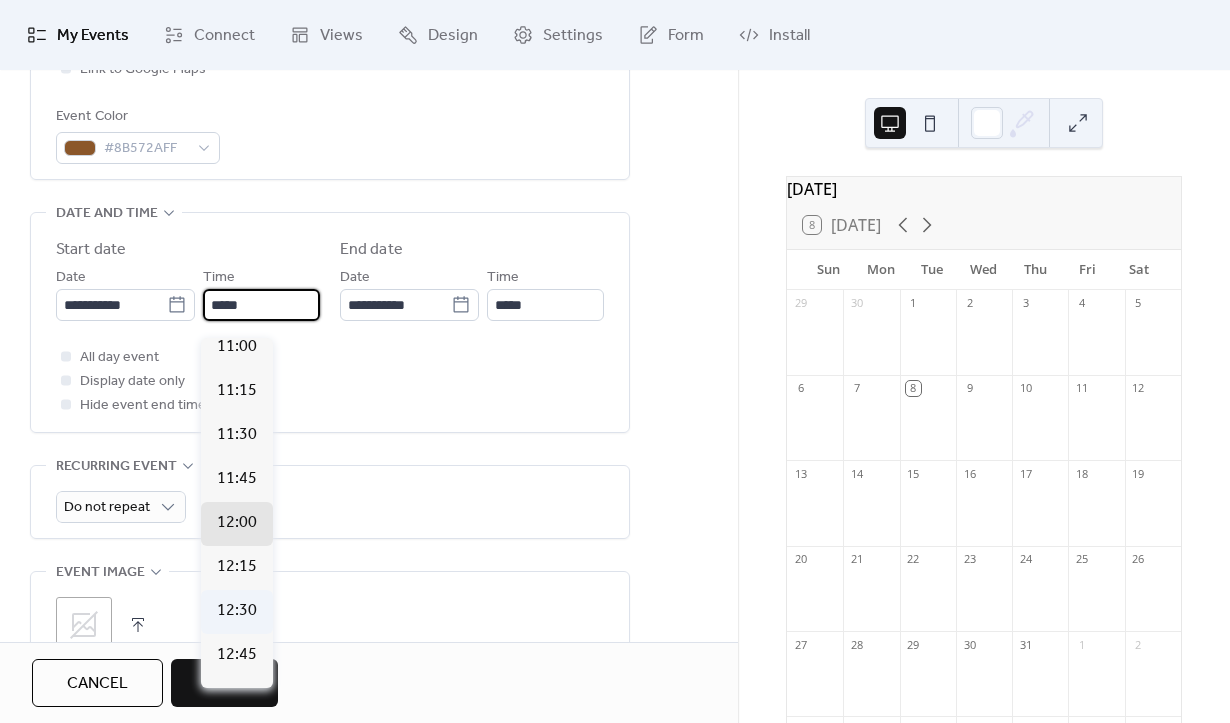 scroll, scrollTop: 1872, scrollLeft: 0, axis: vertical 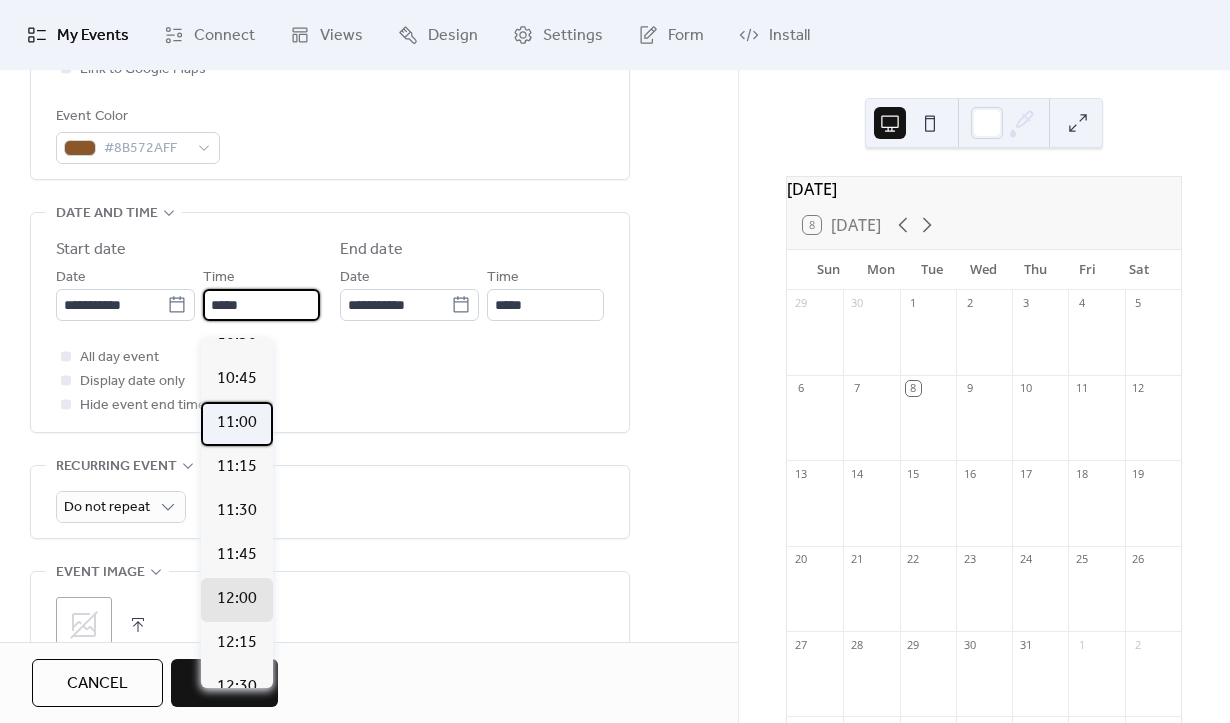 click on "11:00" at bounding box center (237, 423) 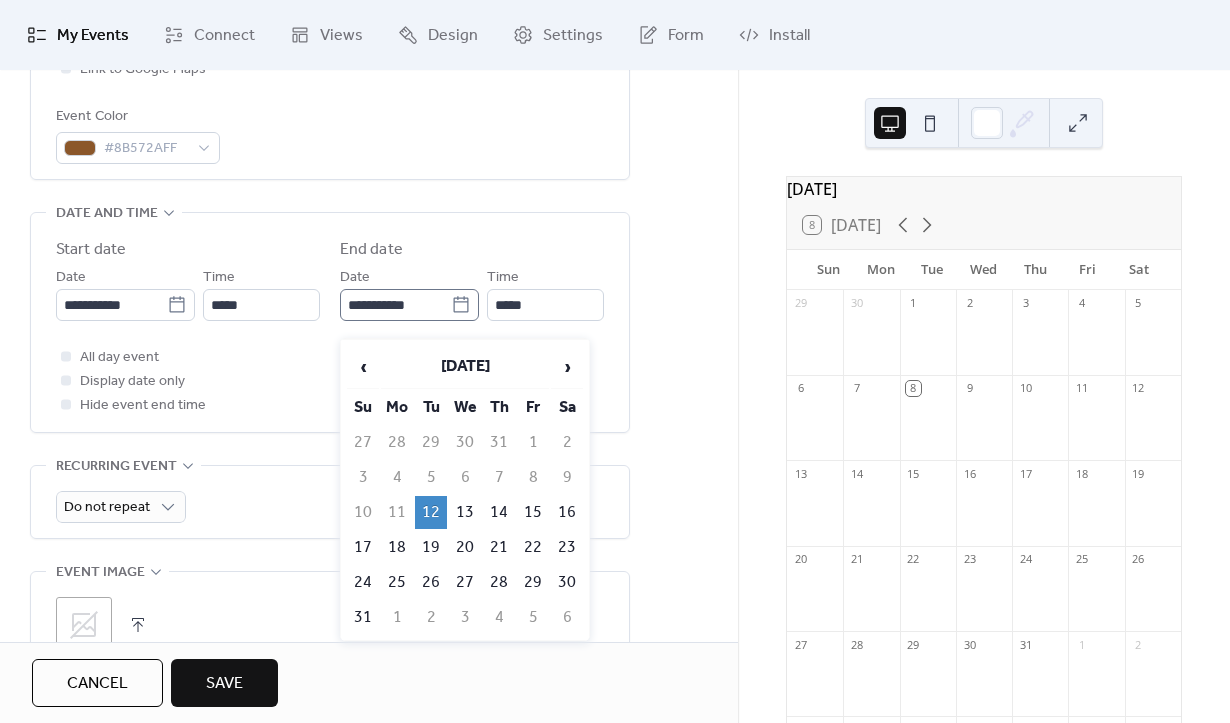 click 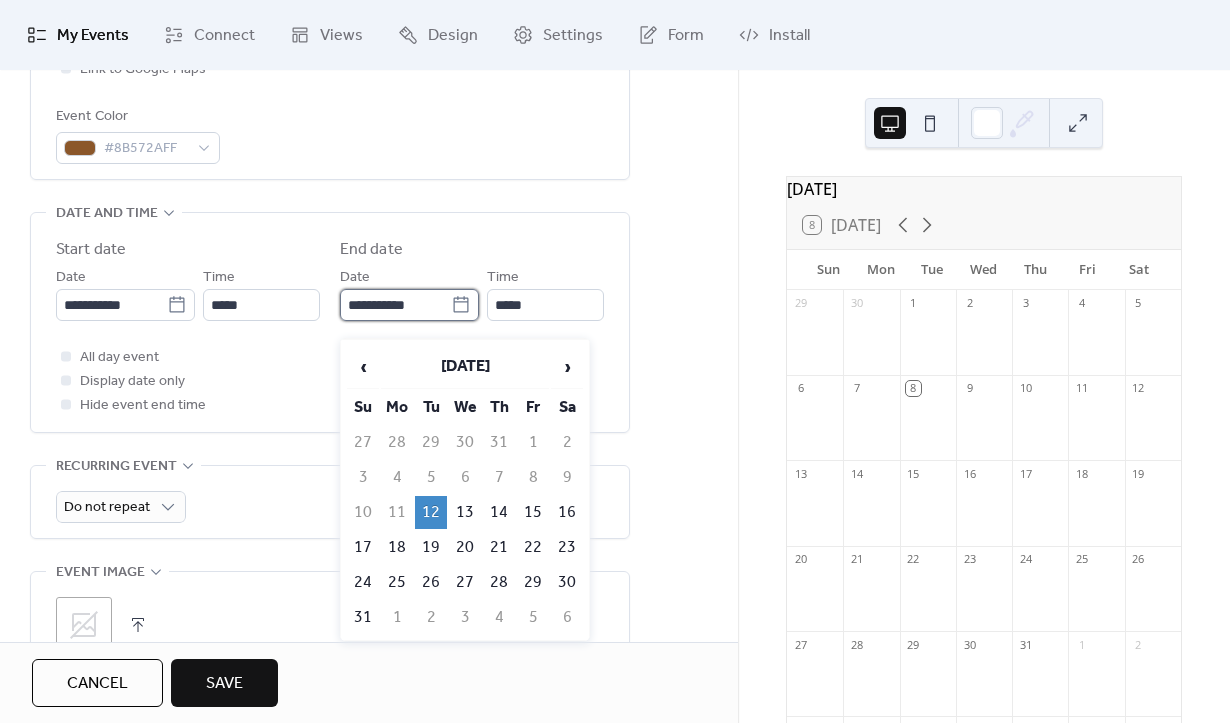 click on "**********" at bounding box center (395, 305) 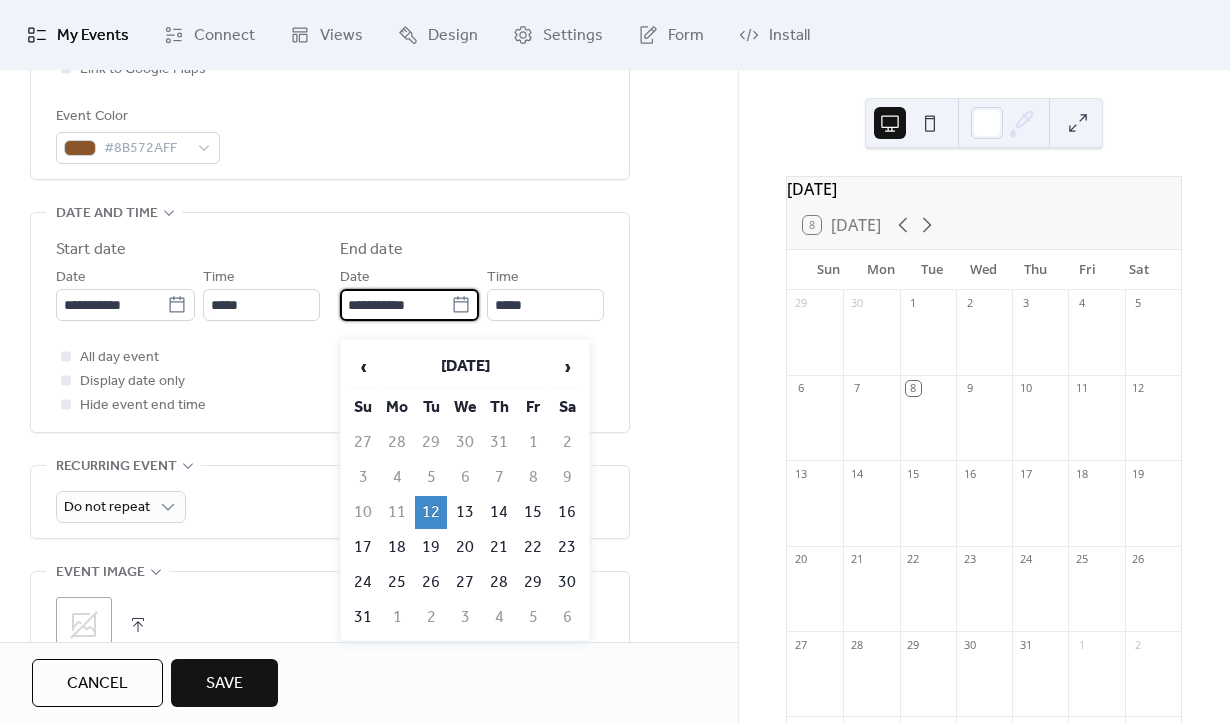click on "12" at bounding box center (431, 512) 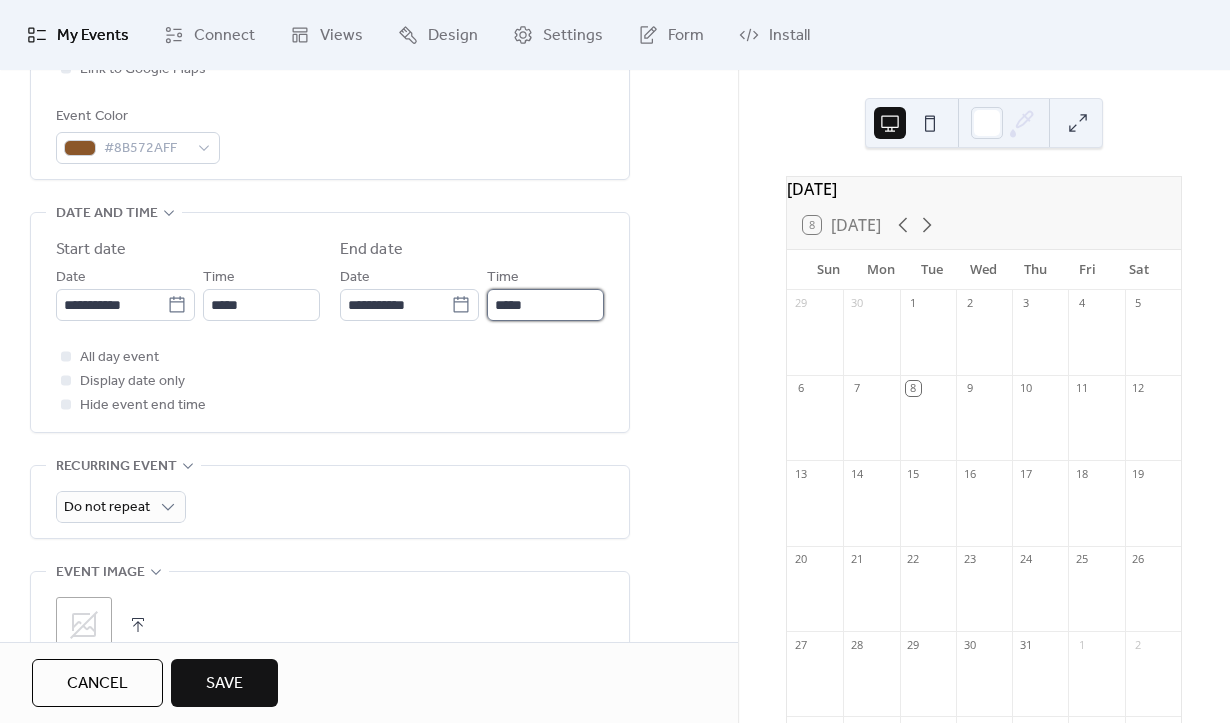 click on "*****" at bounding box center [545, 305] 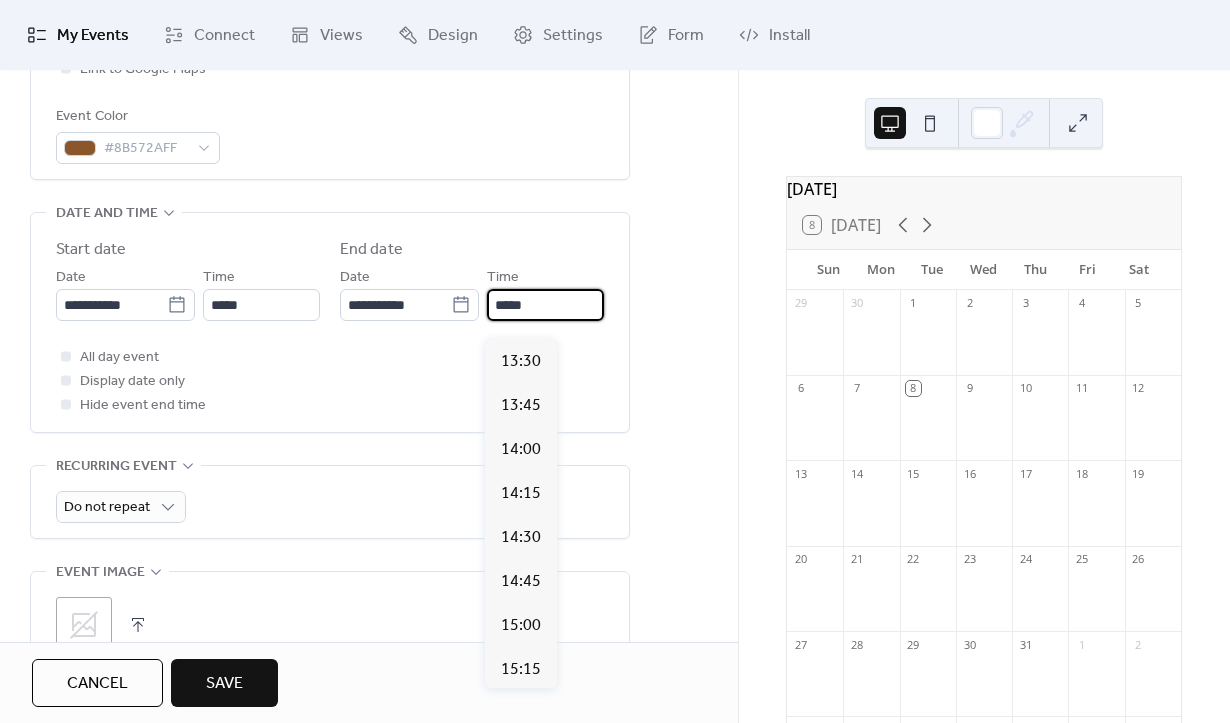 scroll, scrollTop: 439, scrollLeft: 0, axis: vertical 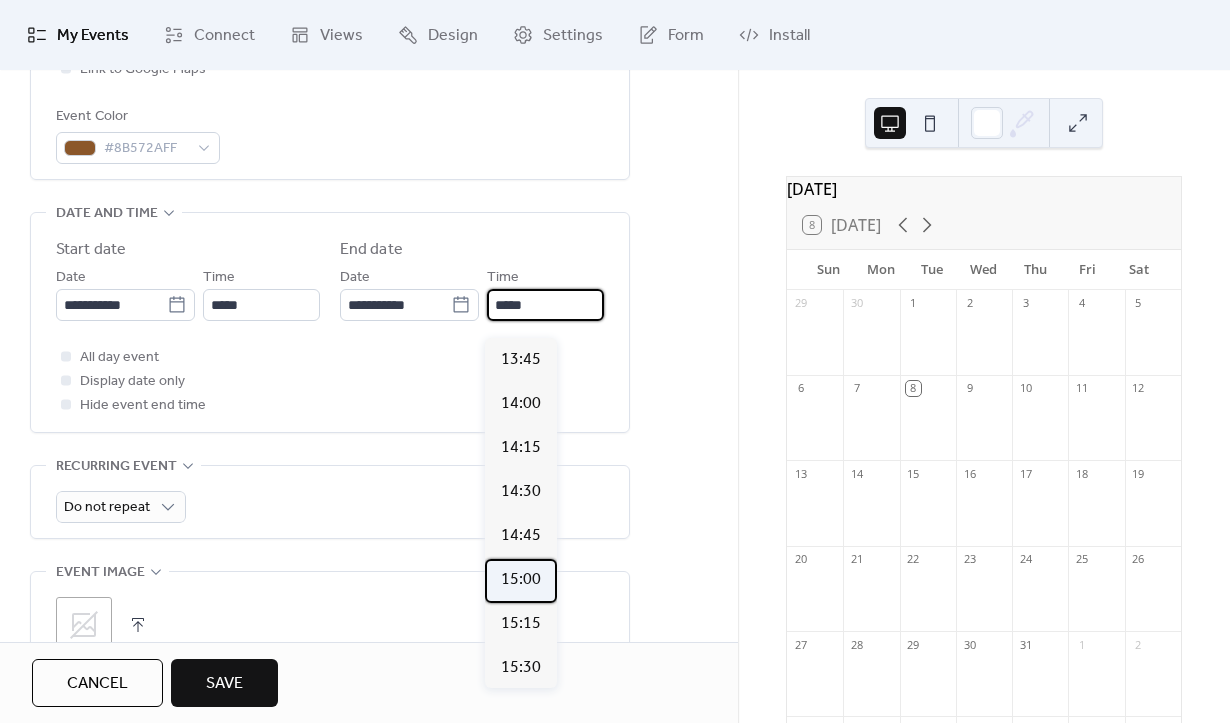 click on "15:00" at bounding box center [521, 581] 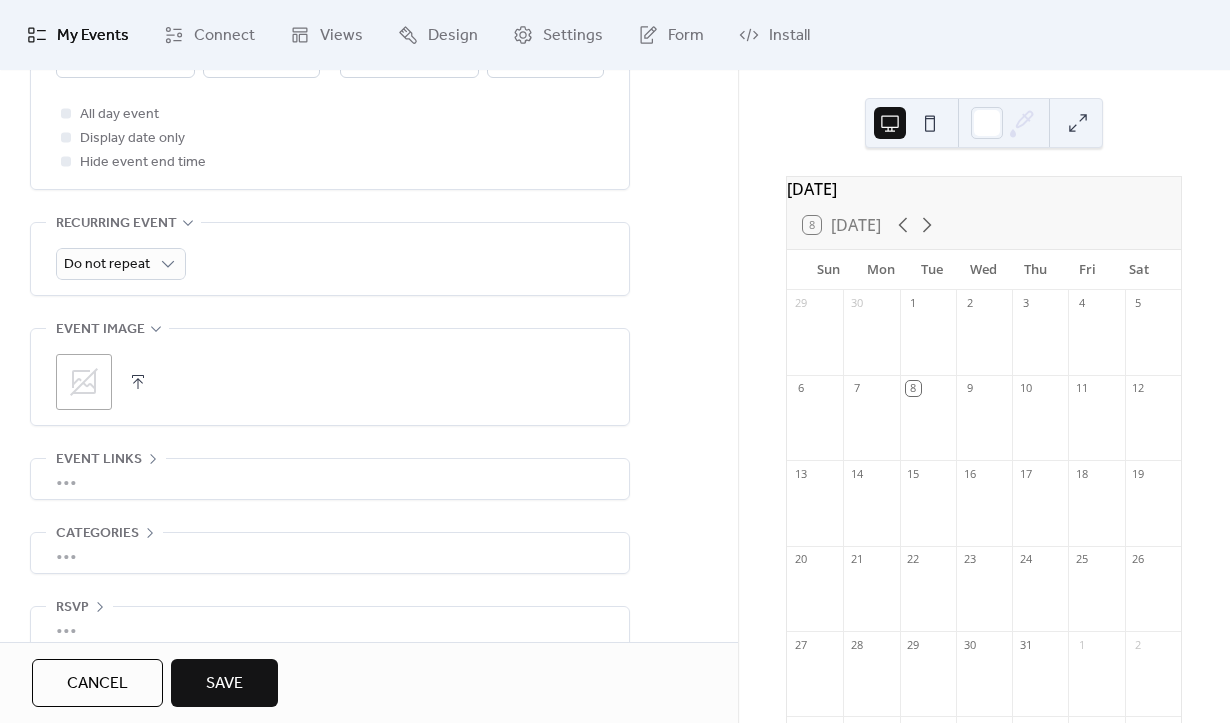 scroll, scrollTop: 836, scrollLeft: 0, axis: vertical 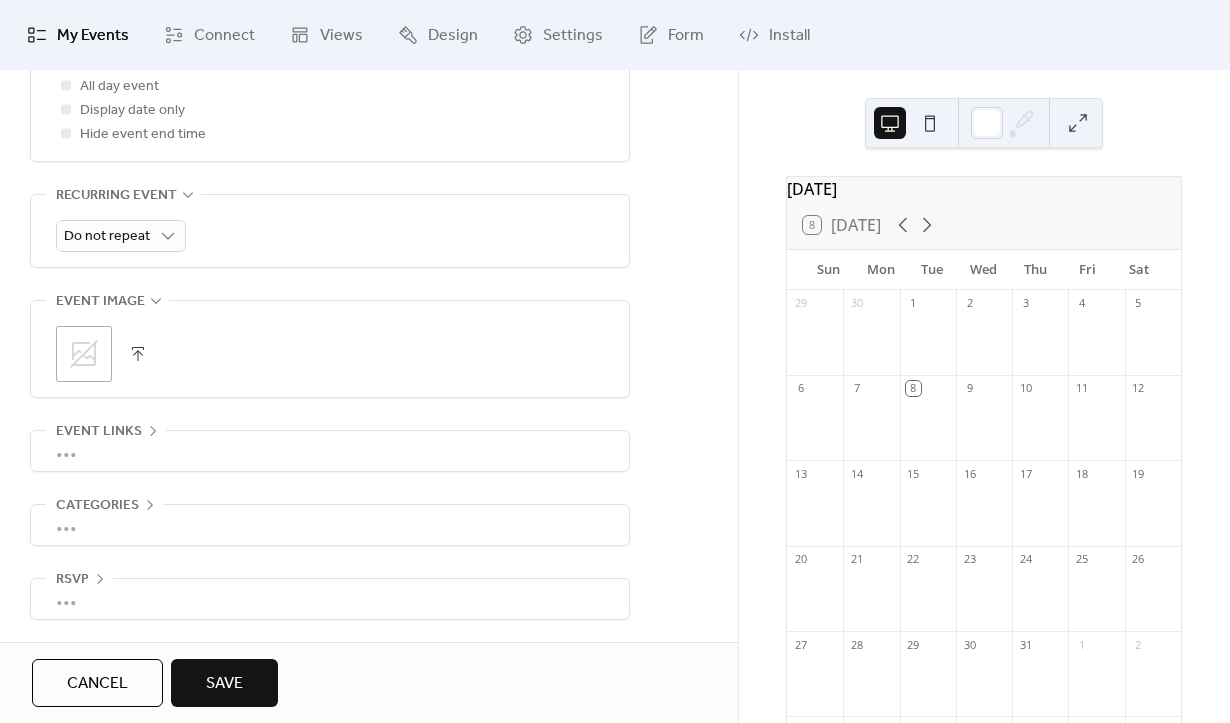 click 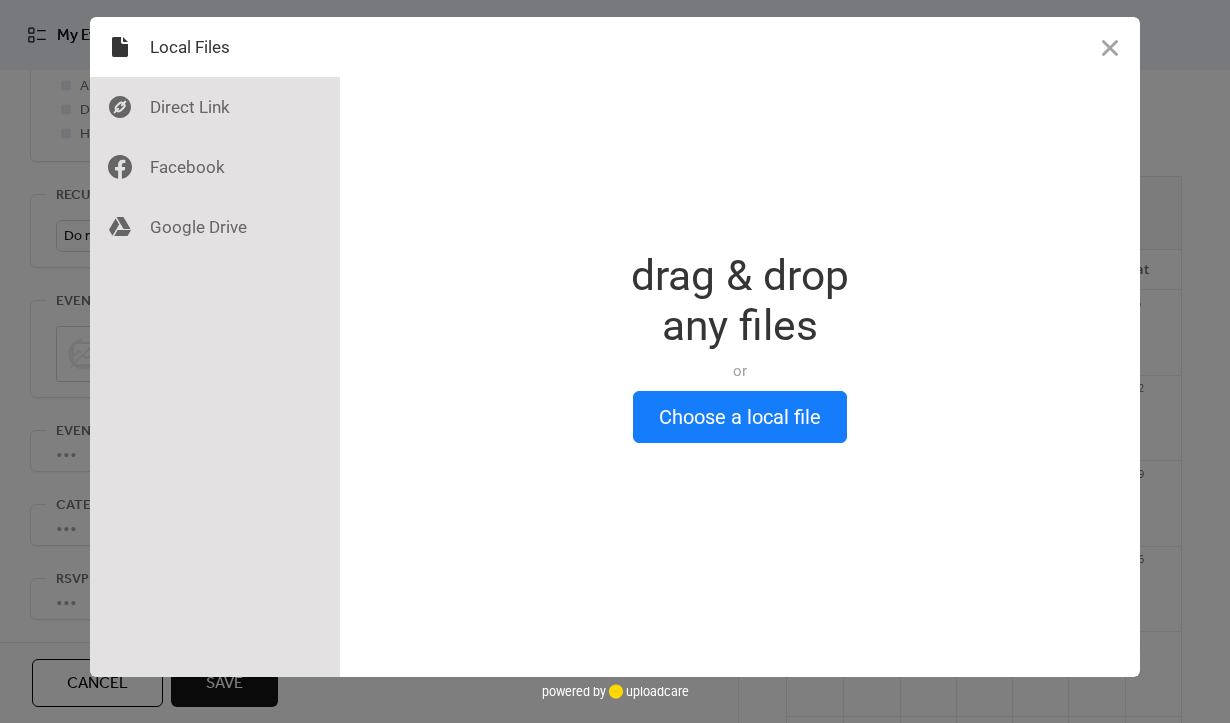 scroll, scrollTop: 216, scrollLeft: 0, axis: vertical 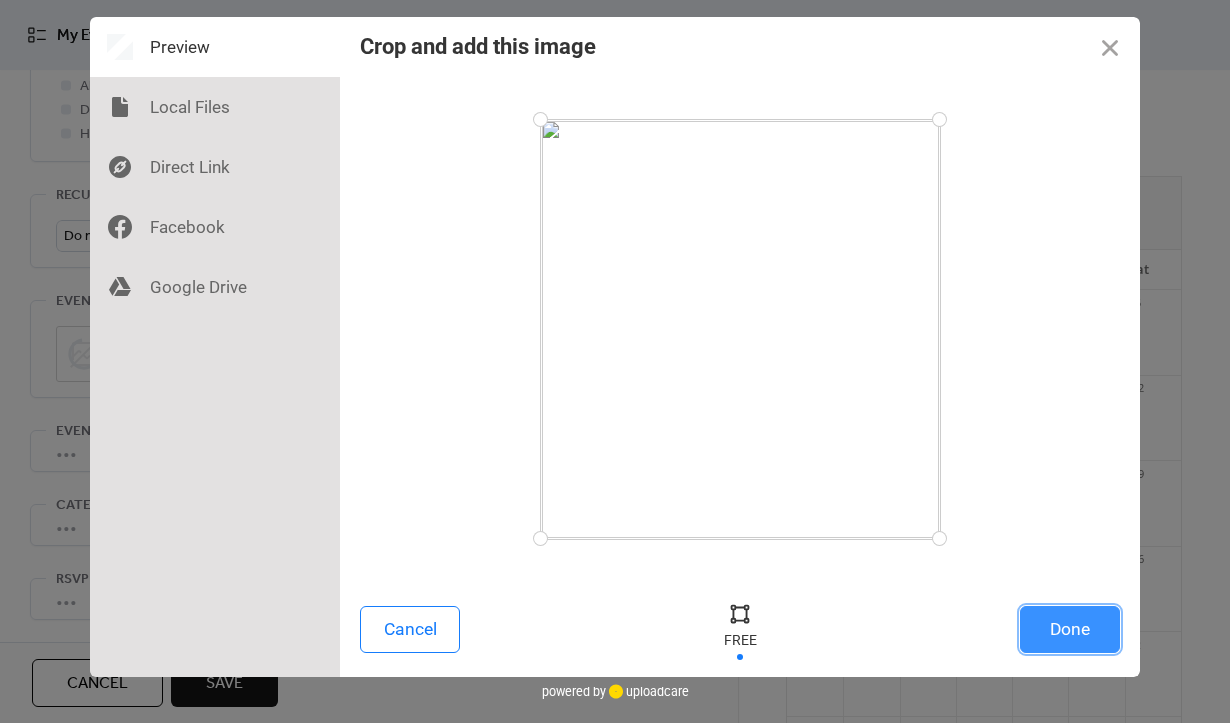 click on "Done" at bounding box center (1070, 629) 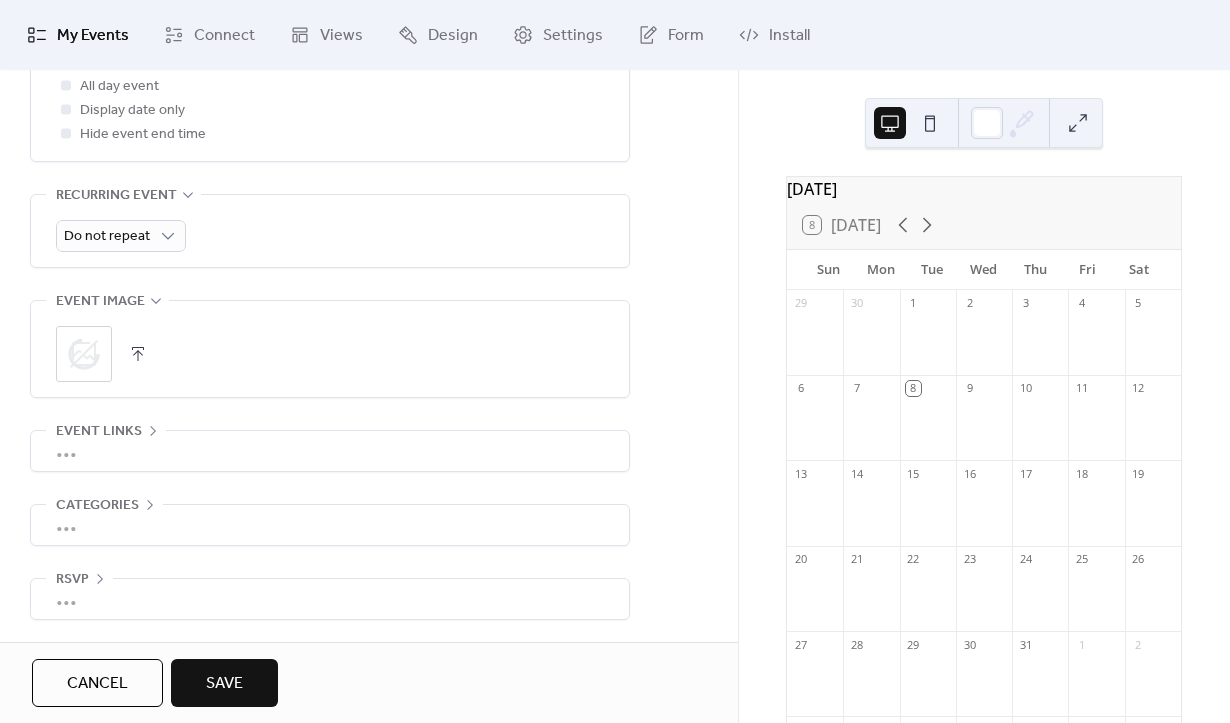 scroll, scrollTop: 216, scrollLeft: 0, axis: vertical 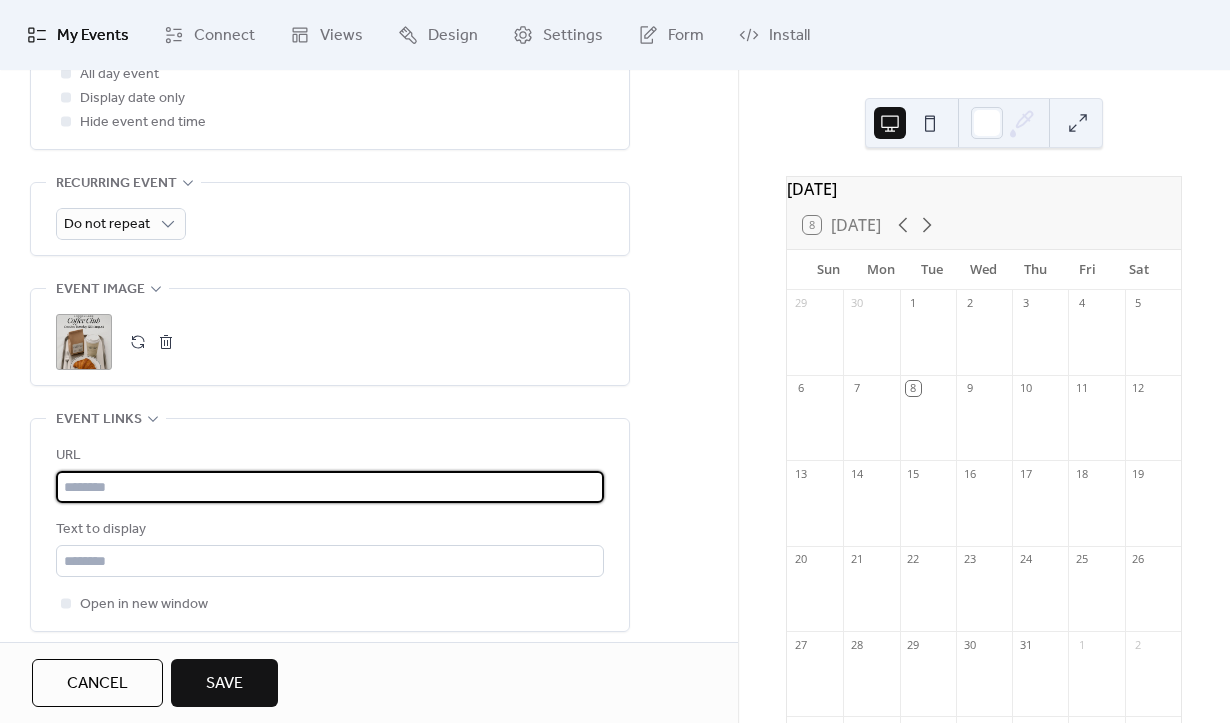 click at bounding box center (330, 487) 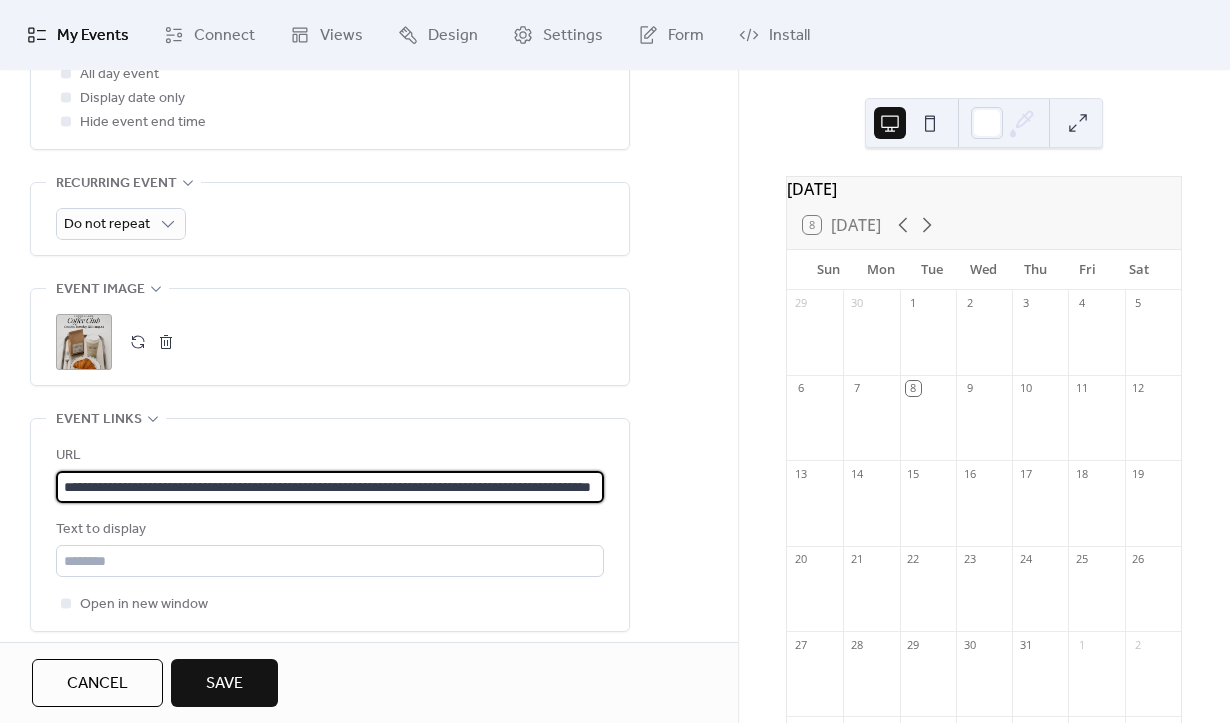 scroll, scrollTop: 0, scrollLeft: 152, axis: horizontal 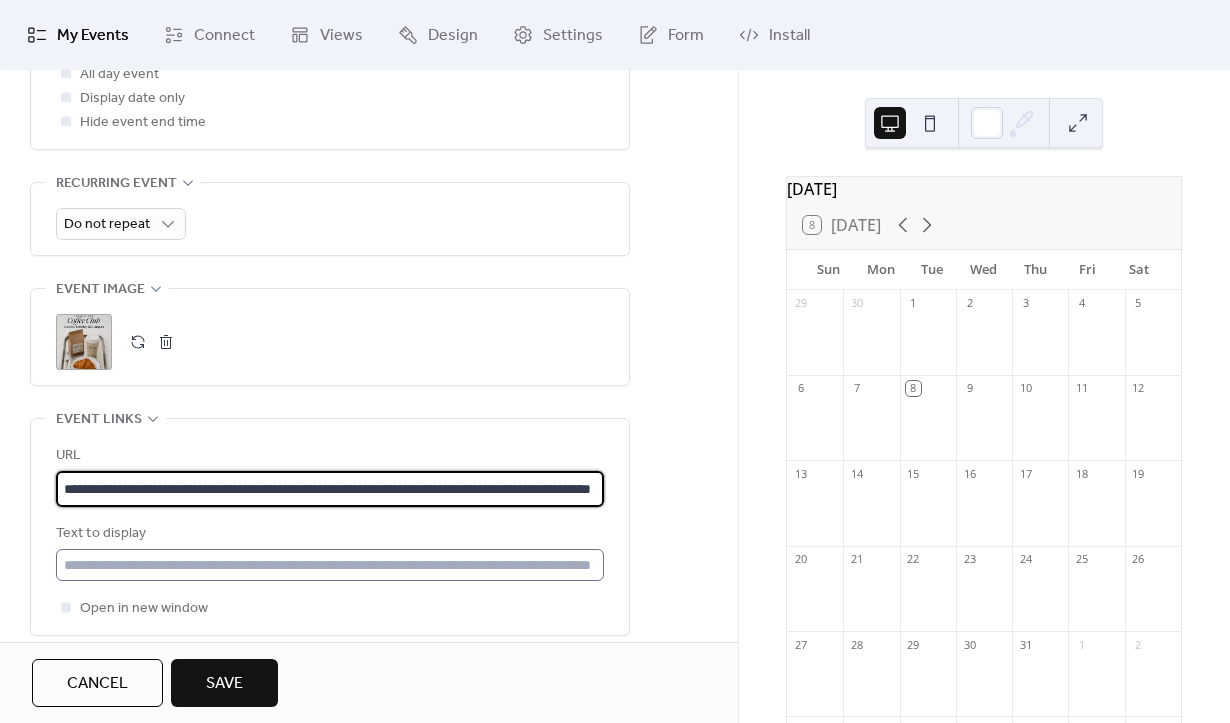 type on "**********" 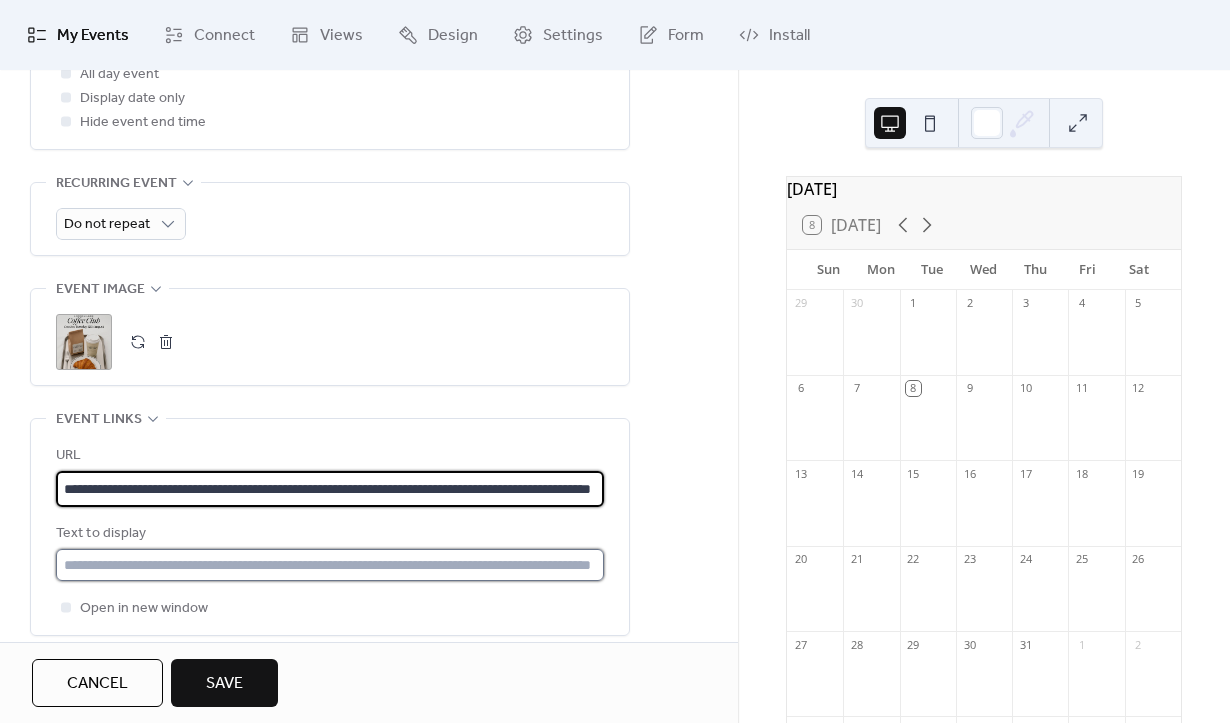 click at bounding box center (330, 565) 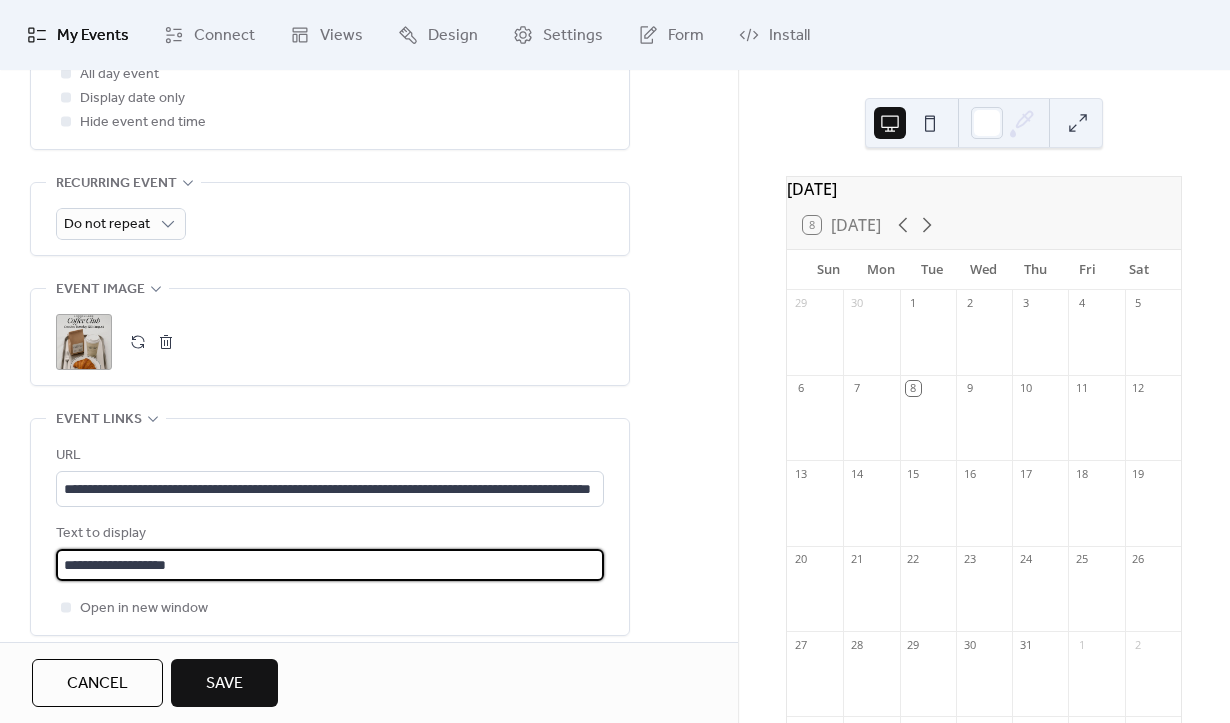 type on "**********" 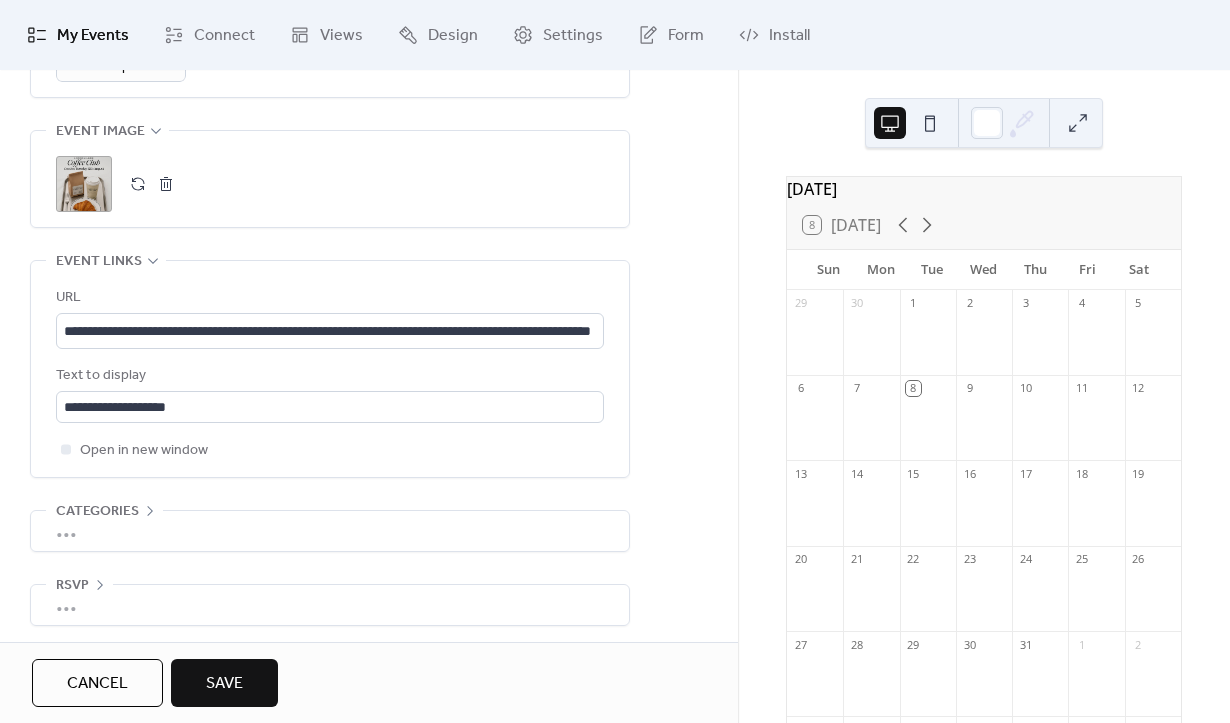 scroll, scrollTop: 1015, scrollLeft: 0, axis: vertical 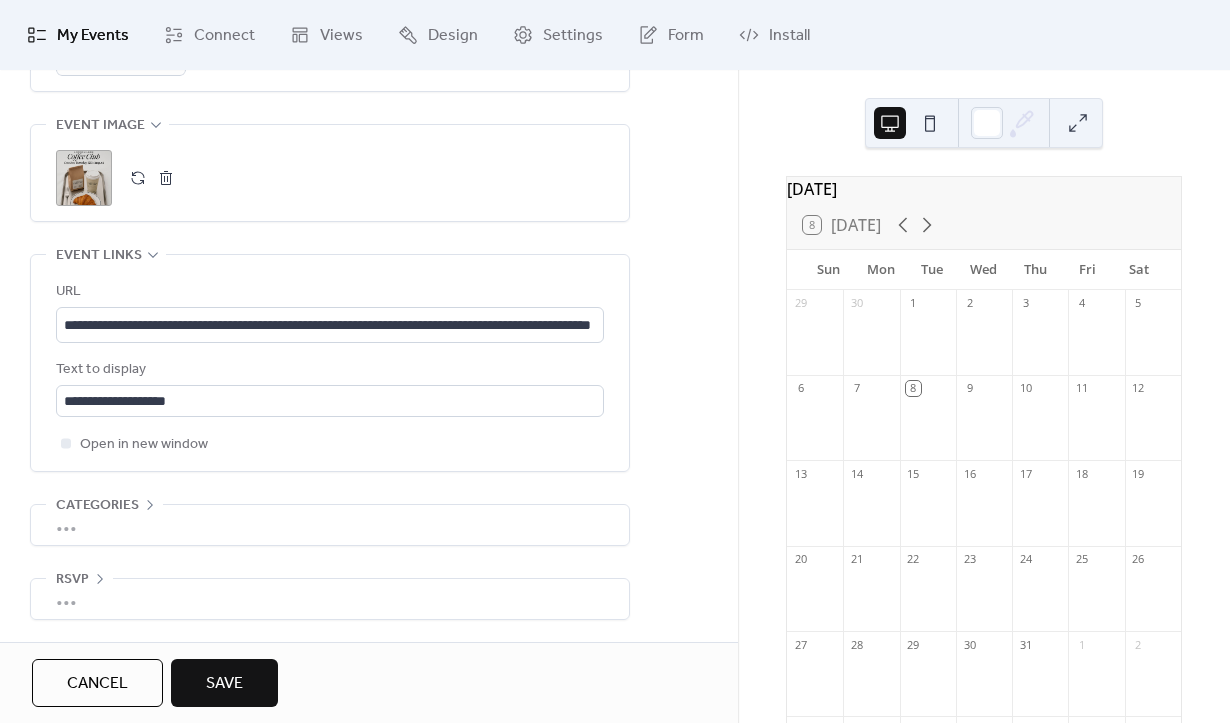 click on "•••" at bounding box center (330, 525) 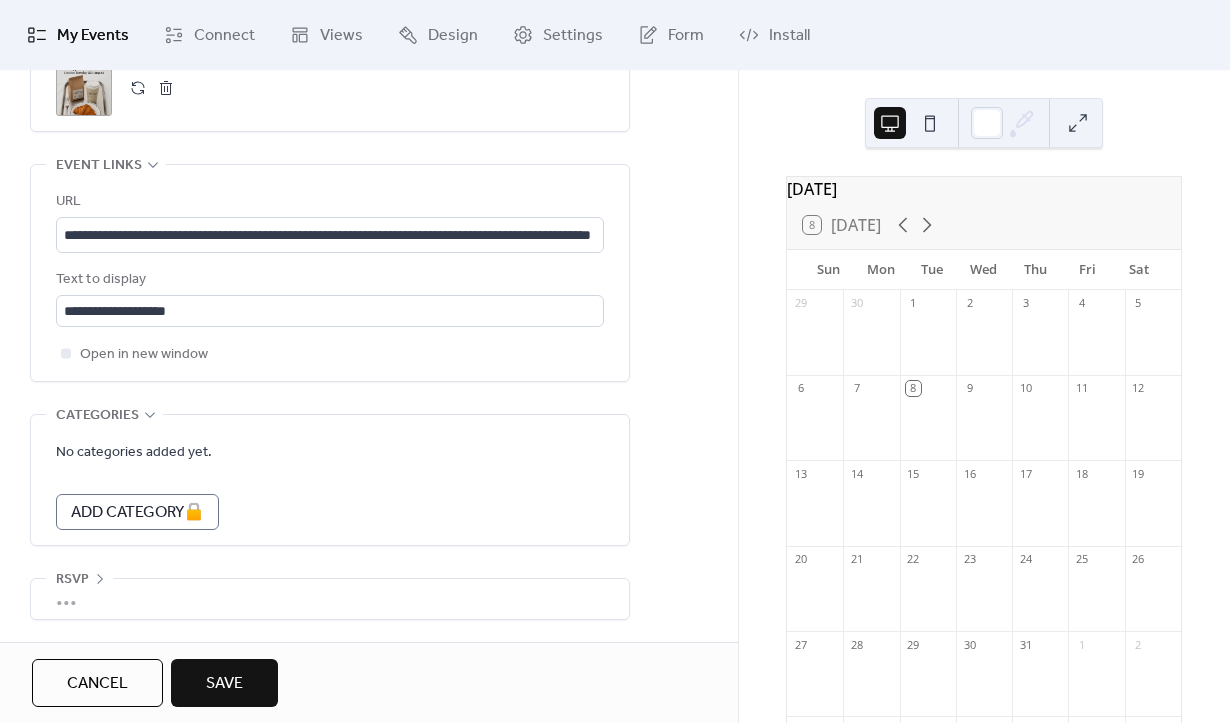 click on "•••" at bounding box center (330, 599) 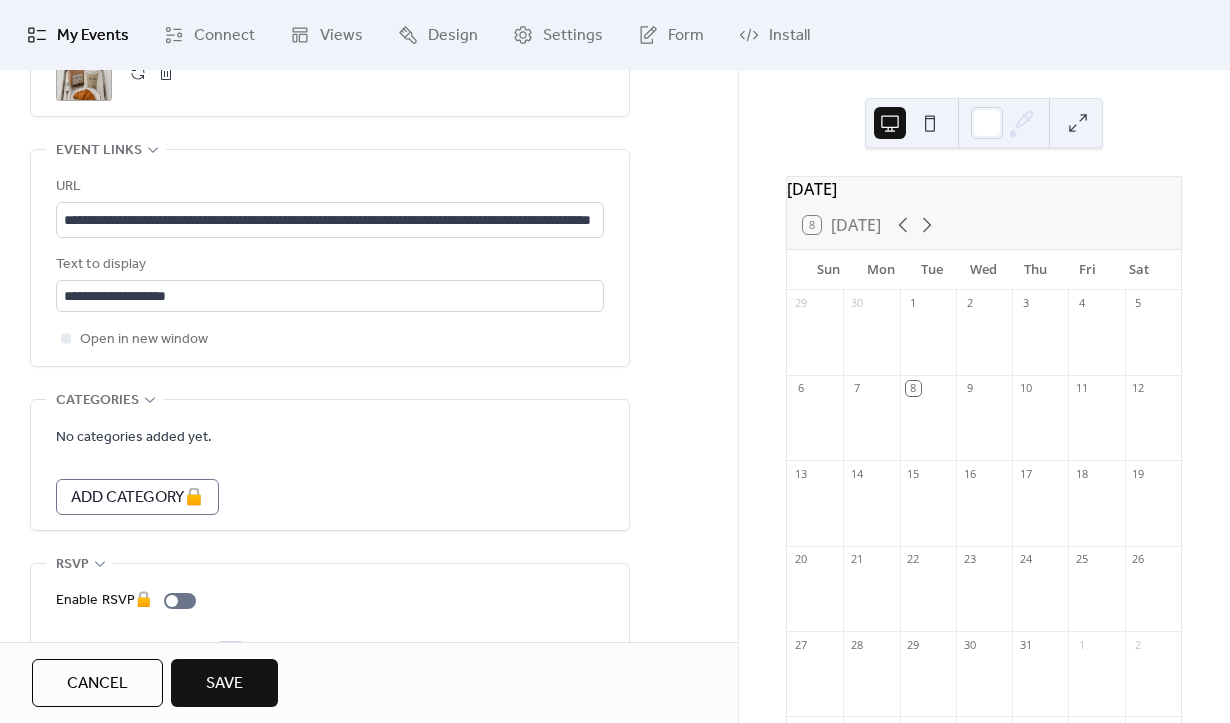 scroll, scrollTop: 1177, scrollLeft: 0, axis: vertical 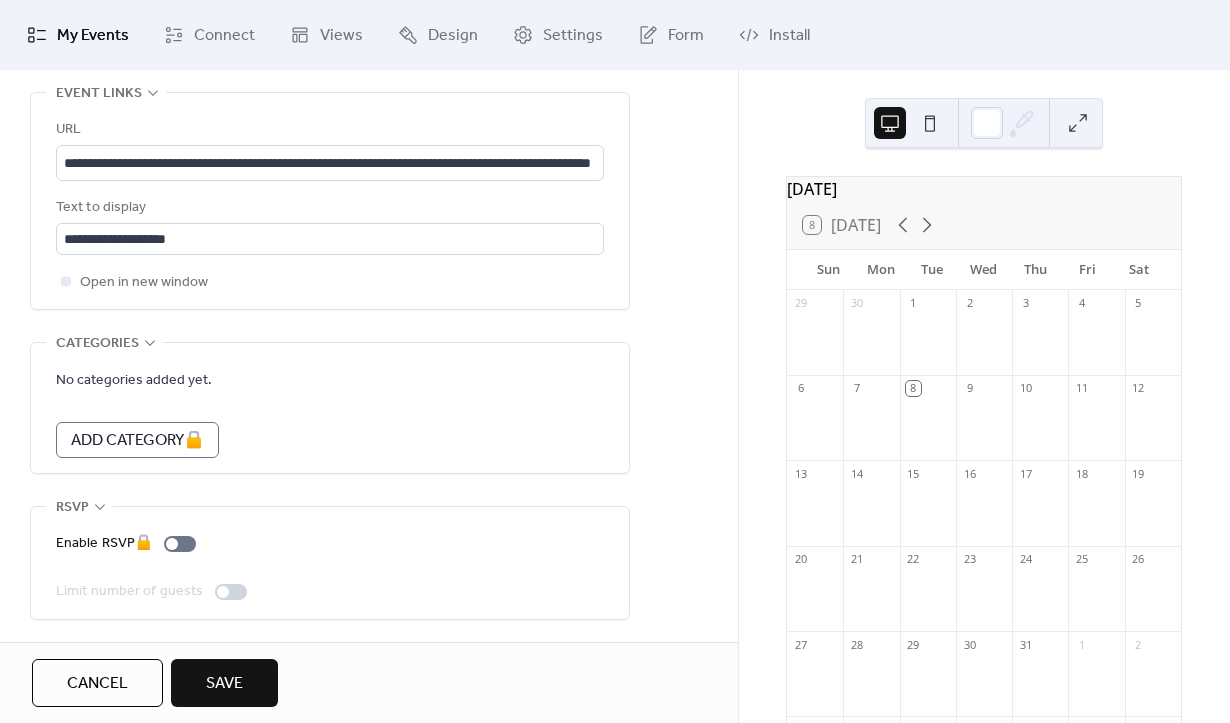 click on "Save" at bounding box center (224, 684) 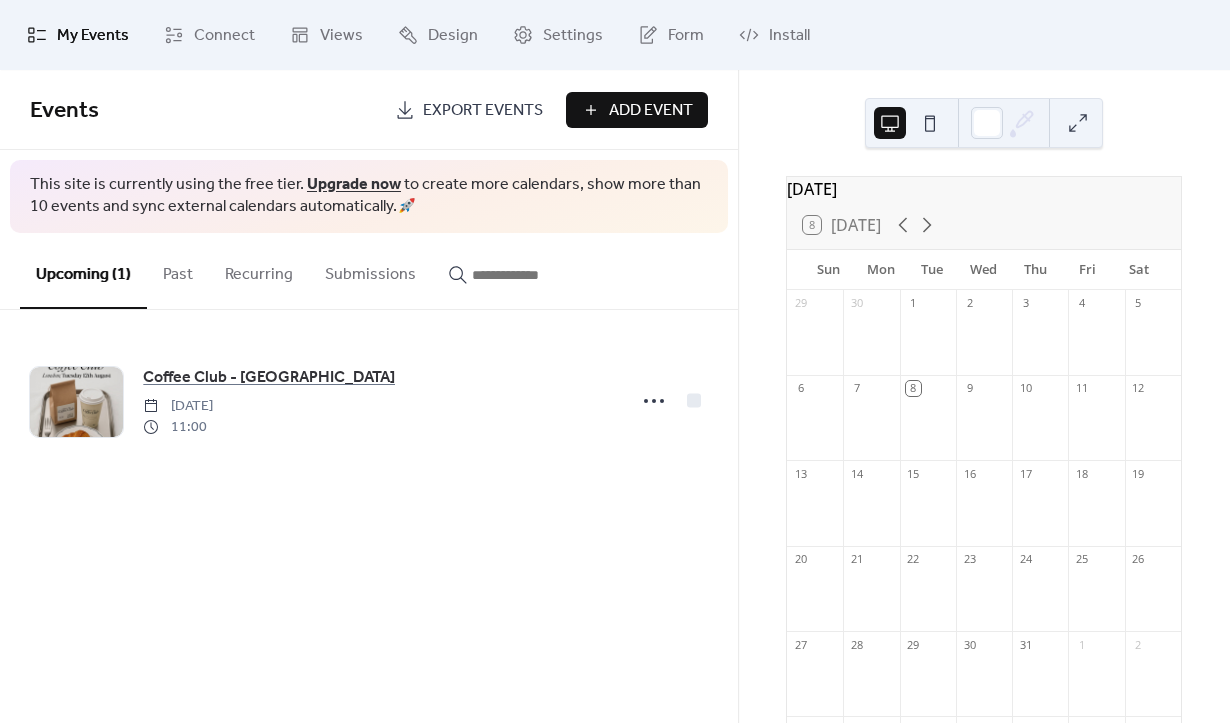 click on "Add Event" at bounding box center (637, 110) 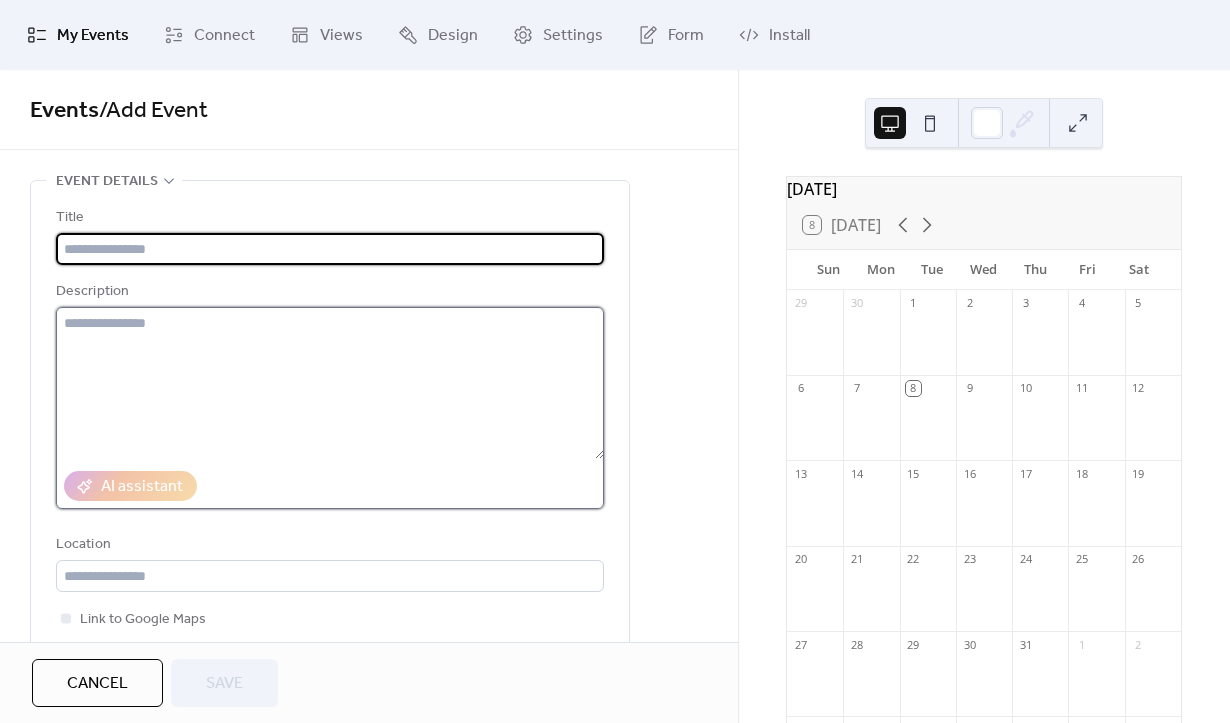 click at bounding box center [330, 383] 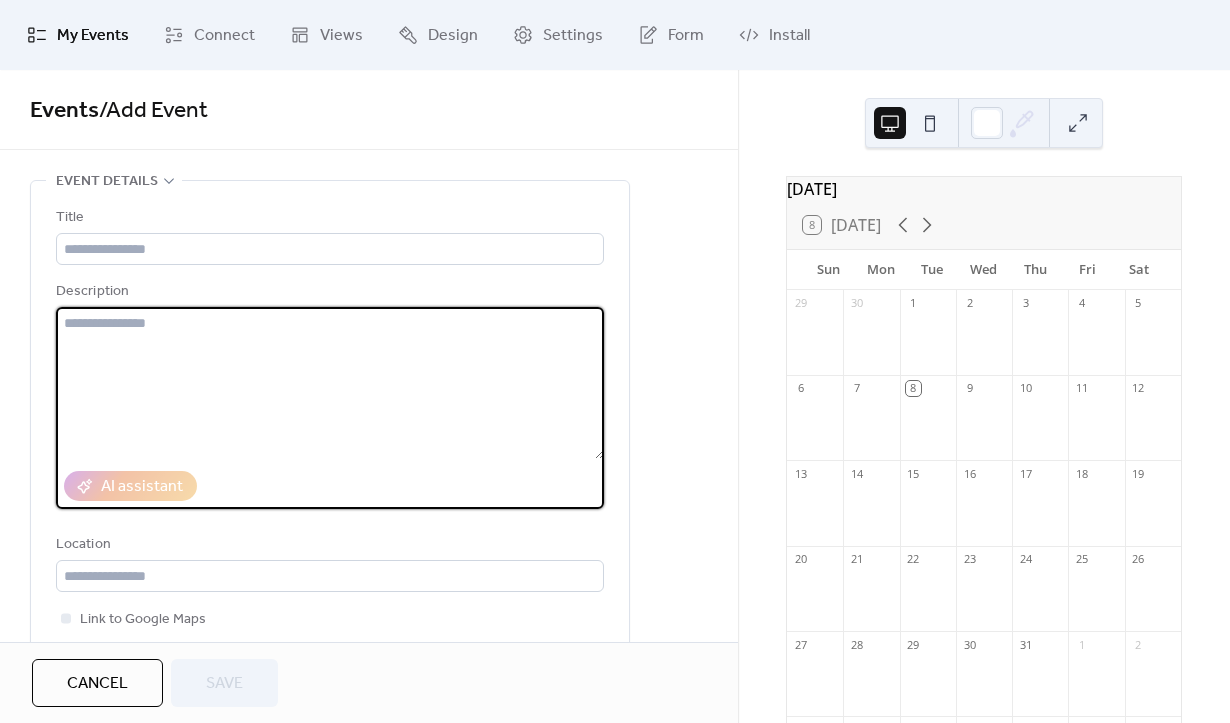 paste on "**********" 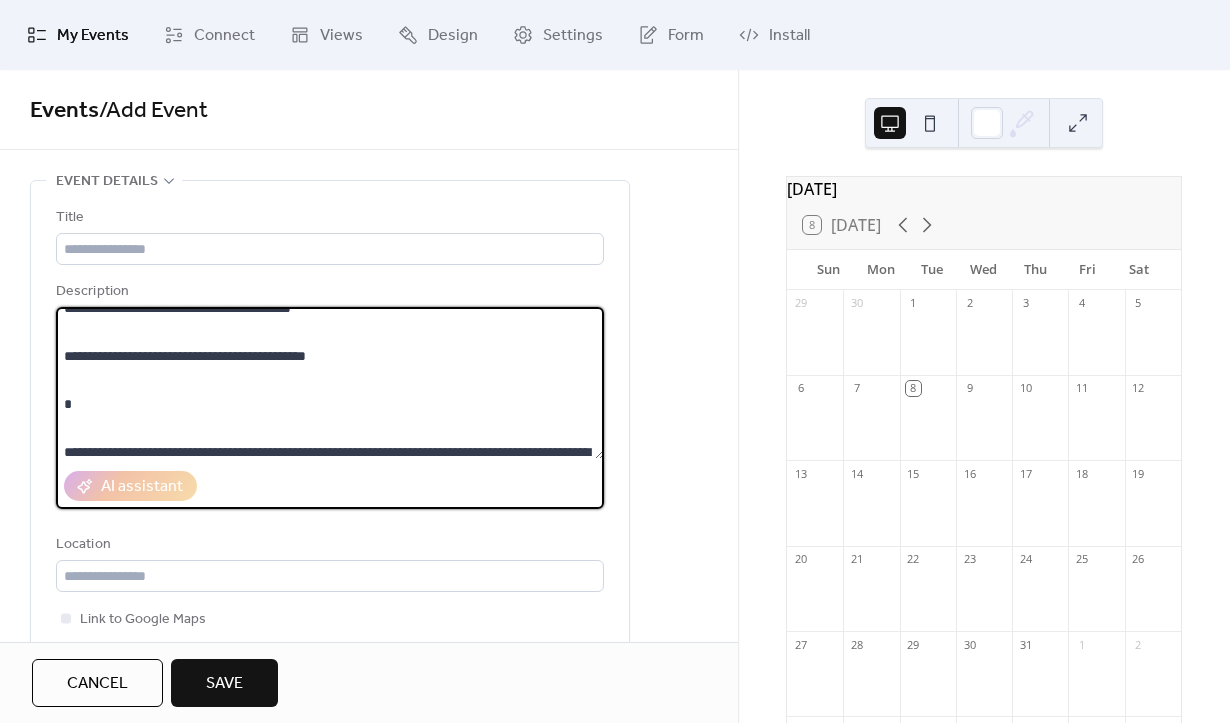 scroll, scrollTop: 222, scrollLeft: 0, axis: vertical 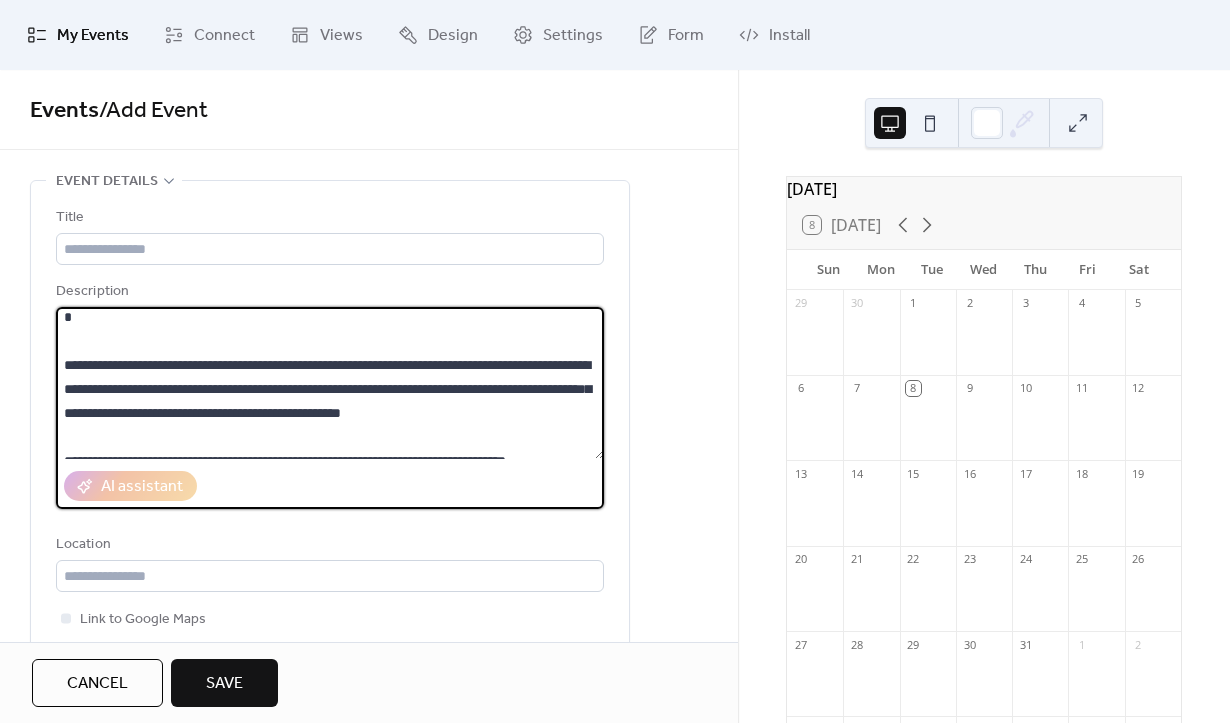 click on "**********" at bounding box center (330, 383) 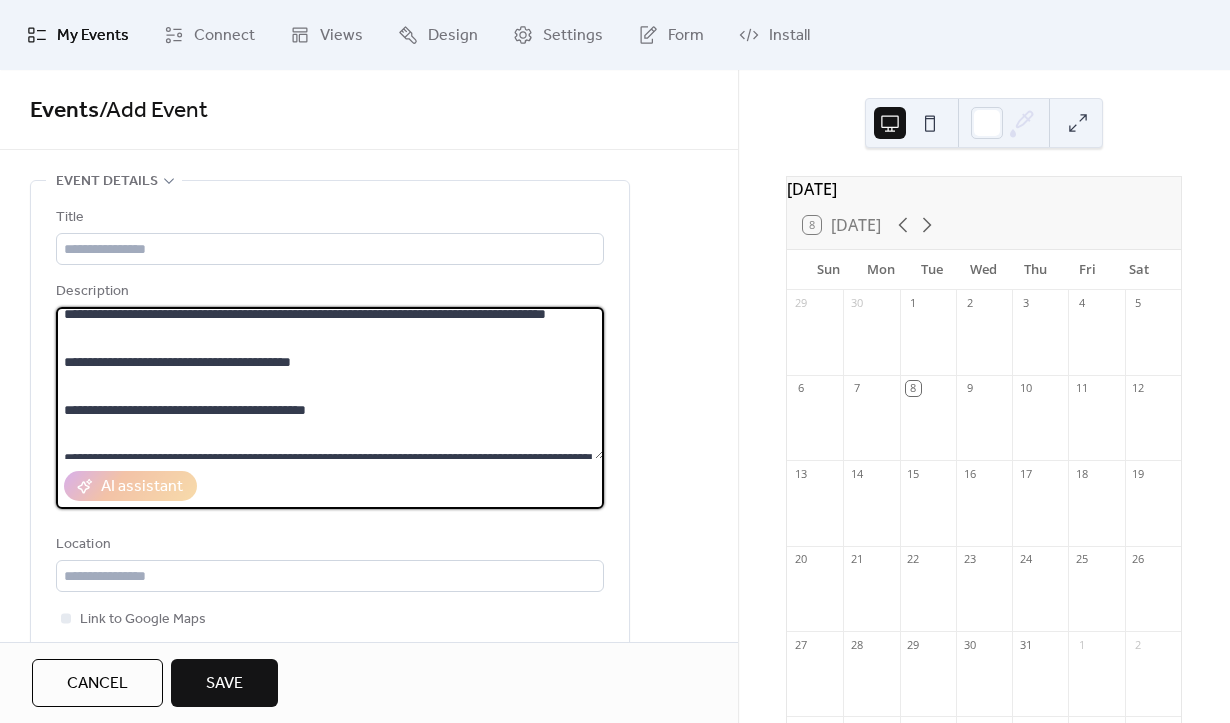 scroll, scrollTop: 0, scrollLeft: 0, axis: both 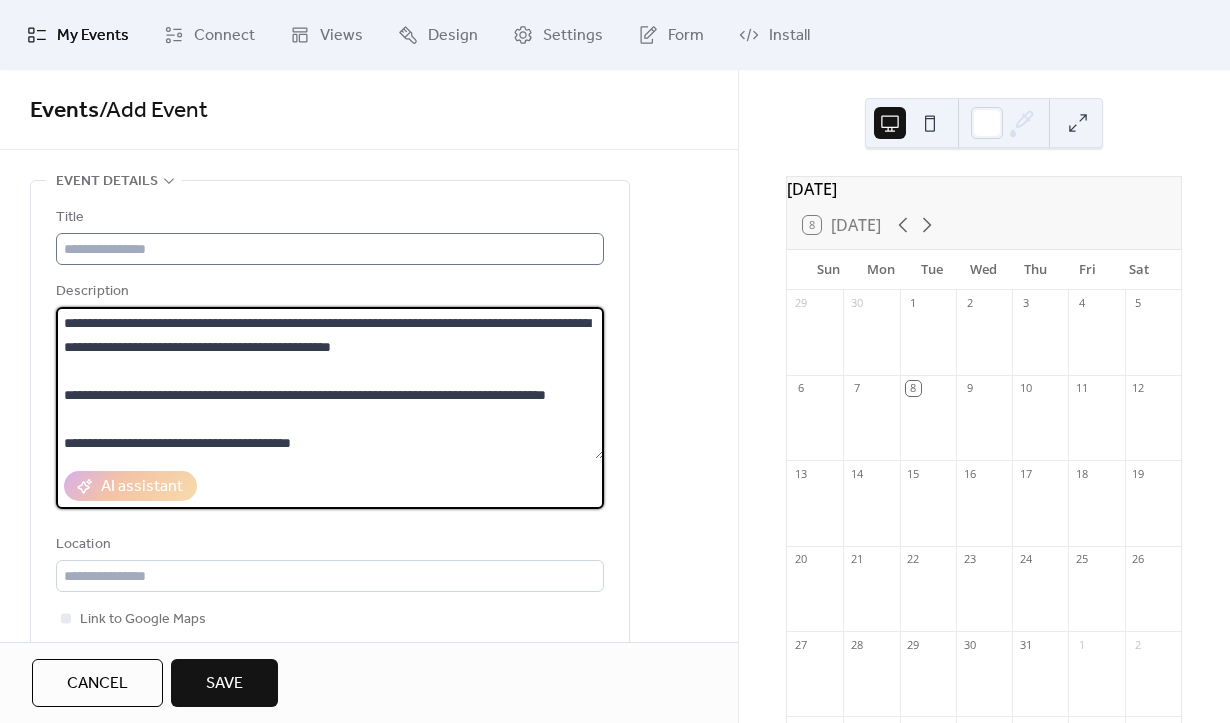 type on "**********" 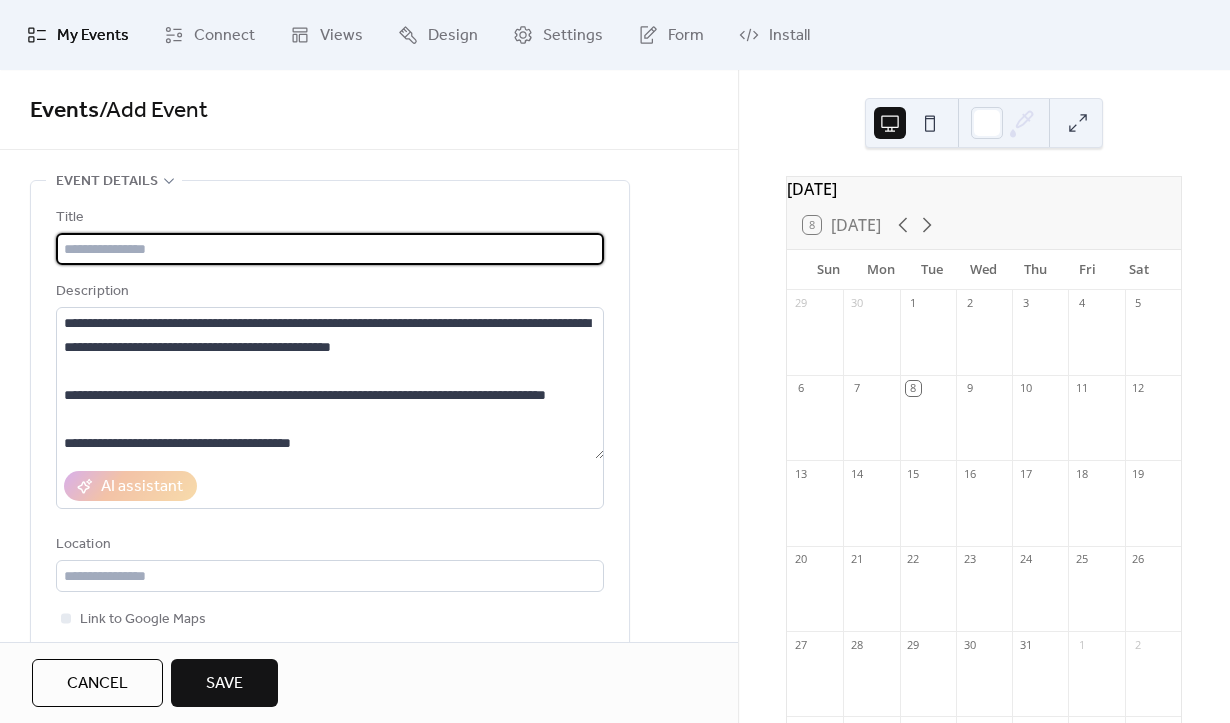 click at bounding box center (330, 249) 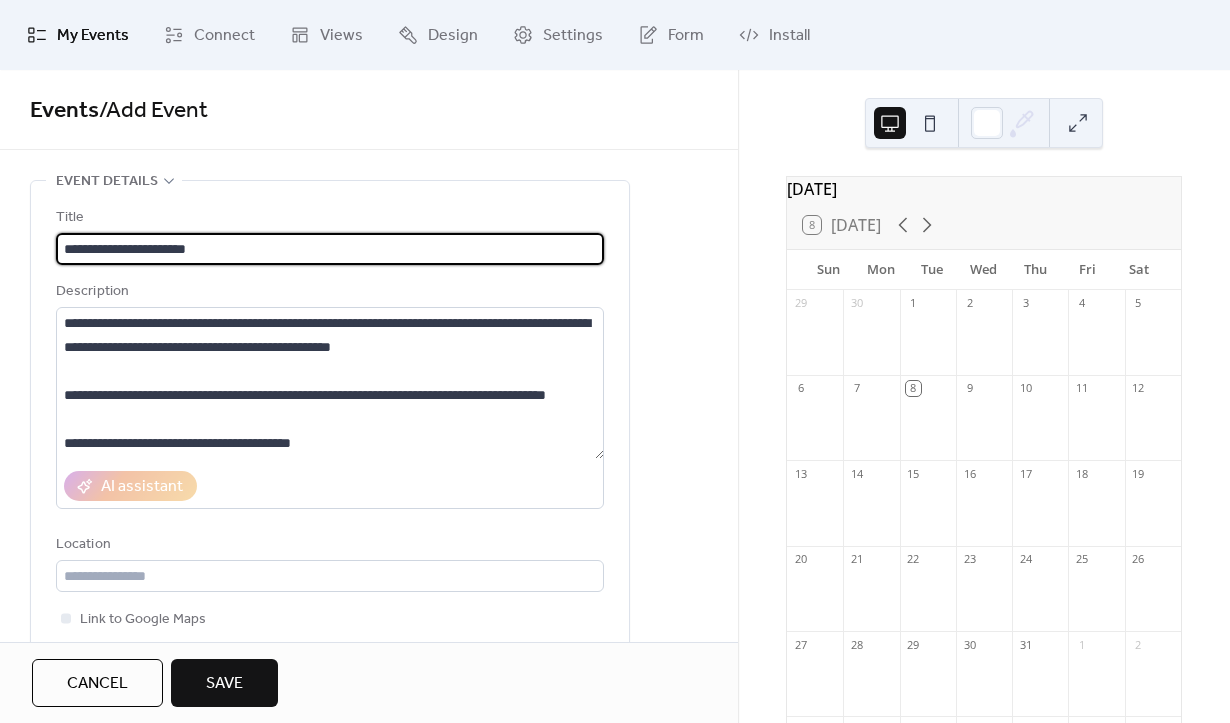 type on "**********" 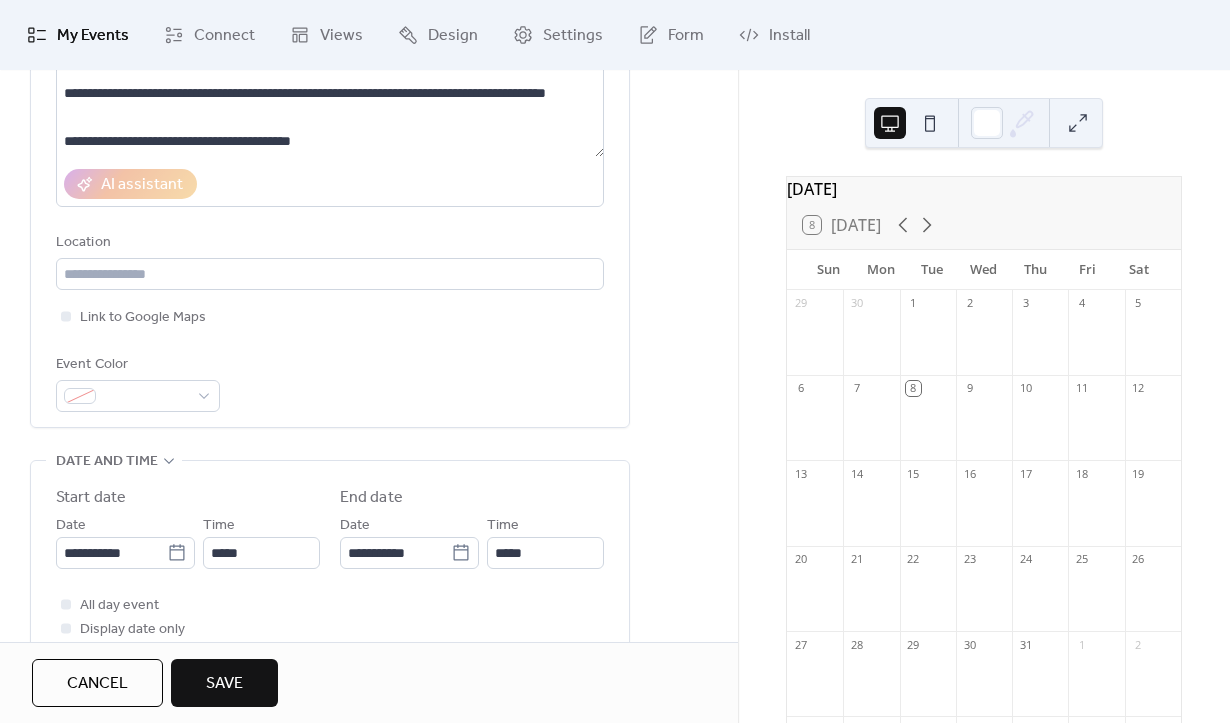 scroll, scrollTop: 412, scrollLeft: 0, axis: vertical 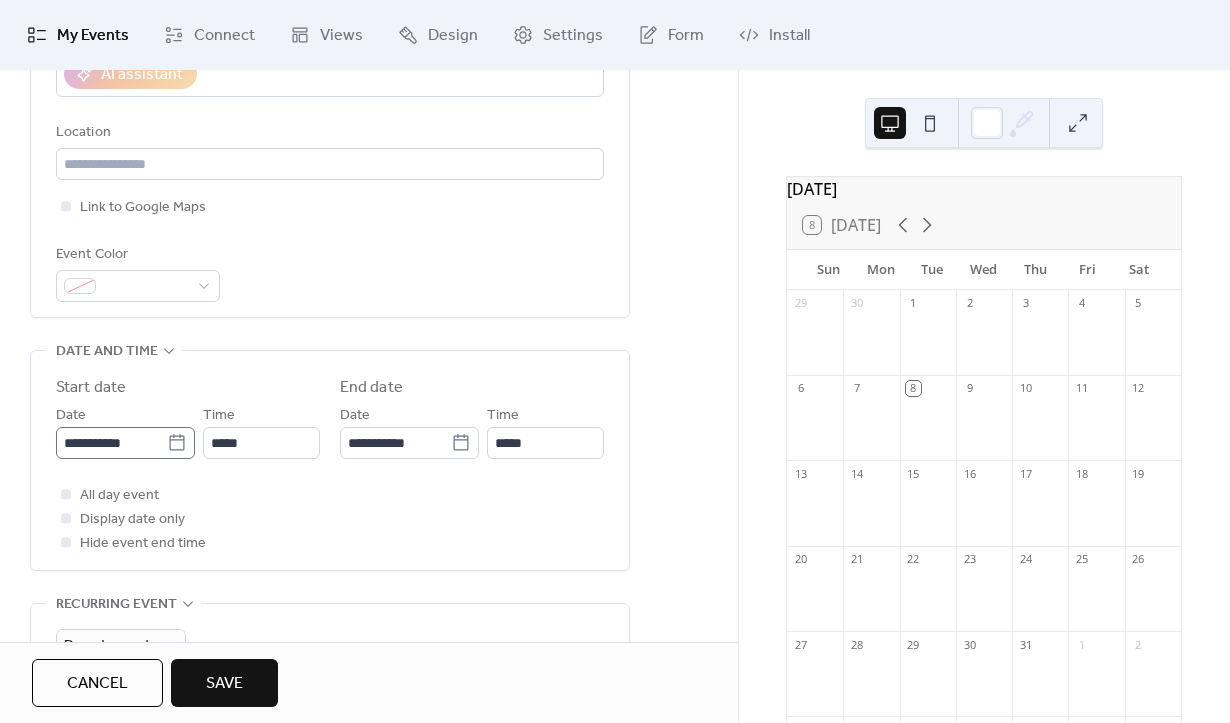click 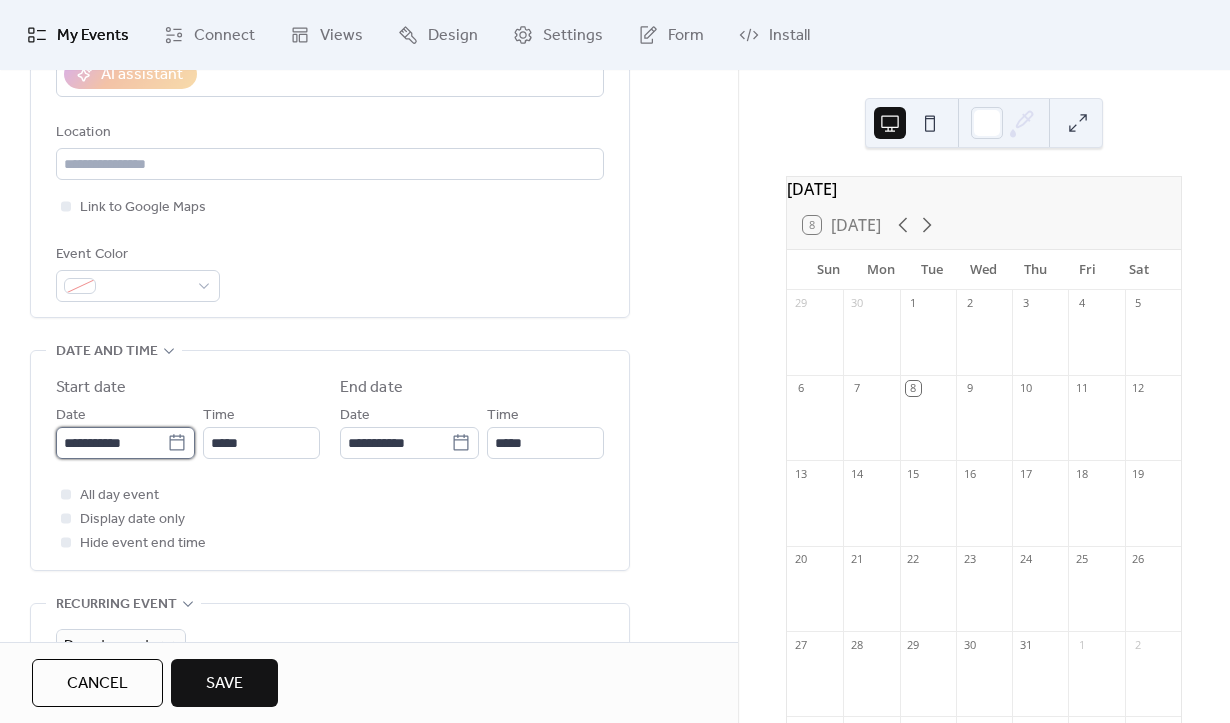 click on "**********" at bounding box center [111, 443] 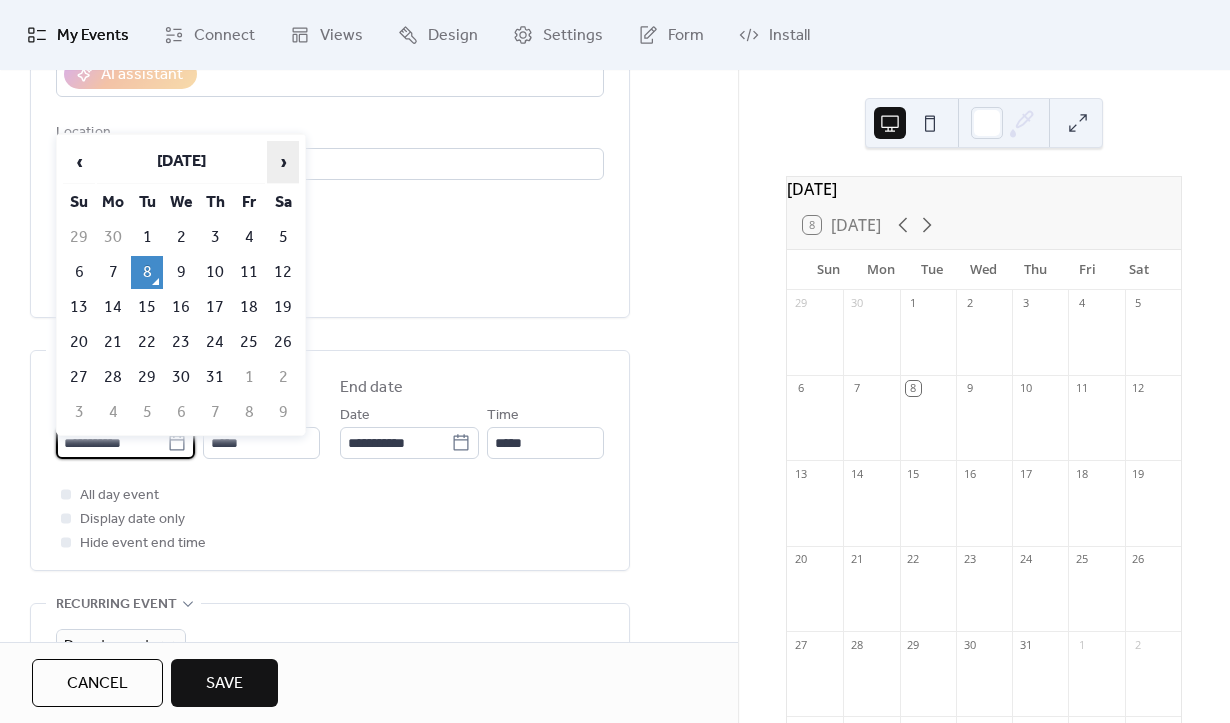 click on "›" at bounding box center [283, 162] 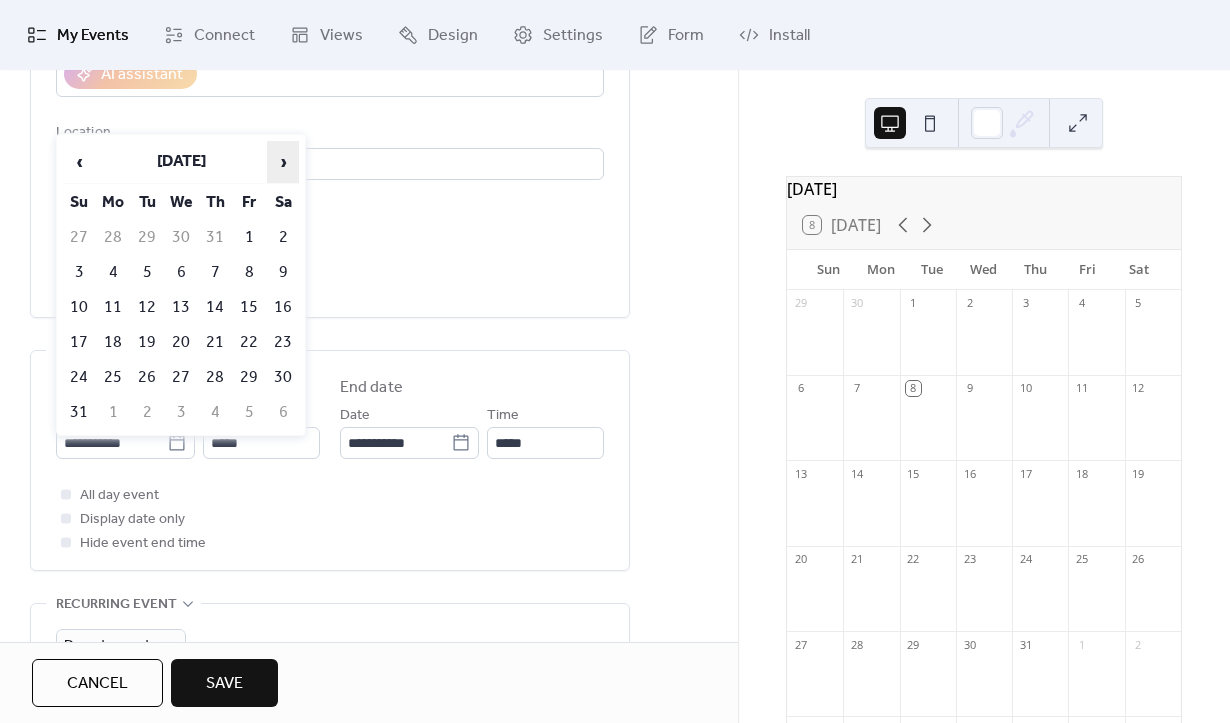 click on "›" at bounding box center [283, 162] 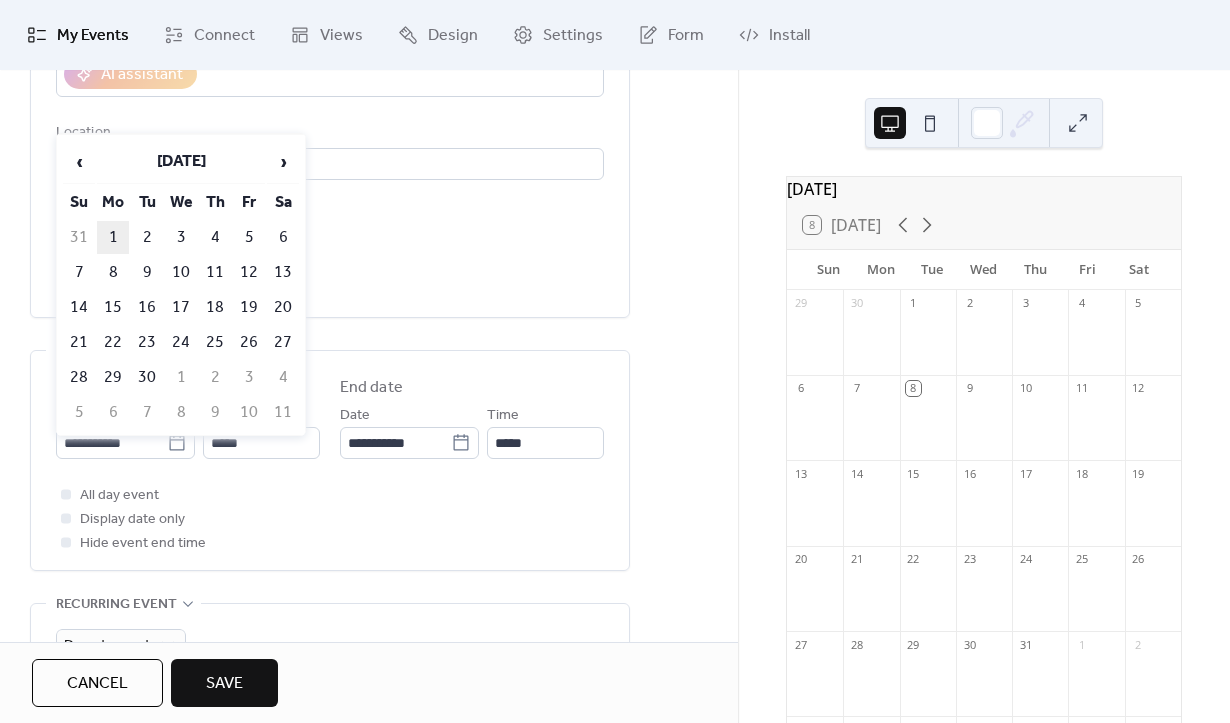 click on "1" at bounding box center (113, 237) 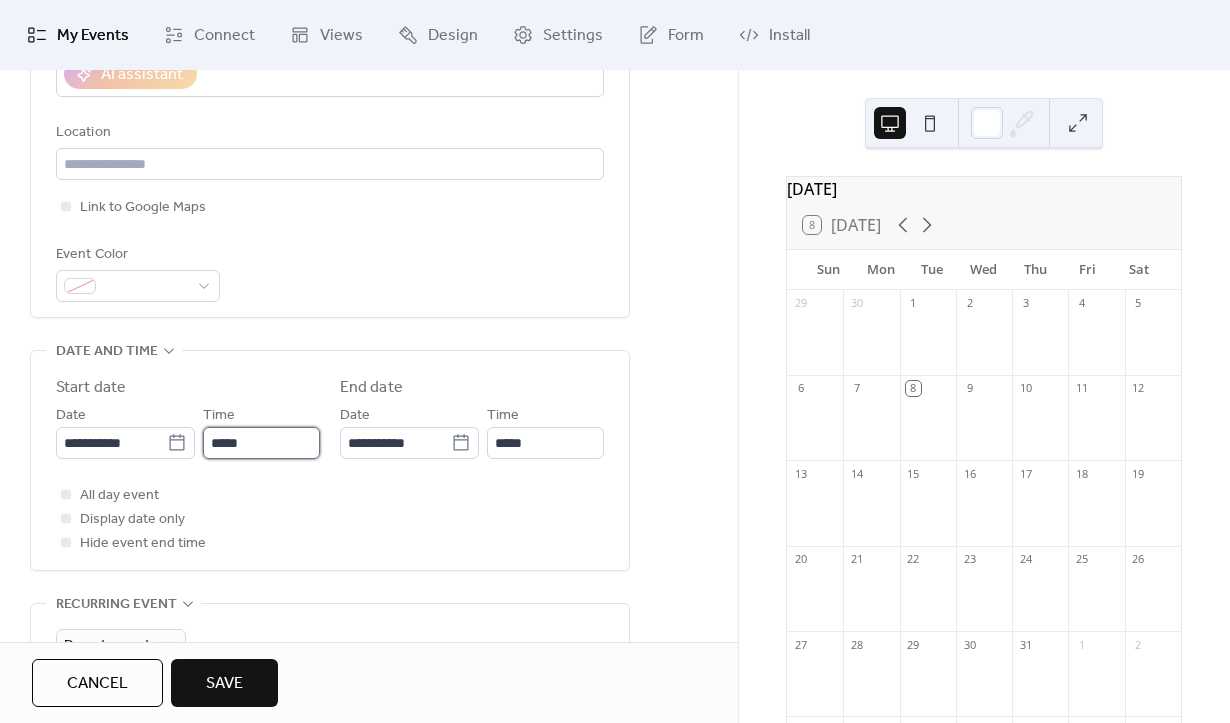 click on "*****" at bounding box center [261, 443] 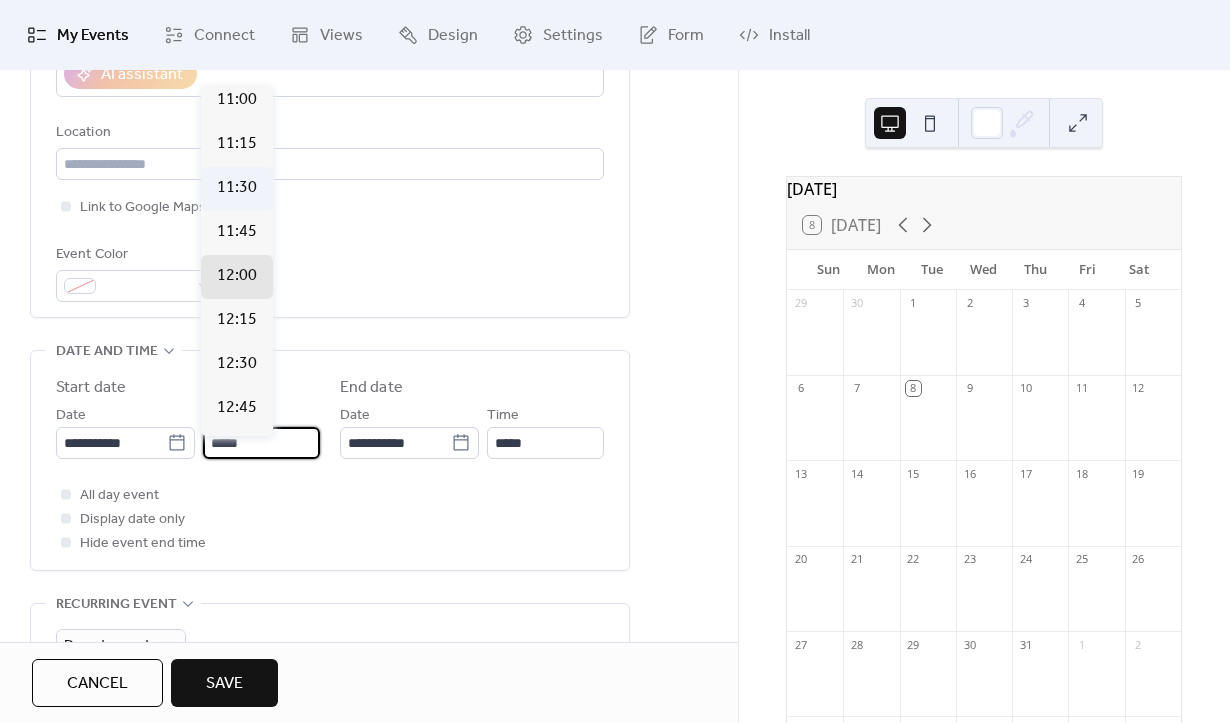 scroll, scrollTop: 1911, scrollLeft: 0, axis: vertical 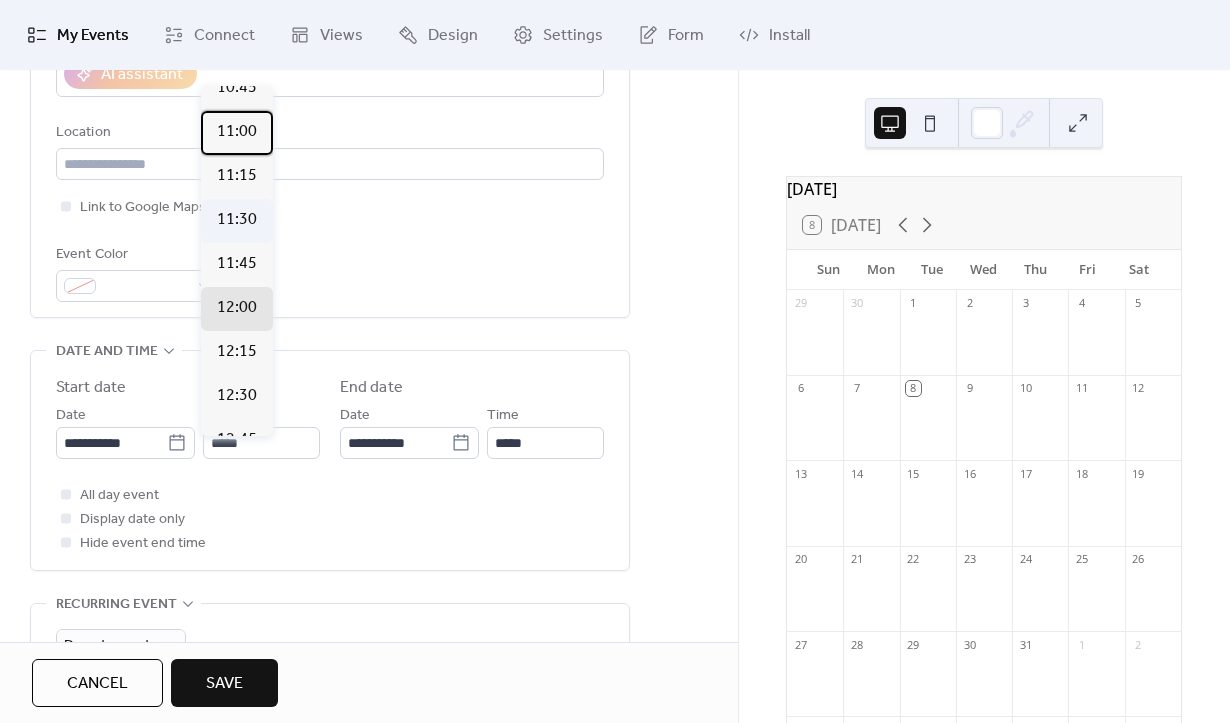 click on "11:00" at bounding box center [237, 132] 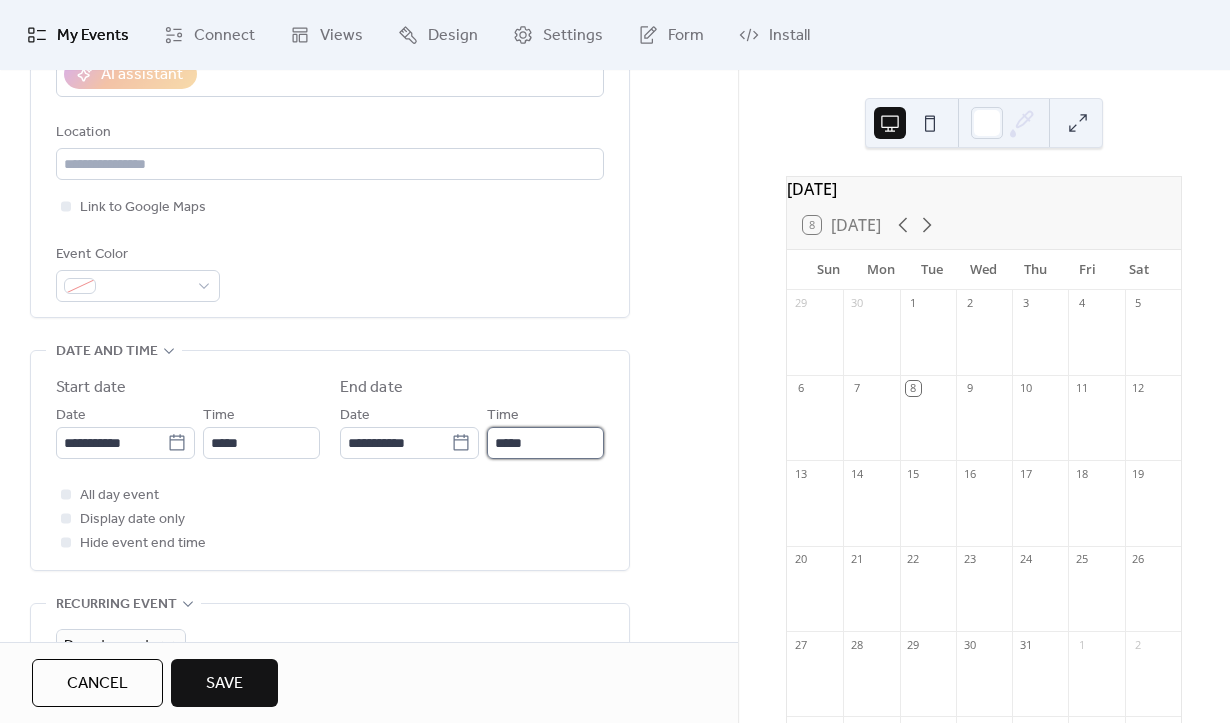 click on "*****" at bounding box center [545, 443] 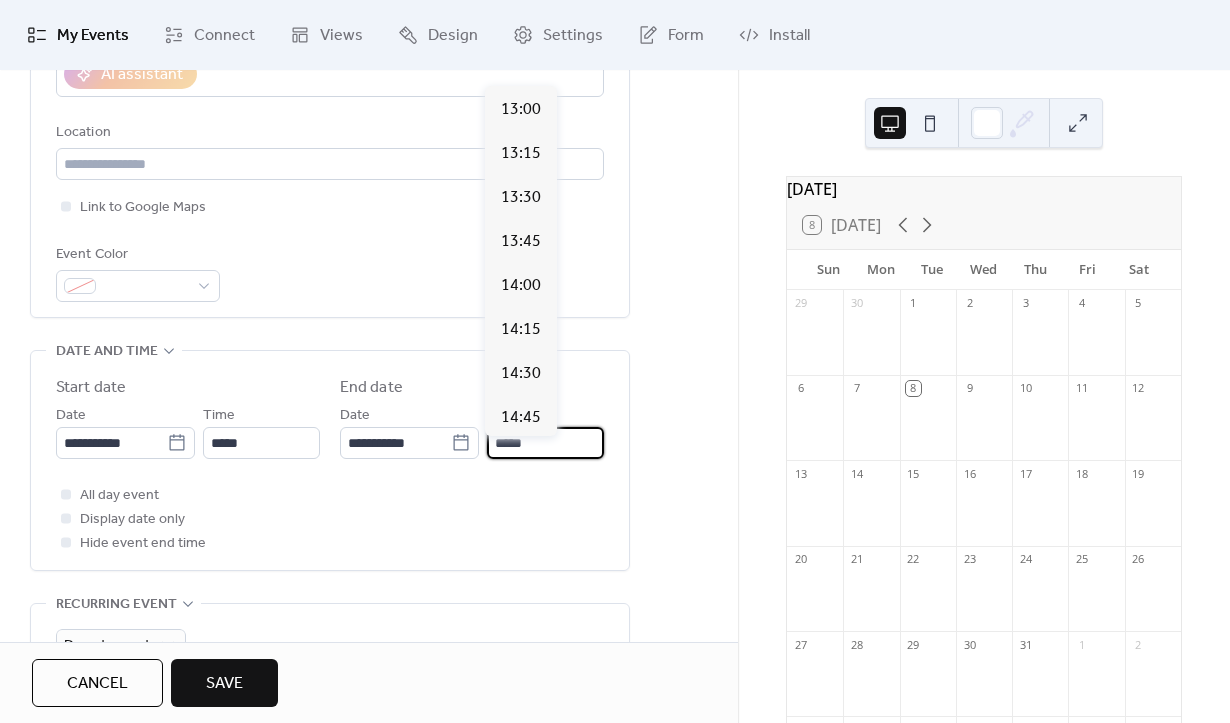 scroll, scrollTop: 310, scrollLeft: 0, axis: vertical 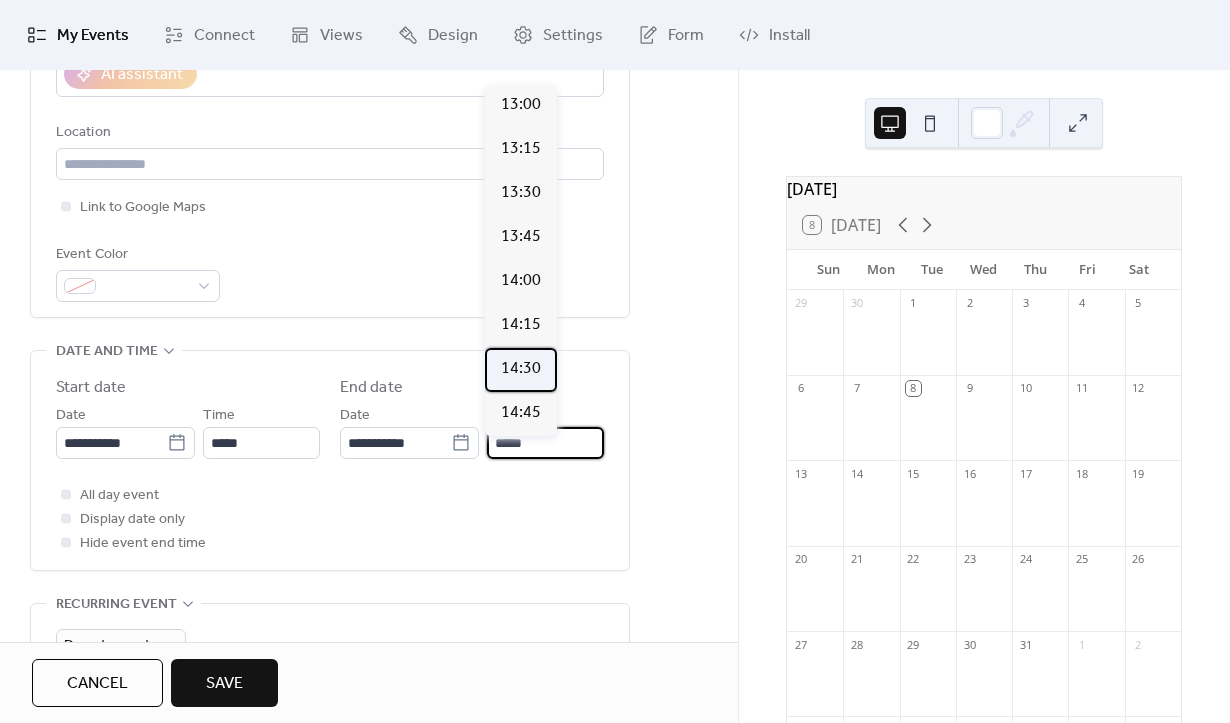 click on "14:30" at bounding box center [521, 369] 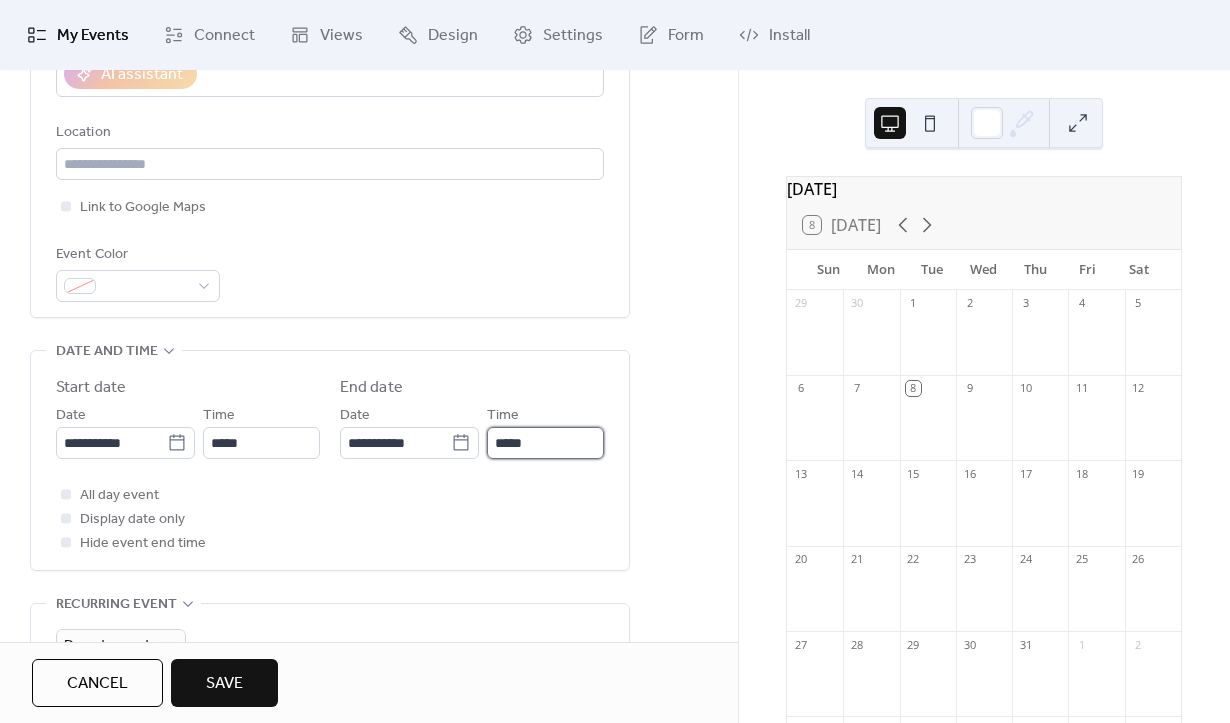 click on "*****" at bounding box center [545, 443] 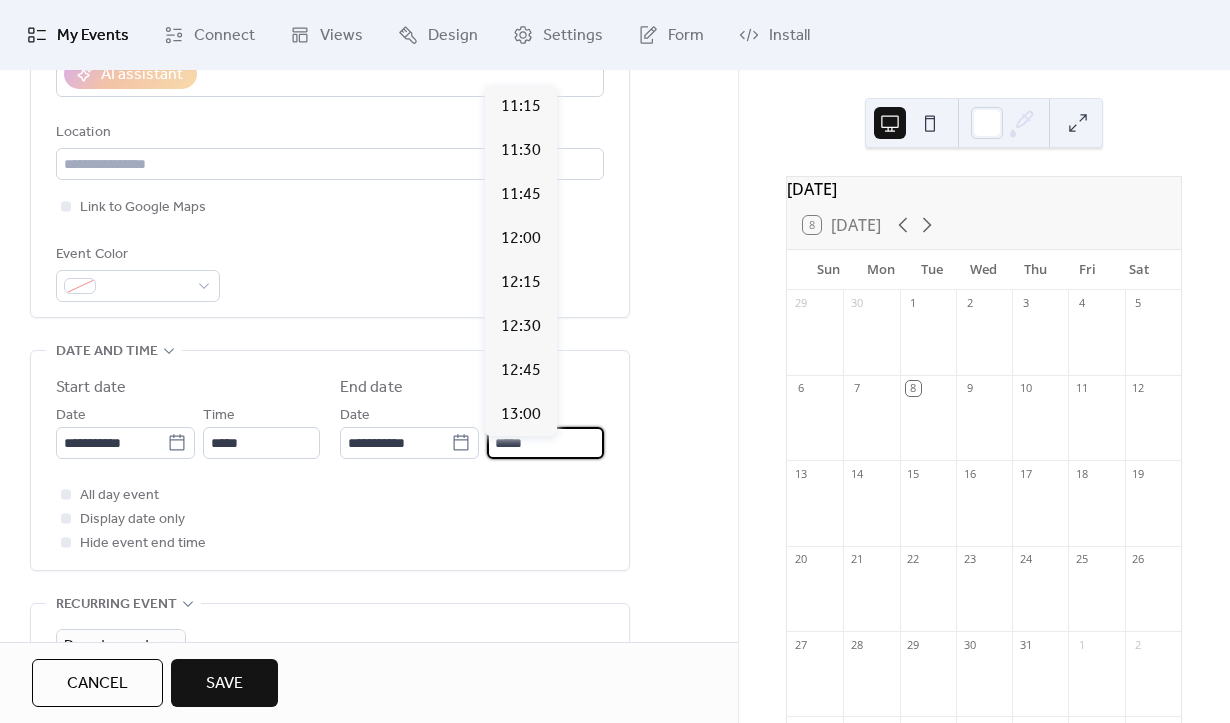 scroll, scrollTop: 572, scrollLeft: 0, axis: vertical 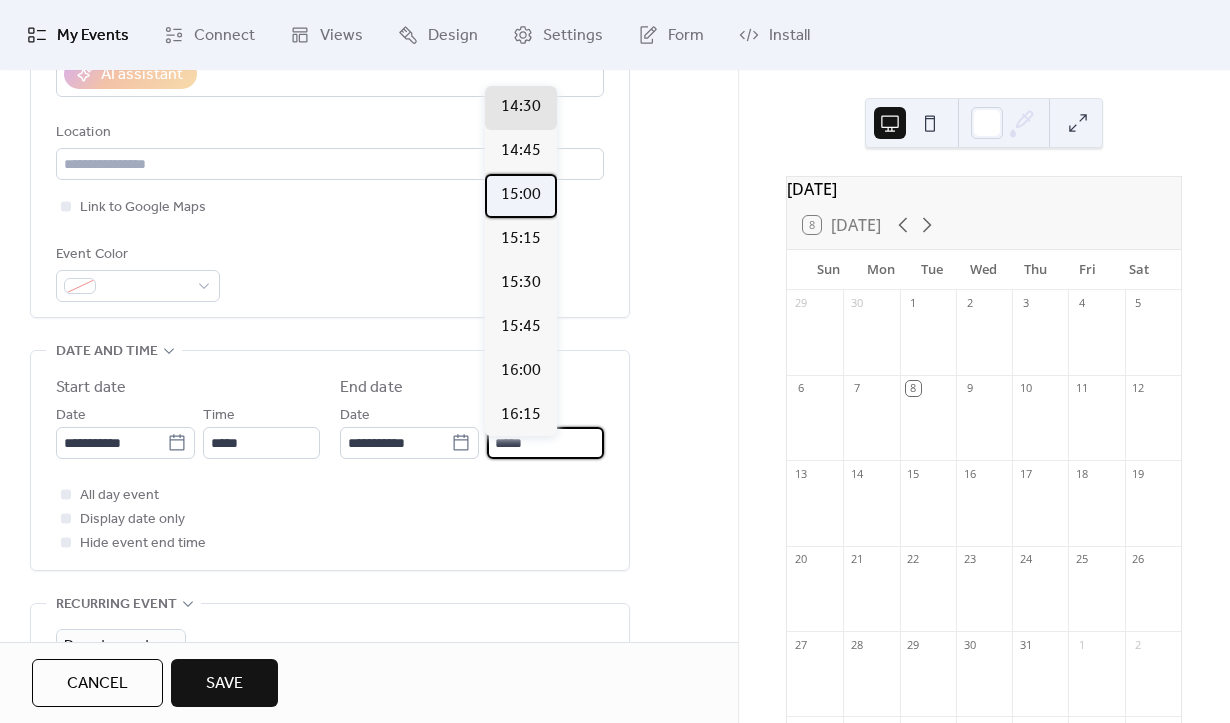 click on "15:00" at bounding box center [521, 195] 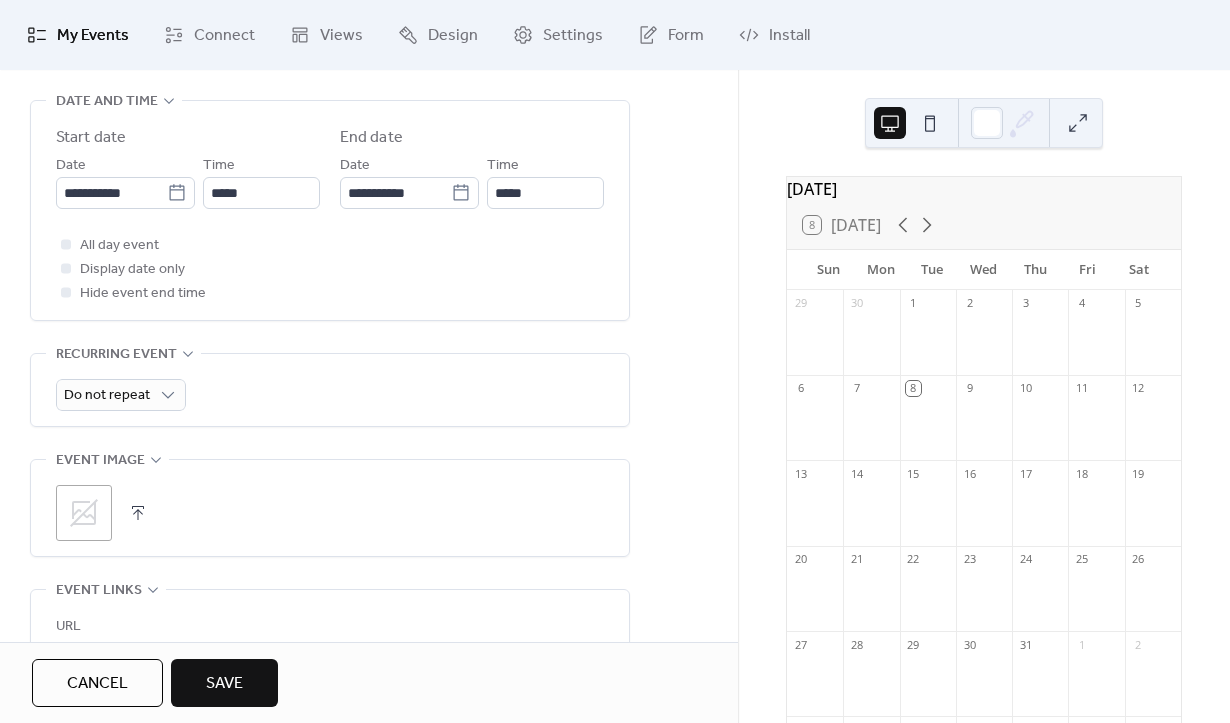scroll, scrollTop: 698, scrollLeft: 0, axis: vertical 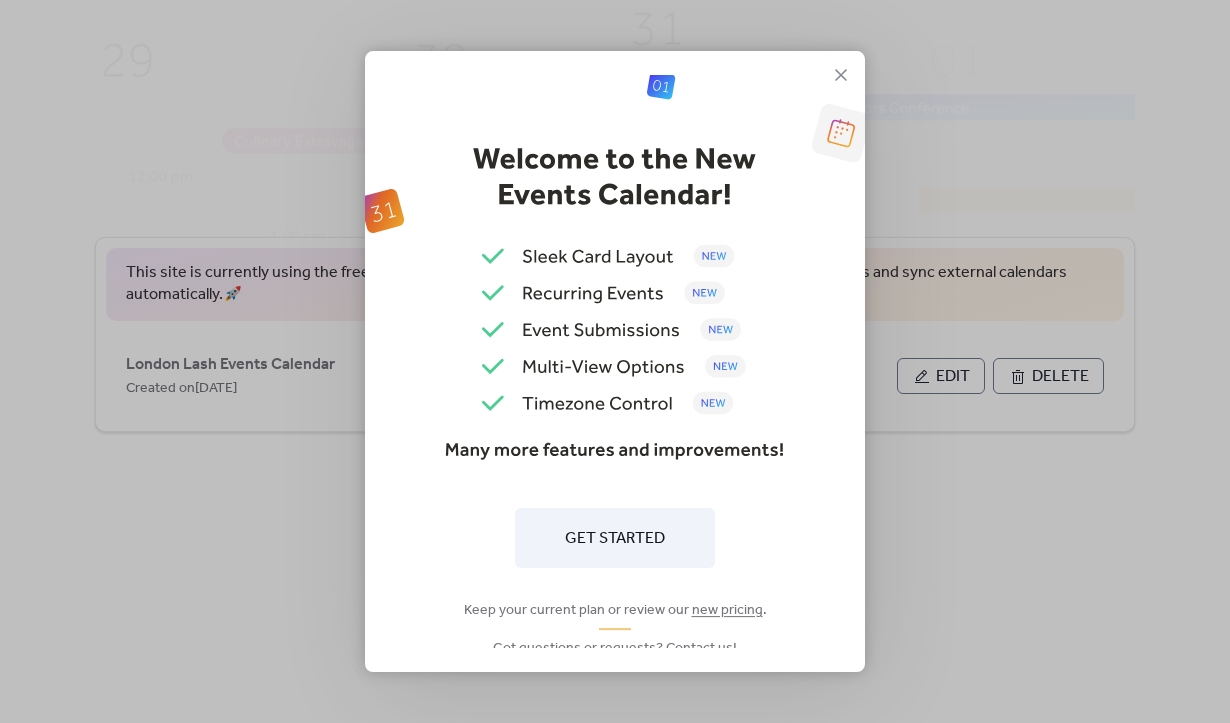 click on "Get Started" at bounding box center (615, 539) 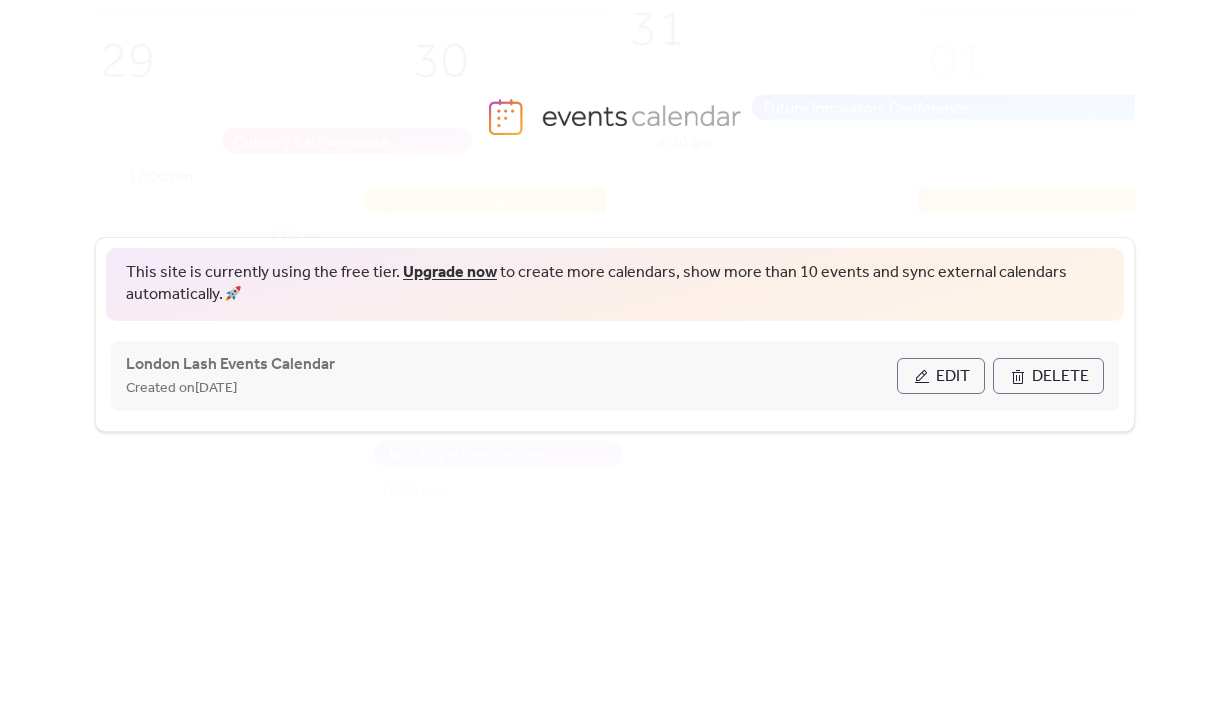 click on "Edit" at bounding box center (953, 377) 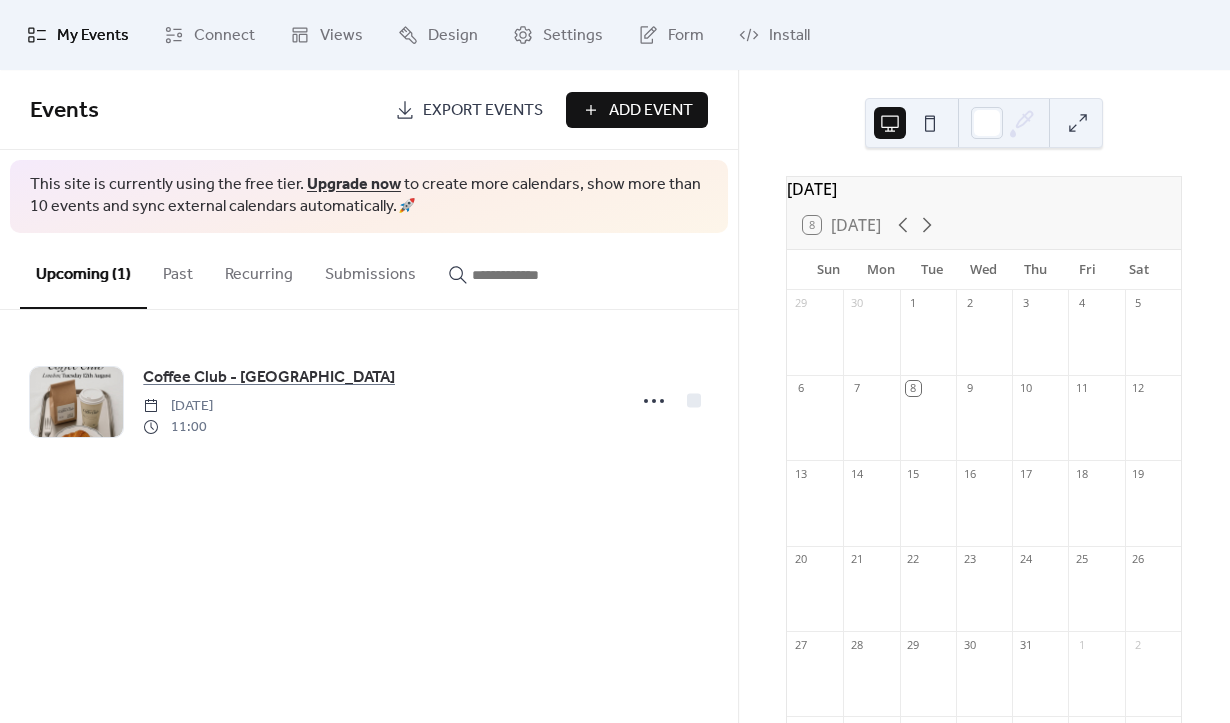 click on "Add Event" at bounding box center [651, 111] 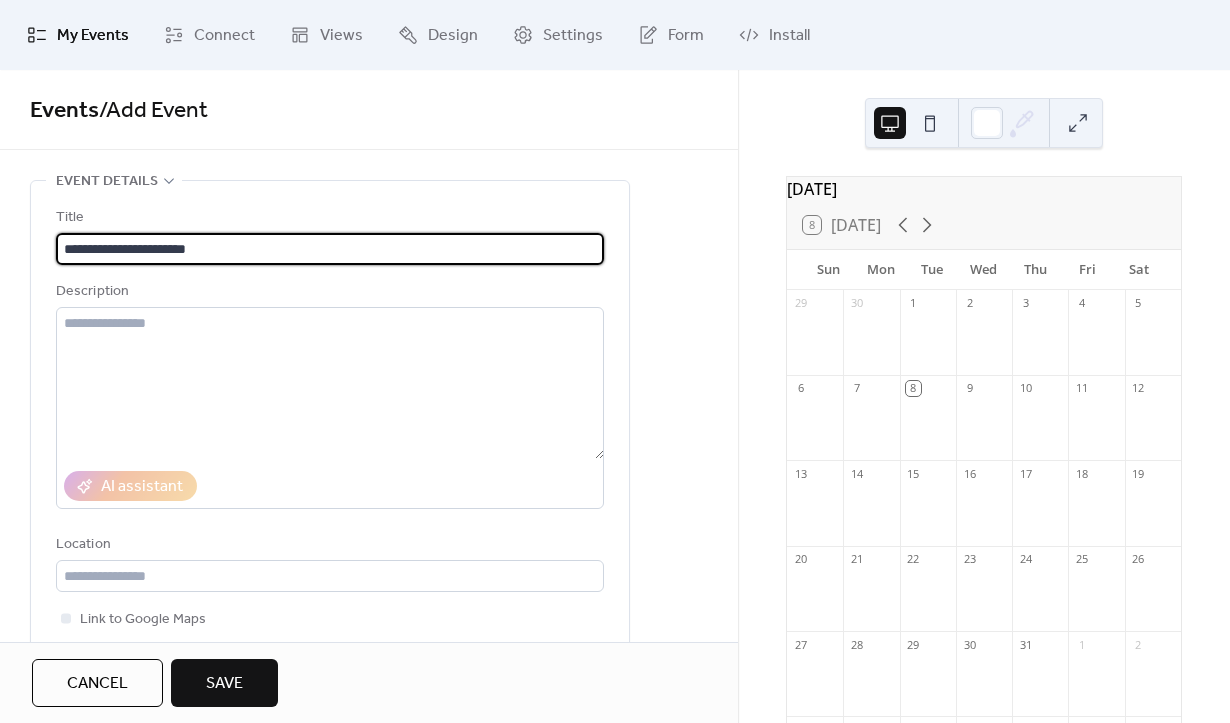 type on "**********" 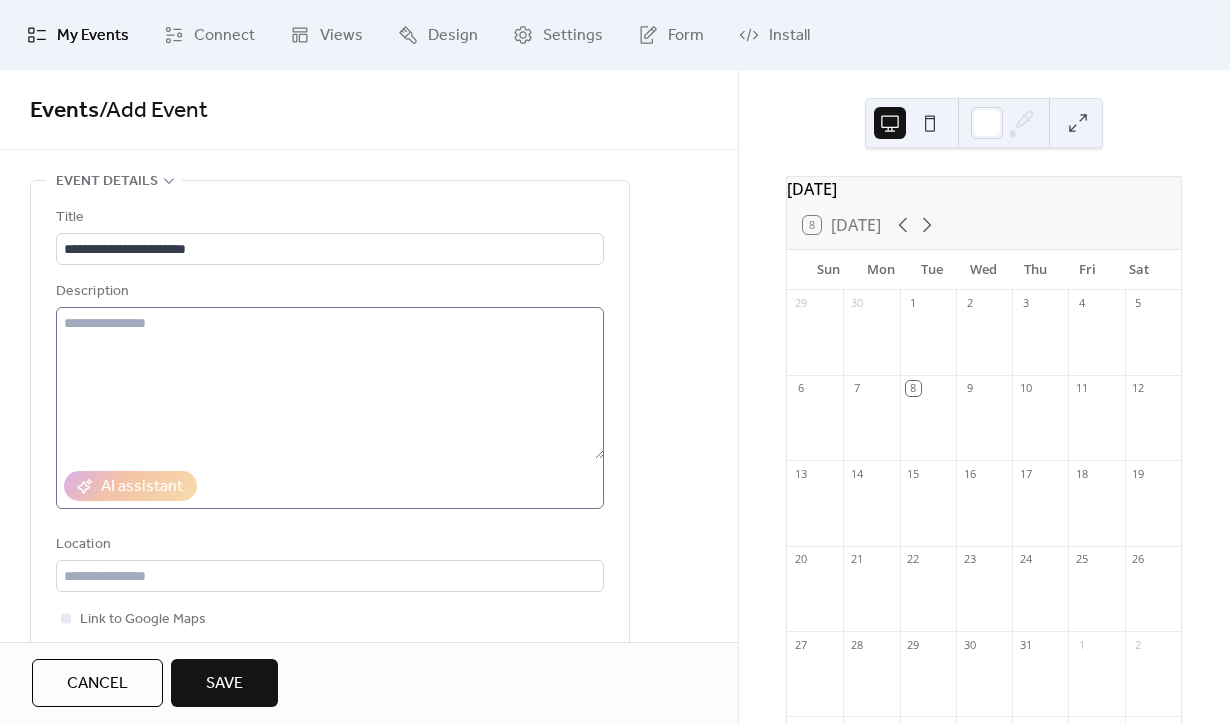 click at bounding box center [330, 408] 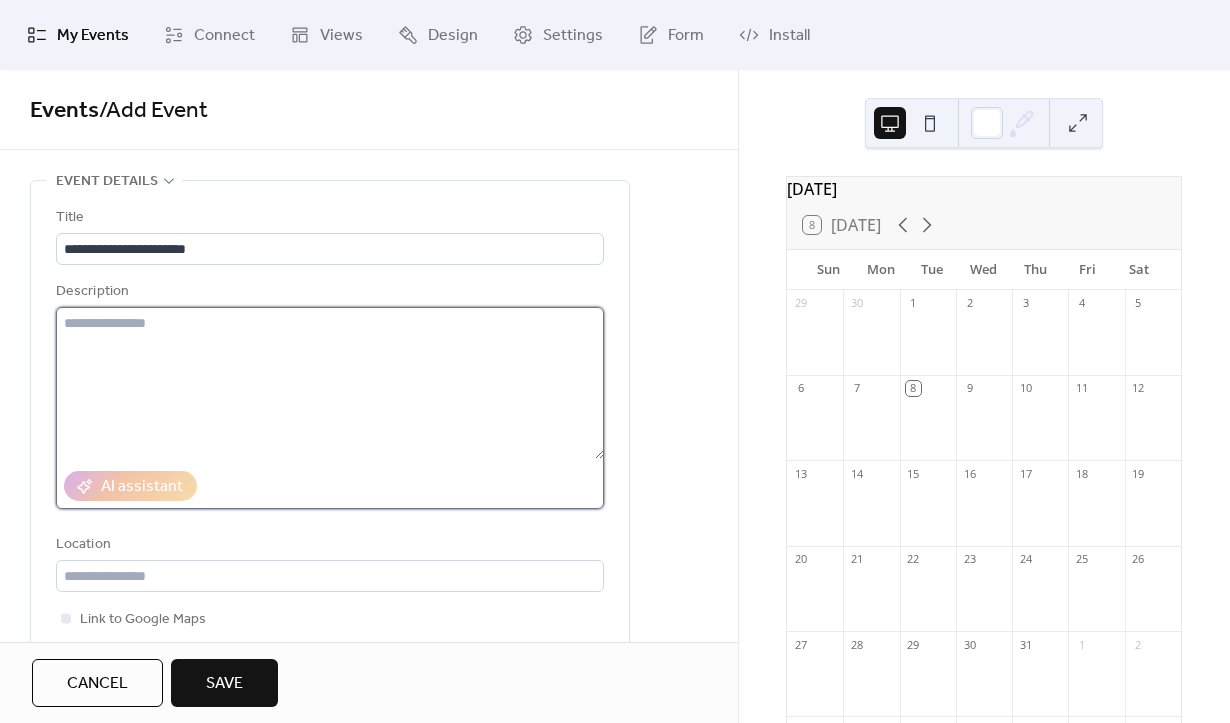 click at bounding box center [330, 383] 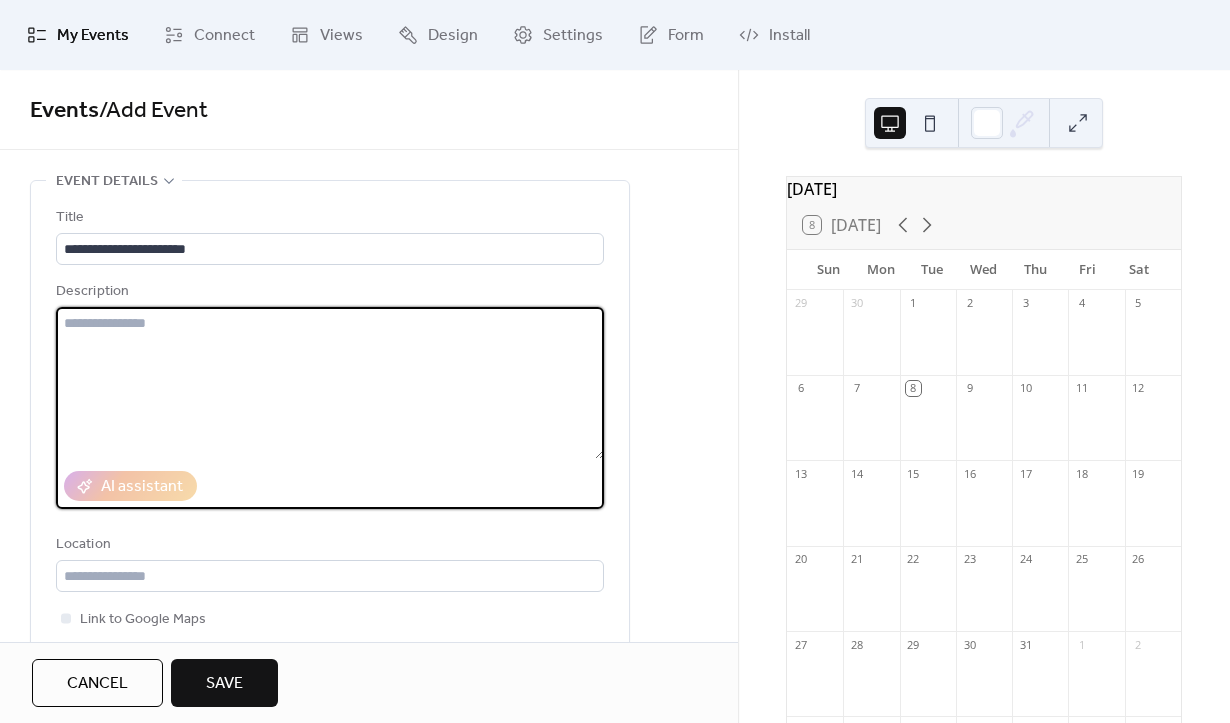 paste on "**********" 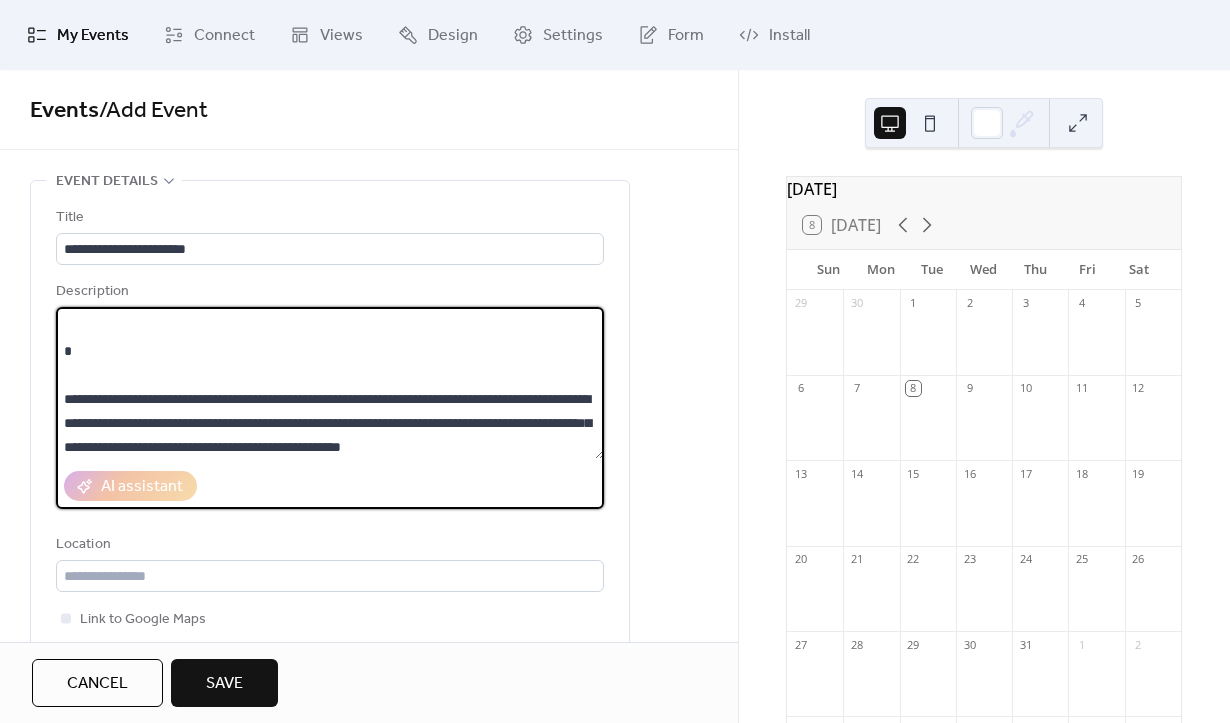 scroll, scrollTop: 169, scrollLeft: 0, axis: vertical 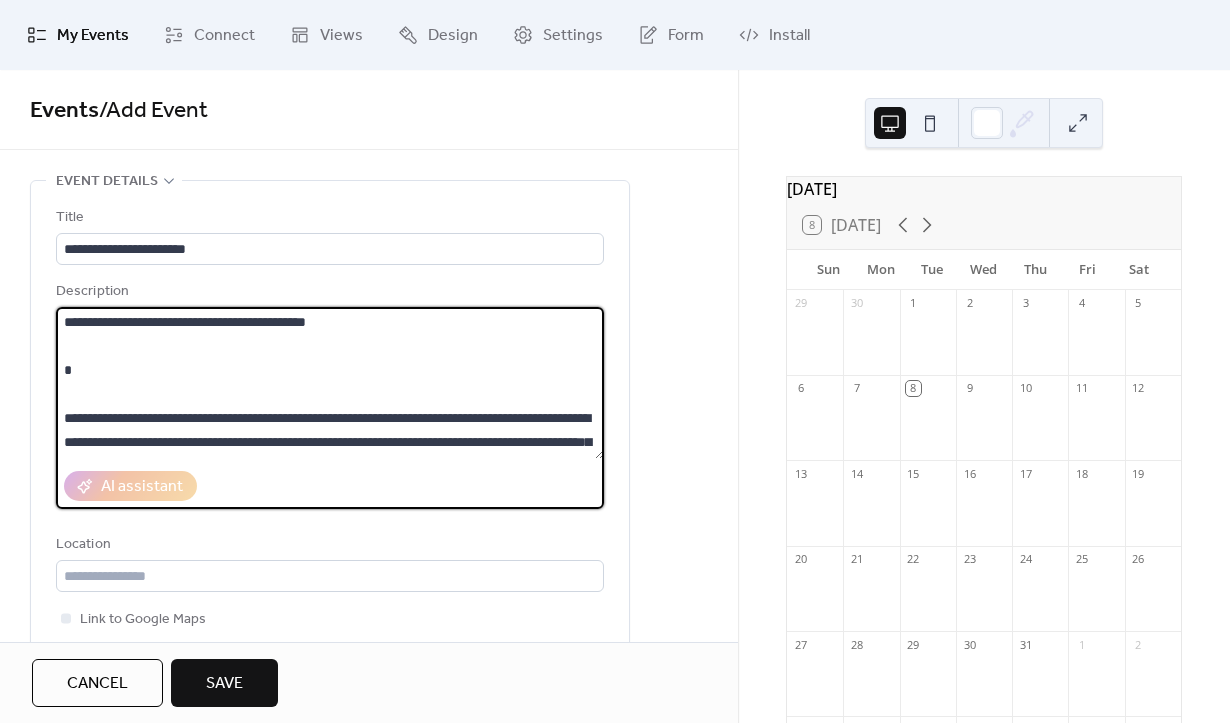 click on "**********" at bounding box center (330, 383) 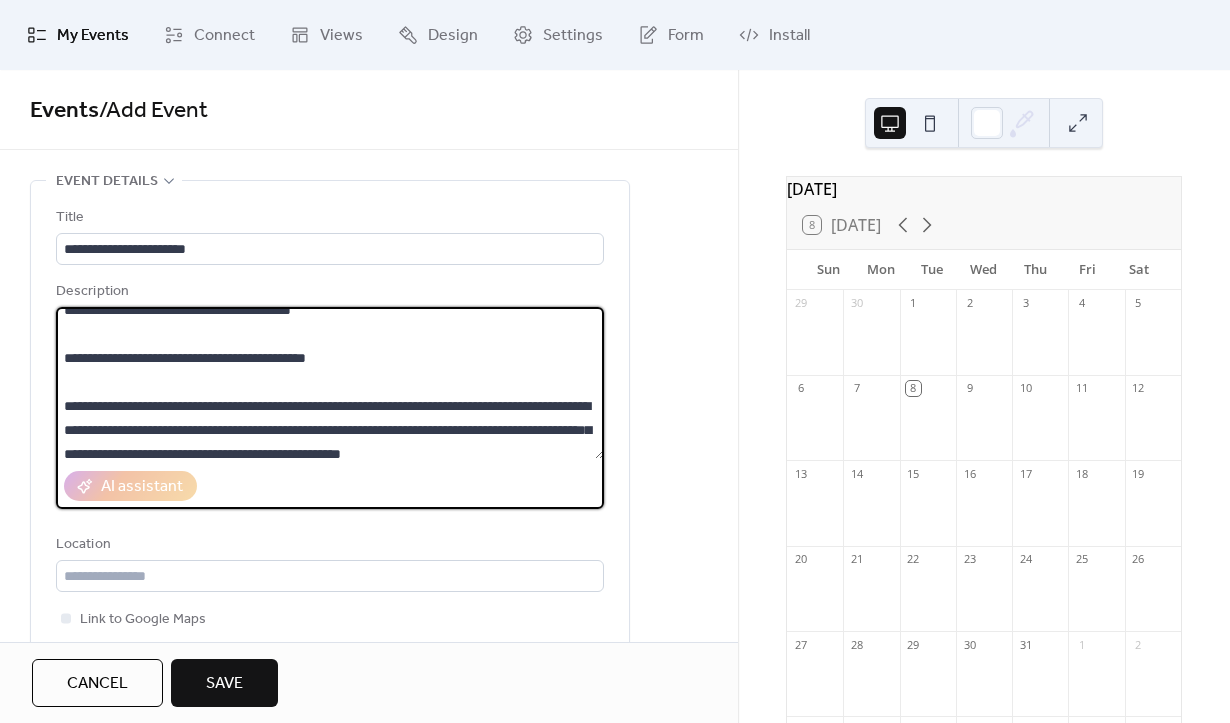 scroll, scrollTop: 156, scrollLeft: 0, axis: vertical 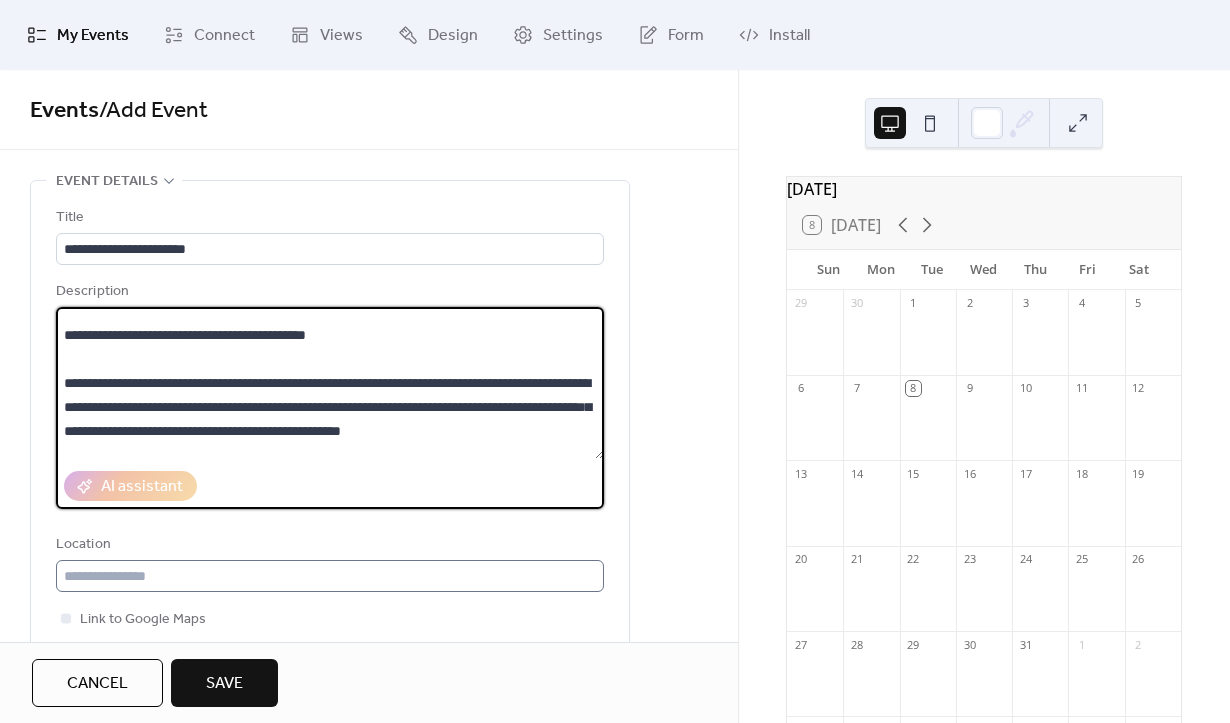 type on "**********" 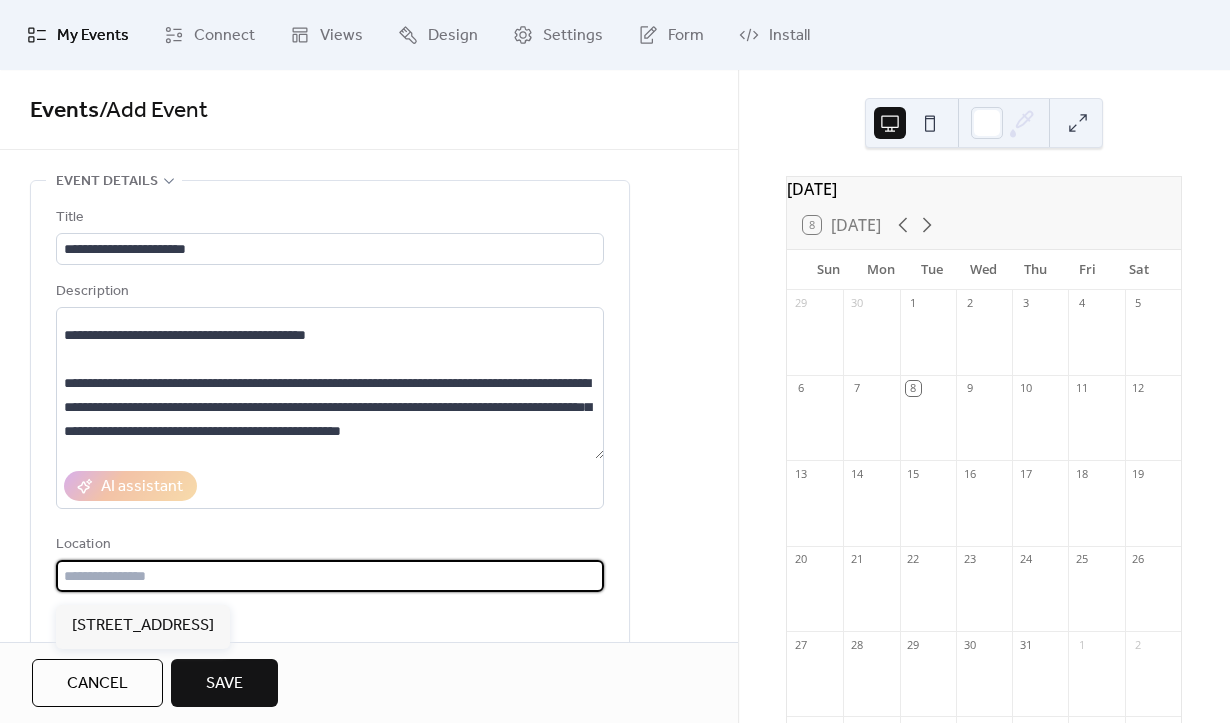 click at bounding box center (330, 576) 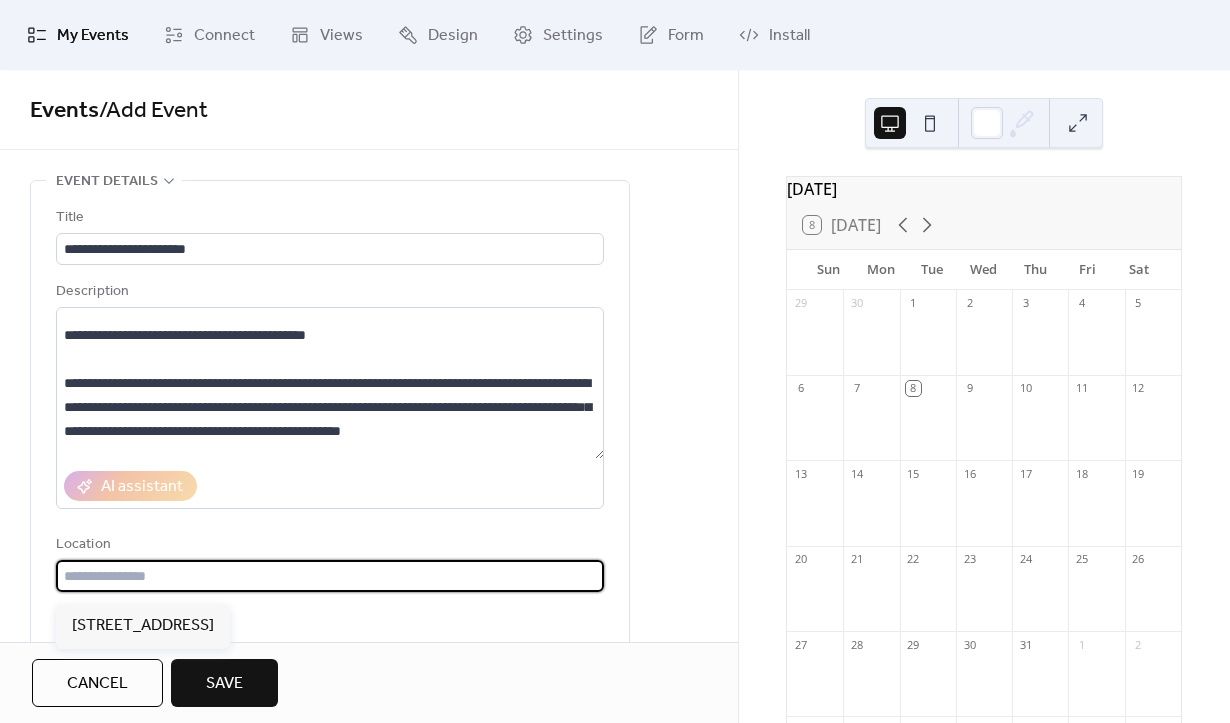 paste on "**********" 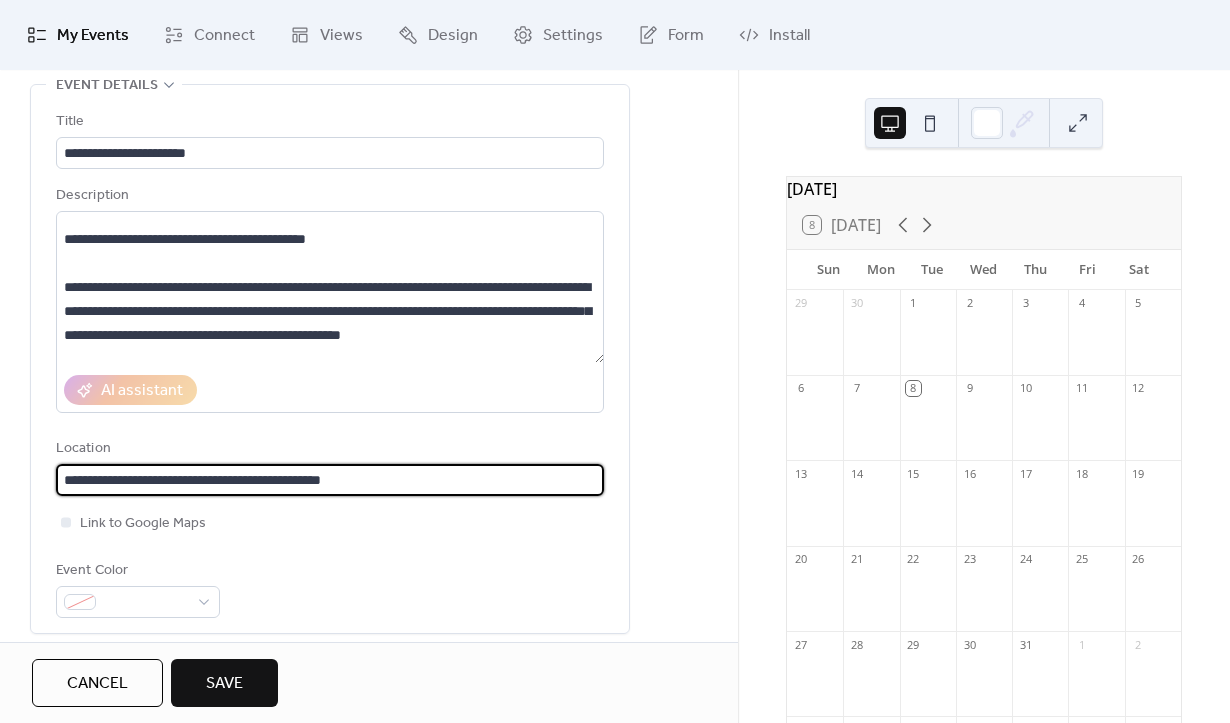 scroll, scrollTop: 97, scrollLeft: 0, axis: vertical 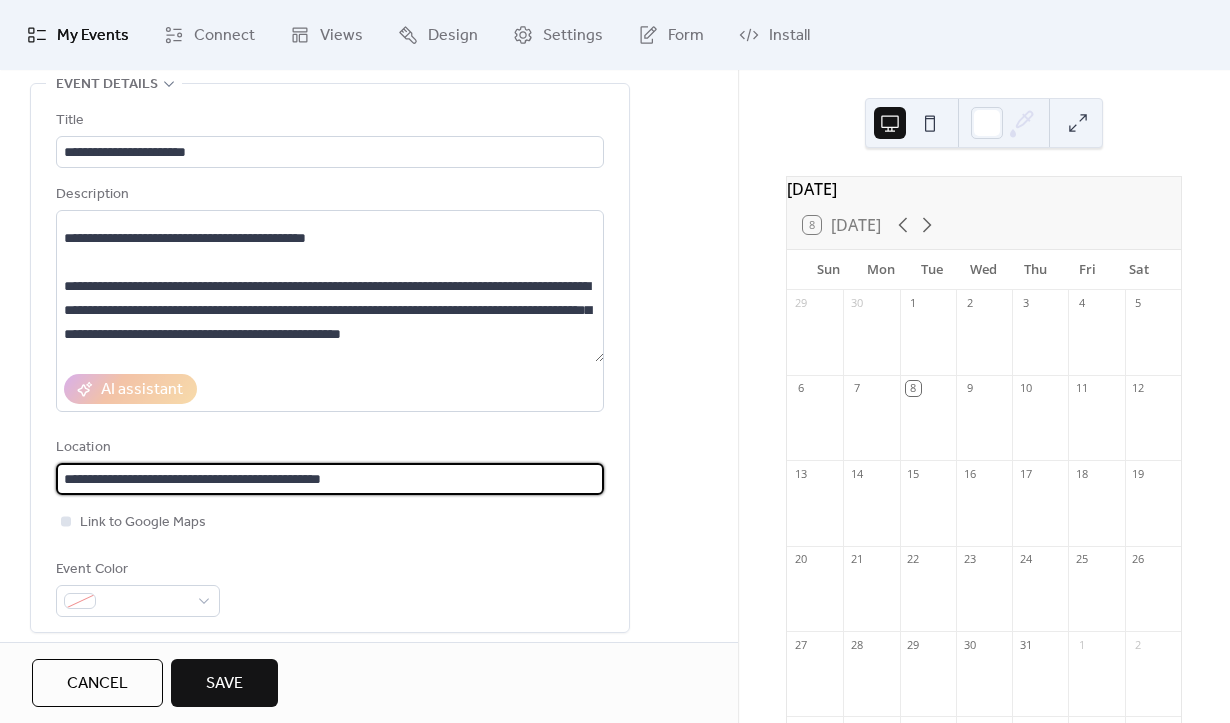 type on "**********" 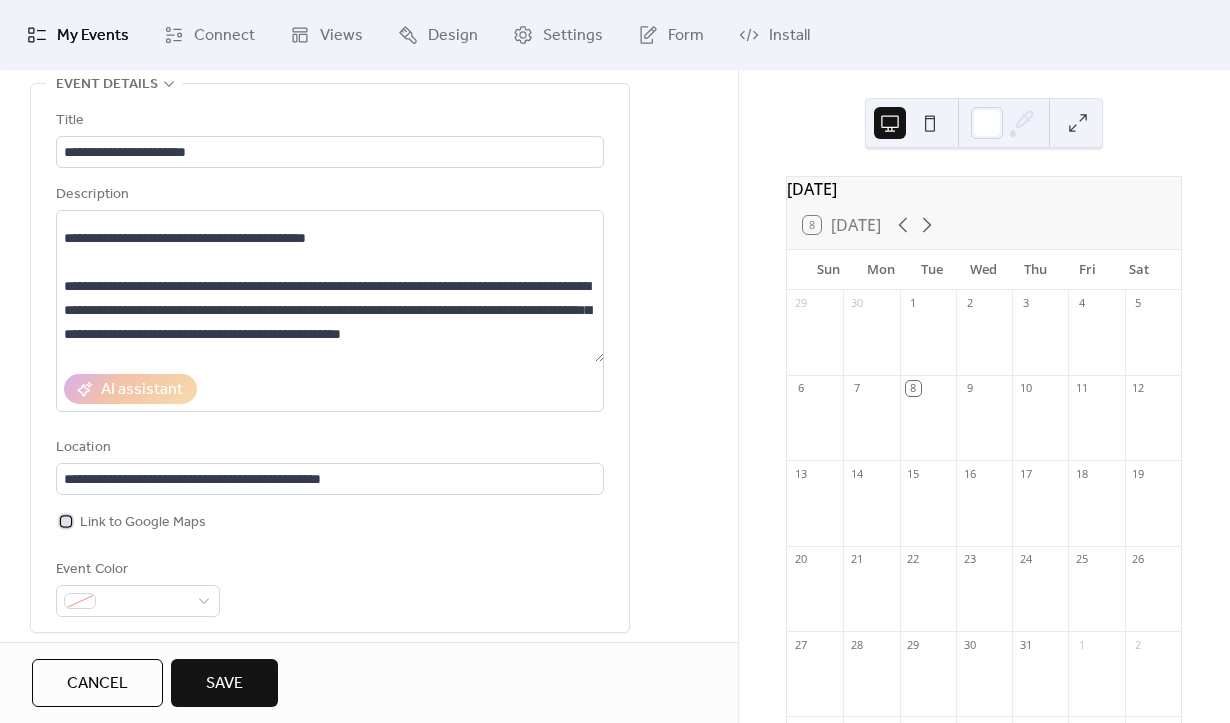 click at bounding box center [66, 521] 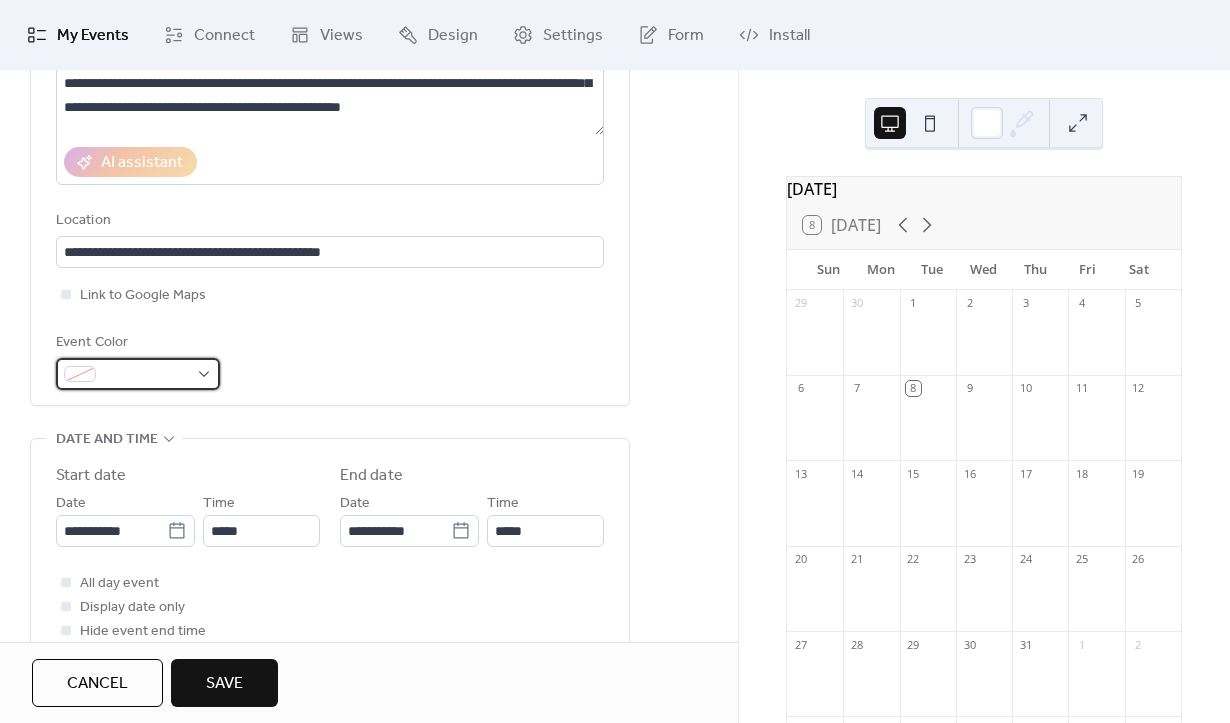 click at bounding box center (146, 375) 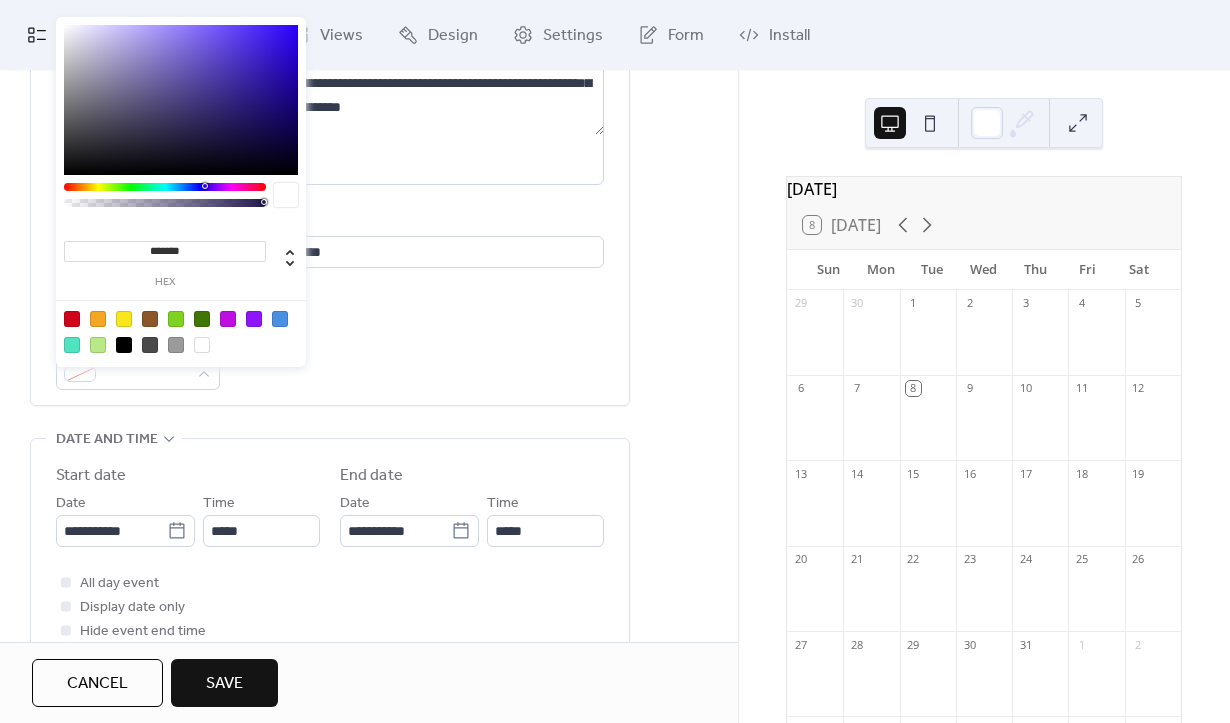 click at bounding box center [150, 319] 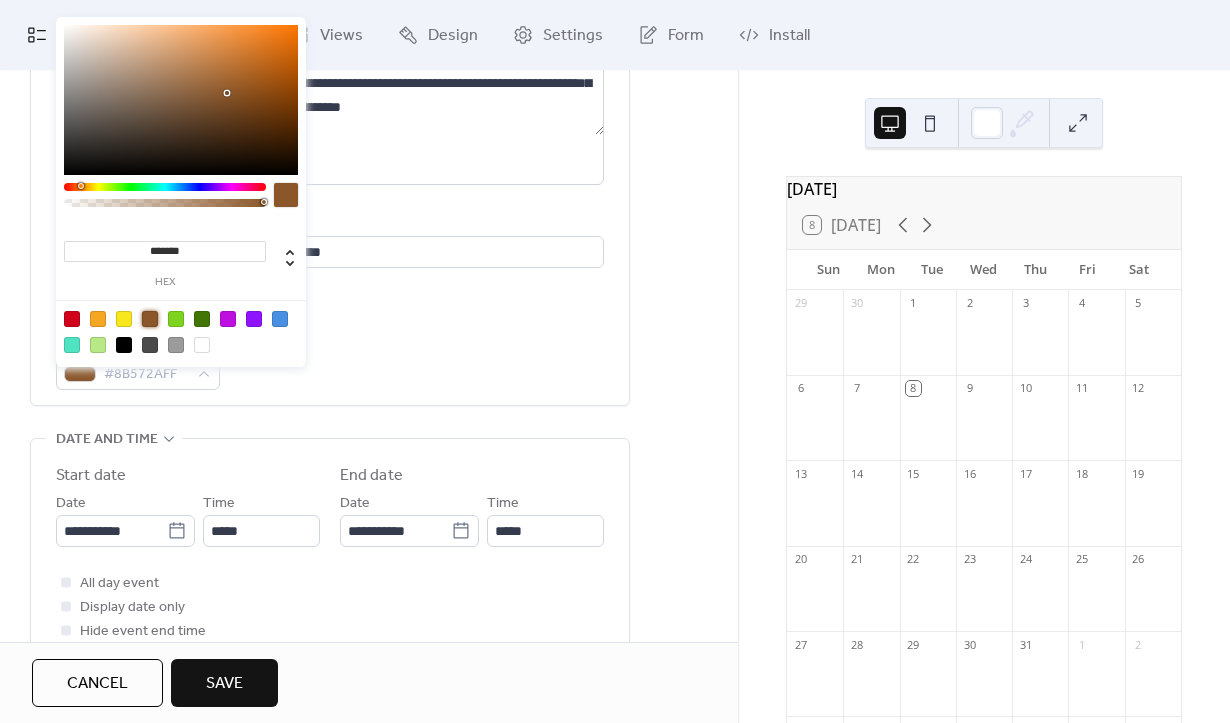 click on "Event Color #8B572AFF" at bounding box center (330, 360) 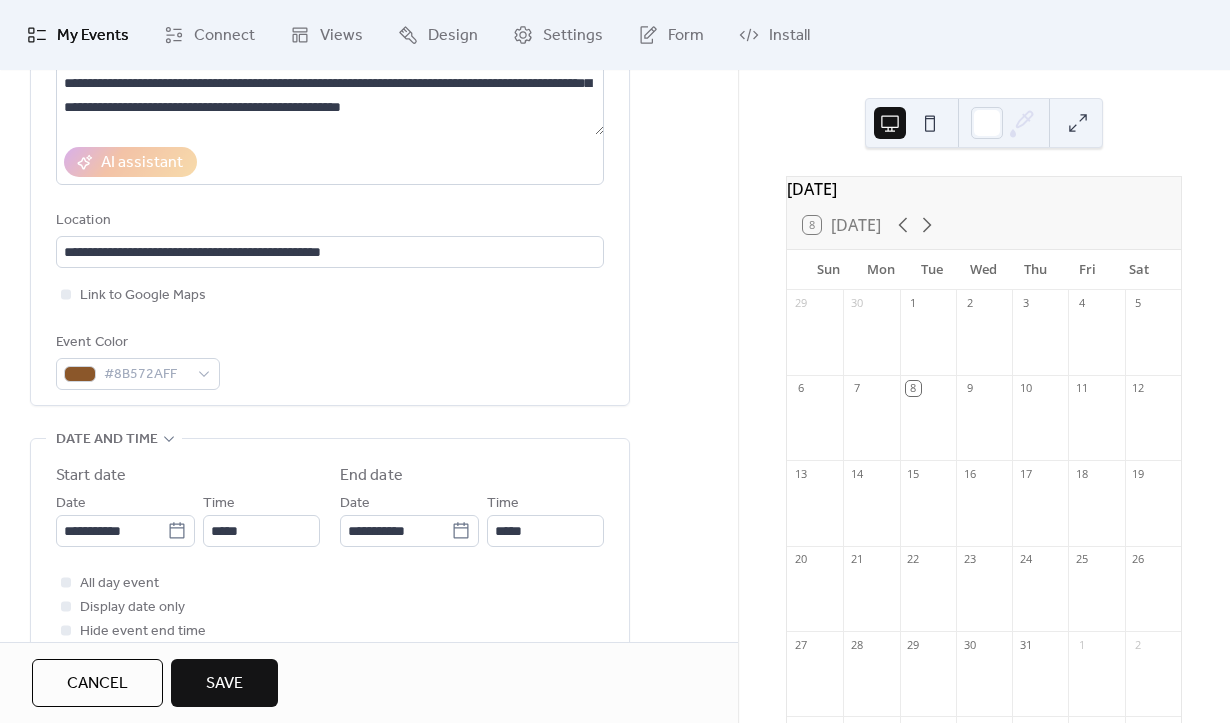 click on "**********" at bounding box center [330, 553] 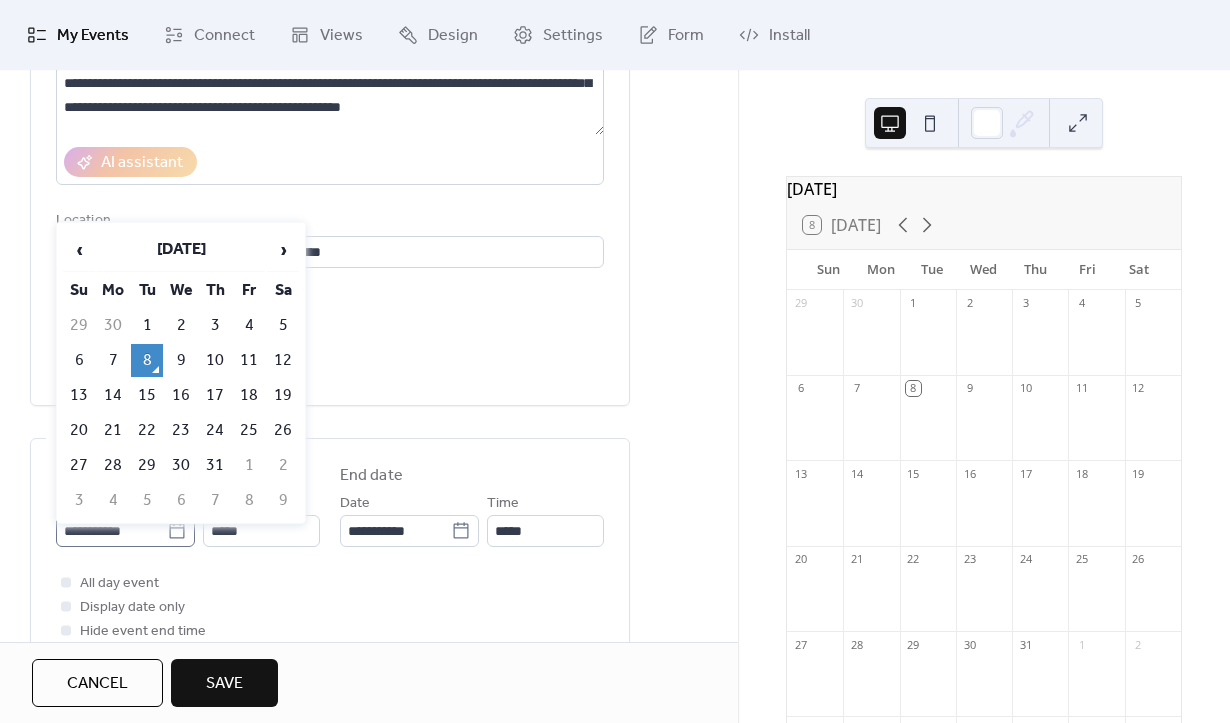 click 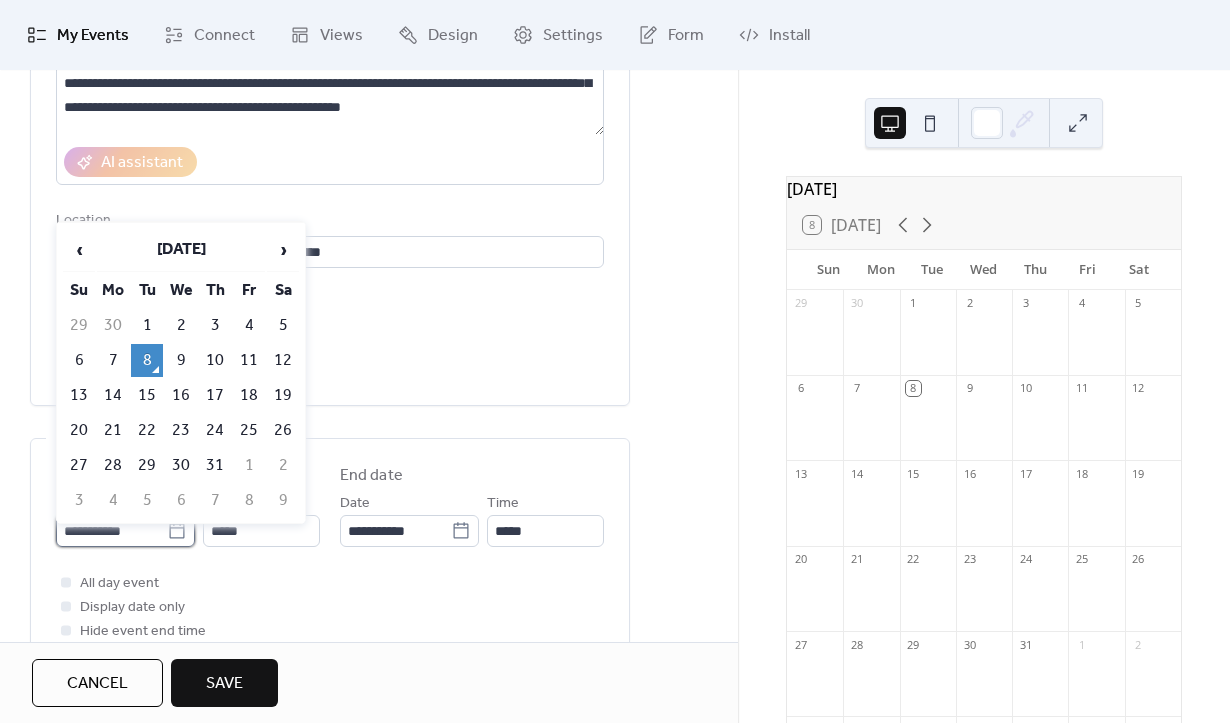 click on "**********" at bounding box center [111, 531] 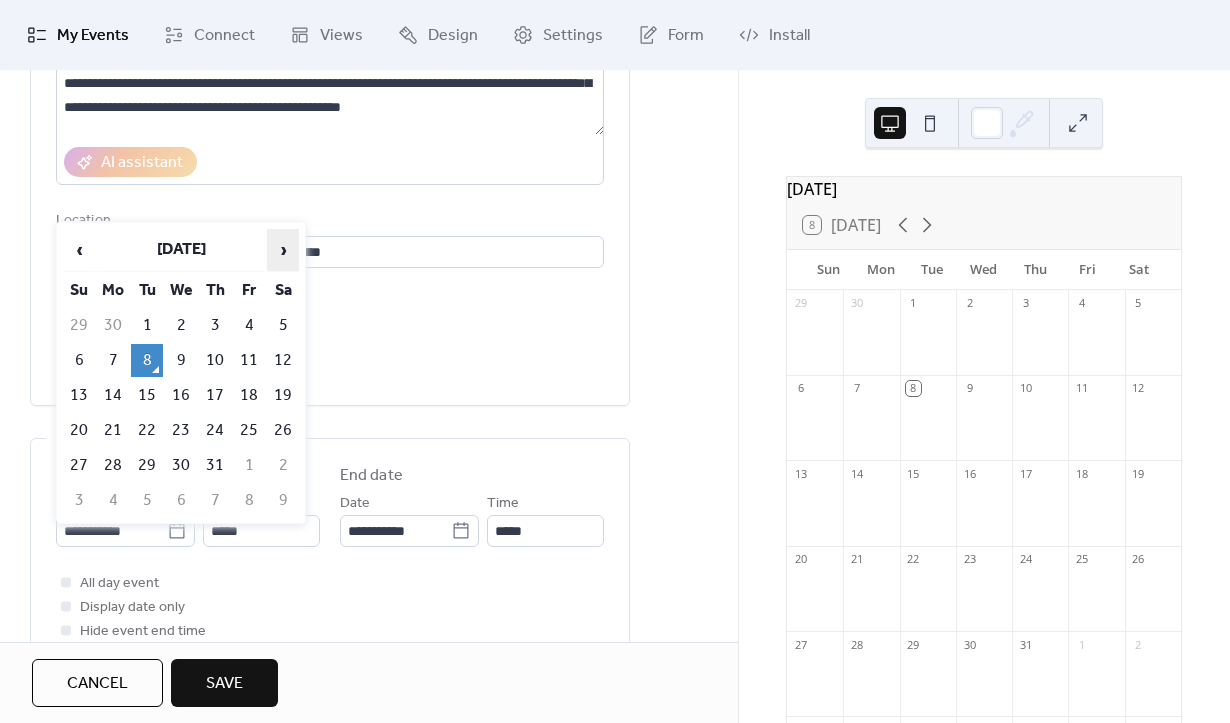 click on "›" at bounding box center (283, 250) 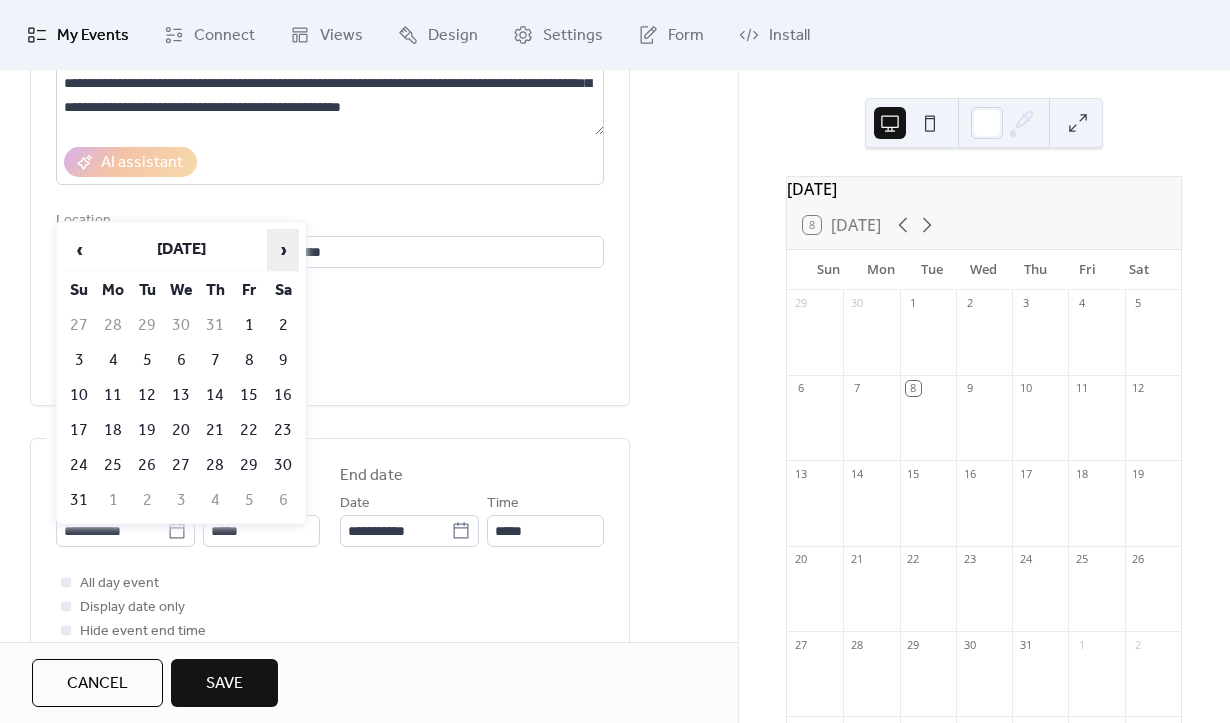 click on "›" at bounding box center [283, 250] 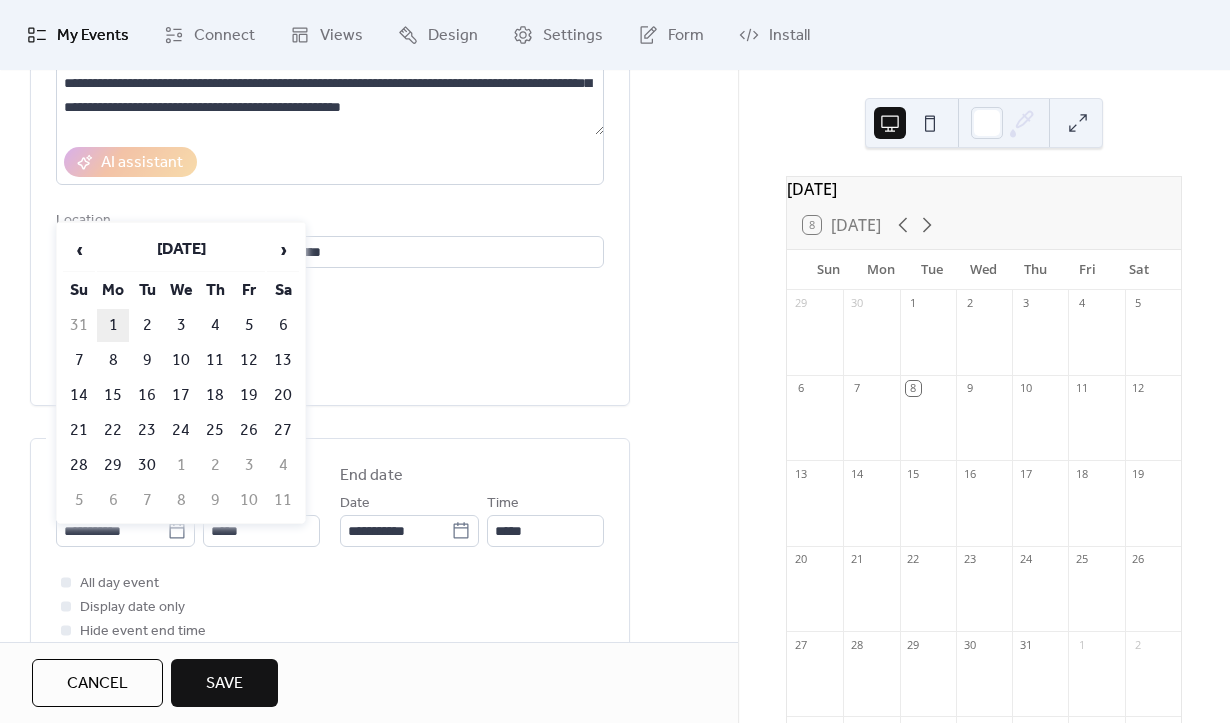click on "1" at bounding box center (113, 325) 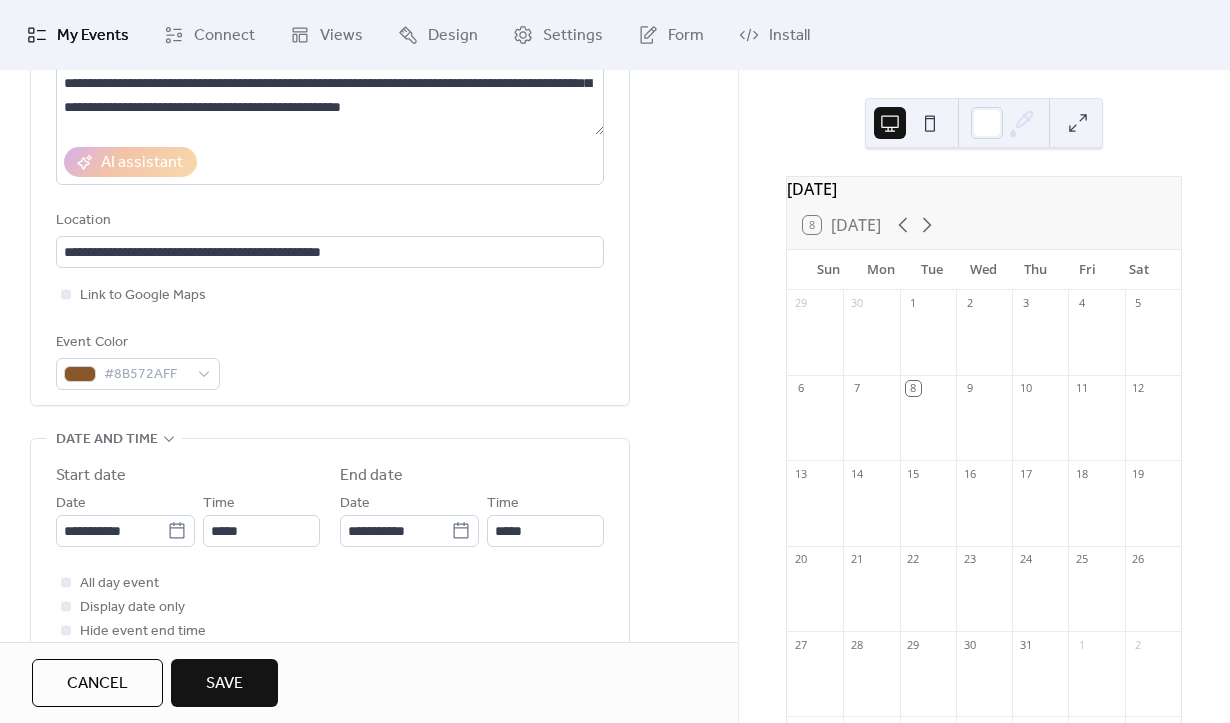 type on "**********" 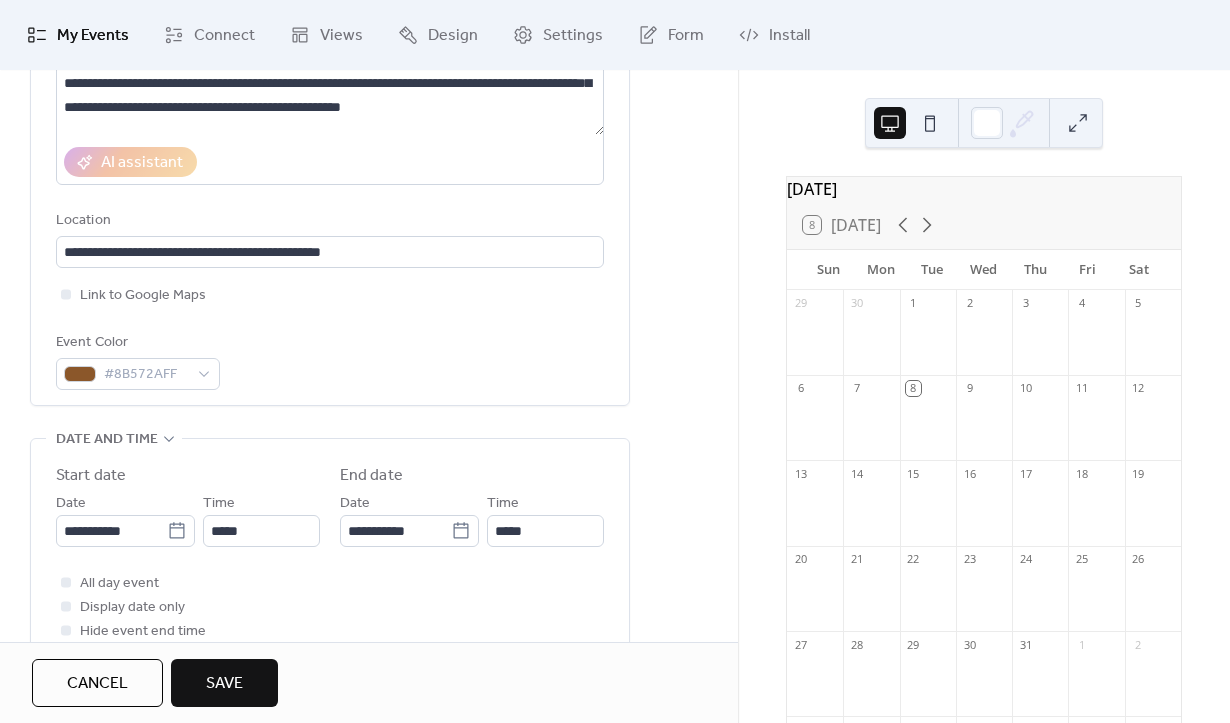 type on "**********" 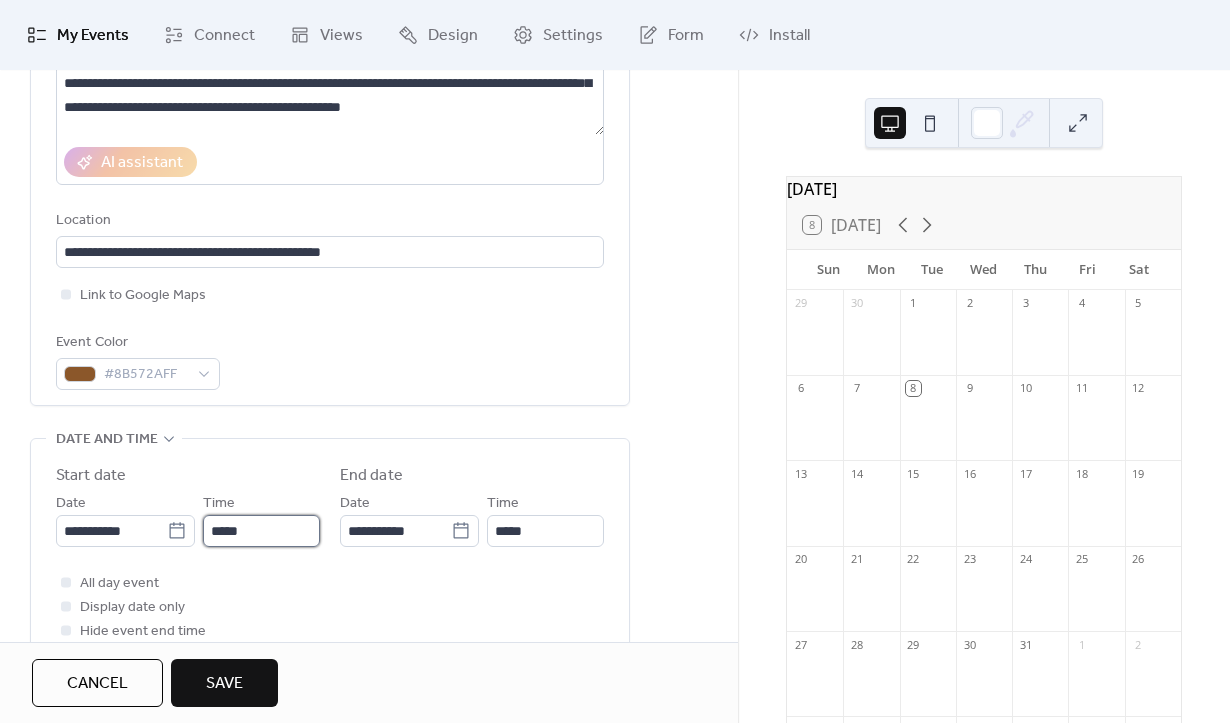 click on "*****" at bounding box center (261, 531) 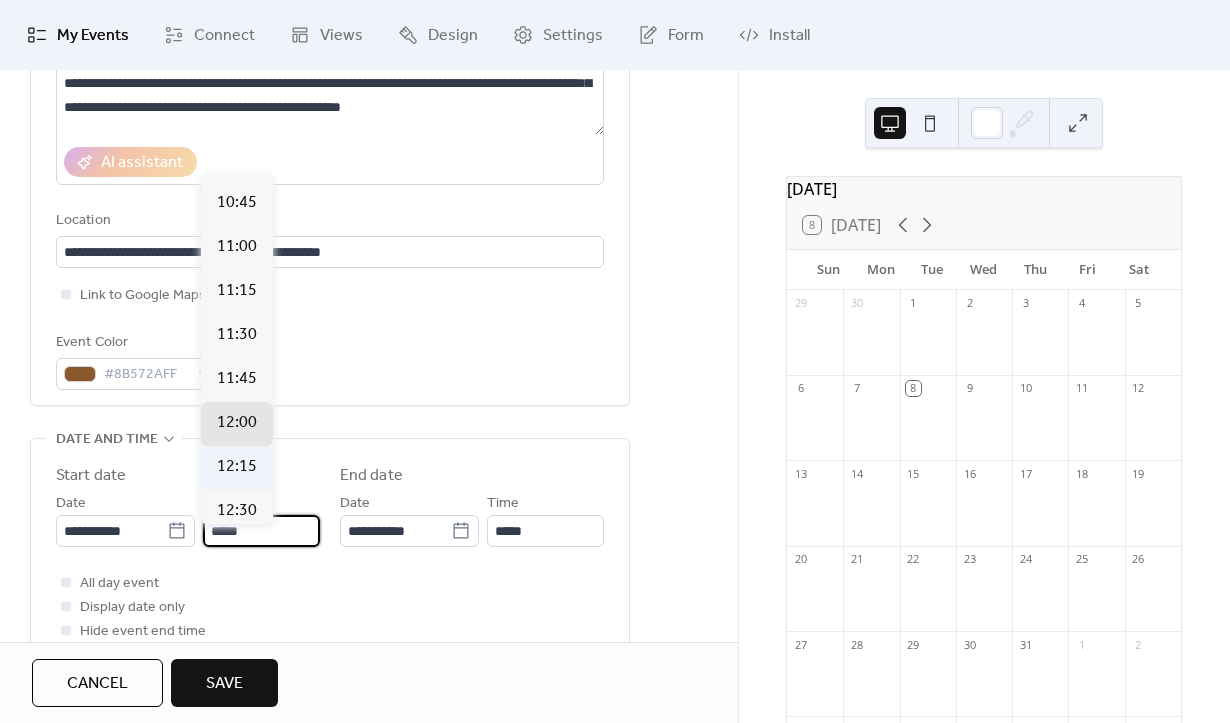 scroll, scrollTop: 1885, scrollLeft: 0, axis: vertical 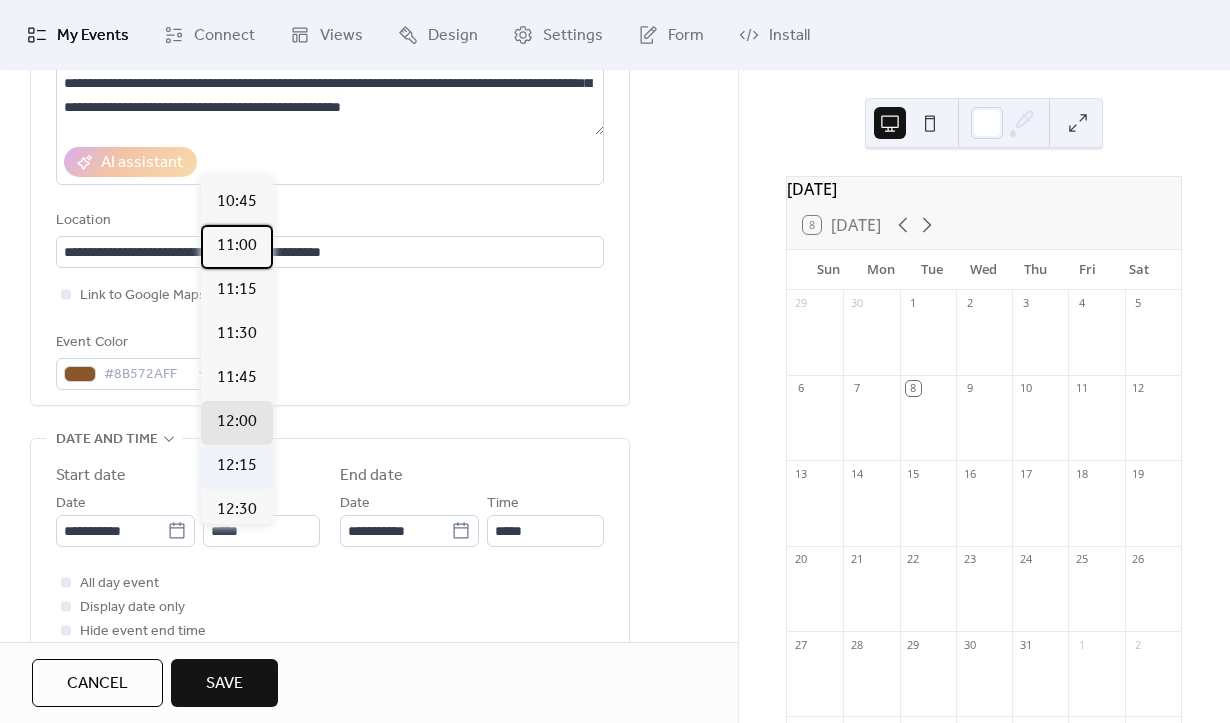 click on "11:00" at bounding box center (237, 246) 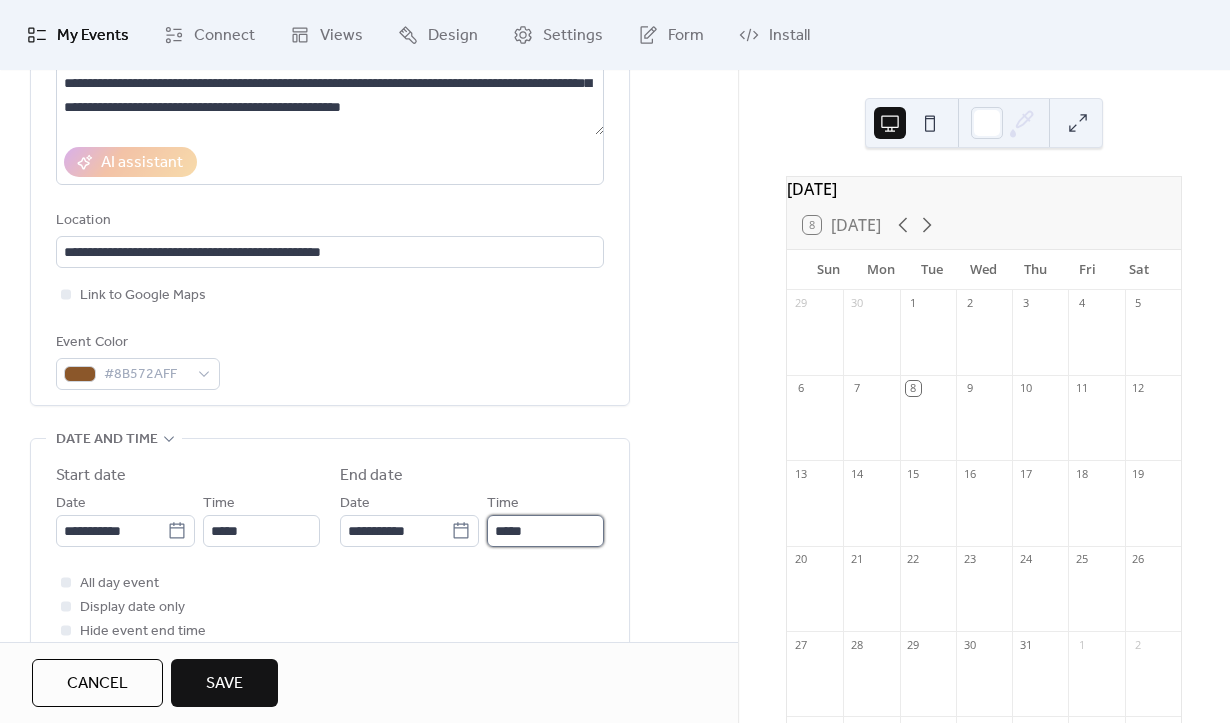 click on "*****" at bounding box center [545, 531] 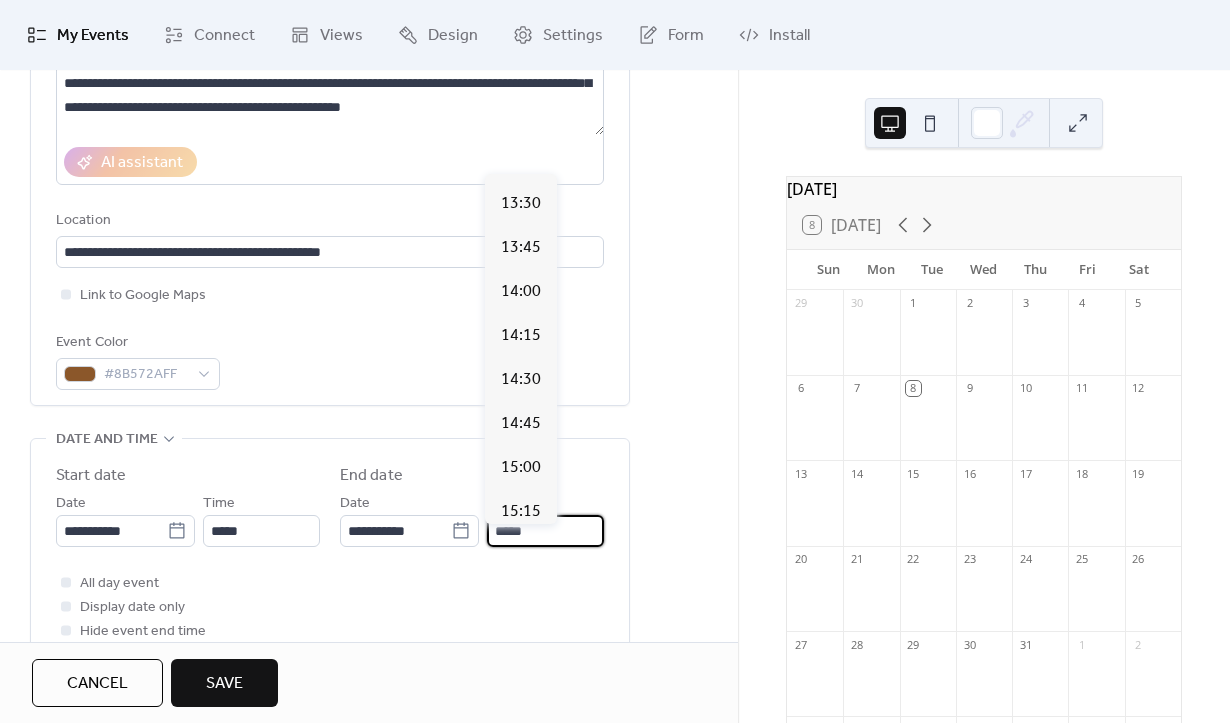 scroll, scrollTop: 412, scrollLeft: 0, axis: vertical 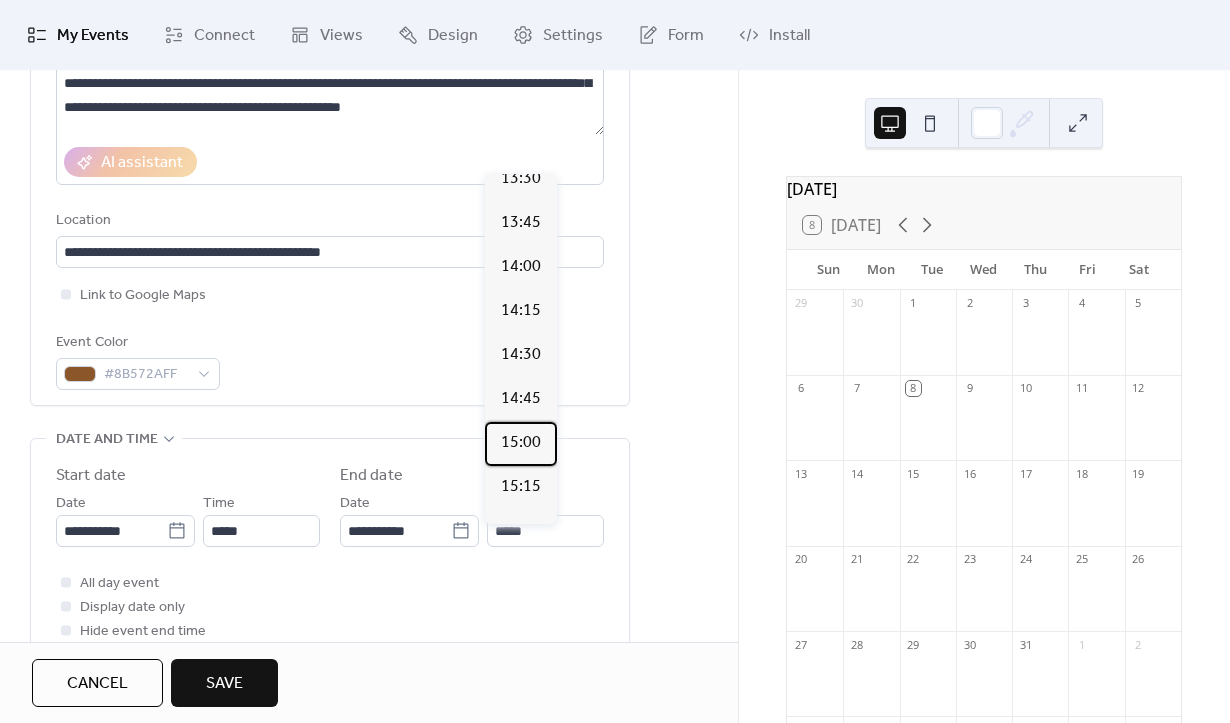 click on "15:00" at bounding box center [521, 443] 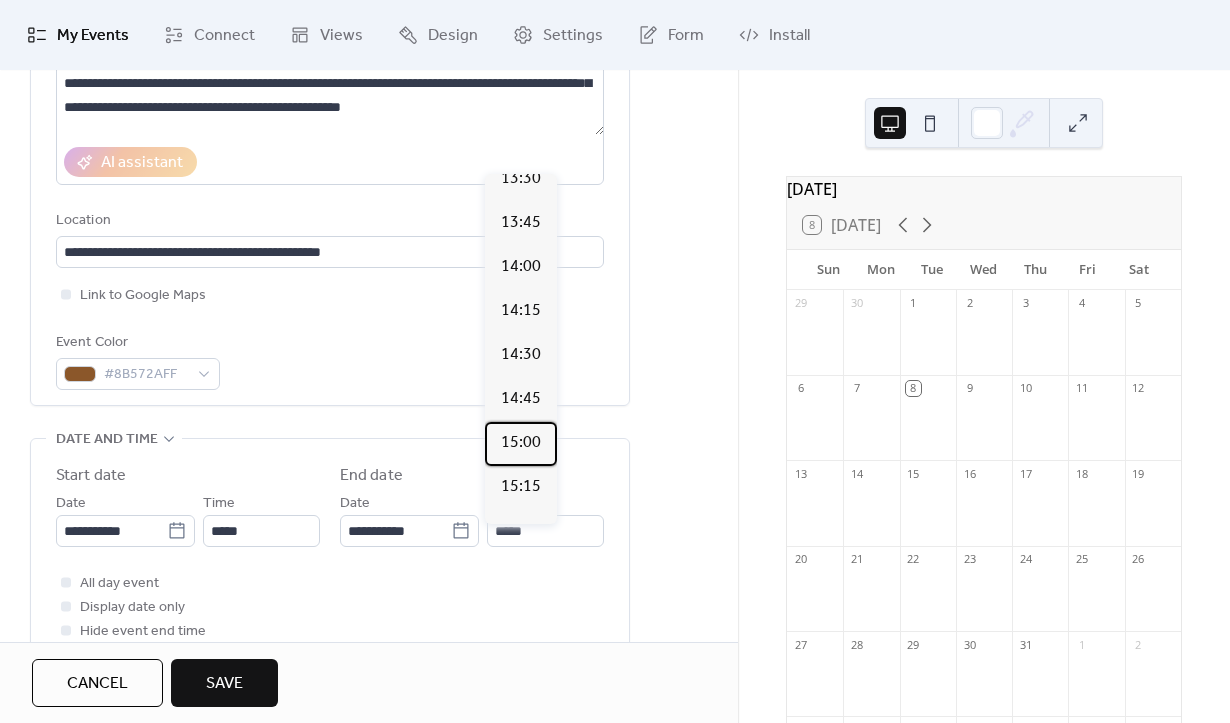 type on "*****" 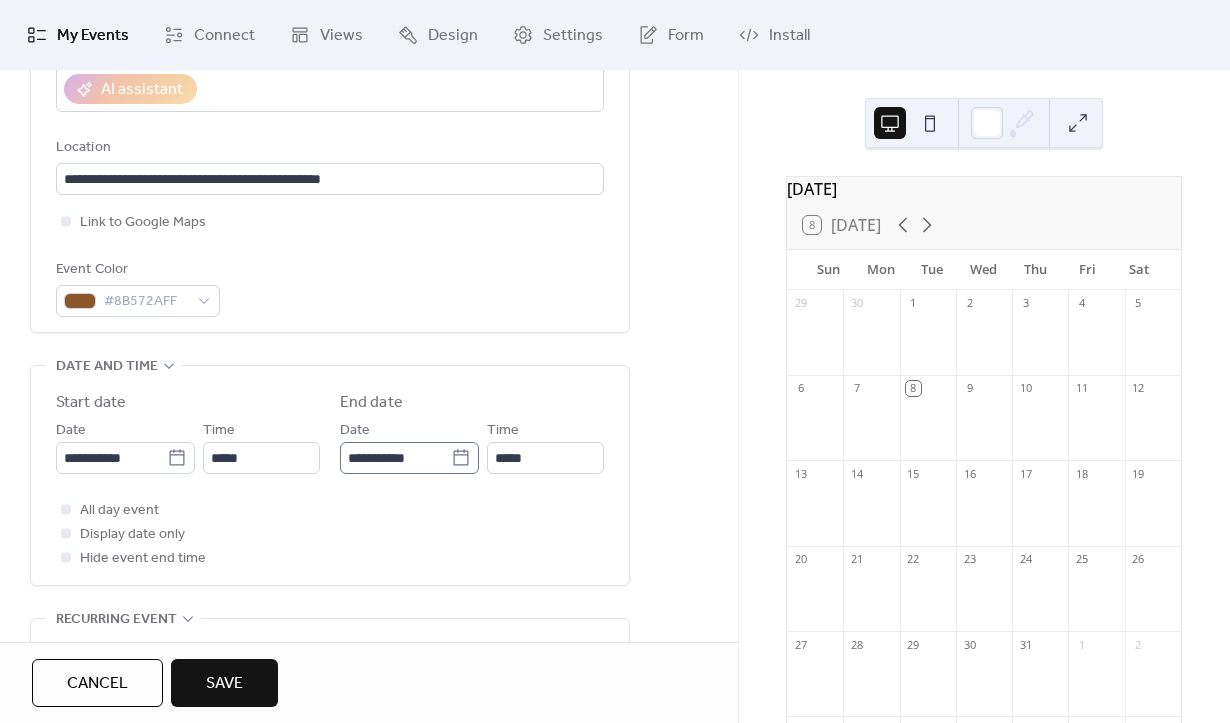 scroll, scrollTop: 691, scrollLeft: 0, axis: vertical 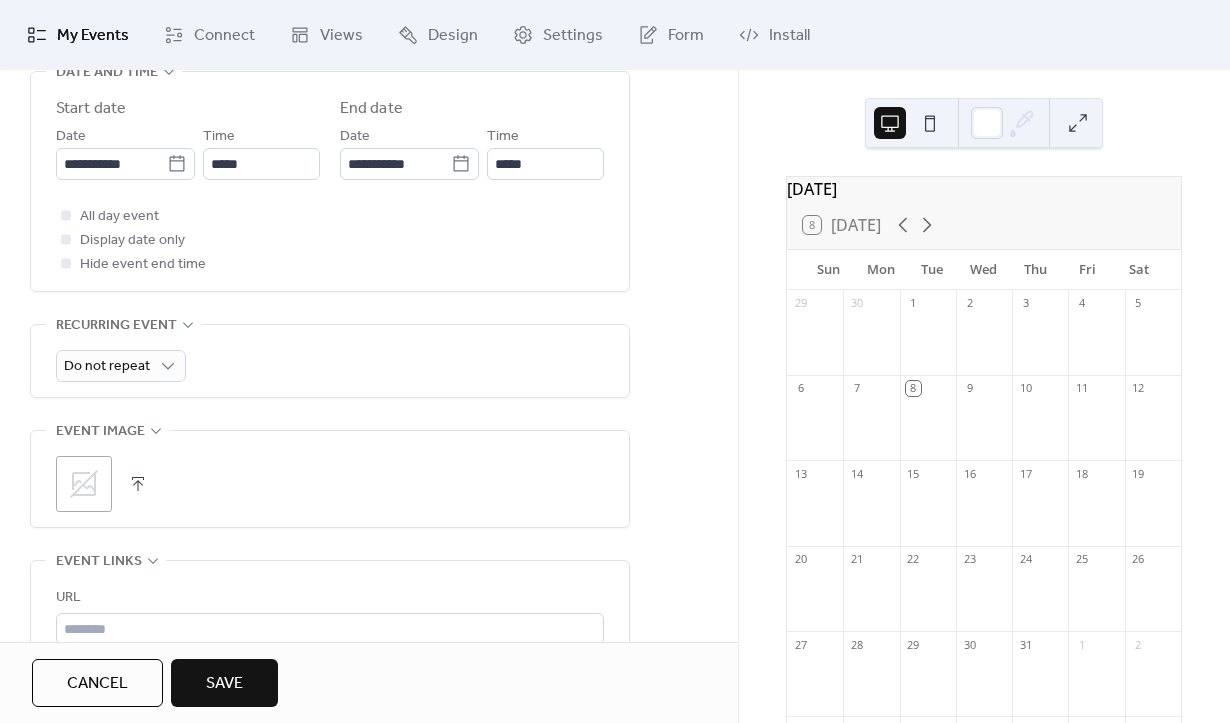 click 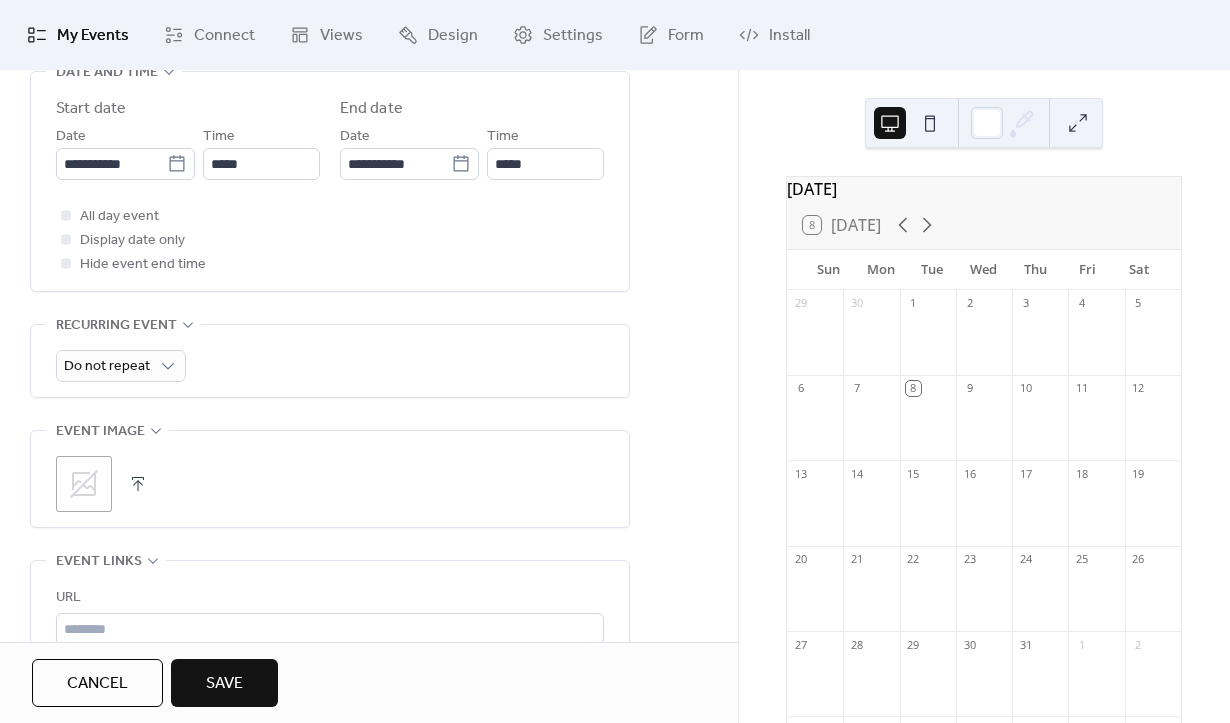 scroll, scrollTop: 156, scrollLeft: 0, axis: vertical 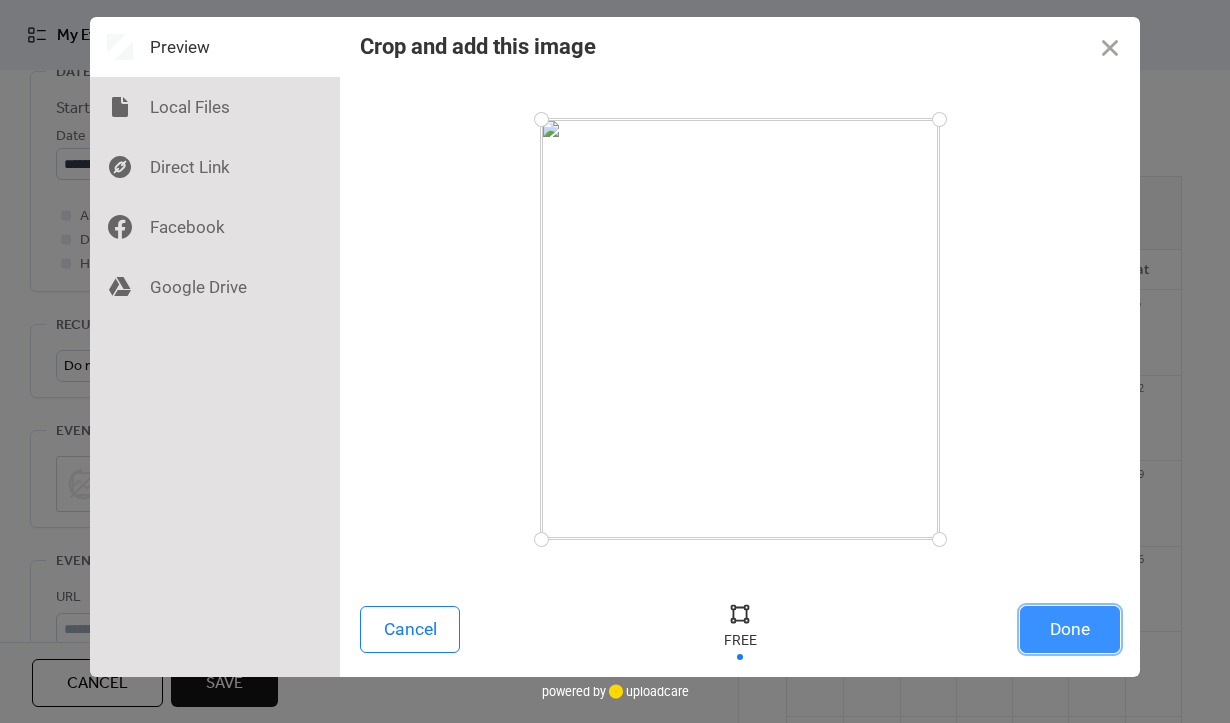 click on "Done" at bounding box center [1070, 629] 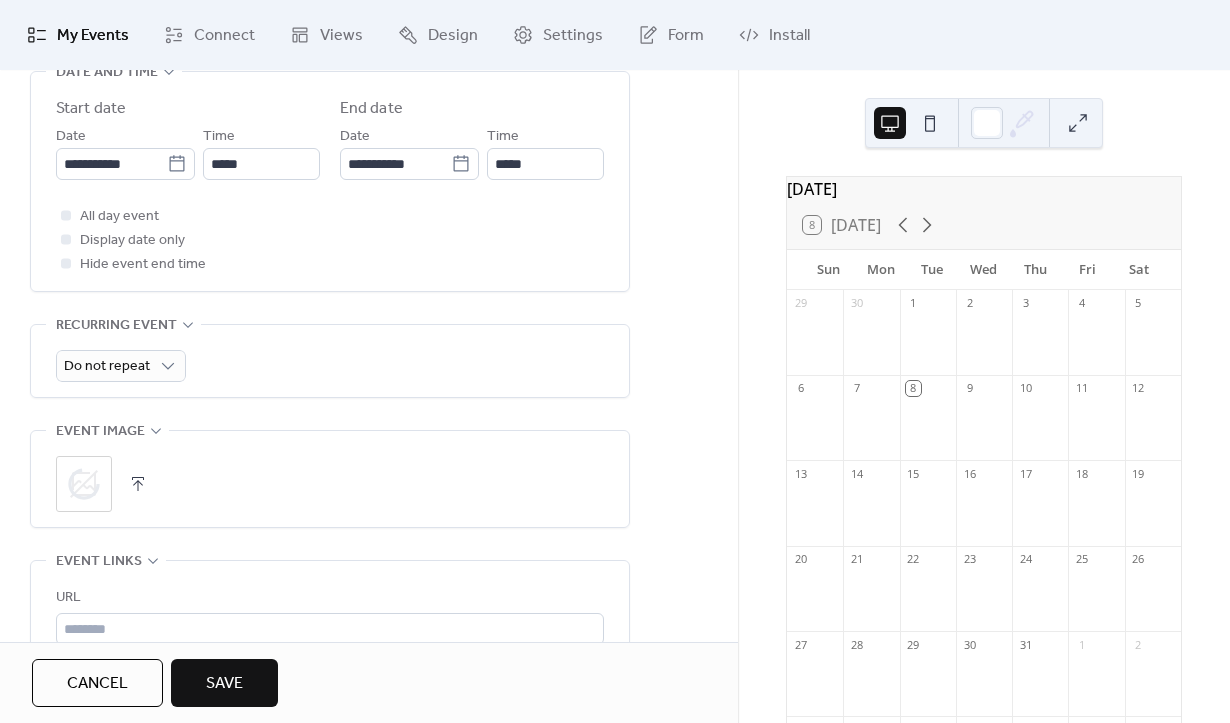 scroll, scrollTop: 156, scrollLeft: 0, axis: vertical 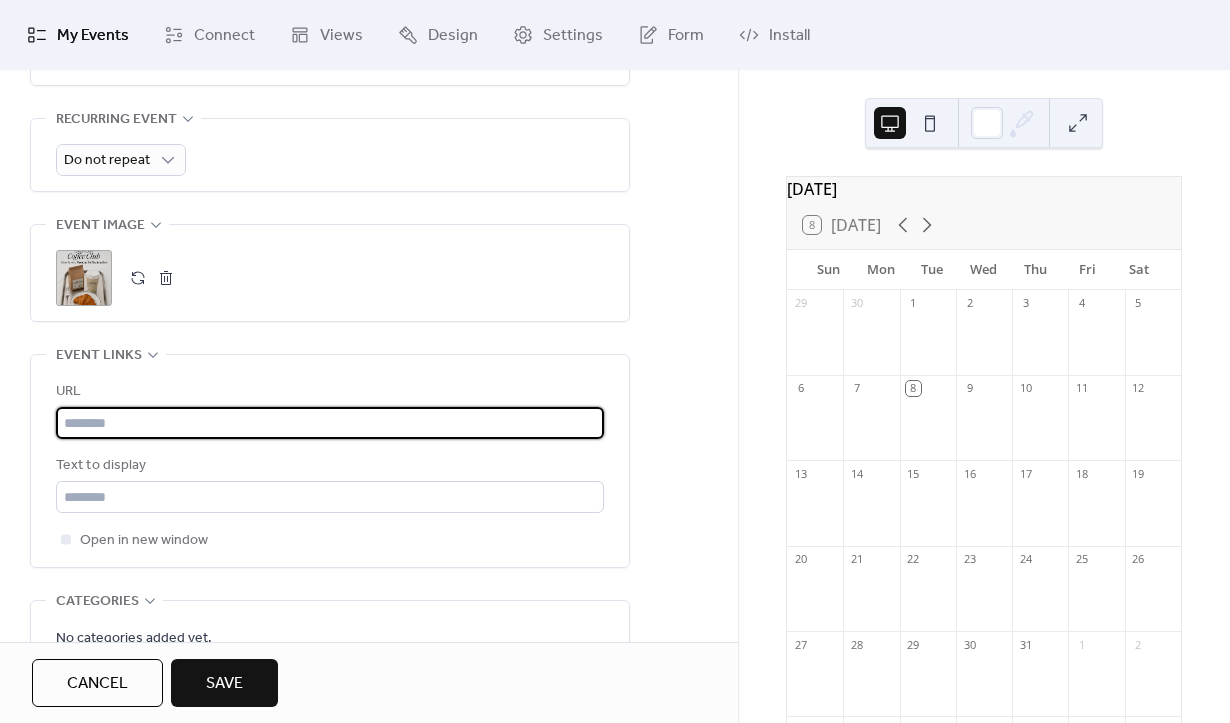 click at bounding box center [330, 423] 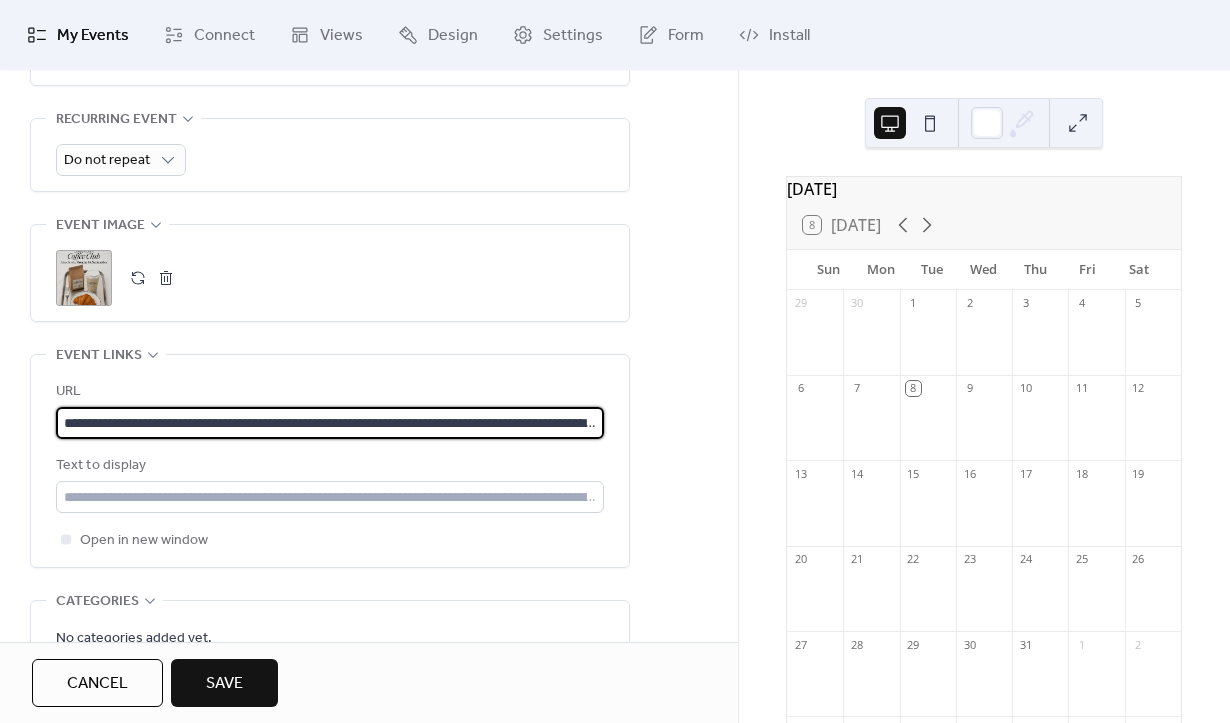 scroll, scrollTop: 0, scrollLeft: 186, axis: horizontal 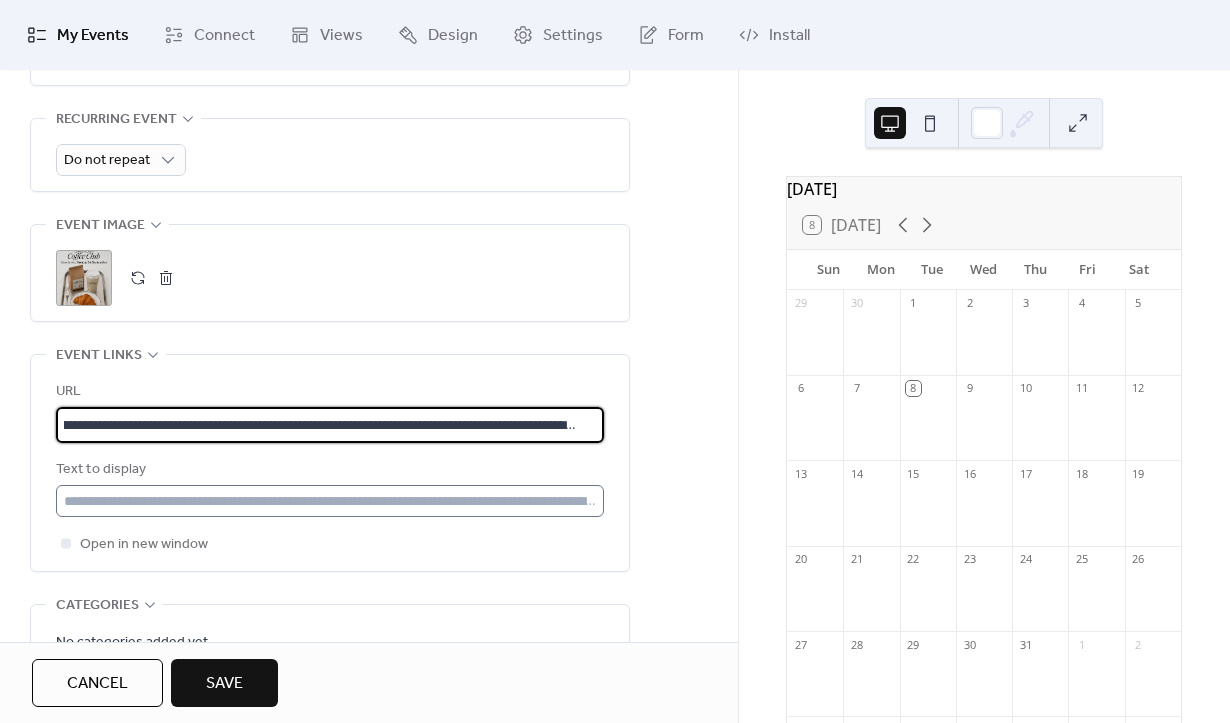 type on "**********" 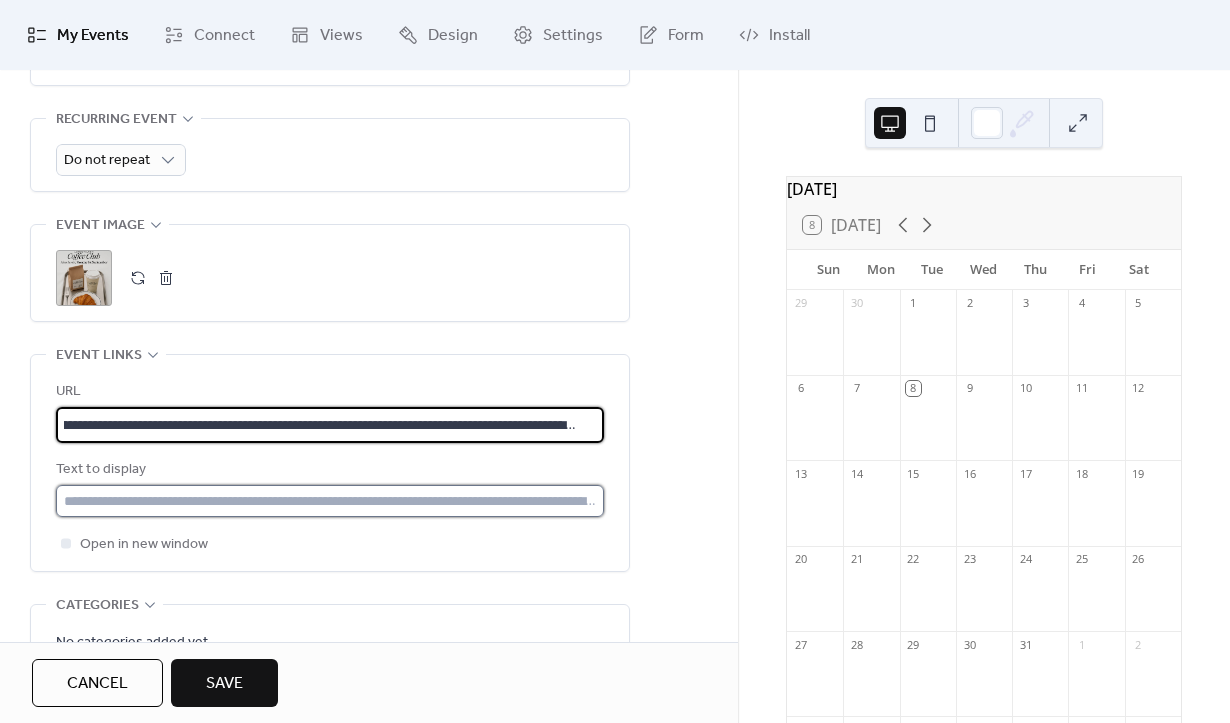 click at bounding box center (330, 501) 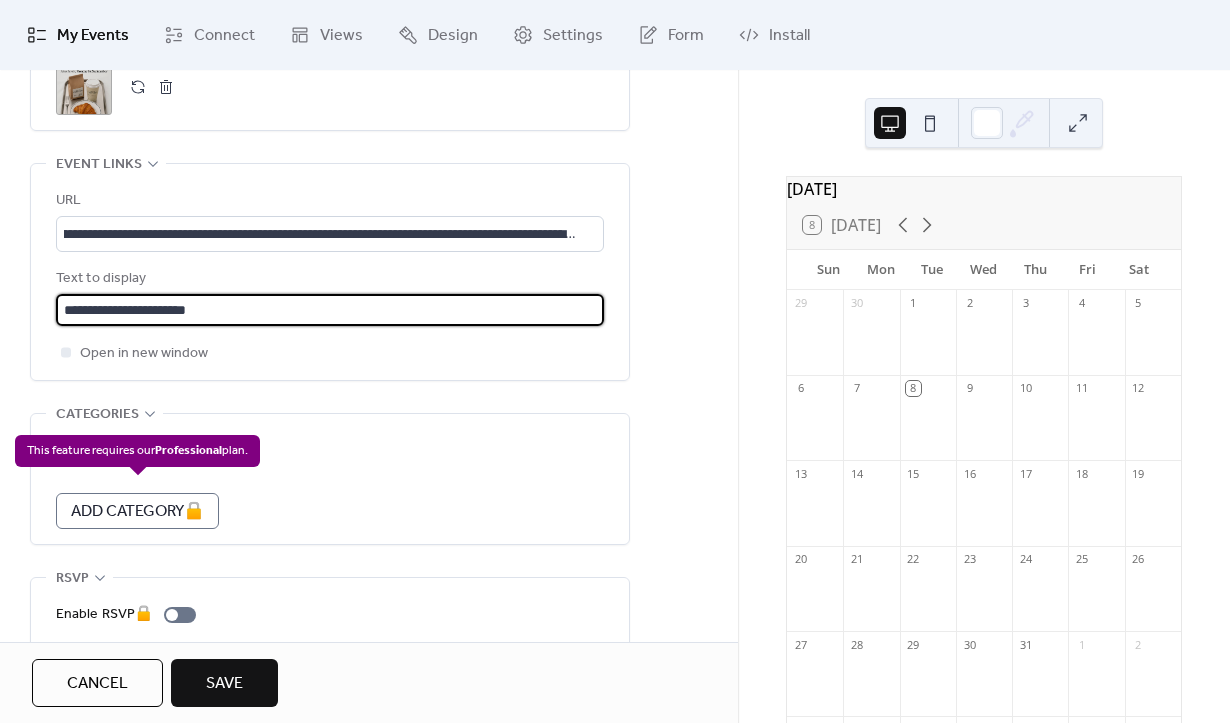 scroll, scrollTop: 1122, scrollLeft: 0, axis: vertical 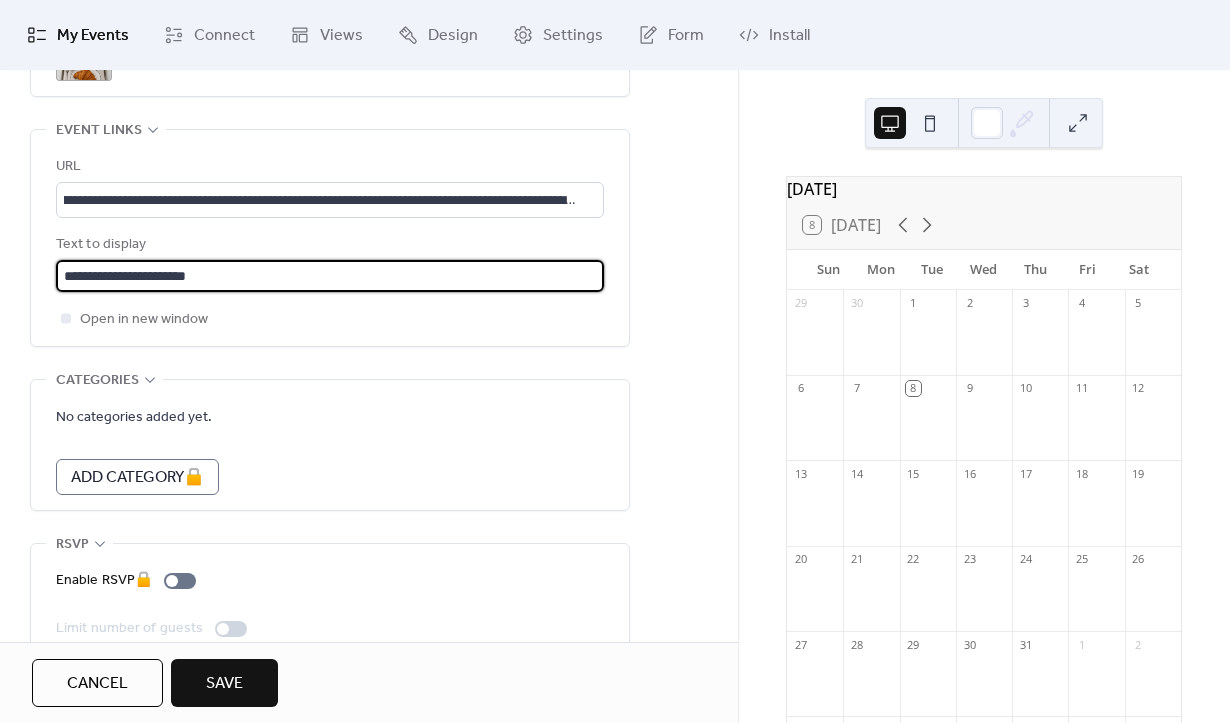 type on "**********" 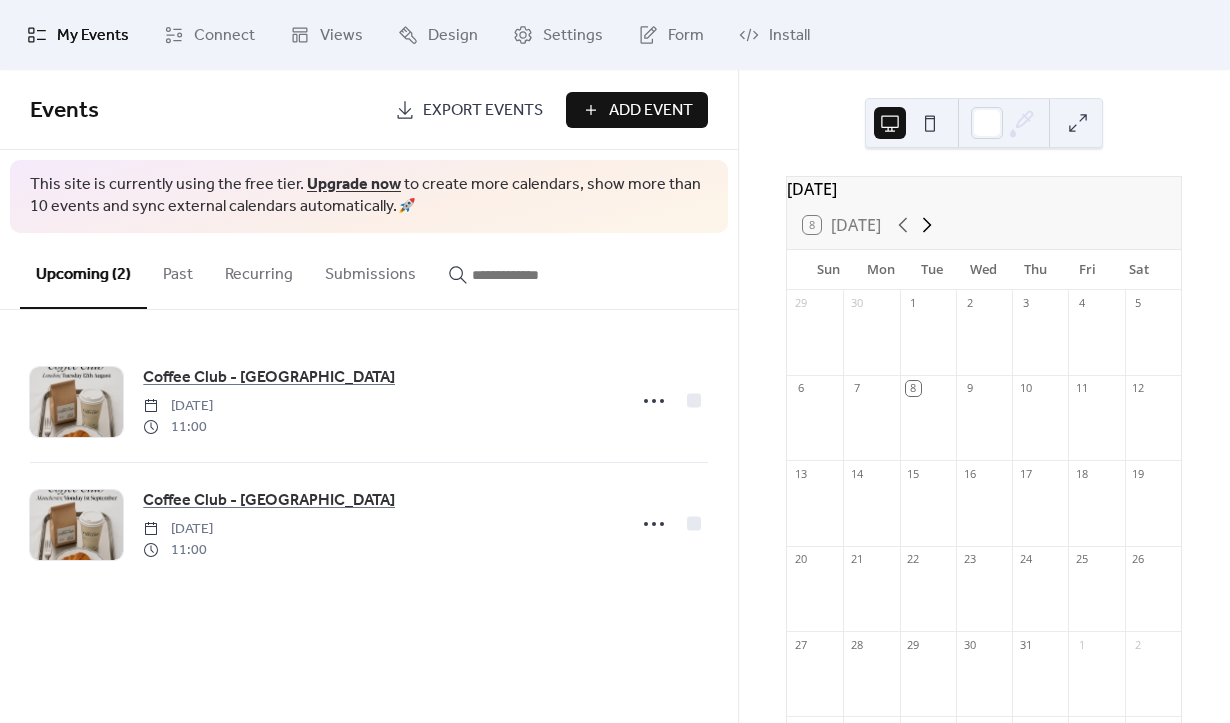 click 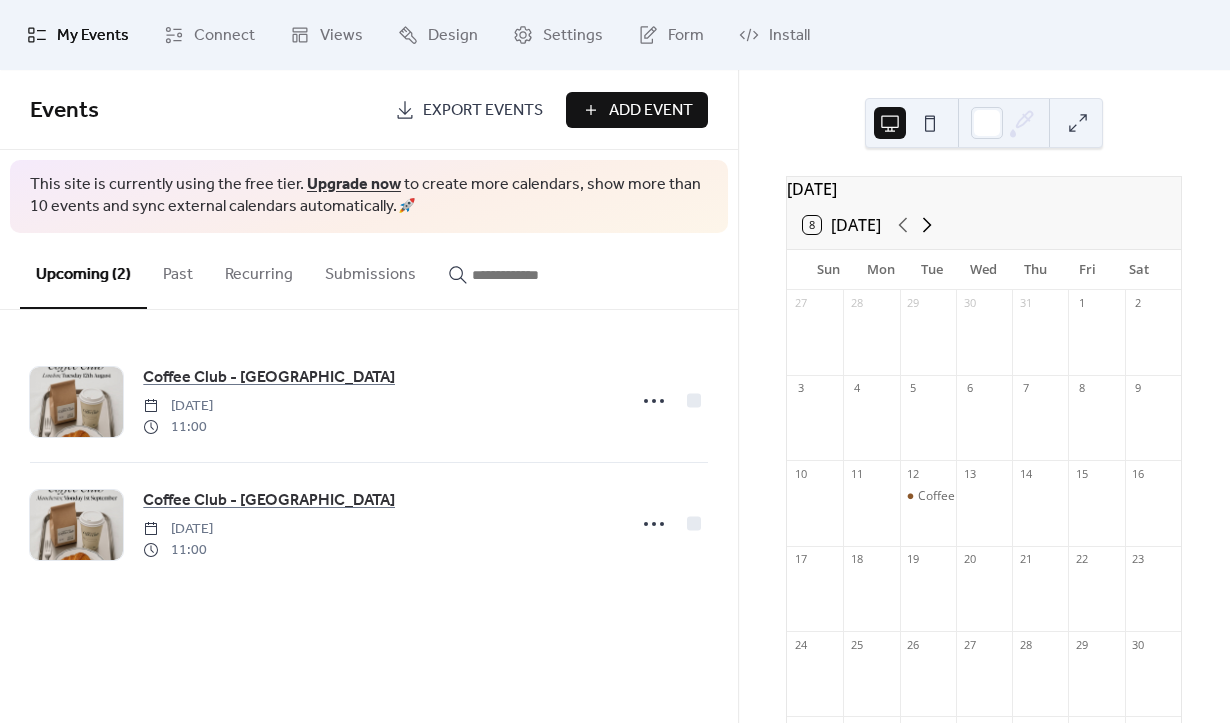 click 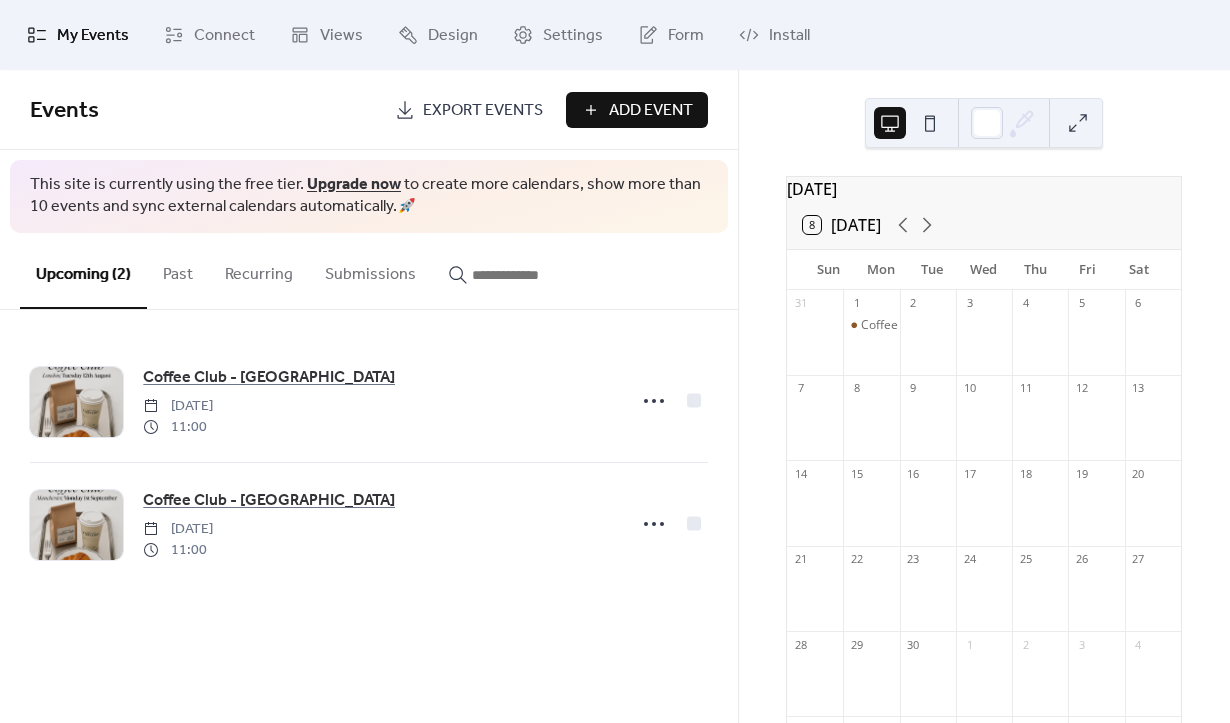 click on "My Events" at bounding box center [93, 36] 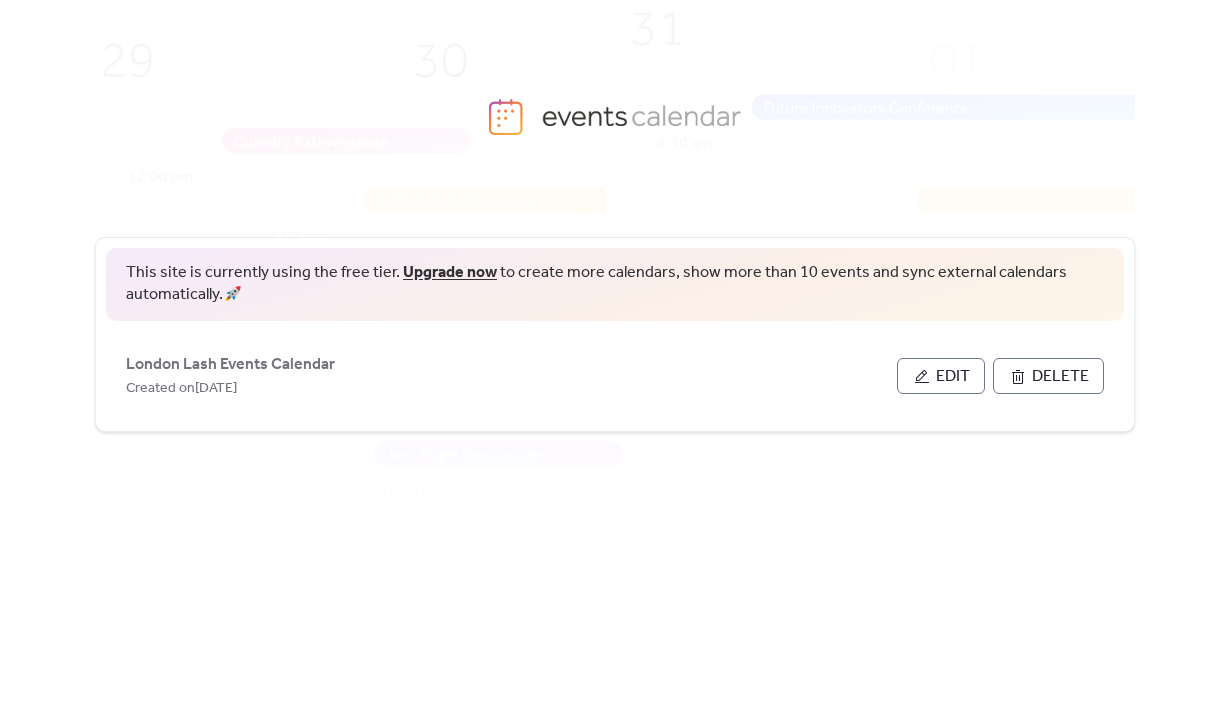 scroll, scrollTop: 0, scrollLeft: 0, axis: both 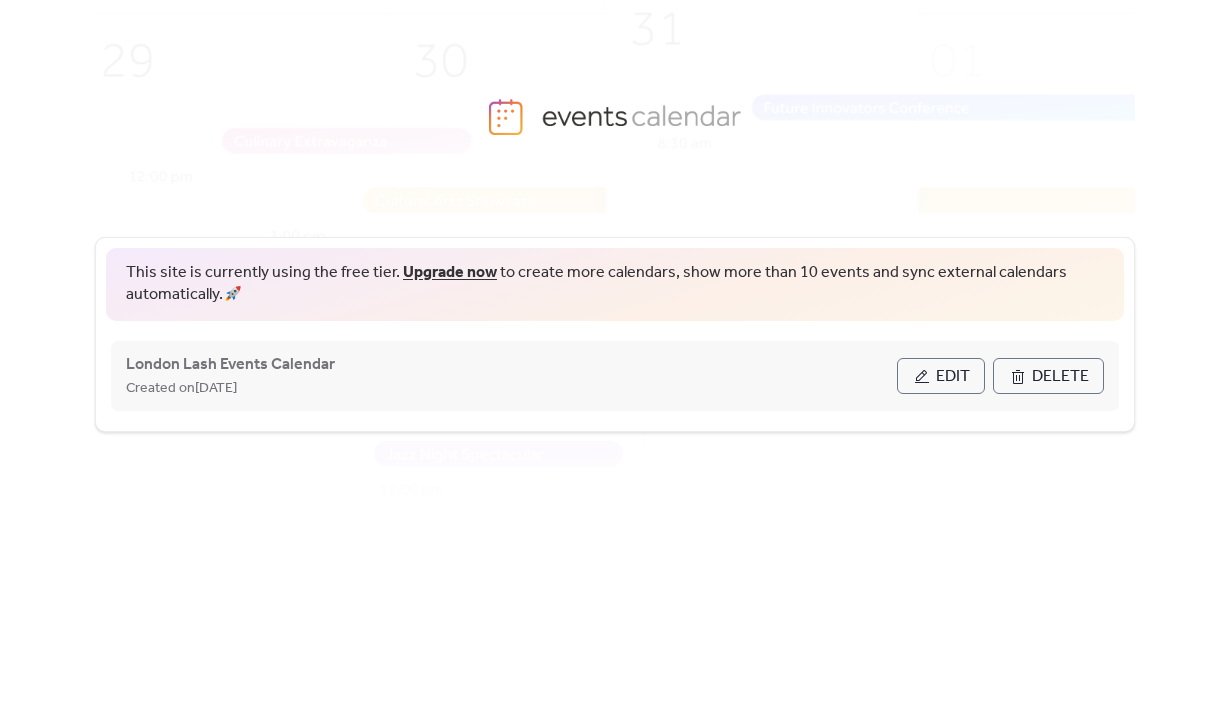 click on "Edit" at bounding box center (941, 376) 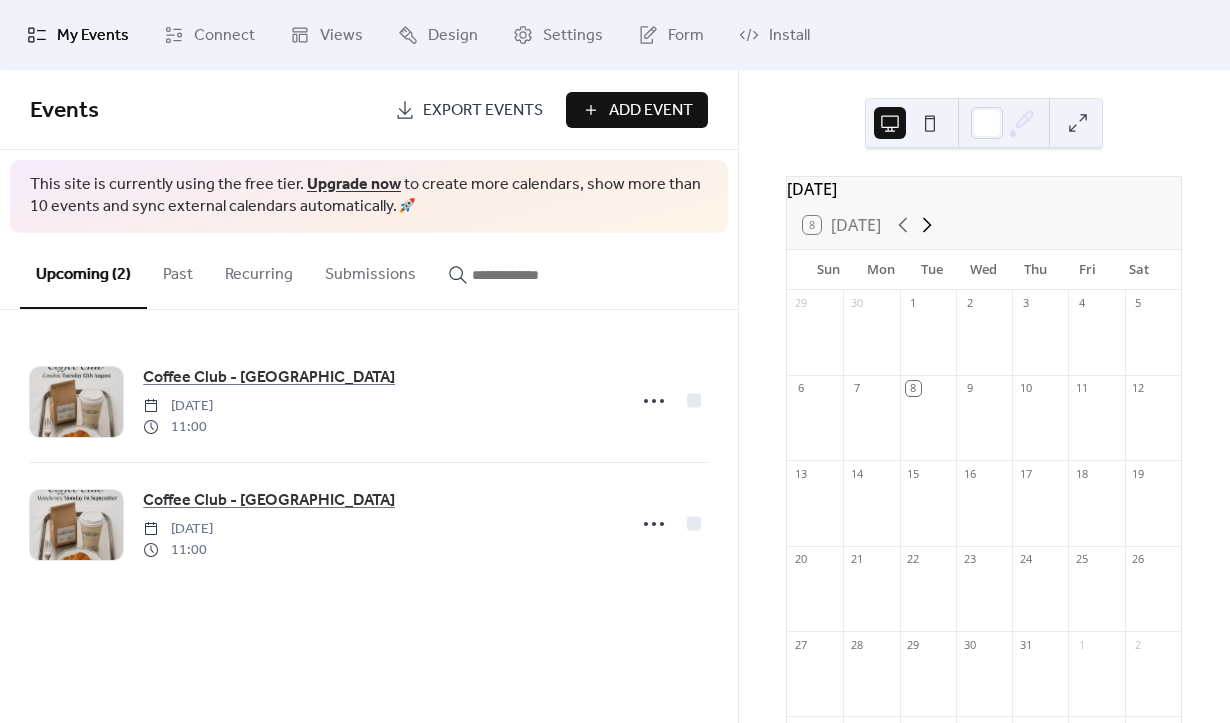 click 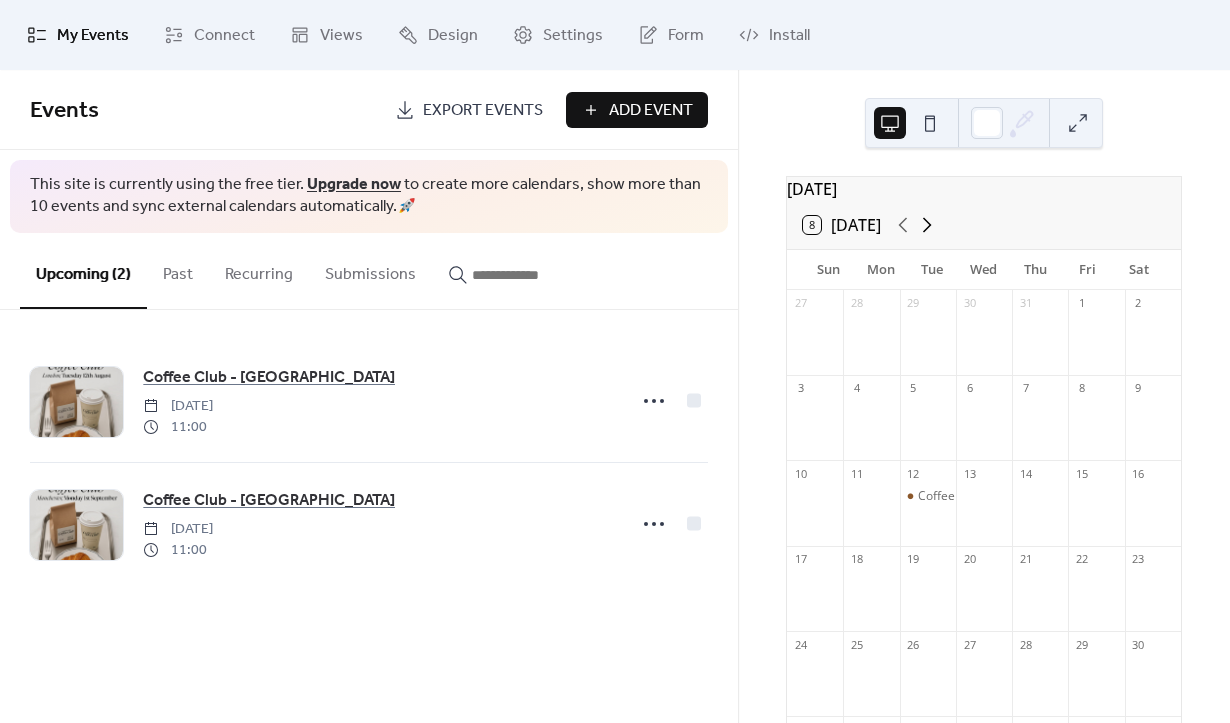 click 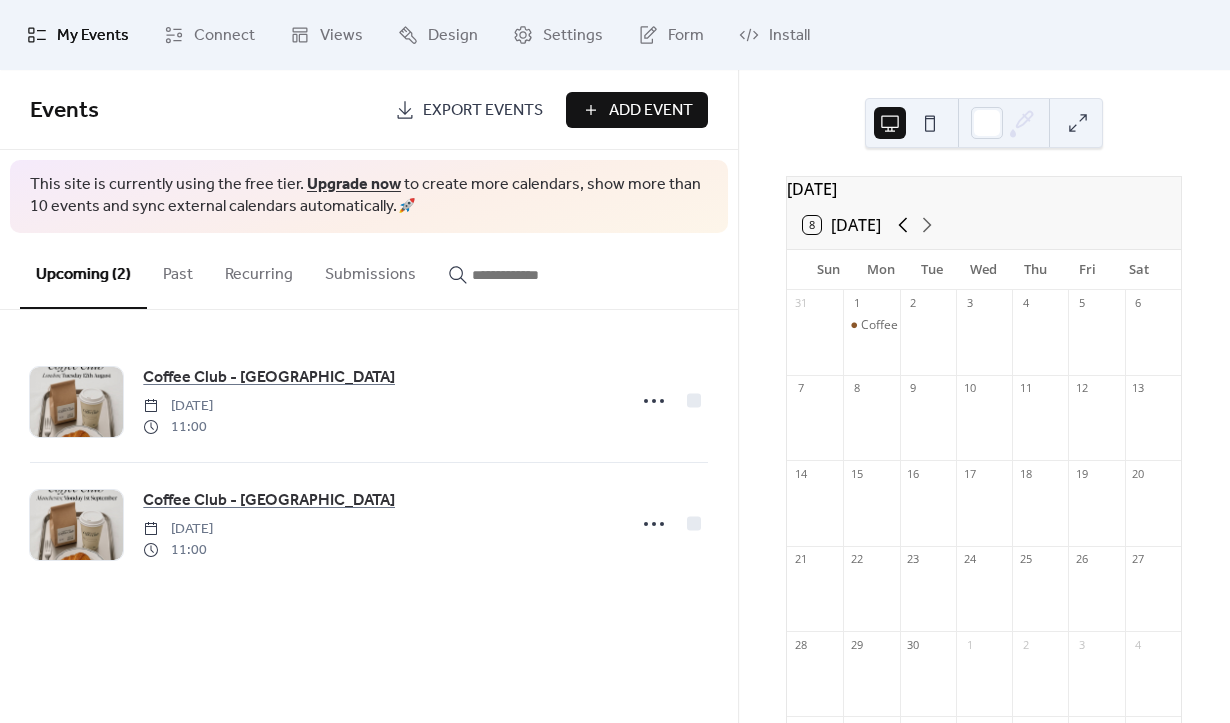 click 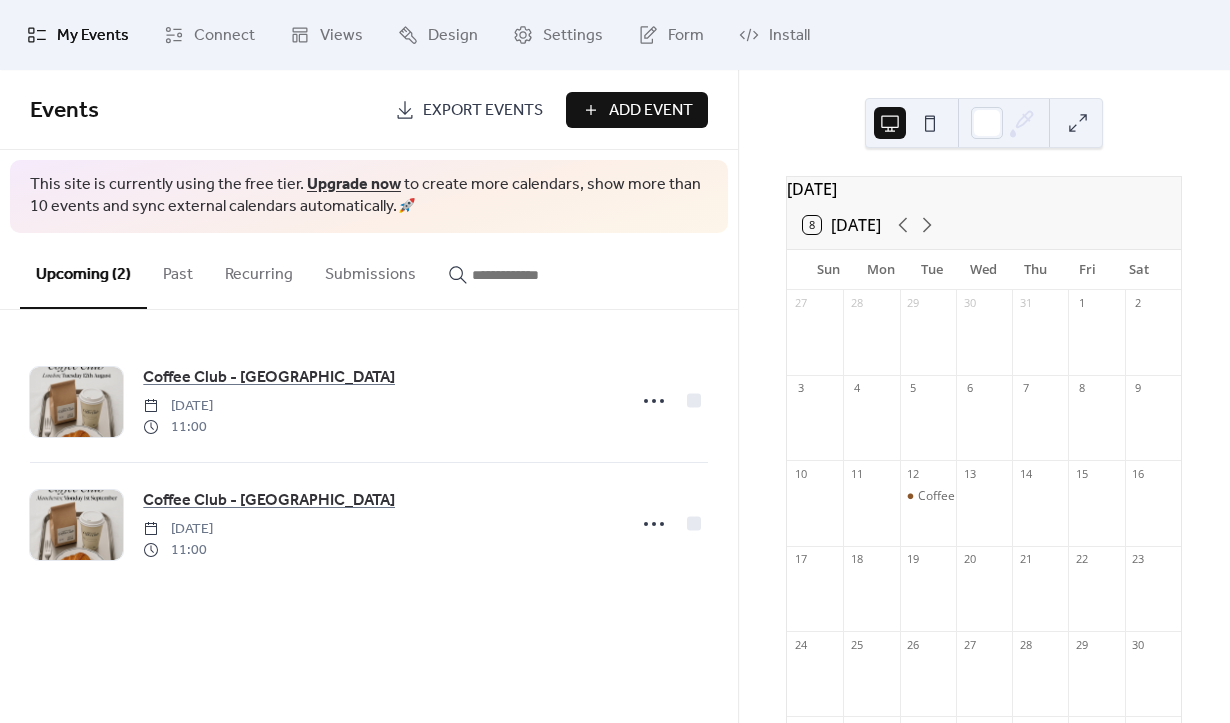 click on "Past" at bounding box center [178, 270] 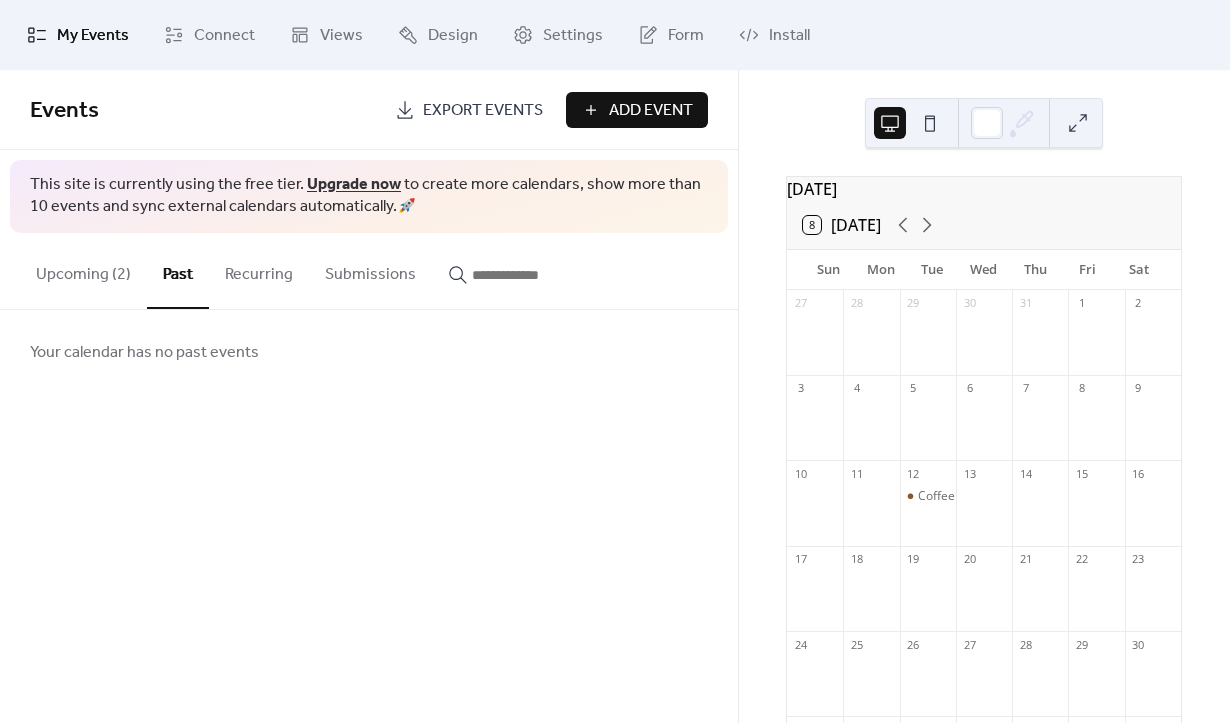 click on "Recurring" at bounding box center (259, 270) 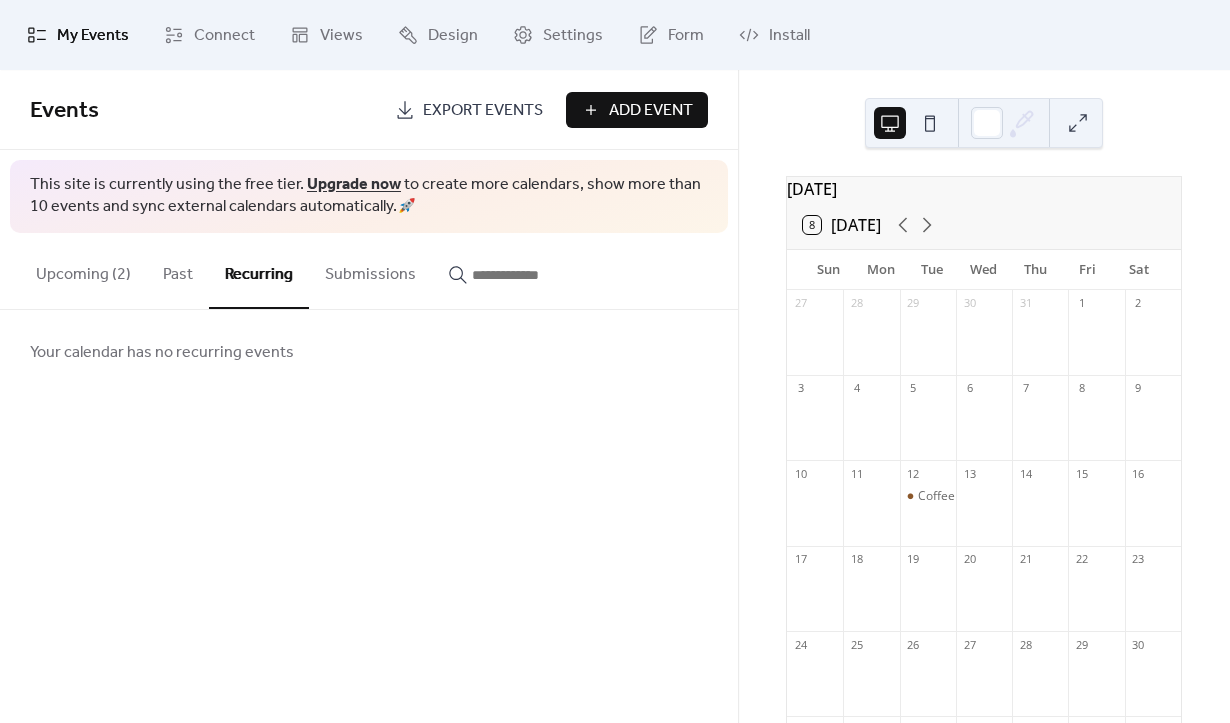 click on "Upcoming  (2)" at bounding box center [83, 270] 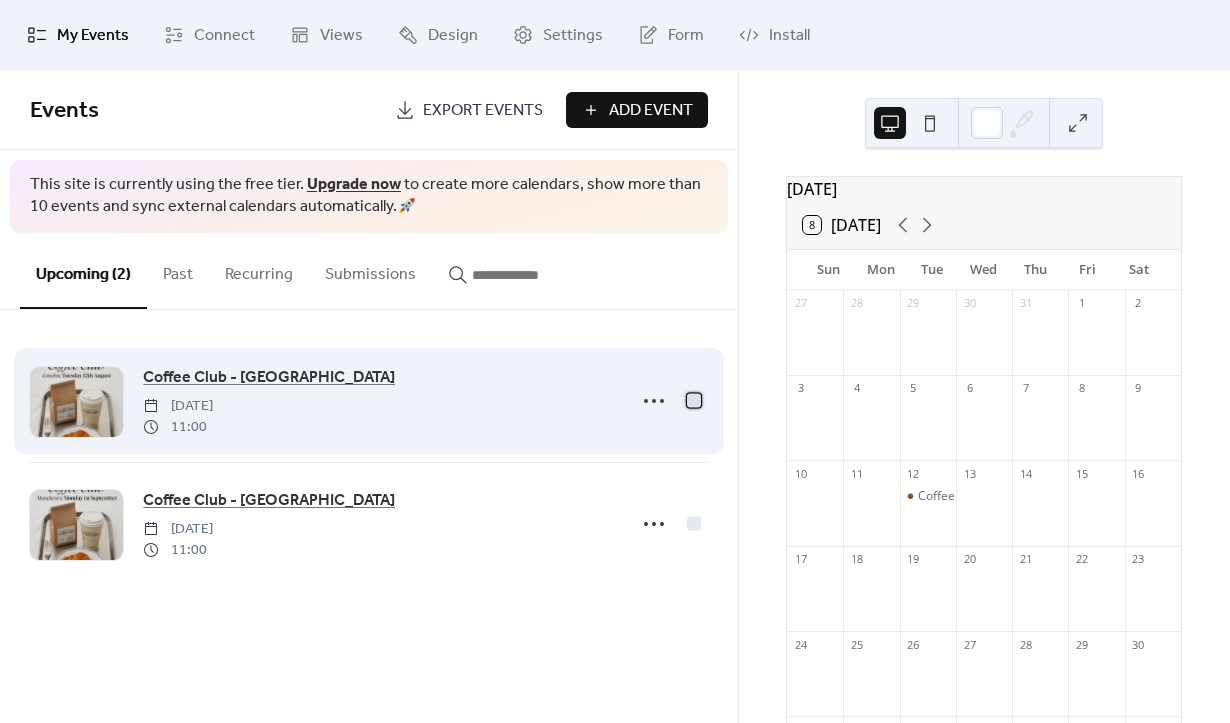 click at bounding box center (694, 400) 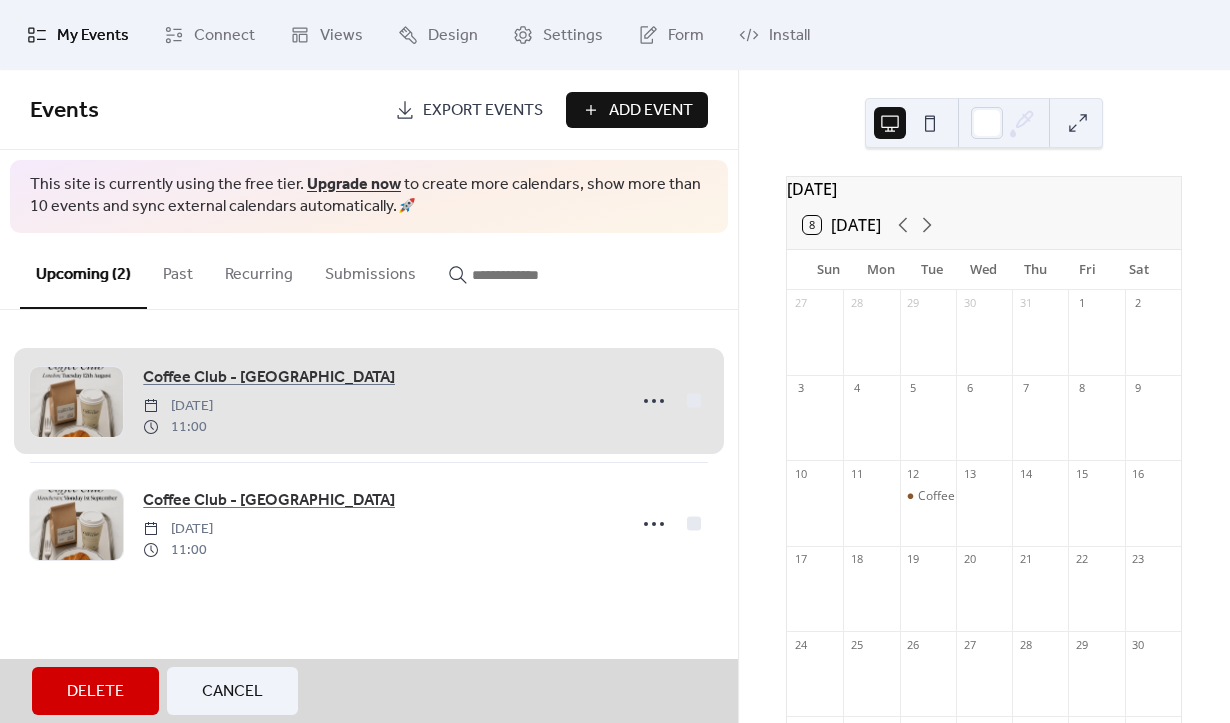 click on "Coffee Club - London Tuesday, August 12, 2025 11:00" at bounding box center (369, 401) 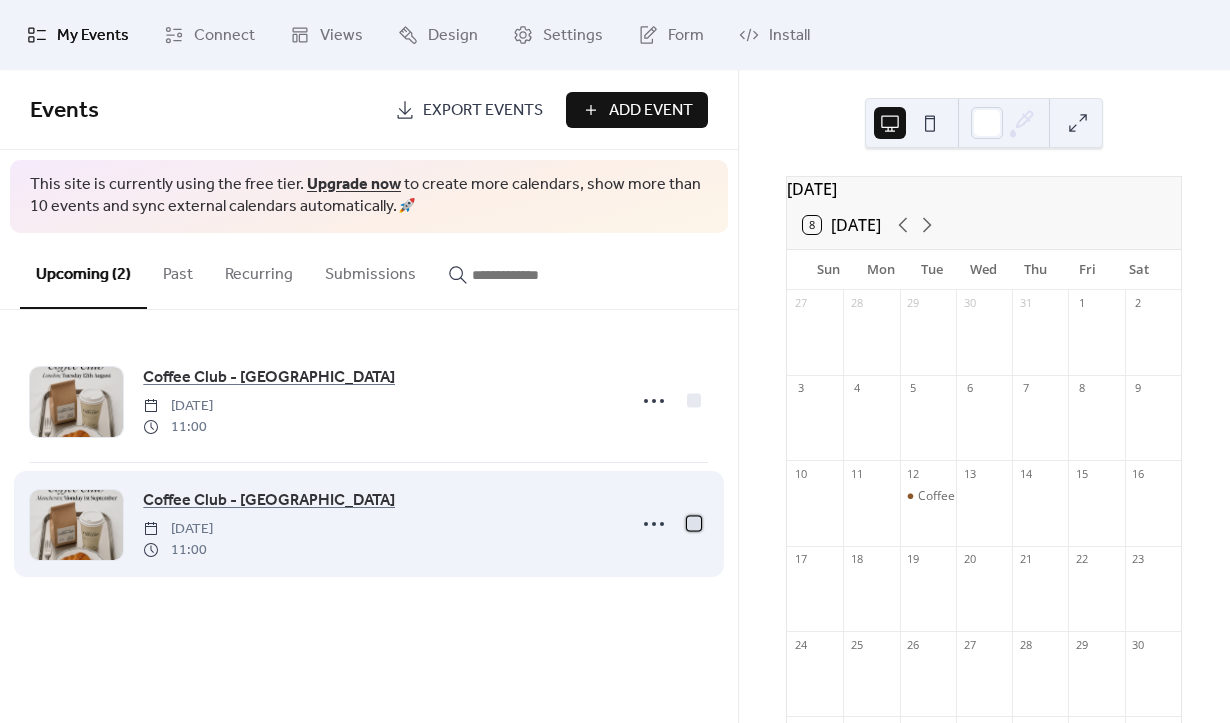 click at bounding box center (694, 523) 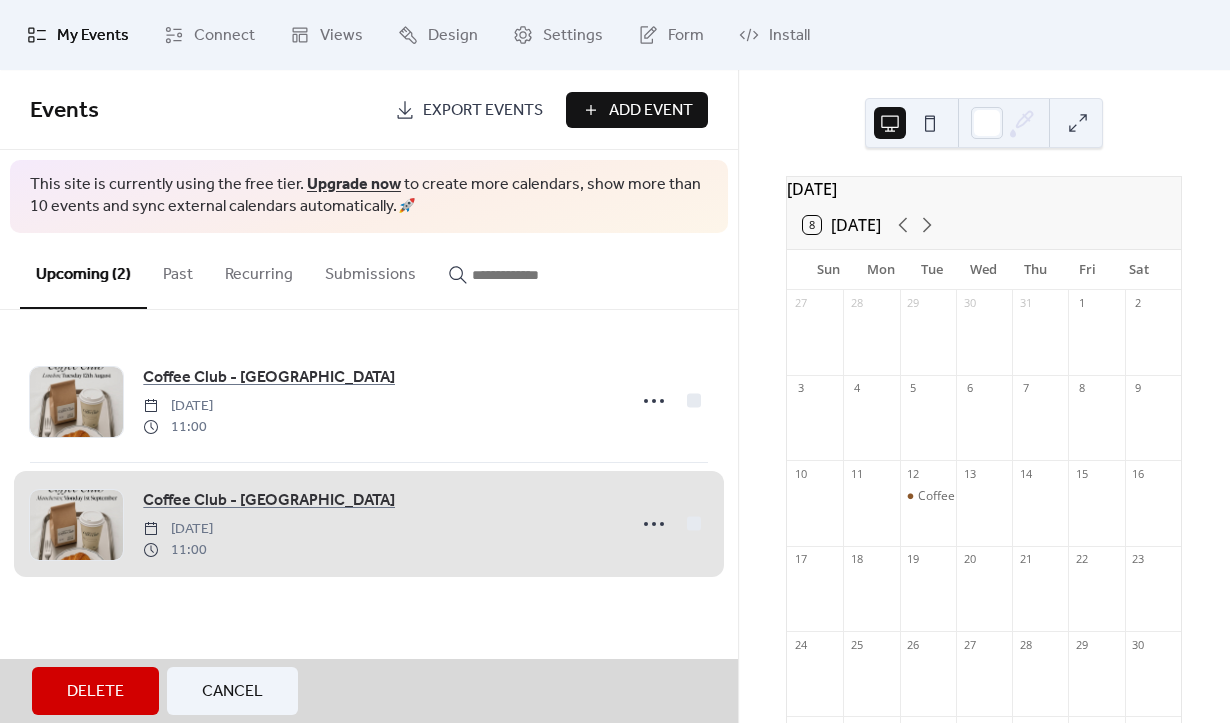 click on "Coffee Club - Manchester Monday, September 1, 2025 11:00" at bounding box center [369, 523] 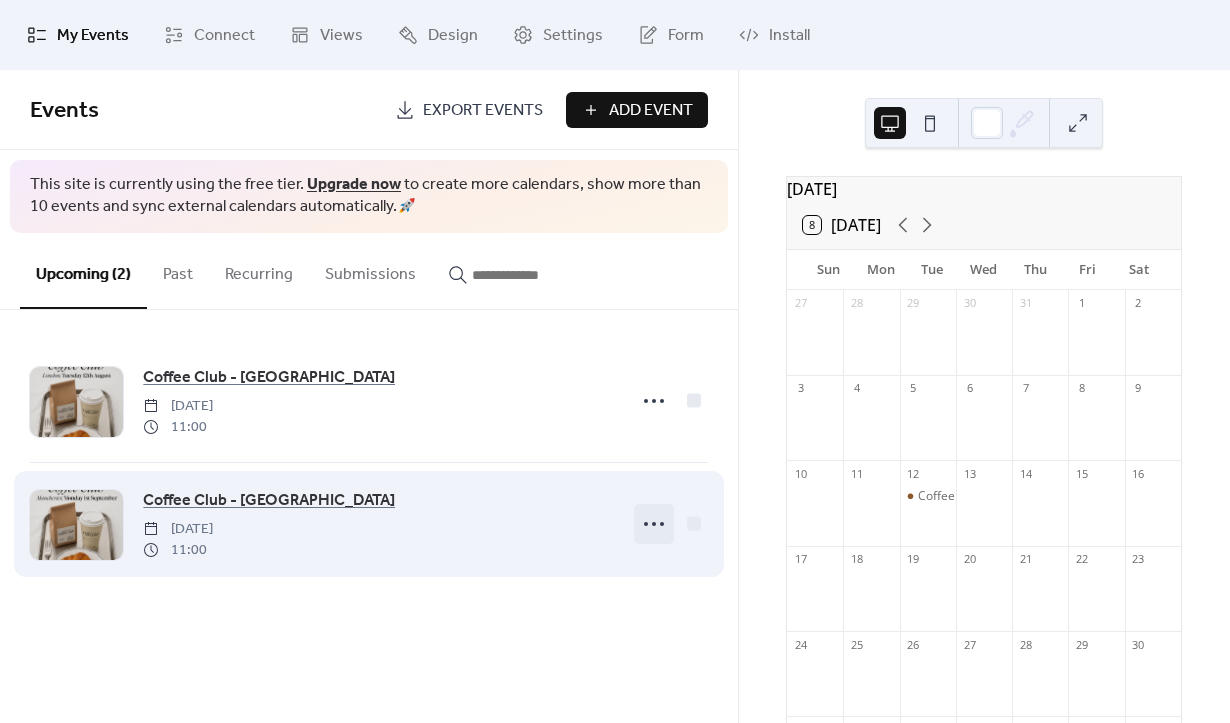 click 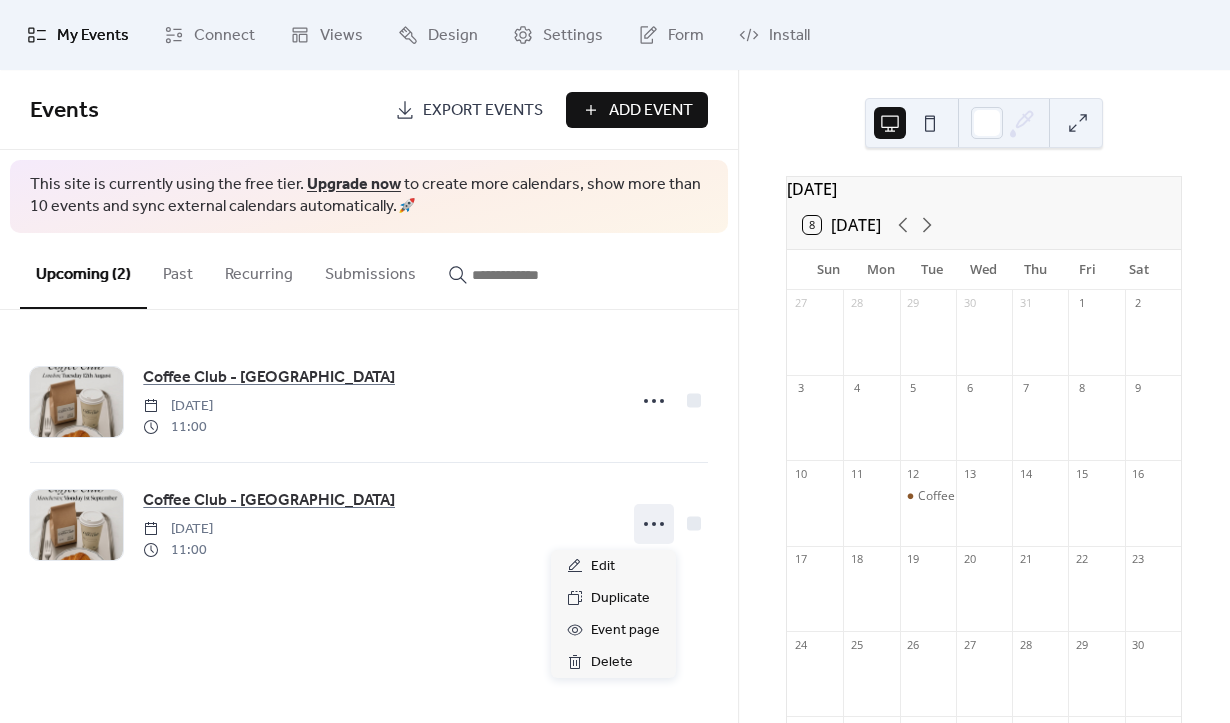 click on "Events Export Events Add Event This site is currently using the free tier.   Upgrade now   to create more calendars, show more than 10 events and sync external calendars automatically. 🚀 Upcoming  (2) Past  Recurring  Submissions  Coffee Club - London Tuesday, August 12, 2025 11:00 Coffee Club - Manchester Monday, September 1, 2025 11:00 Your calendar has no past events Your calendar has no recurring events Cancel" at bounding box center [369, 396] 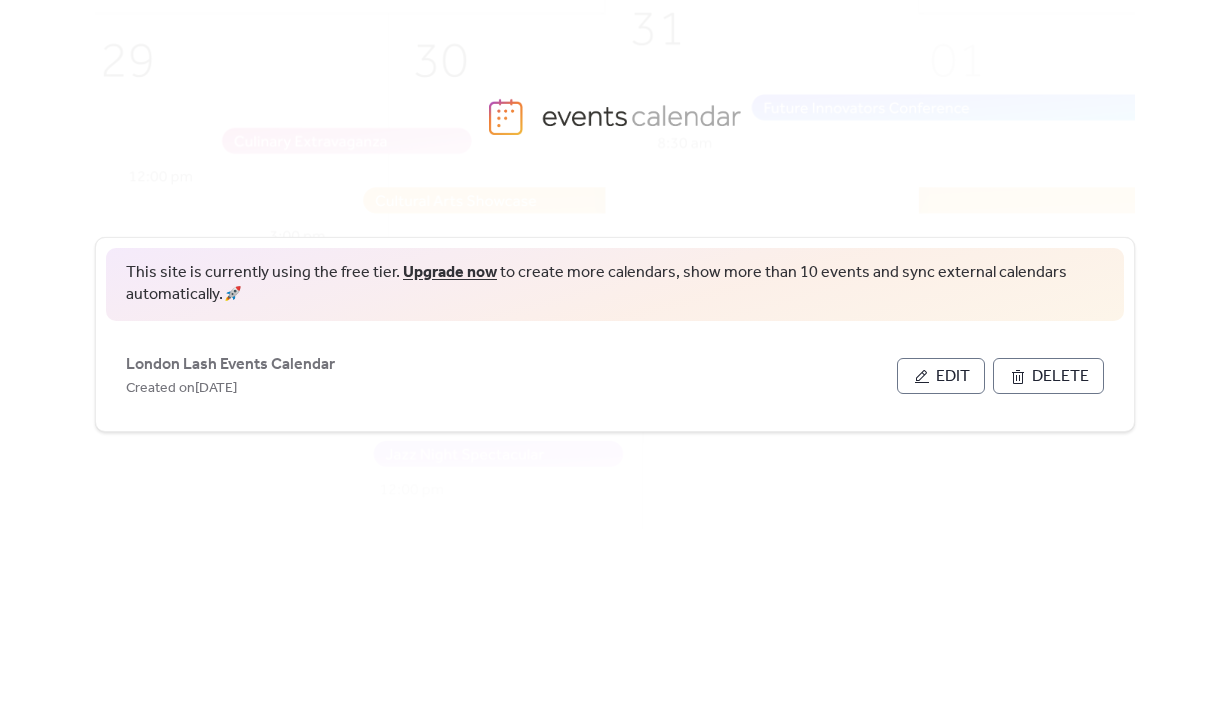 scroll, scrollTop: 0, scrollLeft: 0, axis: both 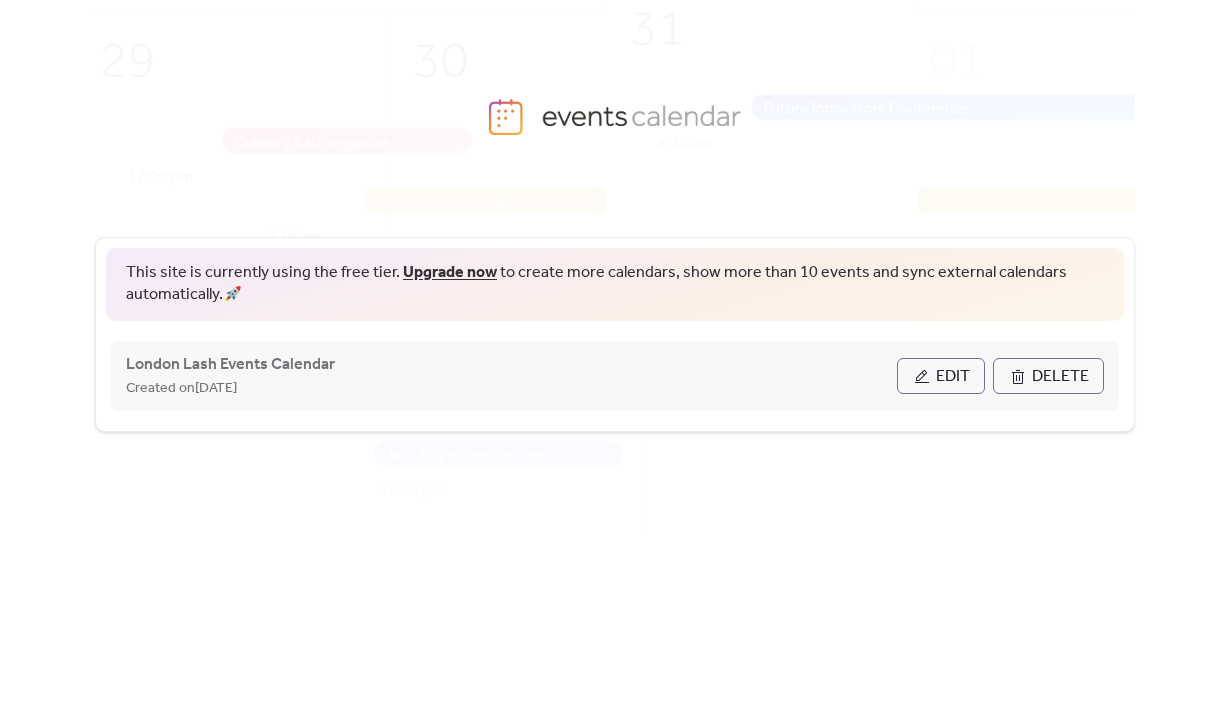 click on "Edit" at bounding box center (941, 376) 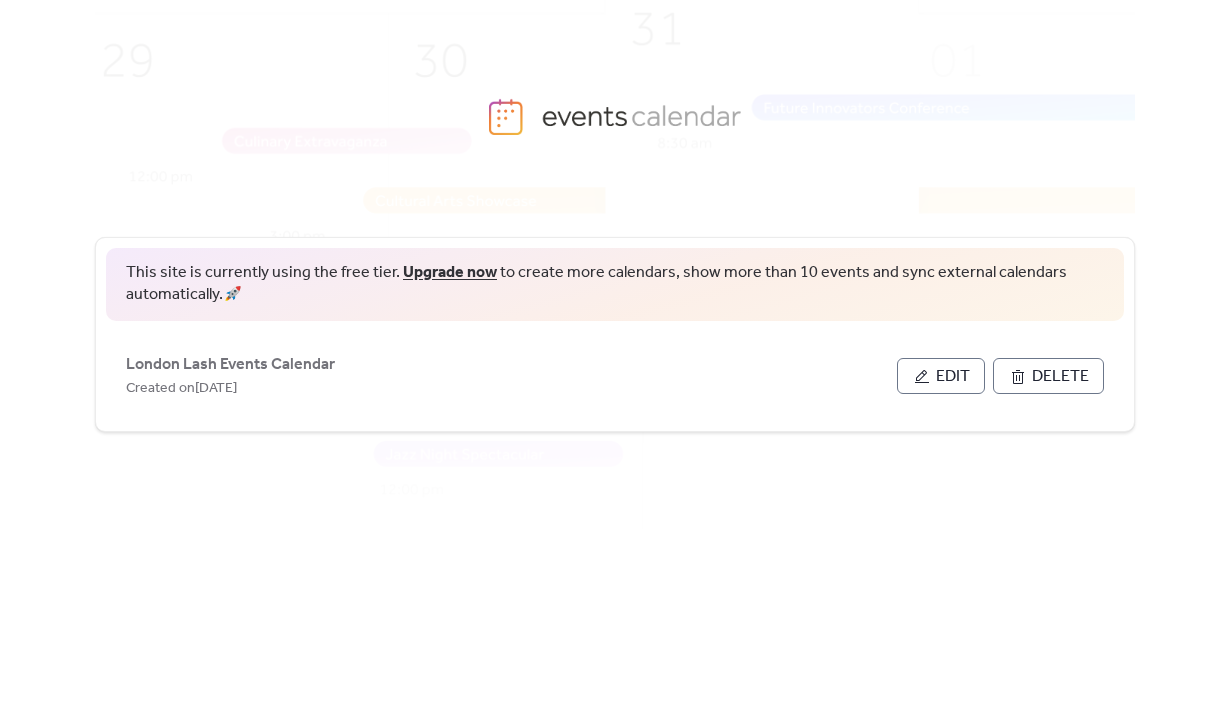 scroll, scrollTop: 0, scrollLeft: 0, axis: both 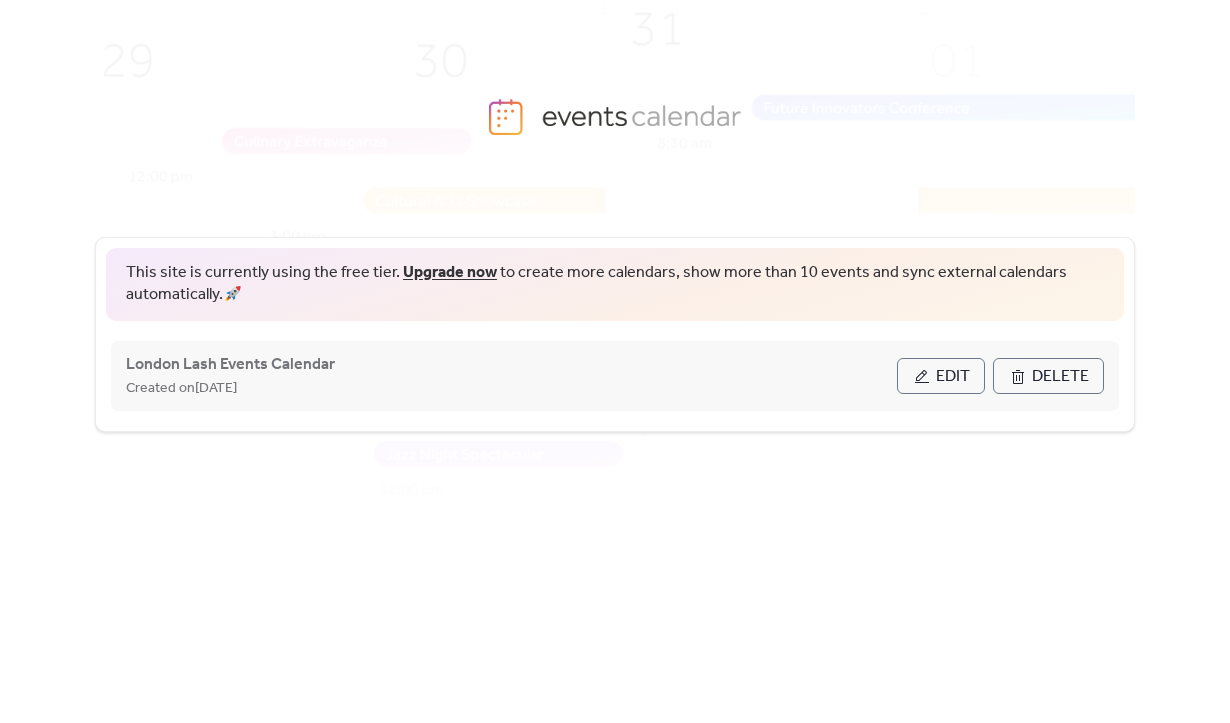 click on "Edit" at bounding box center (953, 377) 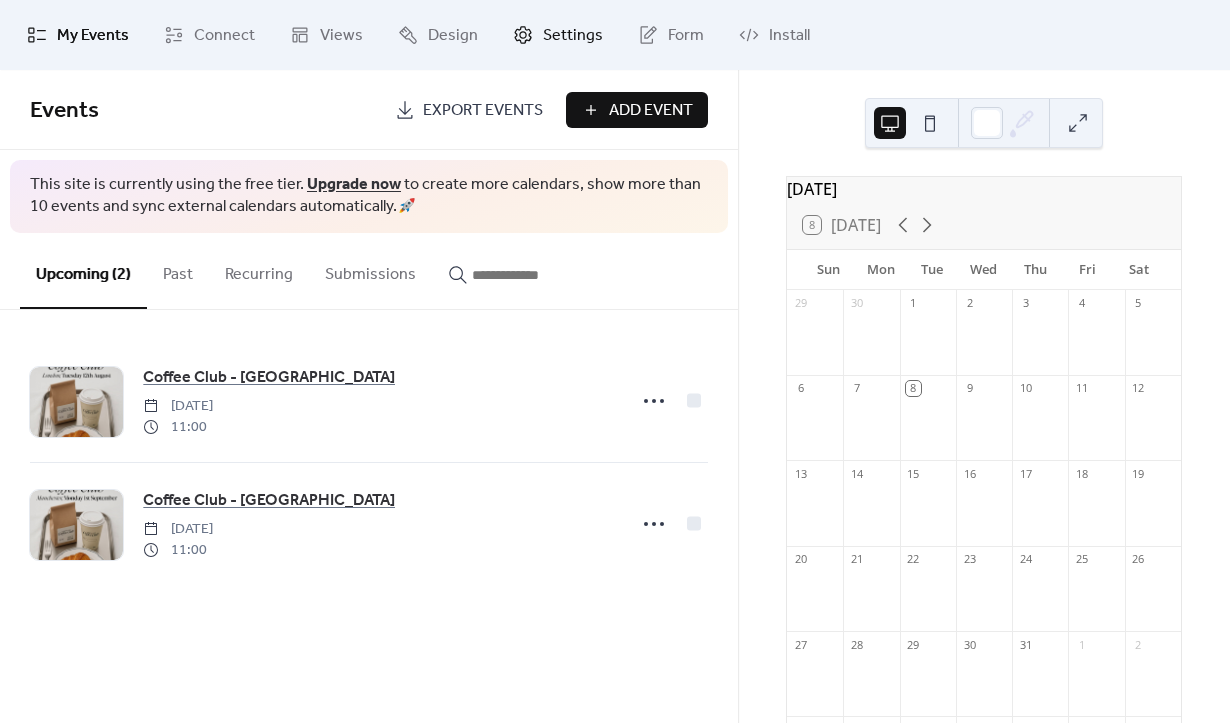click on "Settings" at bounding box center [573, 36] 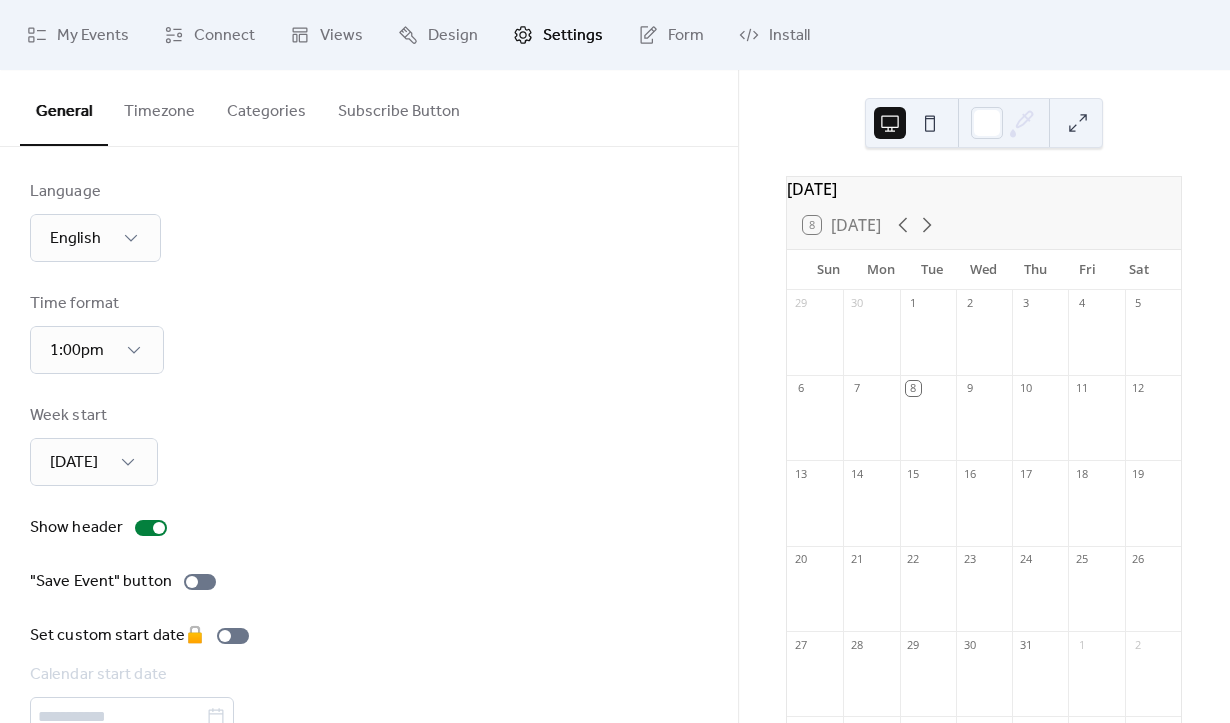 scroll, scrollTop: 0, scrollLeft: 0, axis: both 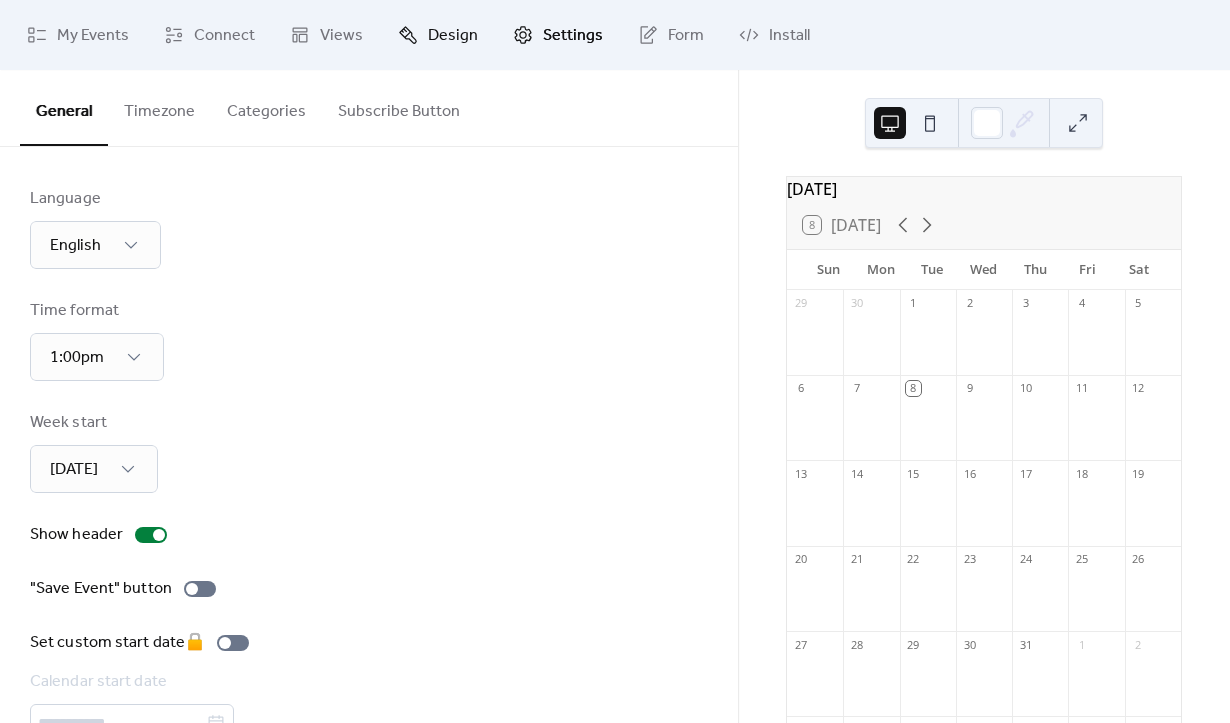 click on "Design" at bounding box center (453, 36) 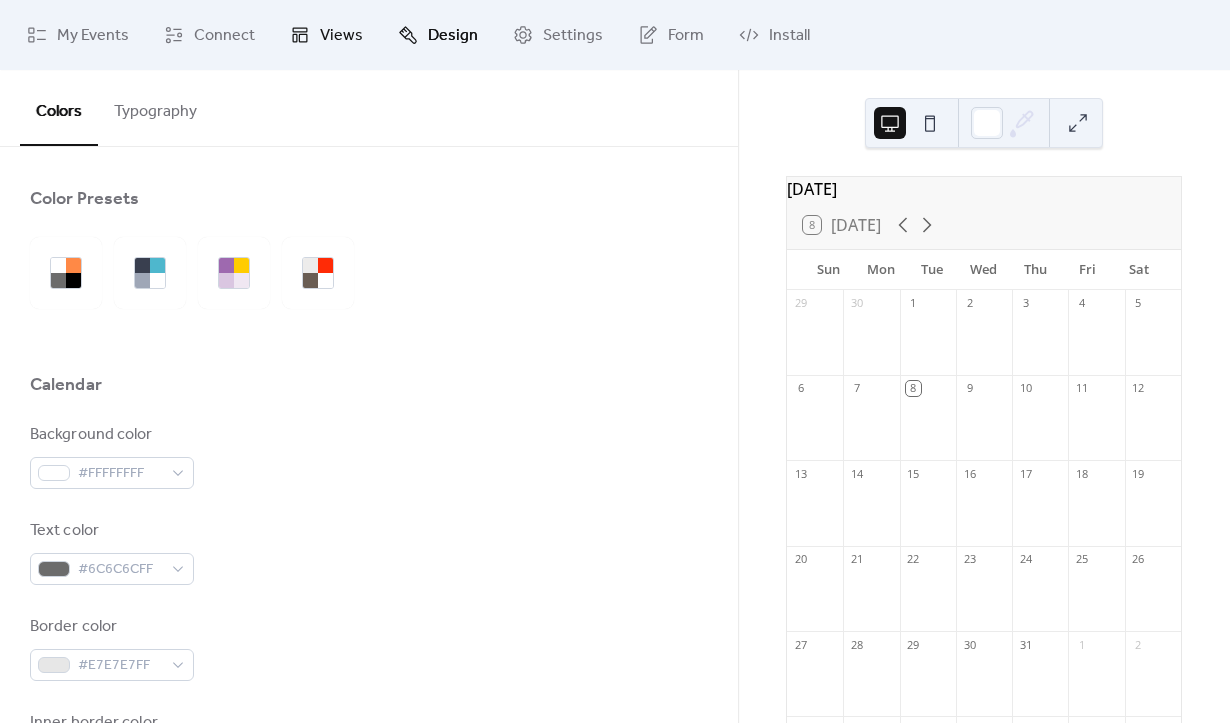 click on "Views" at bounding box center [326, 35] 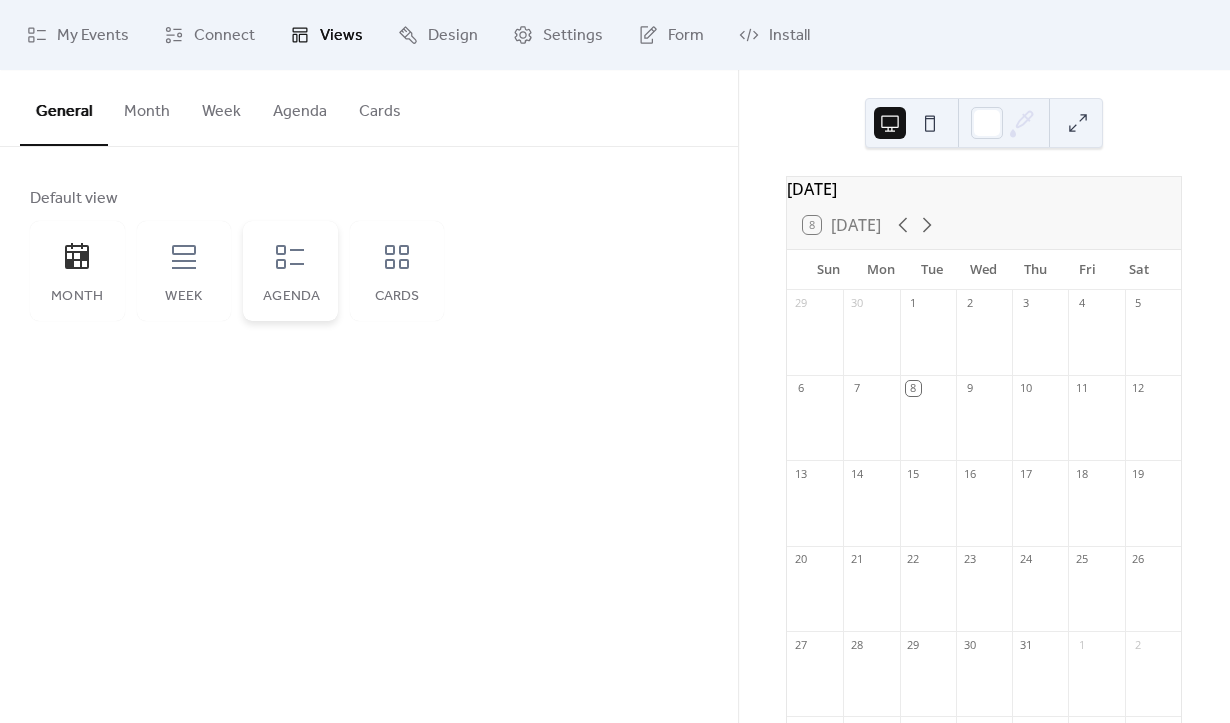 click 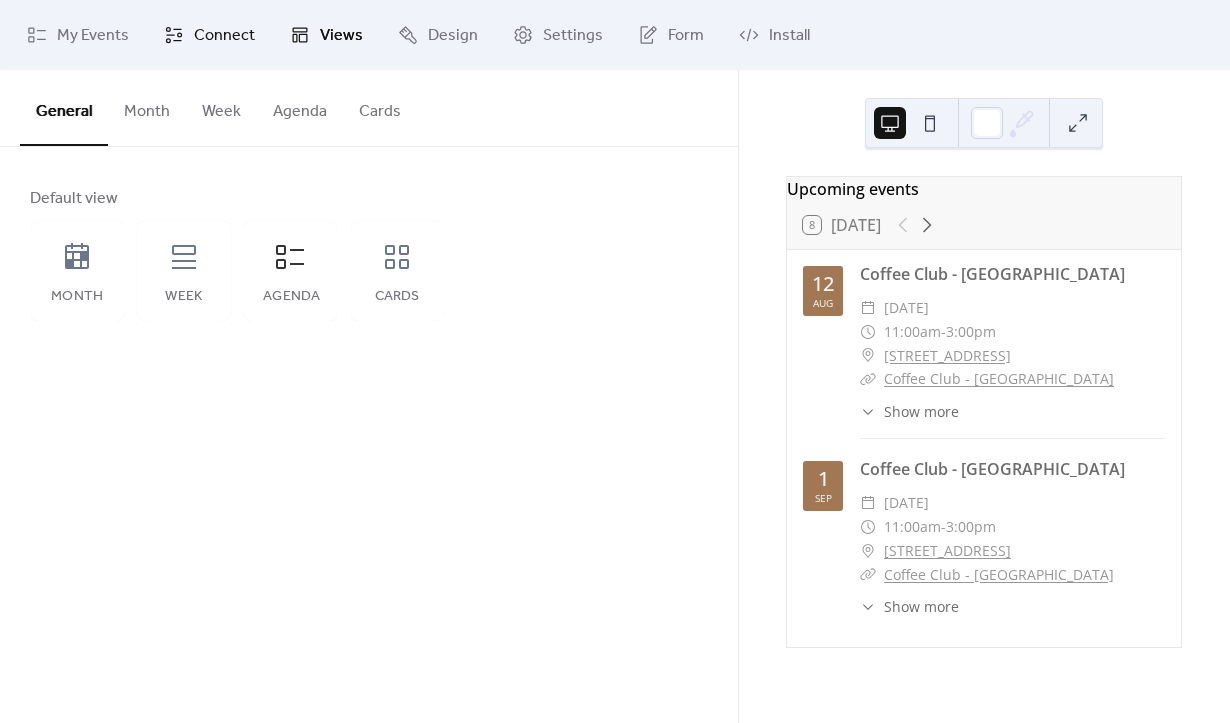 click on "Connect" at bounding box center (224, 36) 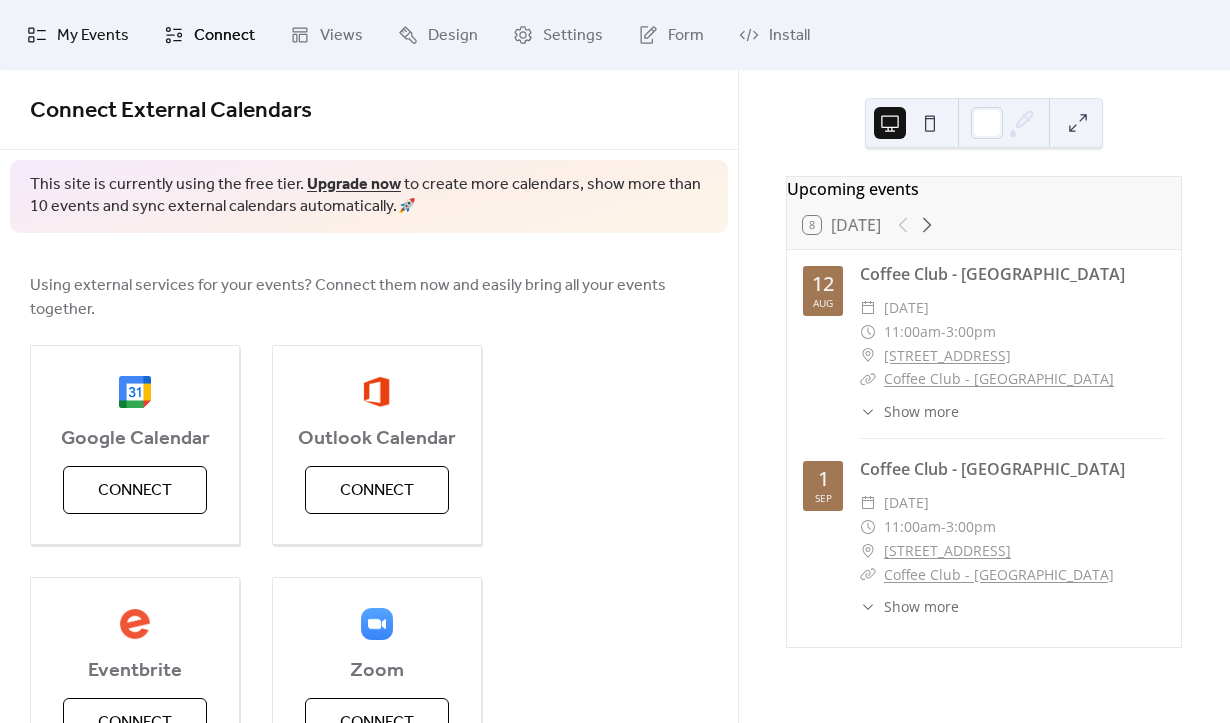 click on "My Events" at bounding box center [93, 36] 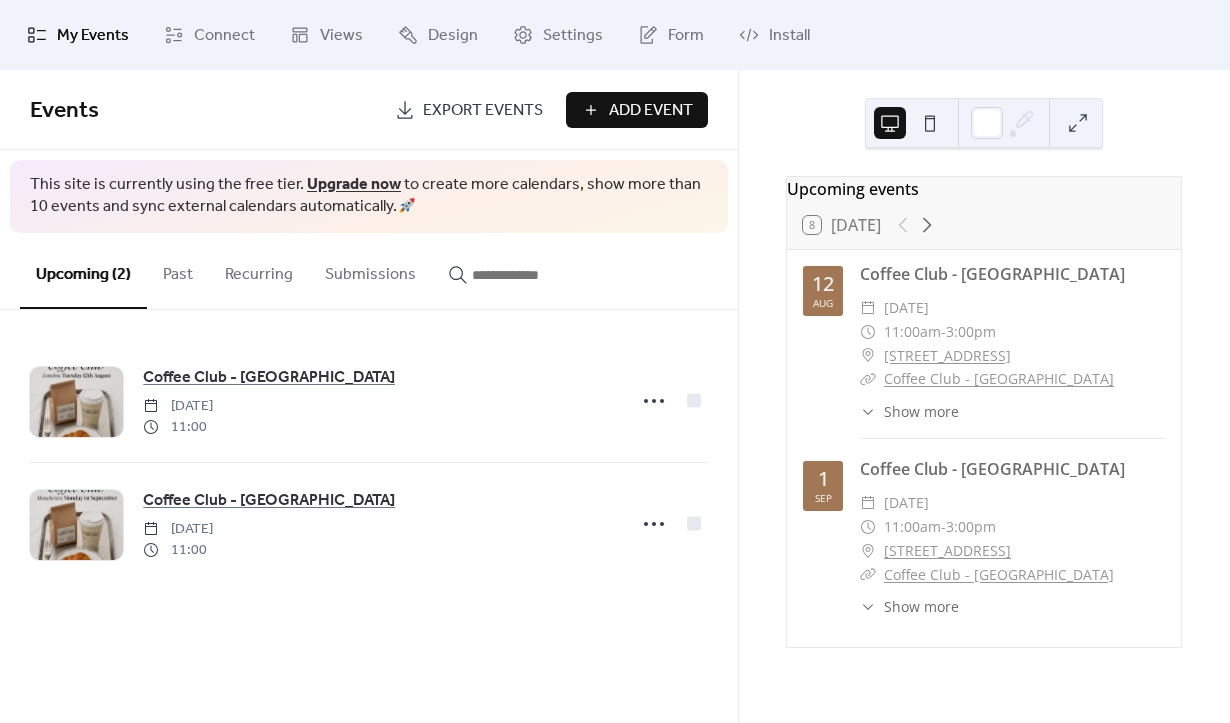 click on "My Events Connect Views Design Settings Form Install" at bounding box center (615, 35) 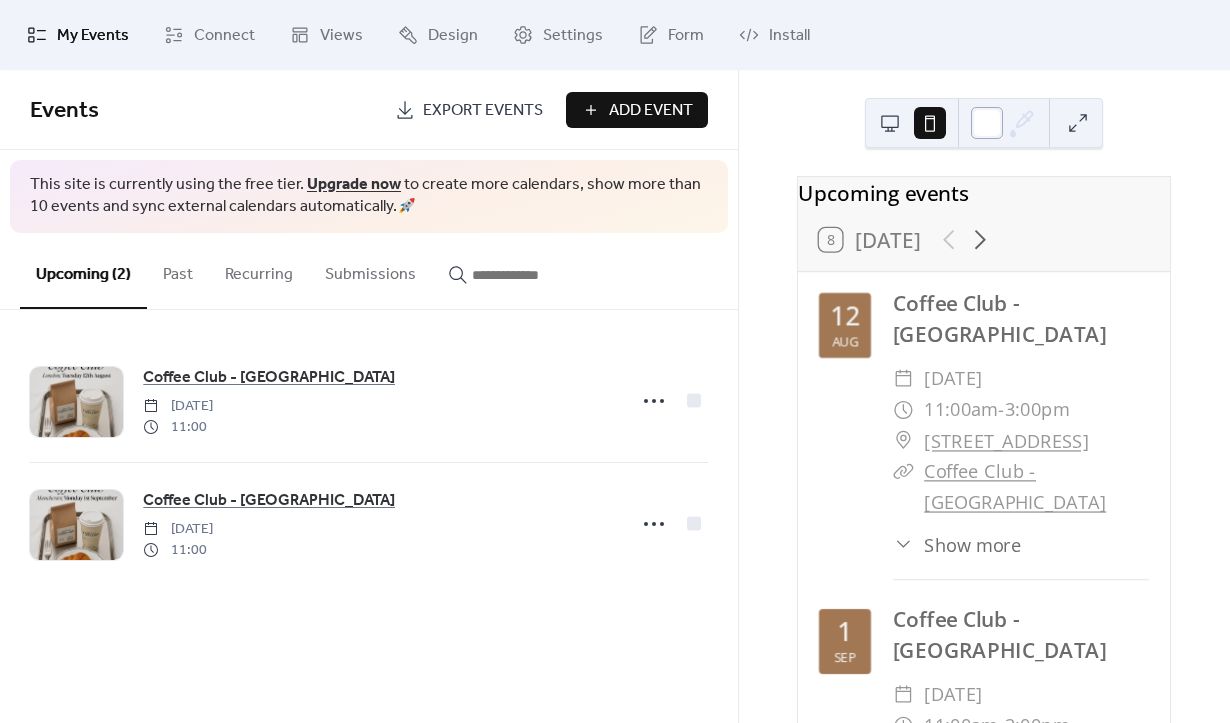 click at bounding box center [987, 123] 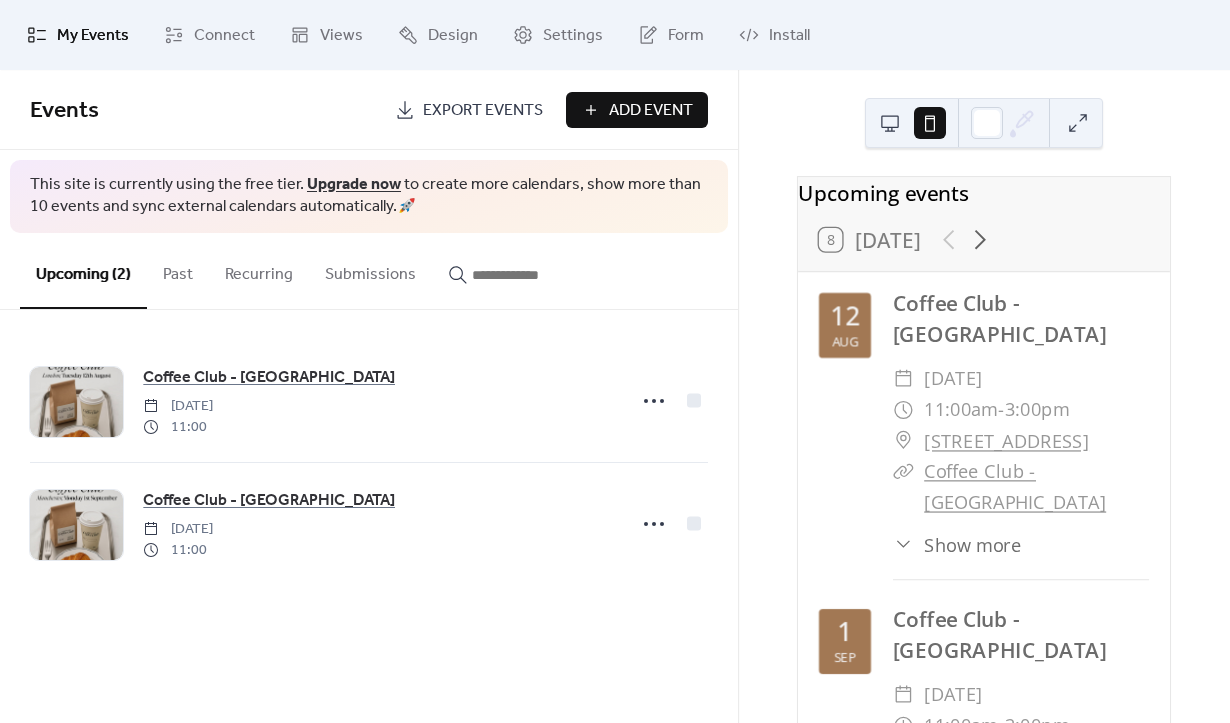 click at bounding box center (1078, 123) 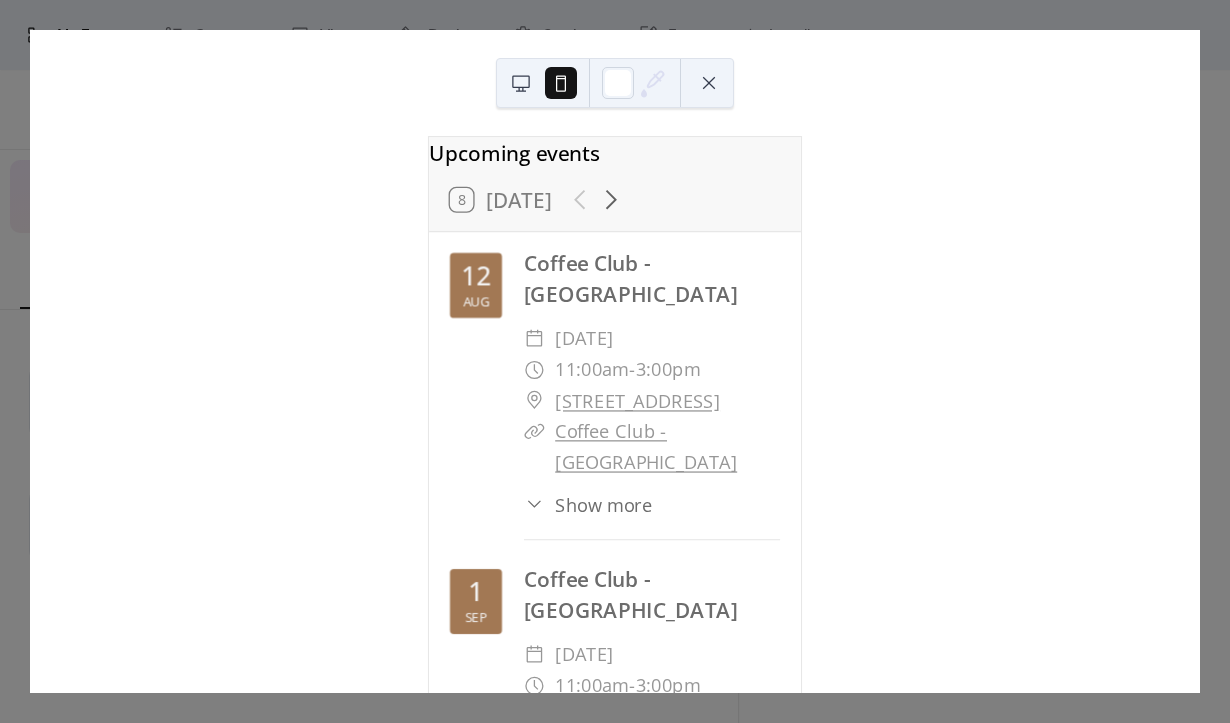 scroll, scrollTop: 104, scrollLeft: 0, axis: vertical 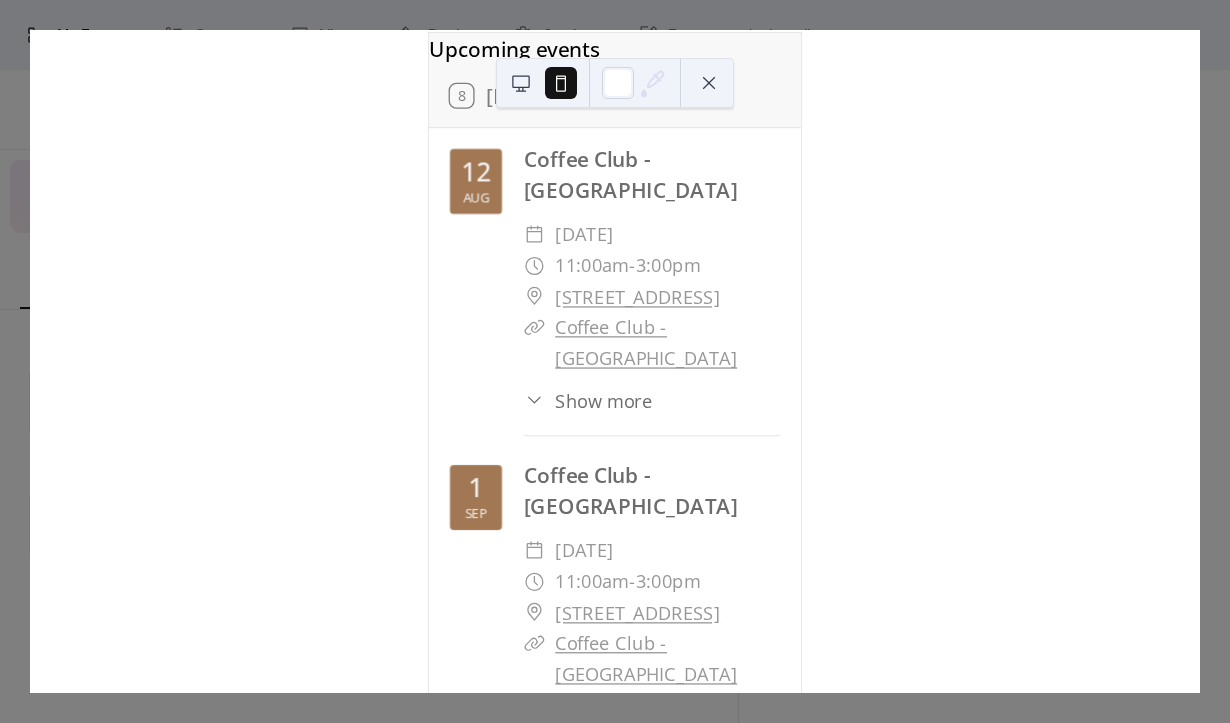 click on "Upcoming events 8 Today 12 Aug Coffee Club - London ​ Tuesday, August 12, 2025 ​ 11:00am - 3:00pm ​ 11 Warwick Street, London, United Kingdom W1B 5NA ​ Coffee Club - London ​ Show more Lash life is non-stop, we get it. You’re back-to-back with clients, skipping breaks, and sipping lukewarm coffee between appointments. It’s time to hit pause. Introducing Coffee Club with London Lash, an exclusive meet-up designed for the lash community.  WHEN: Tuesday 12th August, from 11am onwards WHERE: London Grand Coffee, Soho, London  Coffee club is your space to slow down, connect, and feel part of something bigger. Join us for a relaxed meet-up where lash techs can chat, recharge, and talk about lashes, life, and business with a side serving of hot coffee (or iced!) and a sweet treat (or two!) This is more than just a catch-up. It’s community, support, and your chance to be heard. 1 Sep Coffee Club - Manchester ​ Monday, September 1, 2025 ​ 11:00am - 3:00pm ​ ​ Coffee Club - Manchester ​" at bounding box center [615, 361] 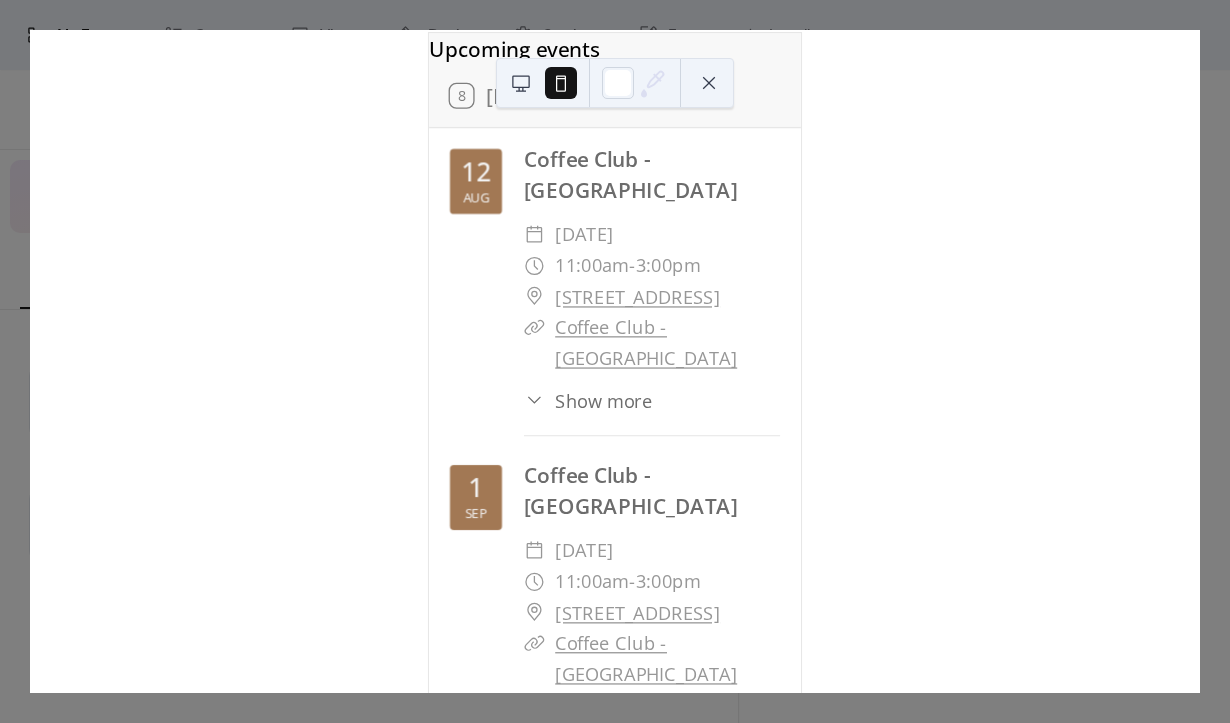 click at bounding box center [521, 83] 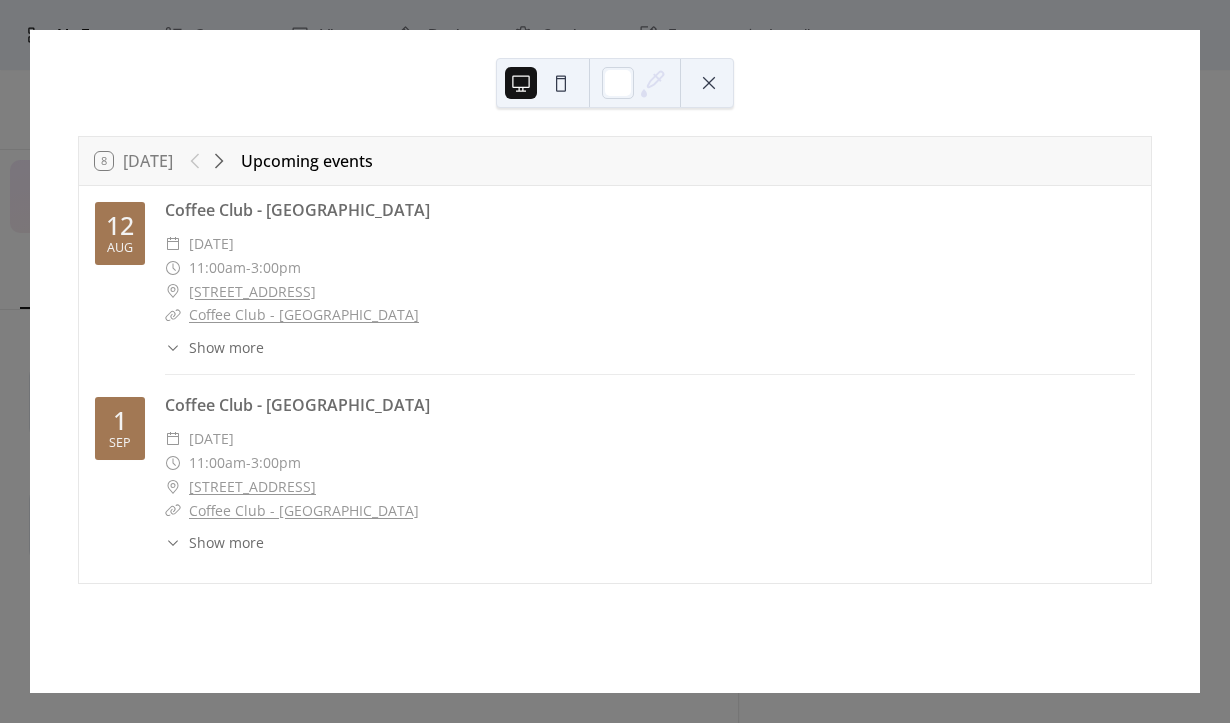 click at bounding box center [709, 83] 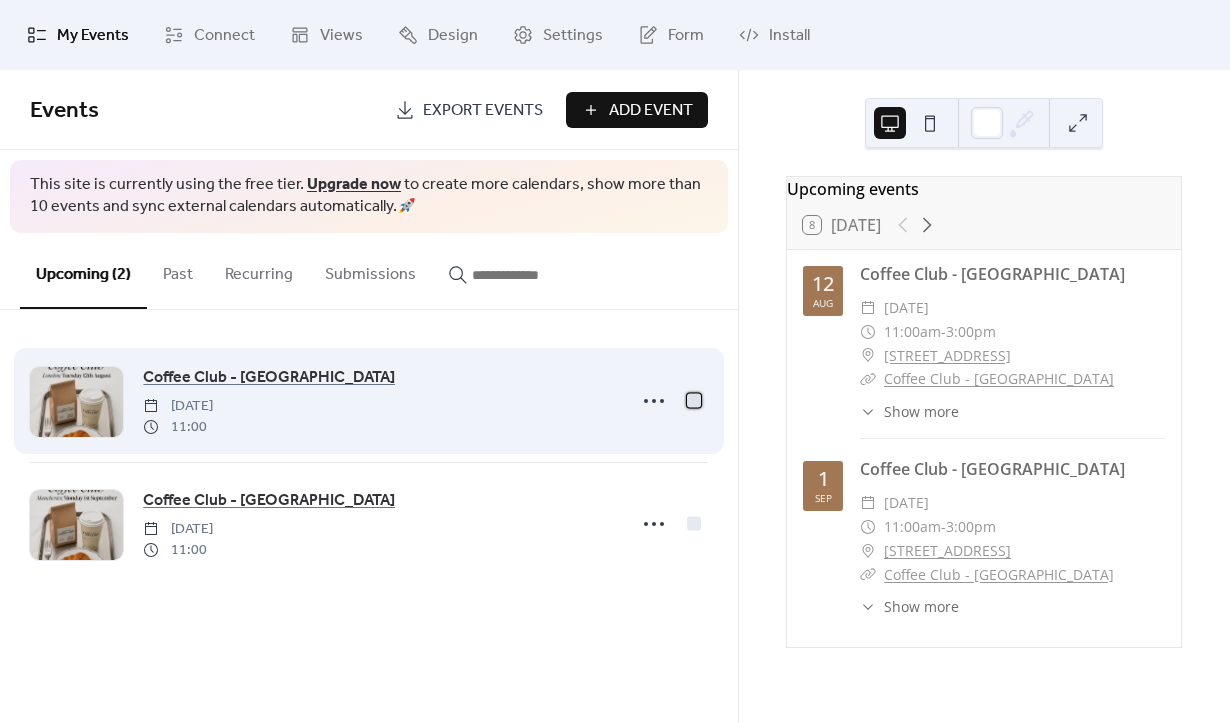 click at bounding box center [694, 400] 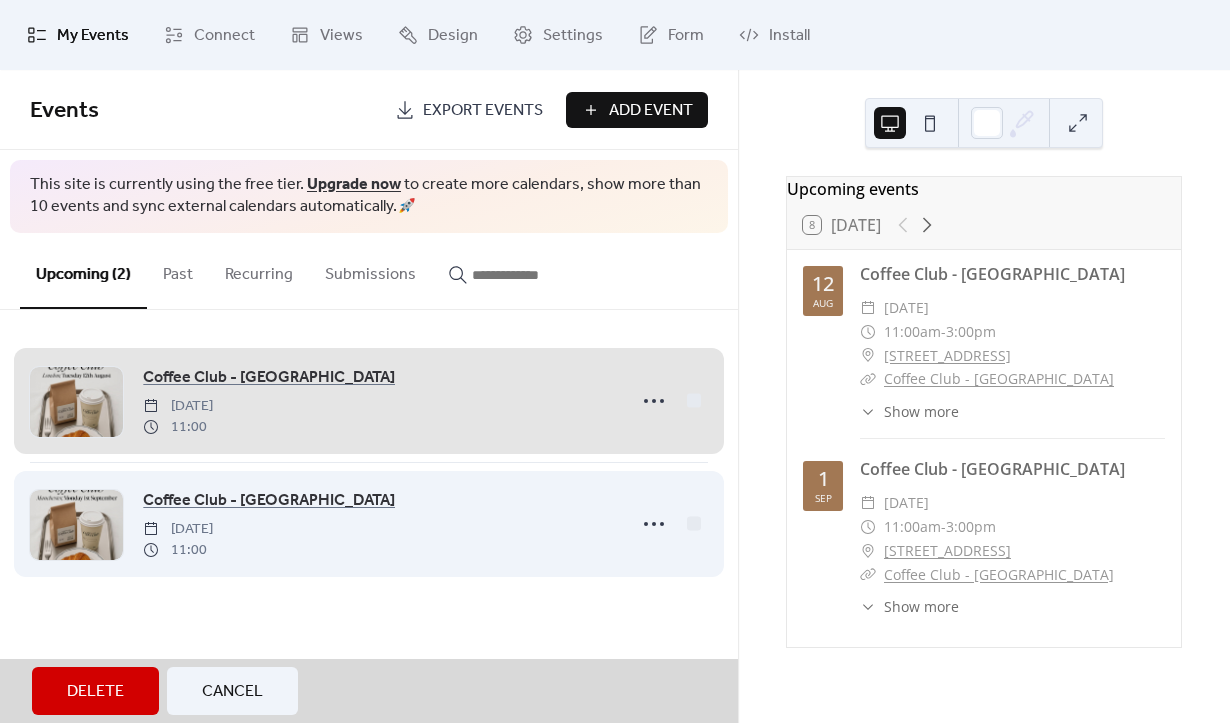 click on "Coffee Club - Manchester Monday, September 1, 2025 11:00" at bounding box center (369, 523) 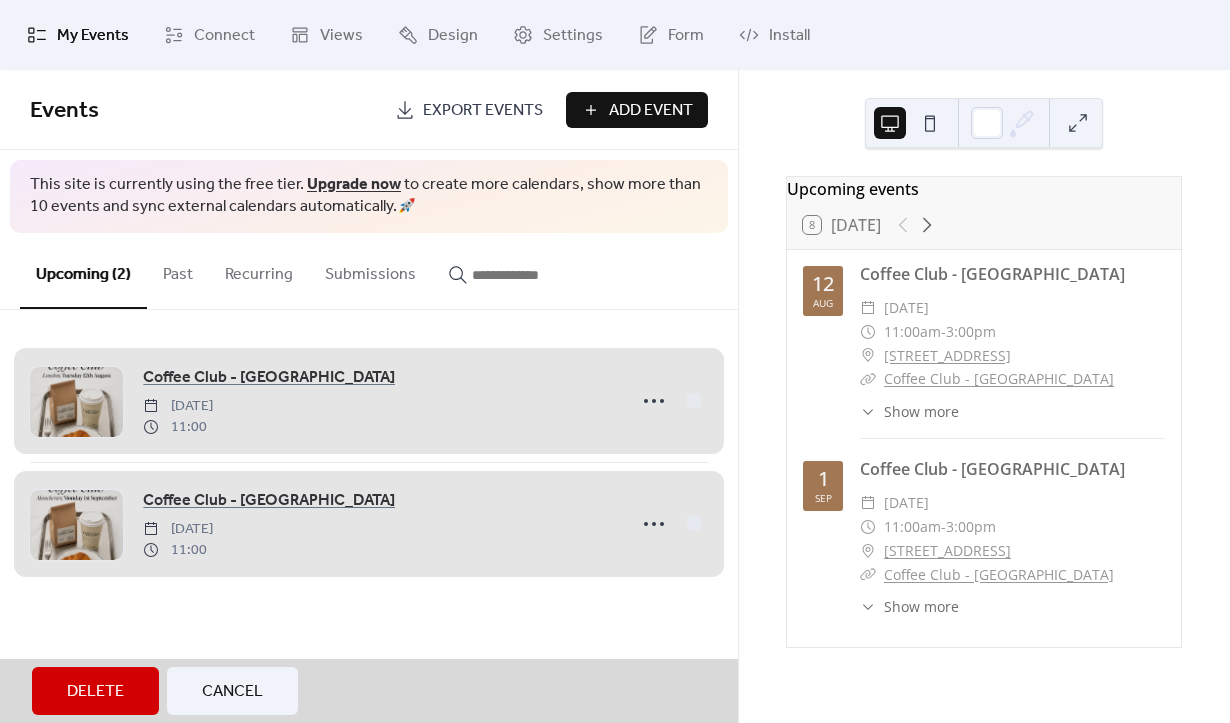 click on "Coffee Club - Manchester Monday, September 1, 2025 11:00" at bounding box center [369, 523] 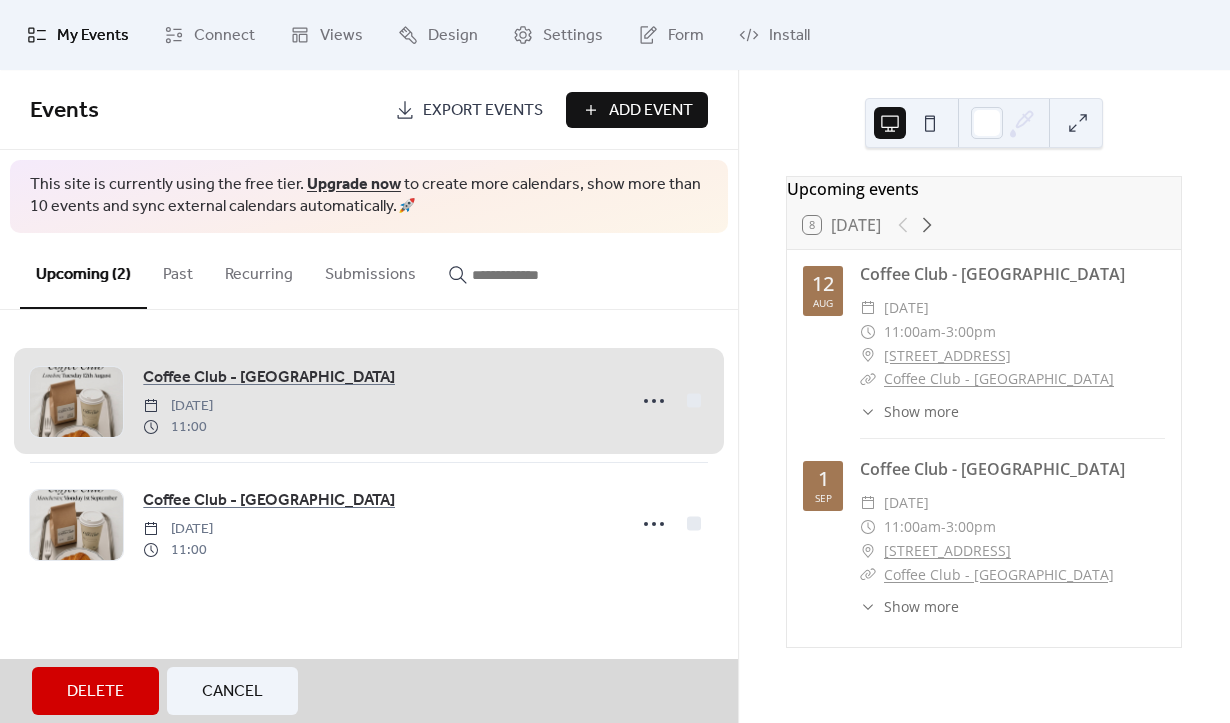 click on "Coffee Club - [GEOGRAPHIC_DATA] [DATE] 11:00" at bounding box center (369, 401) 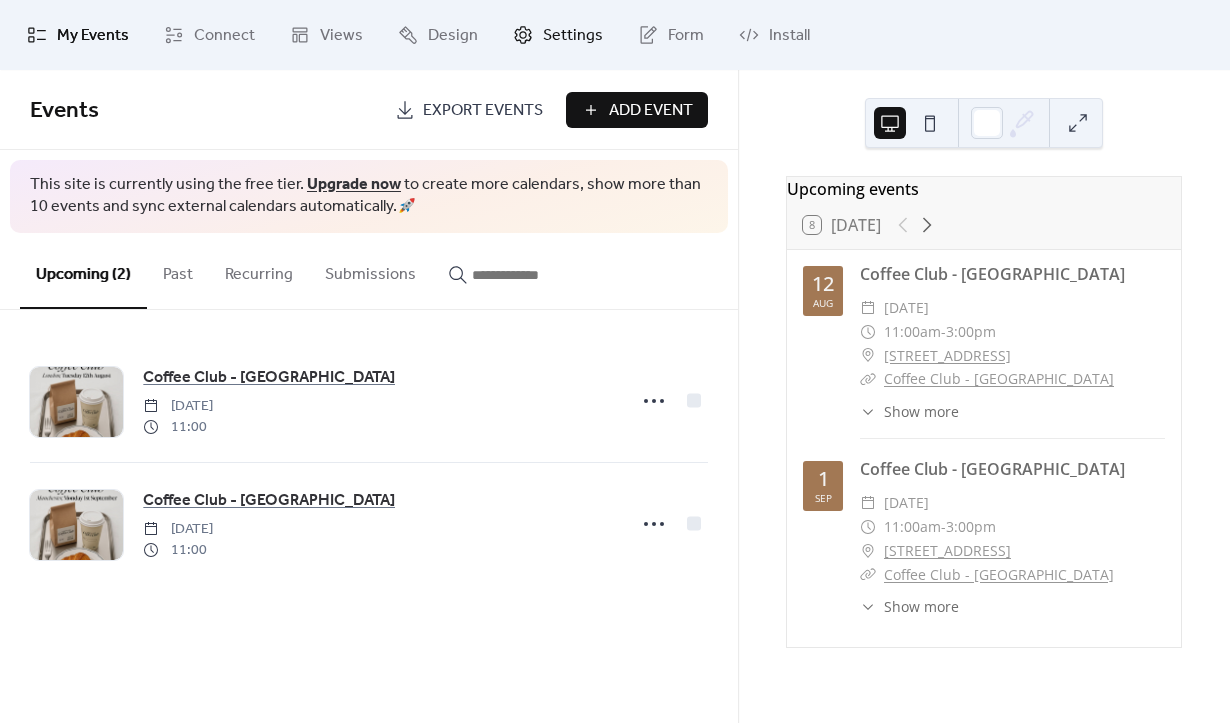 click 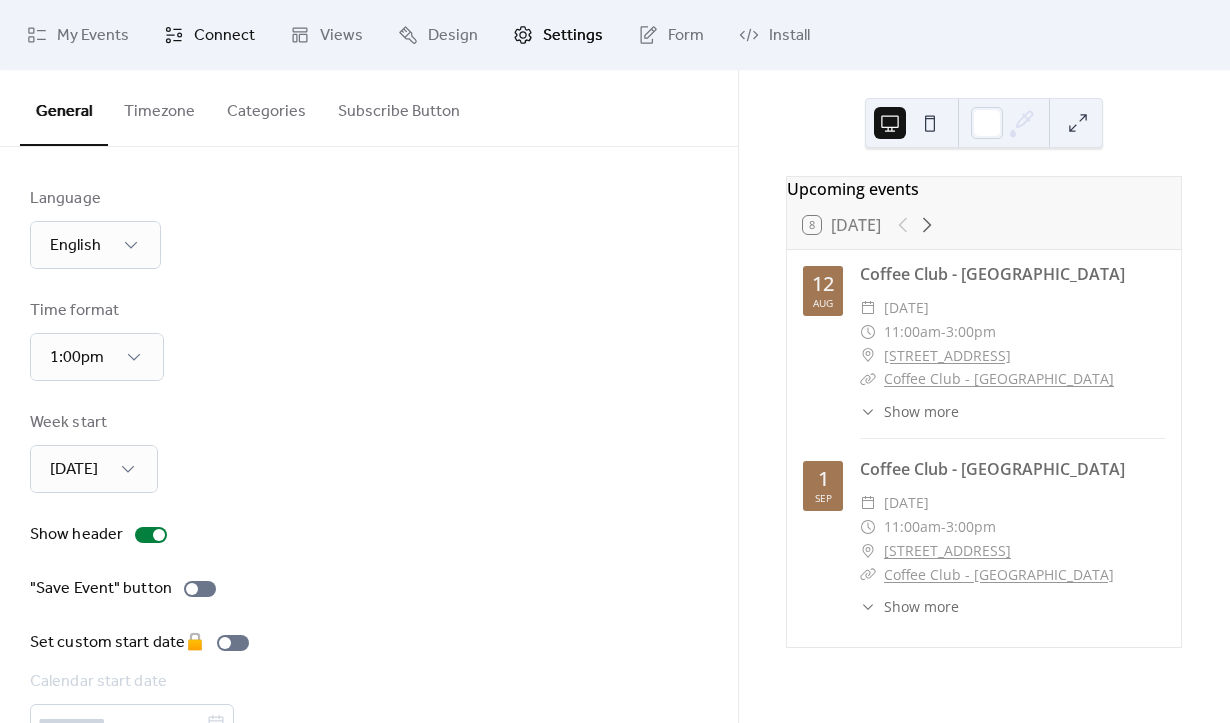 click on "Connect" at bounding box center [224, 36] 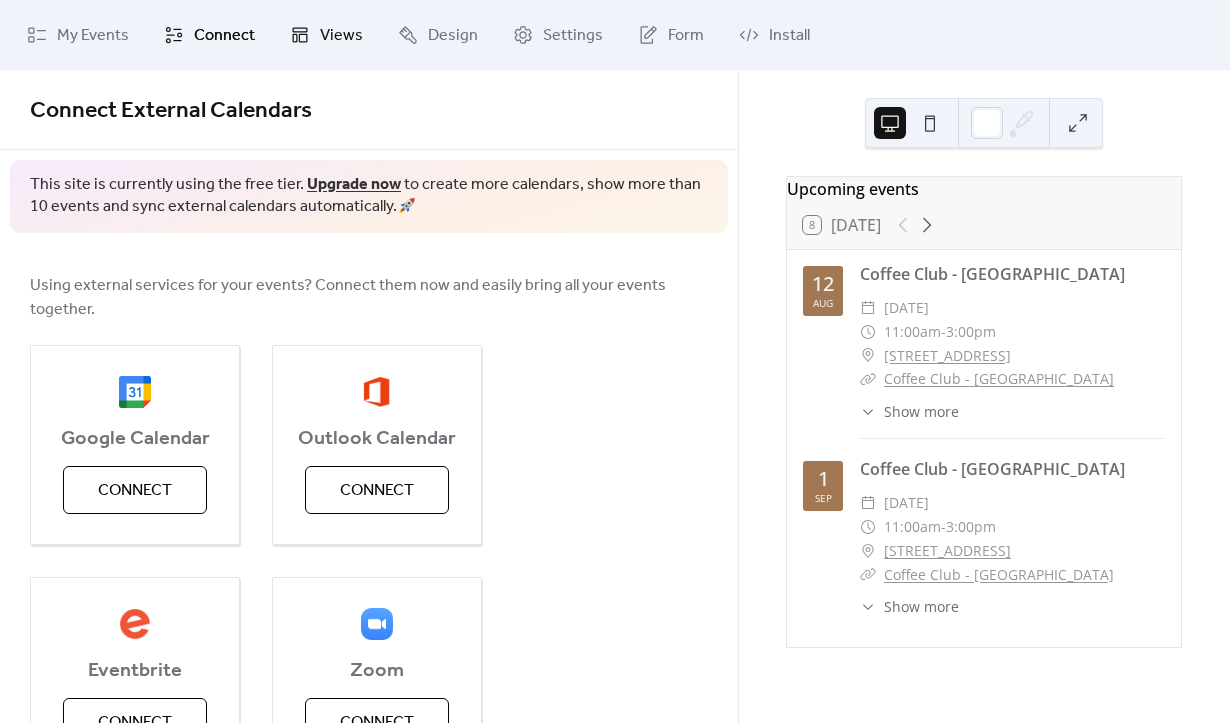 click on "Views" at bounding box center (326, 35) 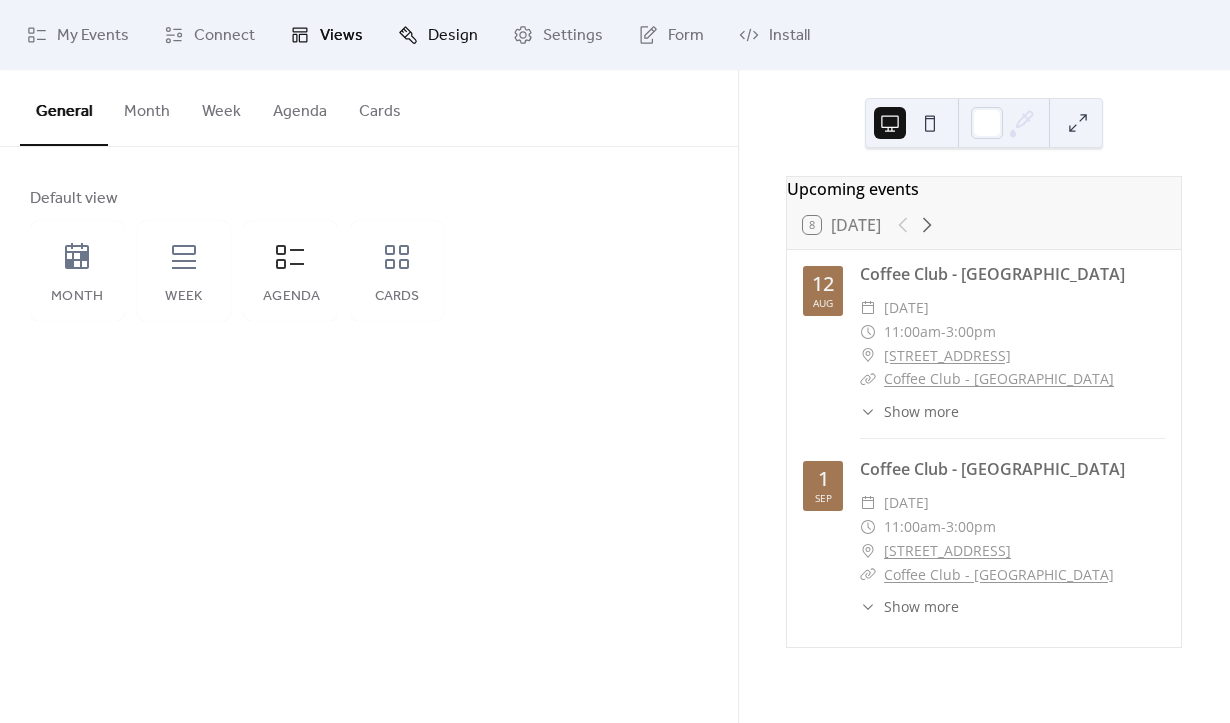 click on "Design" at bounding box center [453, 36] 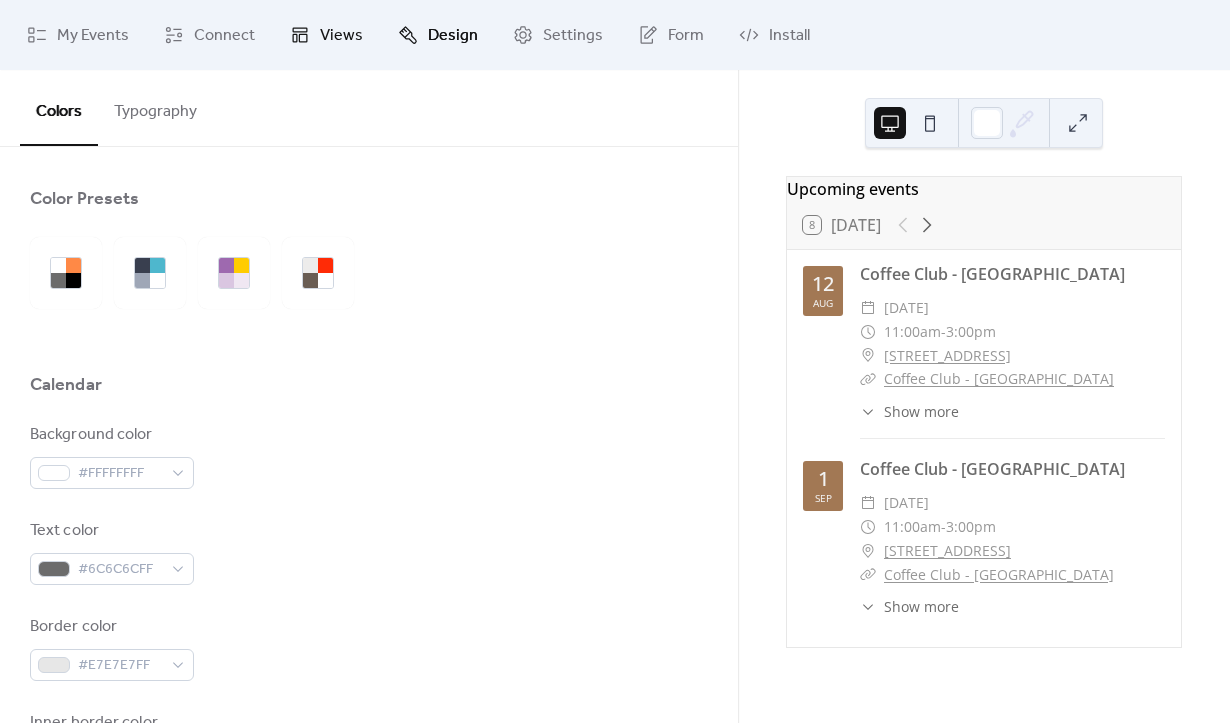 click on "Views" at bounding box center [341, 36] 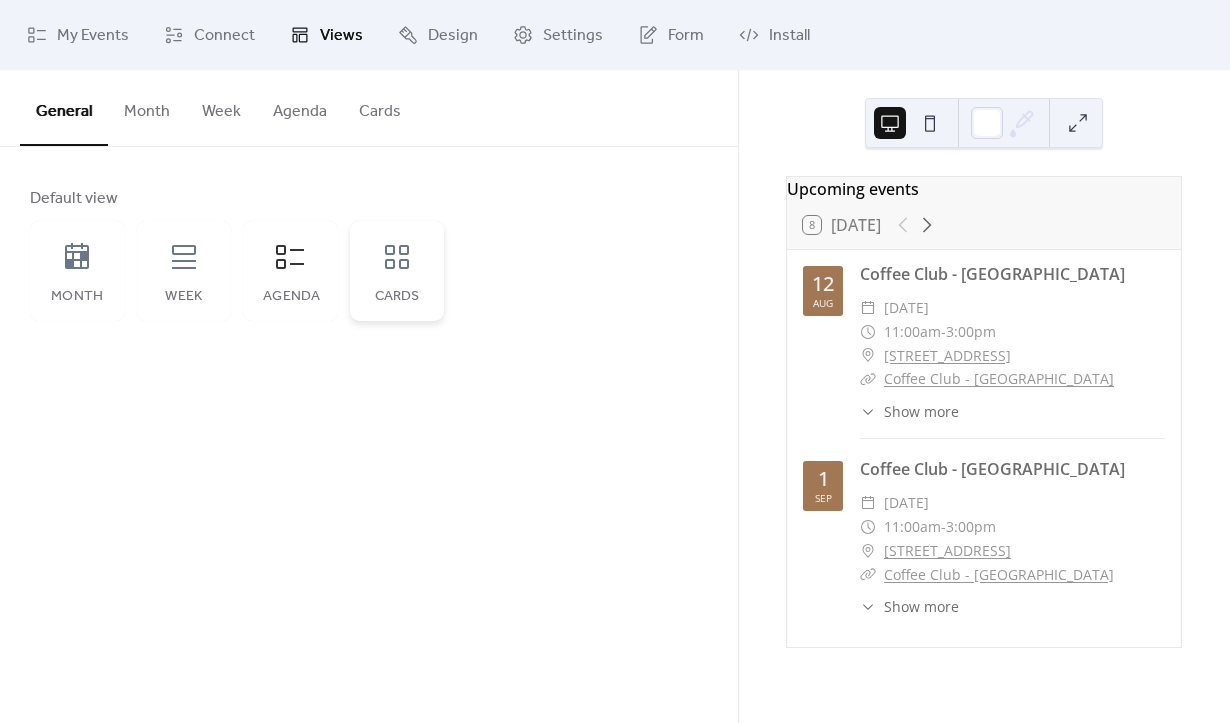 click on "Cards" at bounding box center (397, 271) 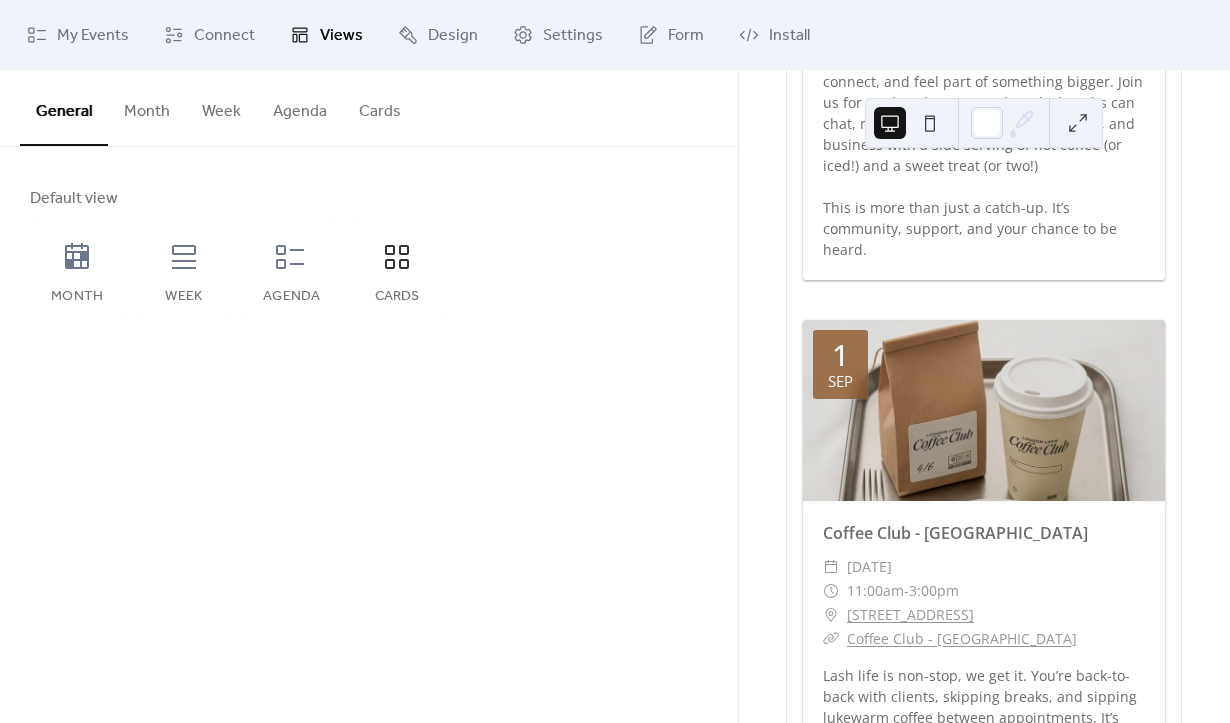 scroll, scrollTop: 708, scrollLeft: 0, axis: vertical 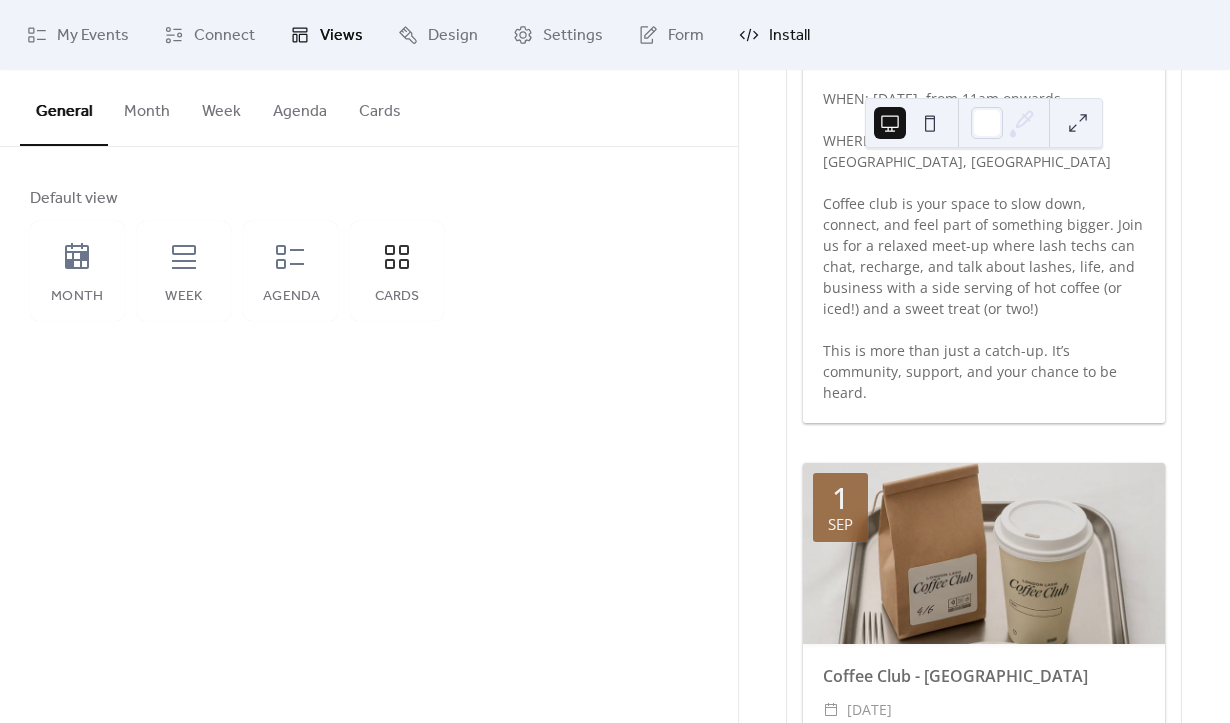click 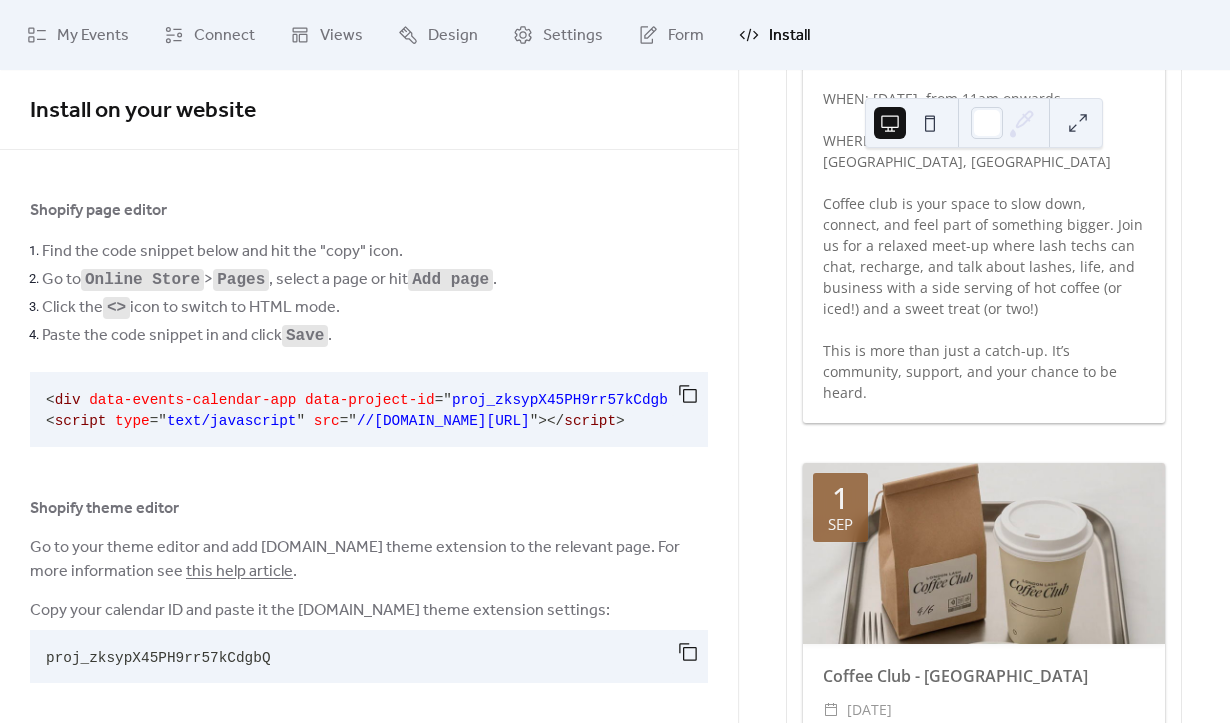 scroll, scrollTop: 8, scrollLeft: 0, axis: vertical 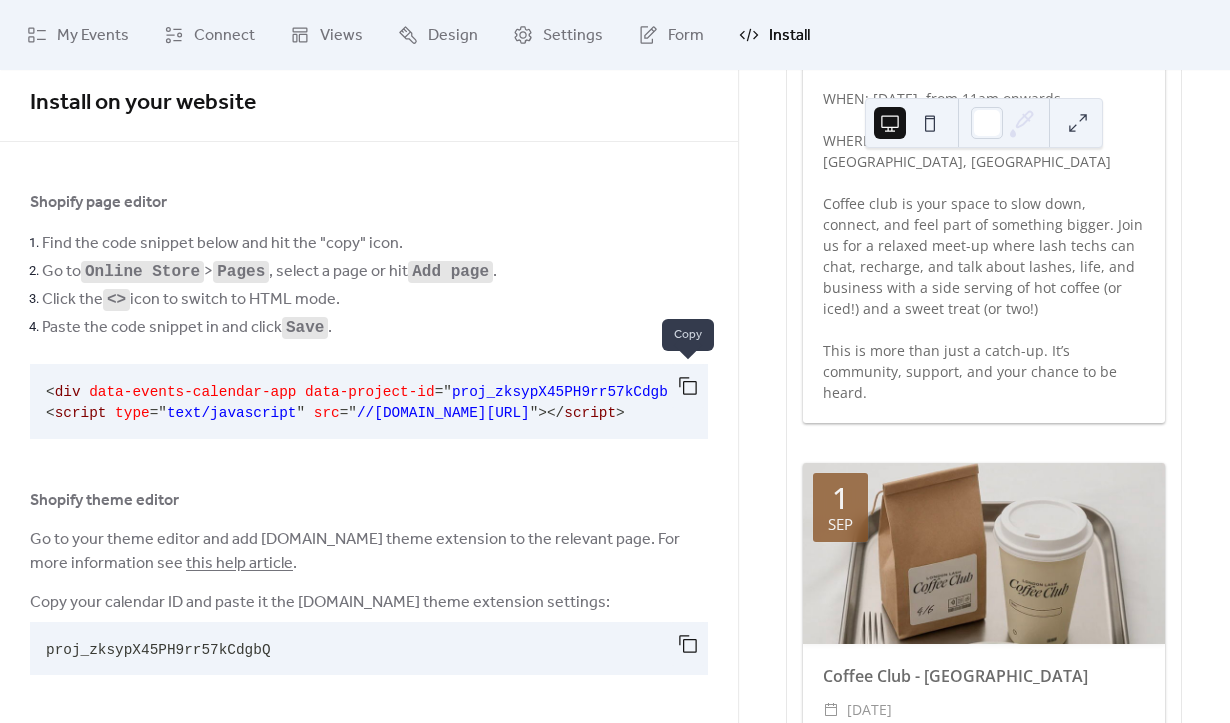 click at bounding box center [688, 386] 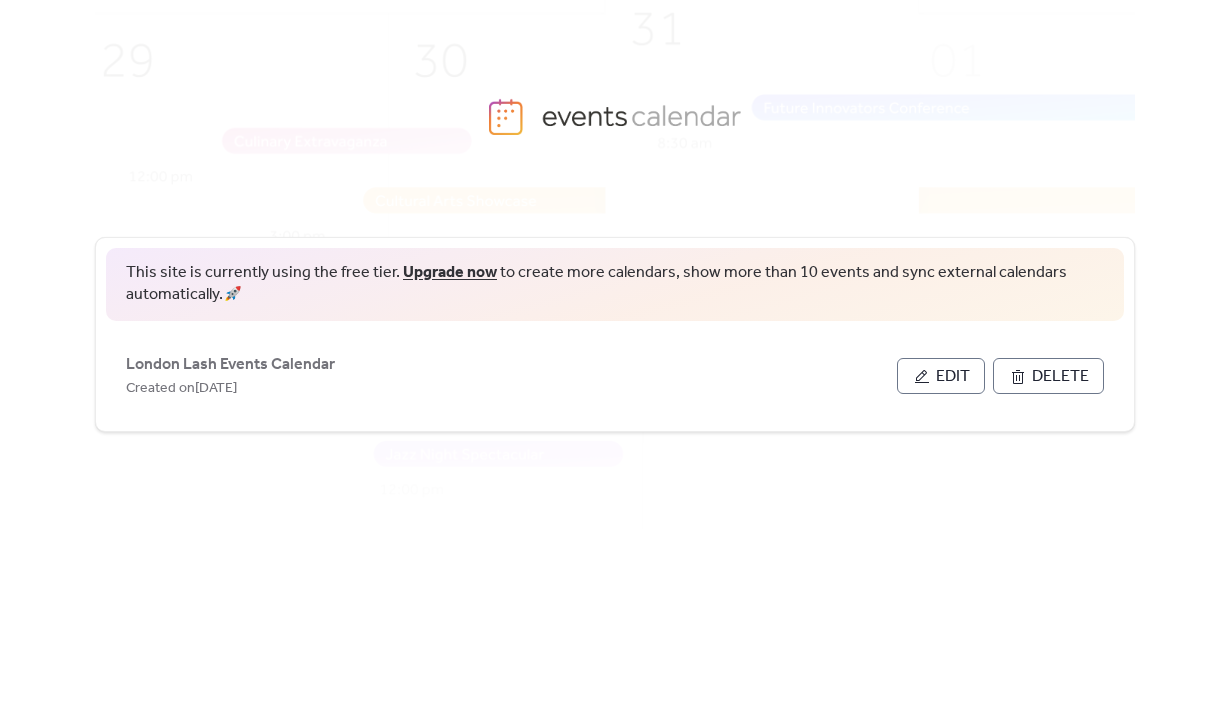 scroll, scrollTop: 0, scrollLeft: 0, axis: both 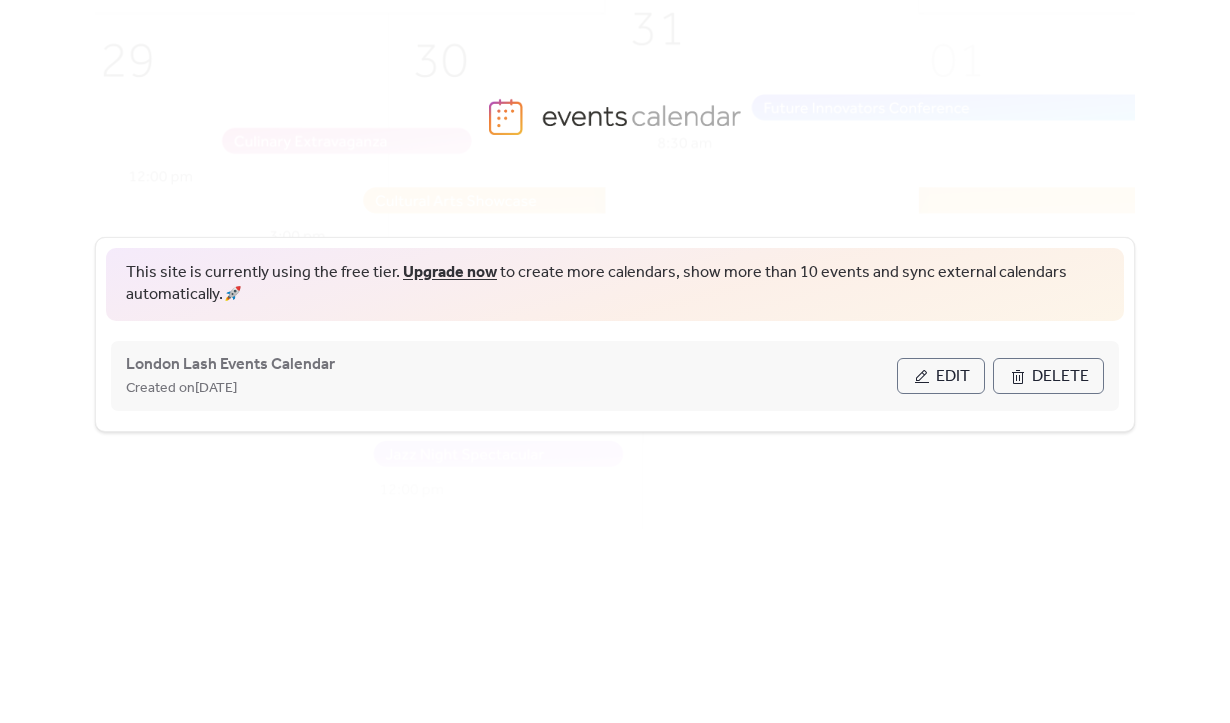 click on "Edit" at bounding box center (953, 377) 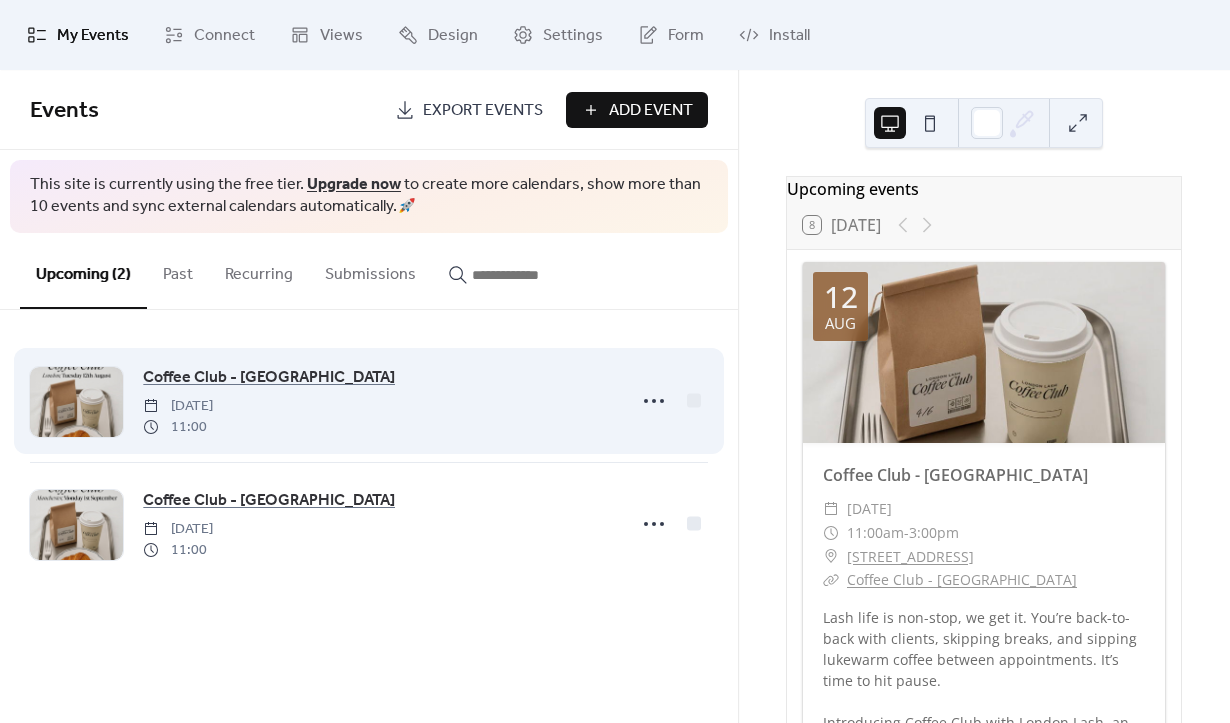 click on "Coffee Club - [GEOGRAPHIC_DATA] [DATE] 11:00" at bounding box center [369, 401] 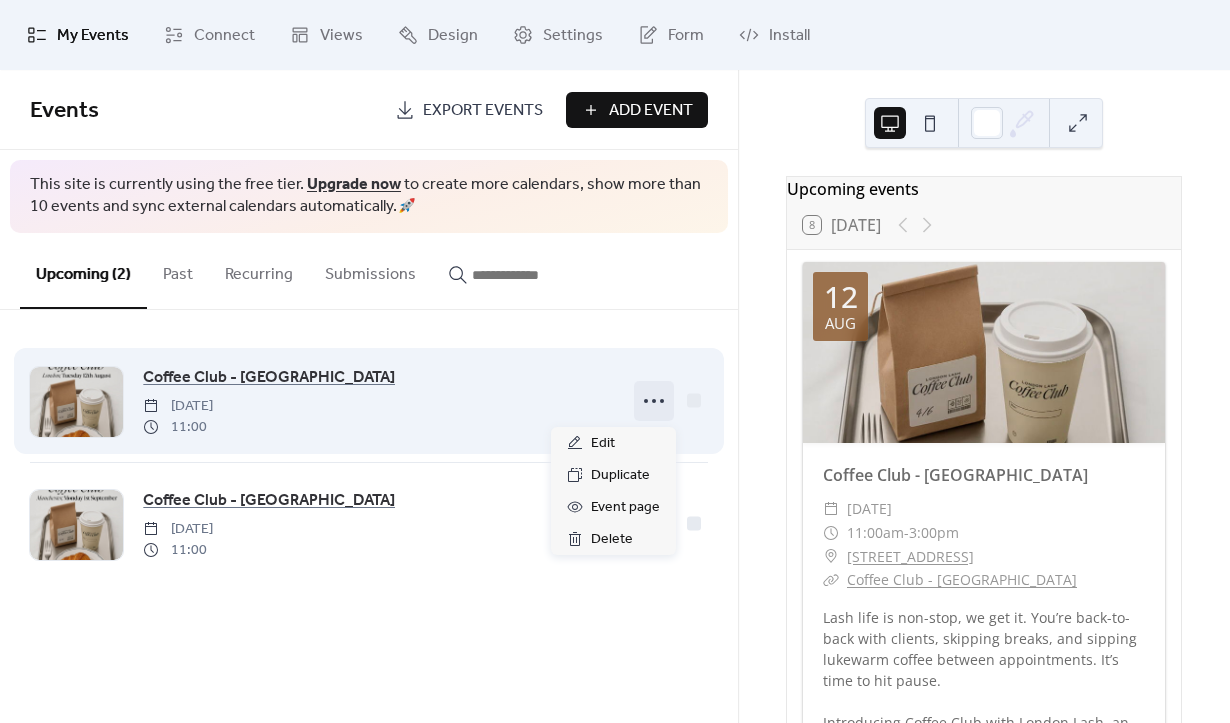 click 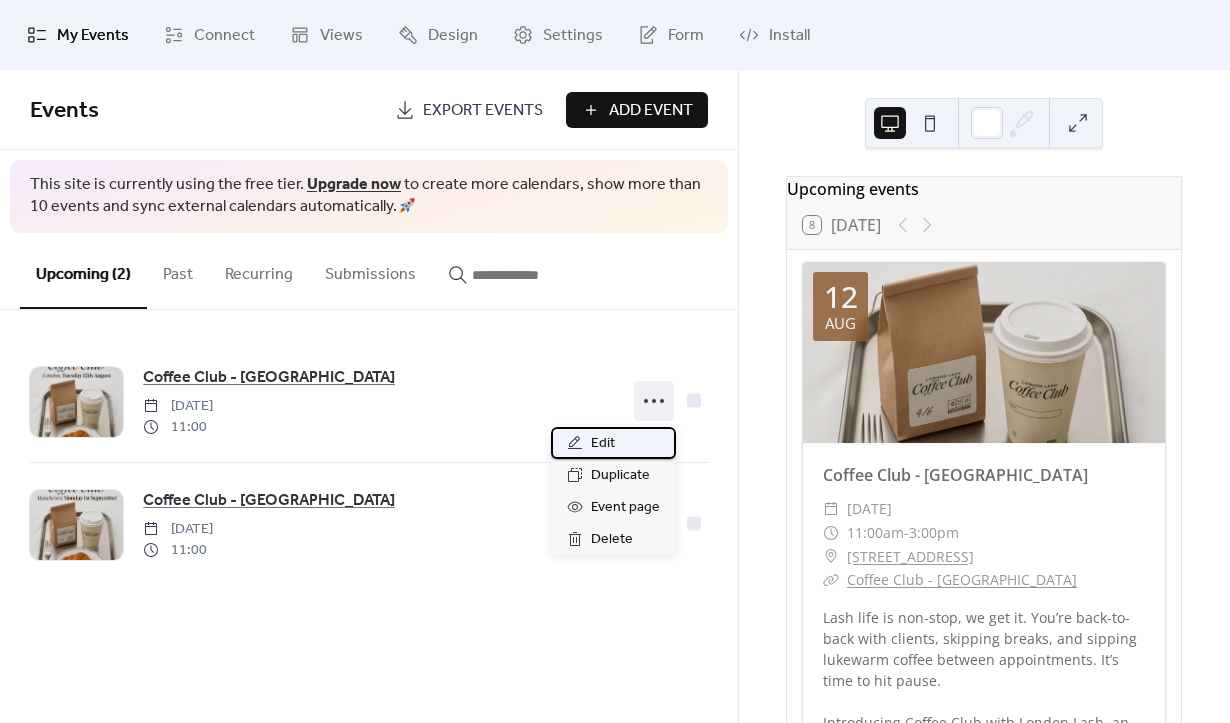 click on "Edit" at bounding box center [603, 444] 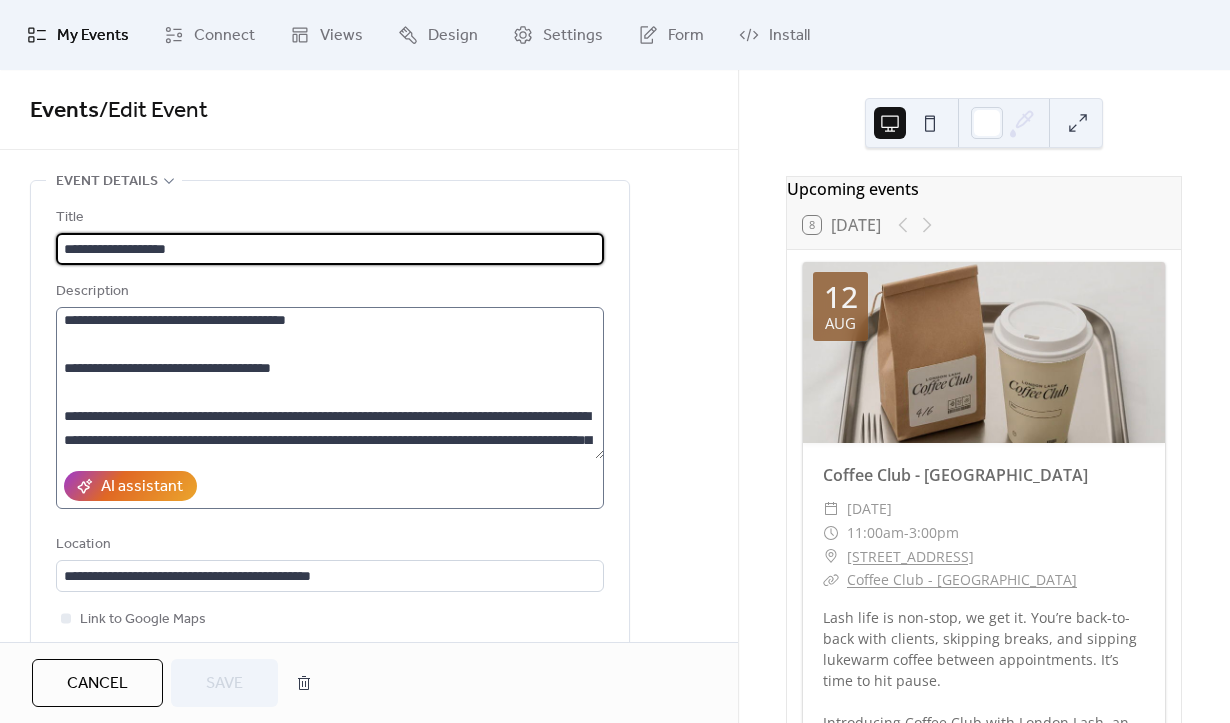 scroll, scrollTop: 112, scrollLeft: 0, axis: vertical 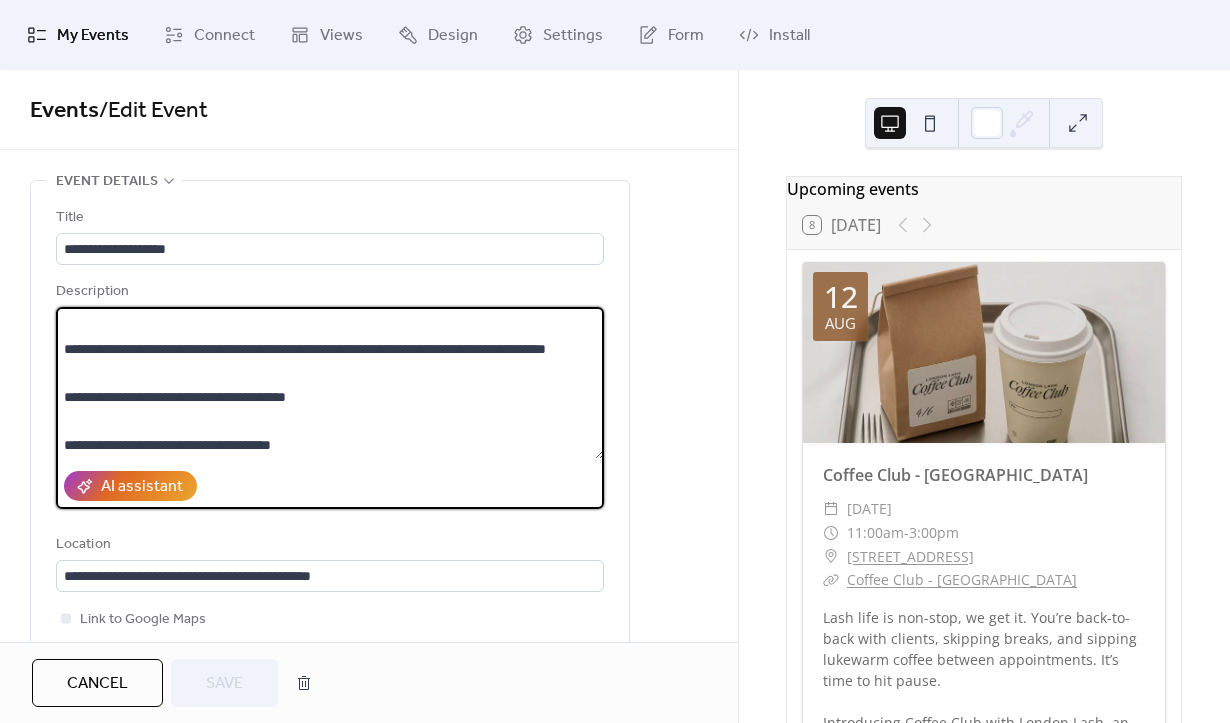 drag, startPoint x: 351, startPoint y: 417, endPoint x: 75, endPoint y: 400, distance: 276.52304 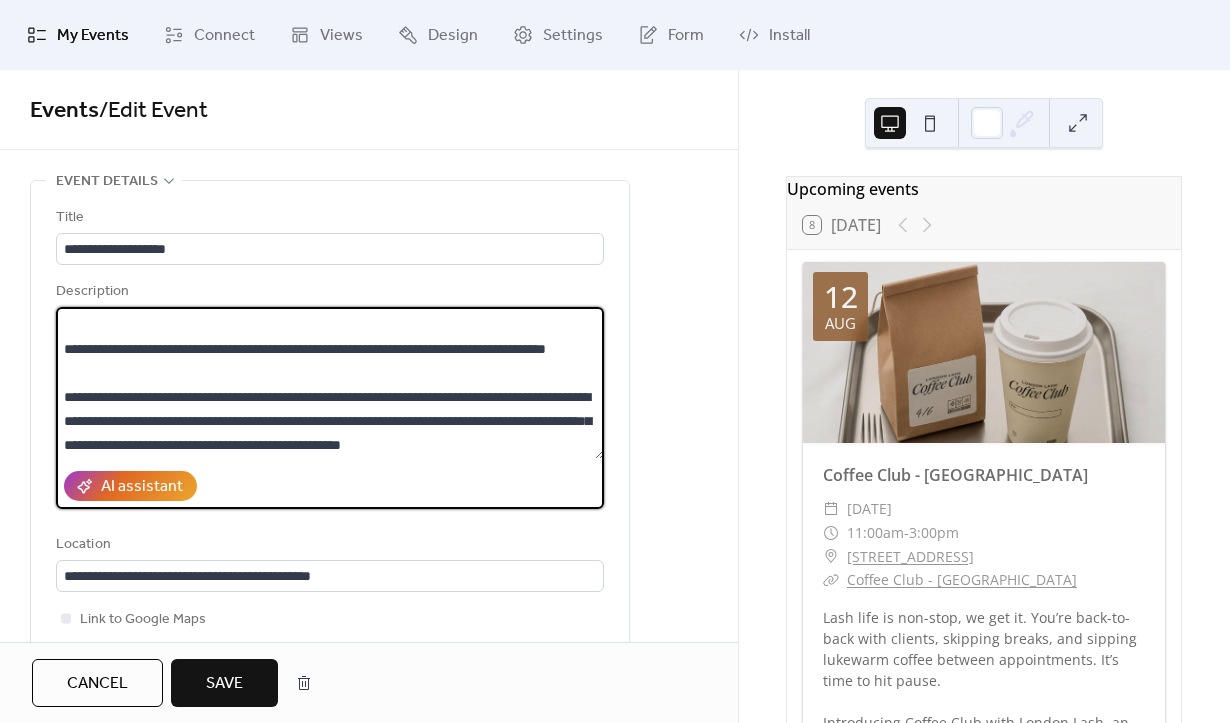 click on "**********" at bounding box center [330, 383] 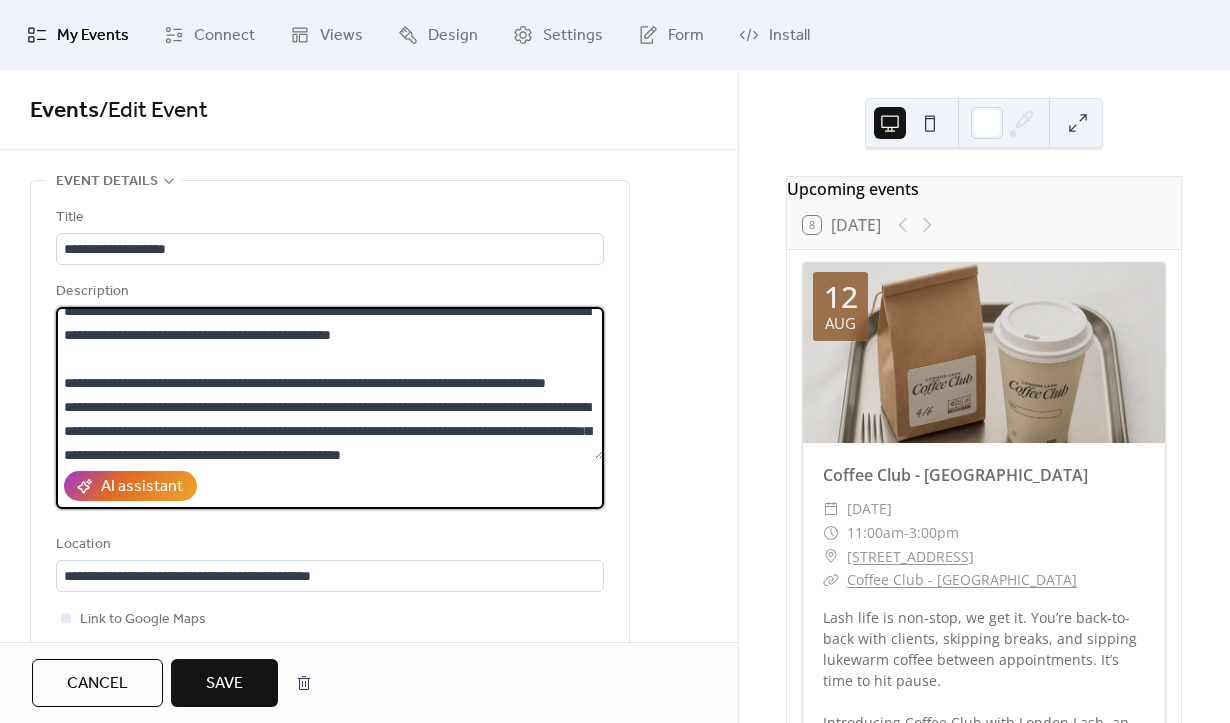 scroll, scrollTop: 0, scrollLeft: 0, axis: both 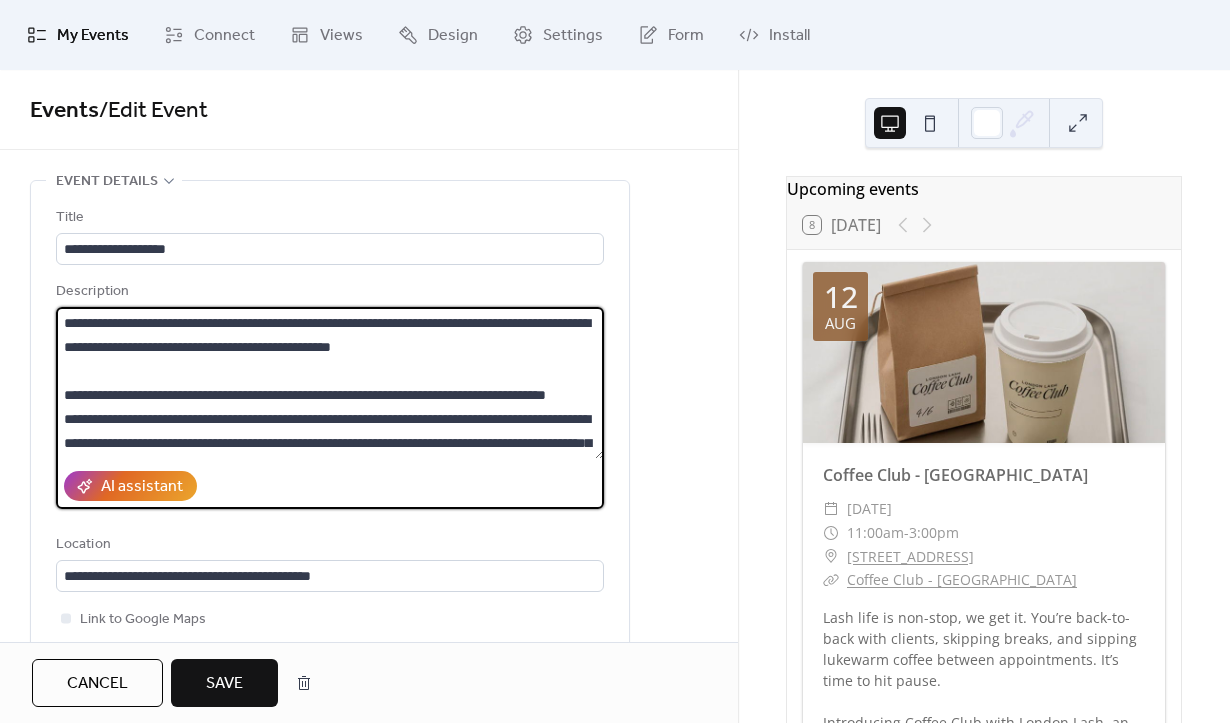 drag, startPoint x: 148, startPoint y: 424, endPoint x: 37, endPoint y: 302, distance: 164.93938 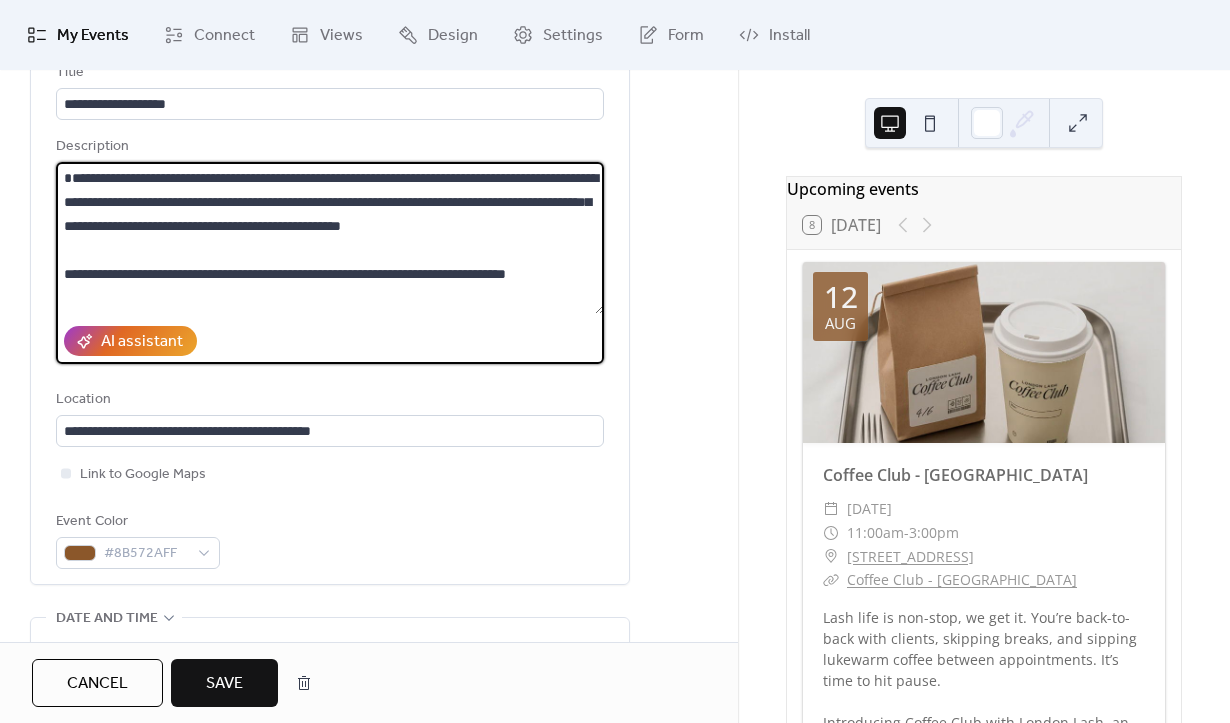scroll, scrollTop: 148, scrollLeft: 0, axis: vertical 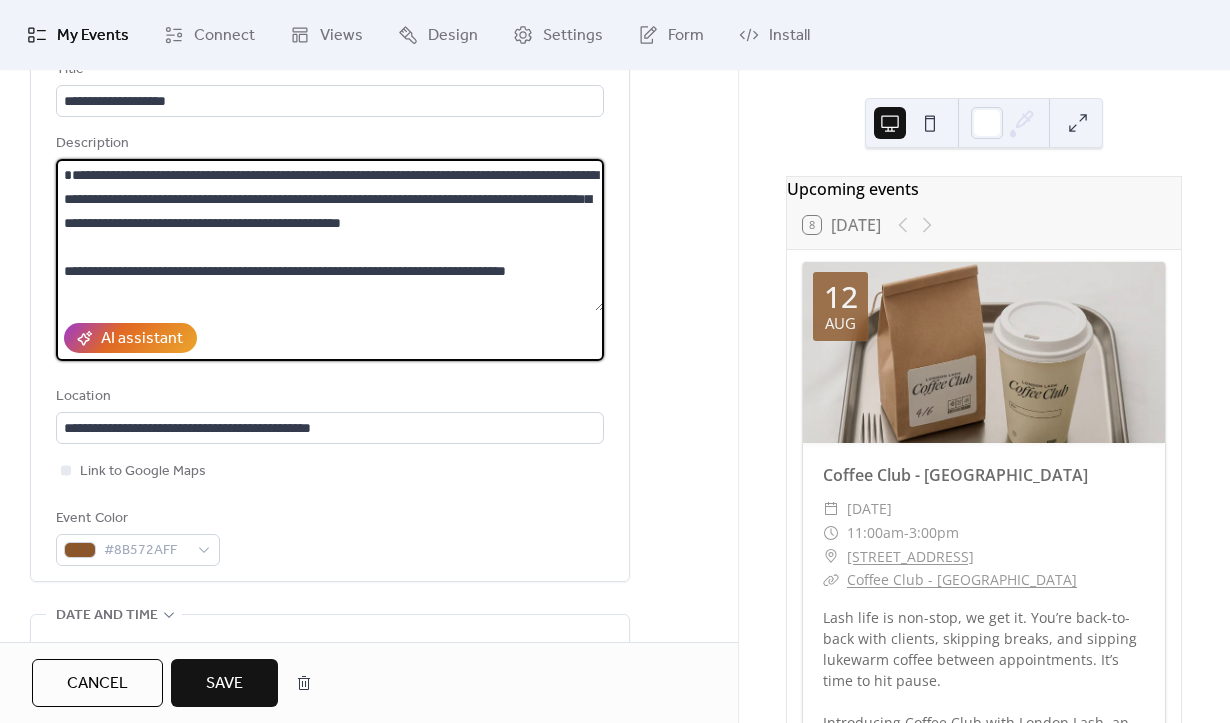click on "**********" at bounding box center (330, 235) 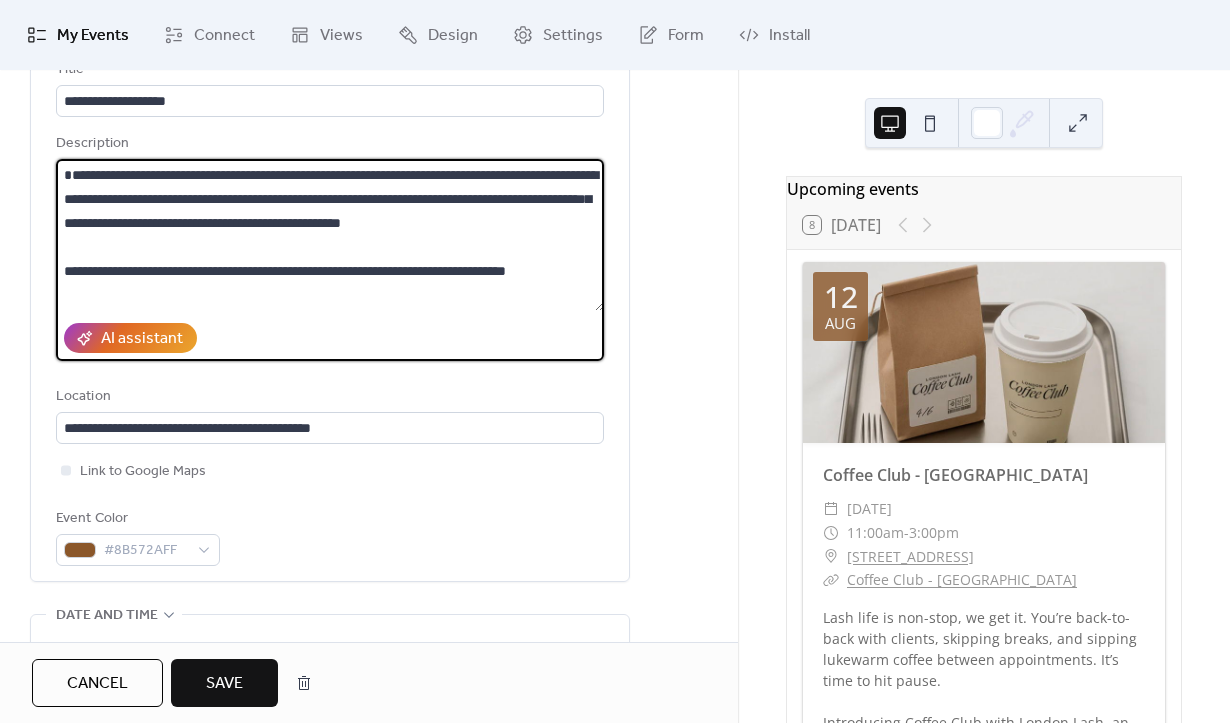 click on "**********" at bounding box center [330, 235] 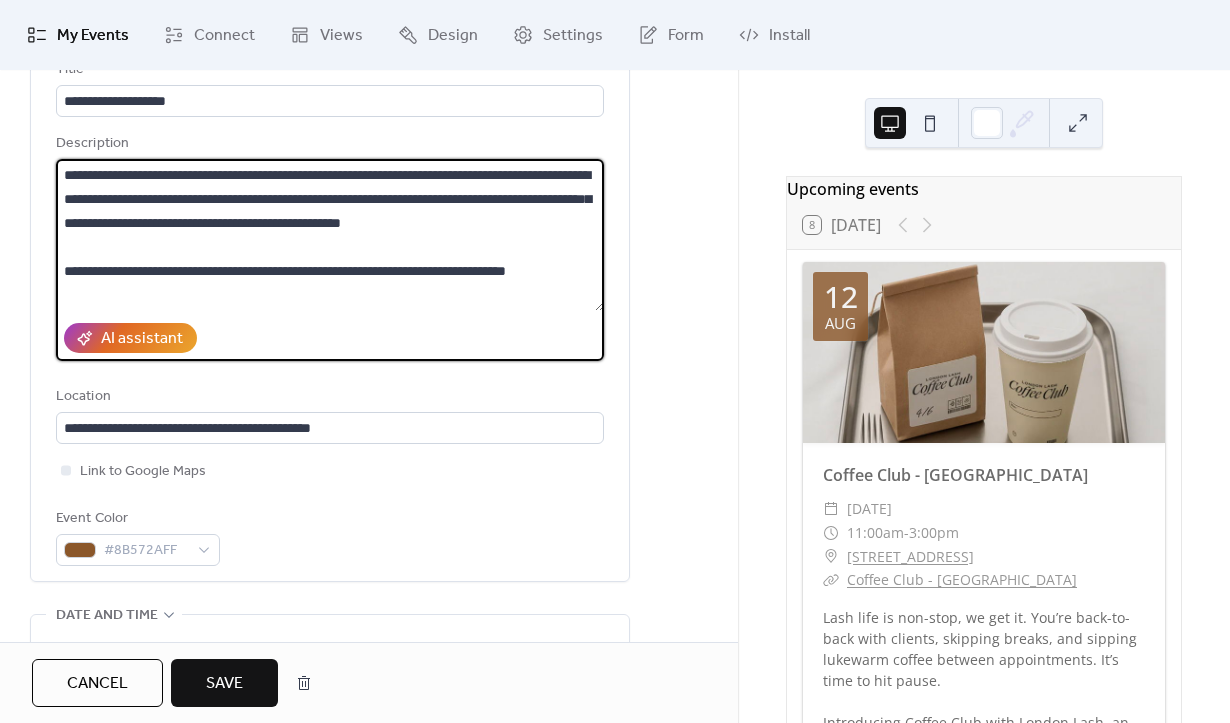 scroll, scrollTop: 156, scrollLeft: 0, axis: vertical 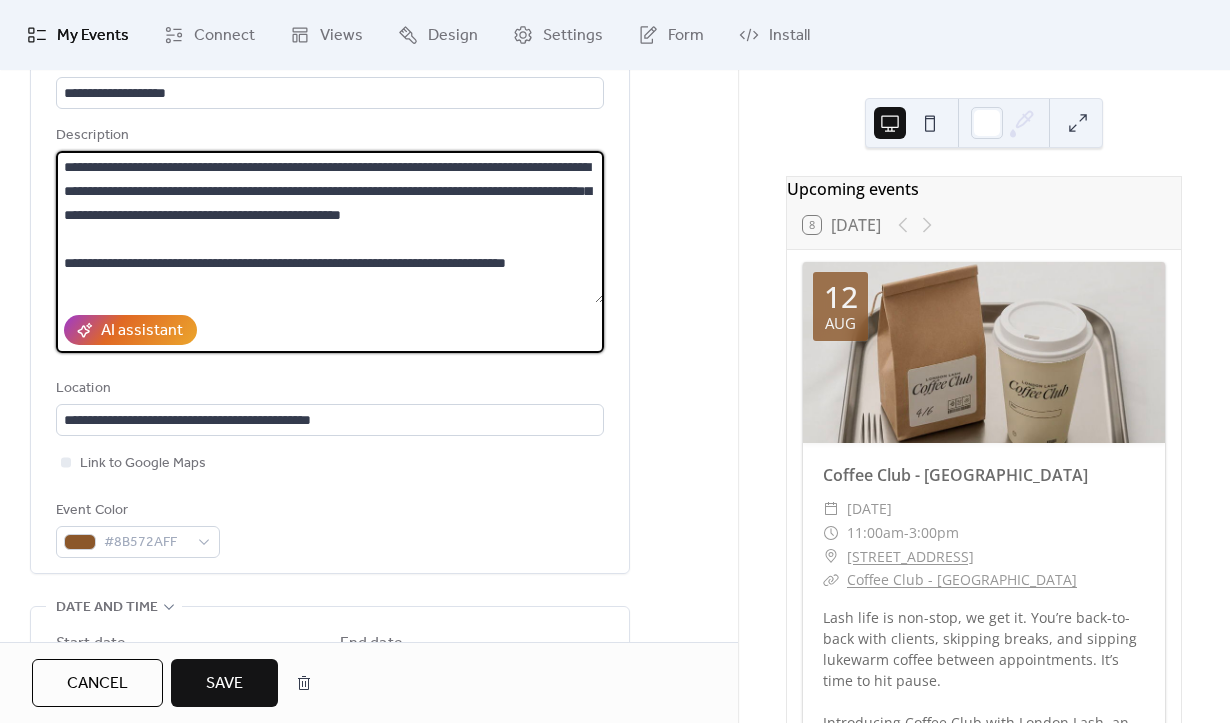 click on "**********" at bounding box center (330, 227) 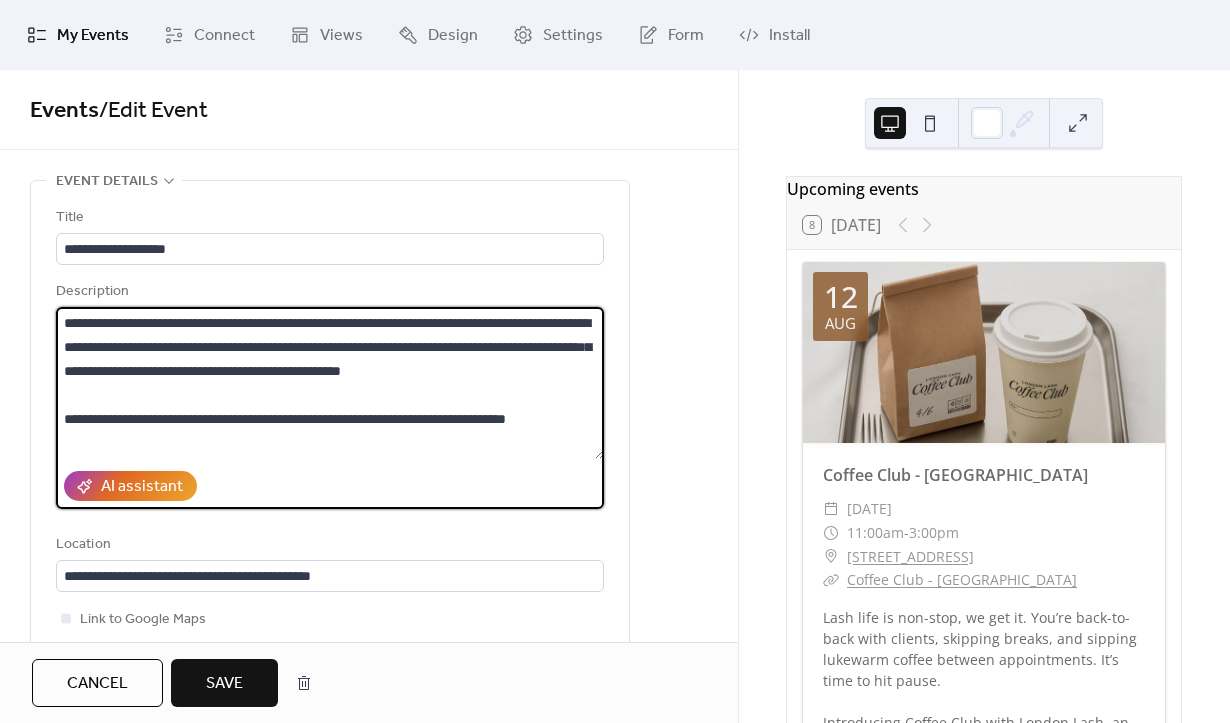 type on "**********" 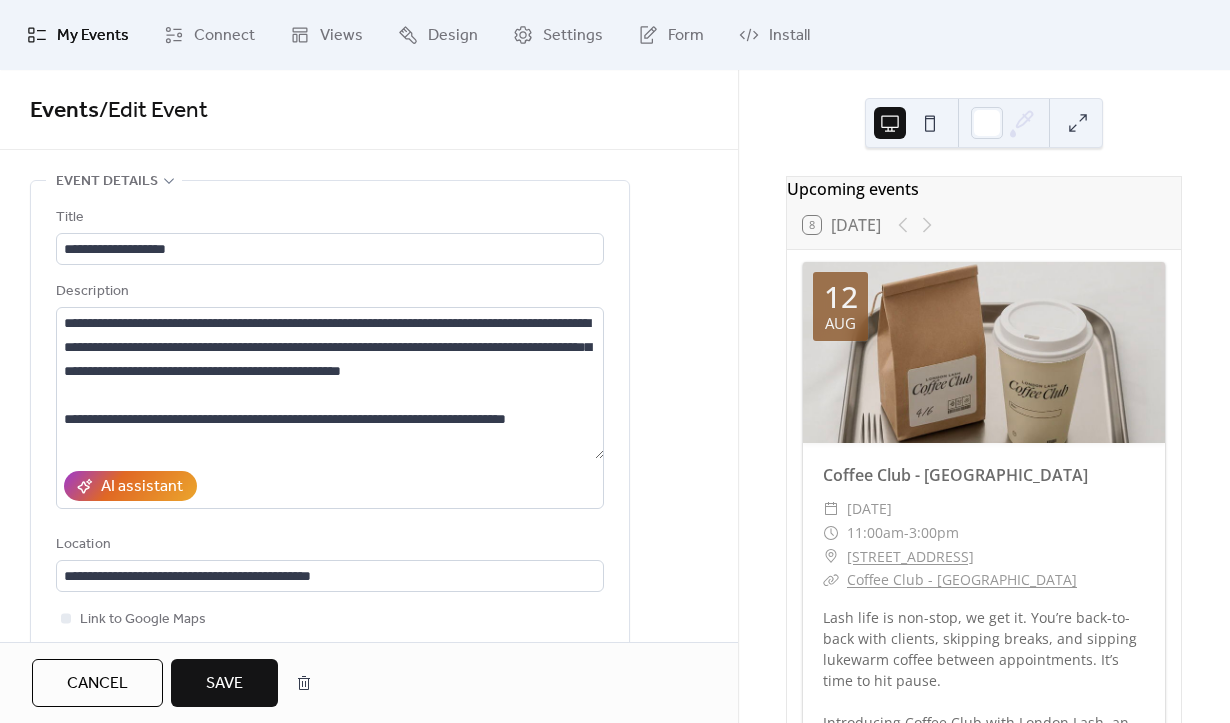 click on "Save" at bounding box center [224, 684] 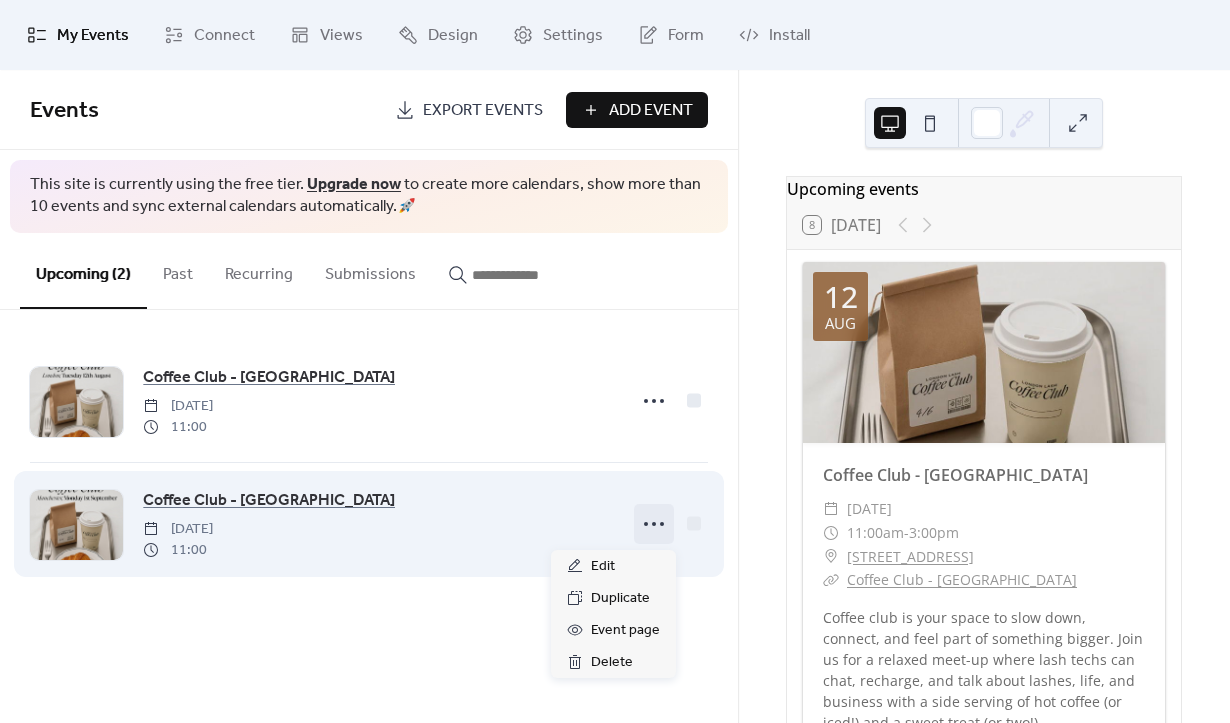 click 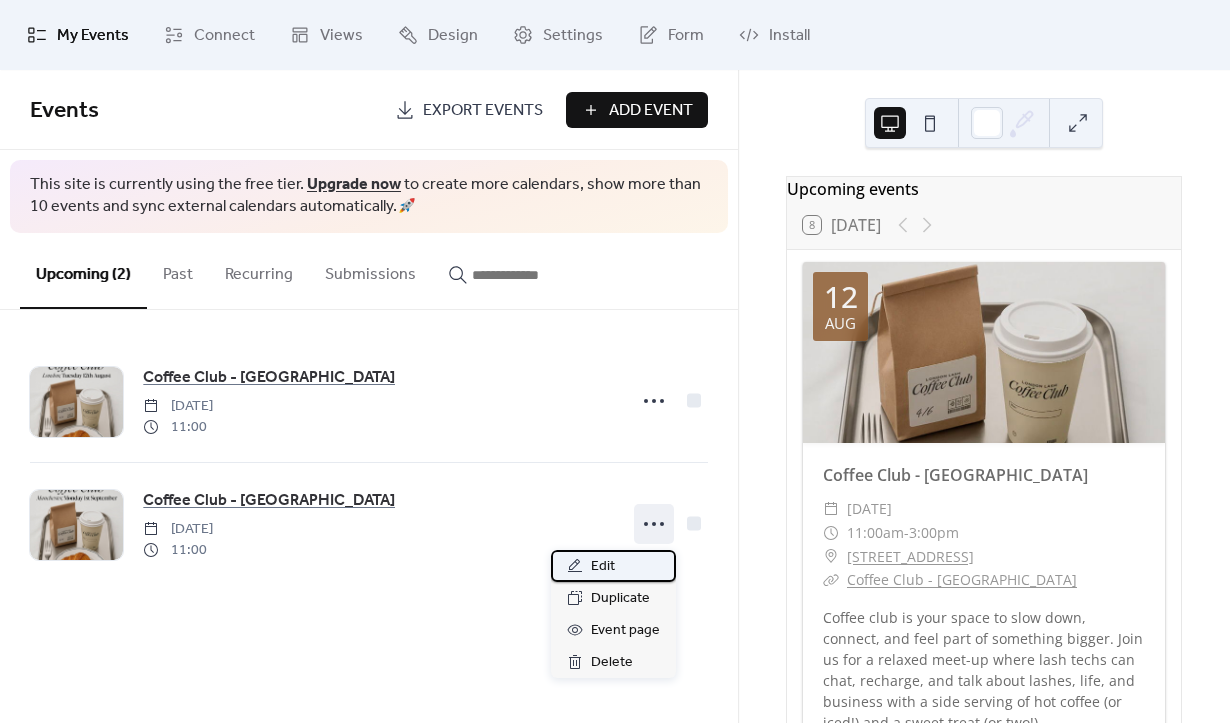 click on "Edit" at bounding box center [613, 566] 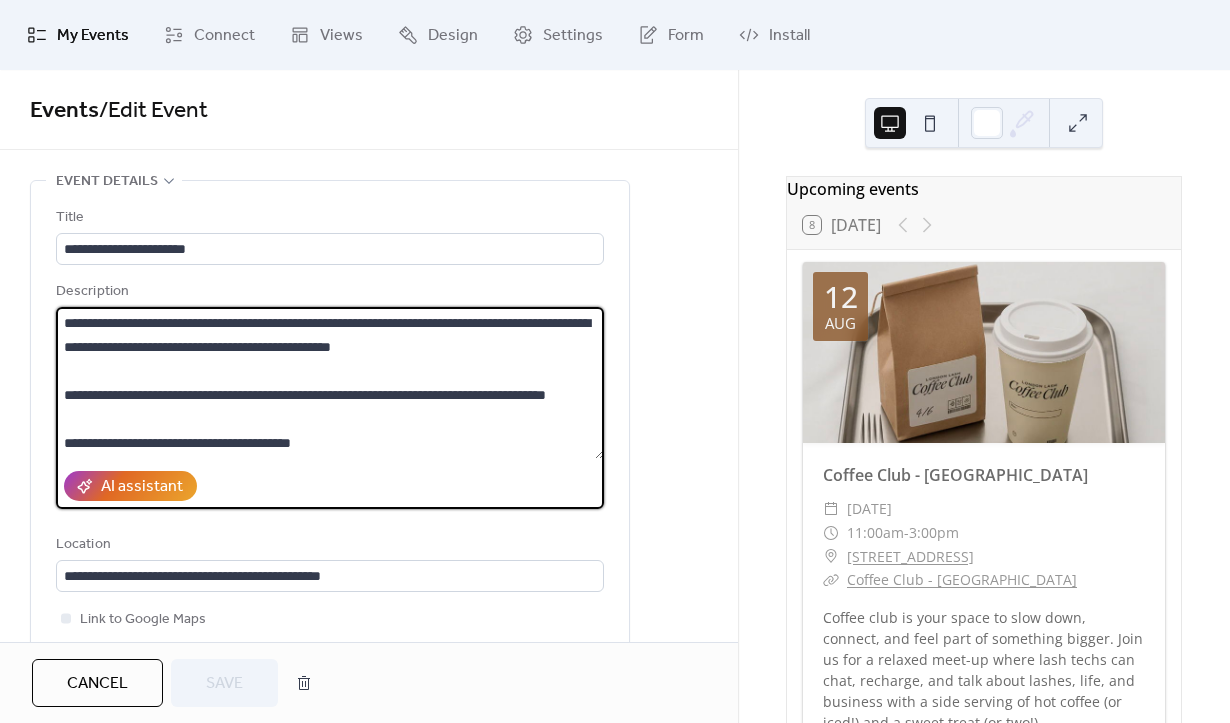 drag, startPoint x: 185, startPoint y: 423, endPoint x: -59, endPoint y: 253, distance: 297.3819 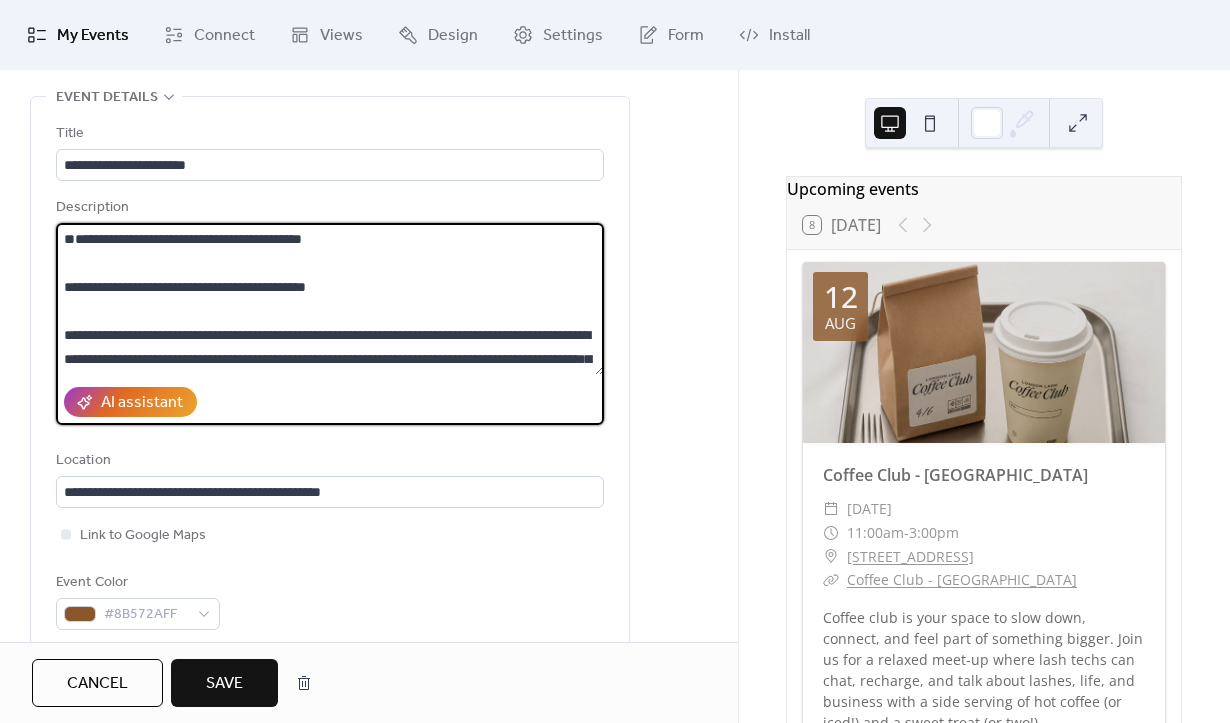 scroll, scrollTop: 133, scrollLeft: 0, axis: vertical 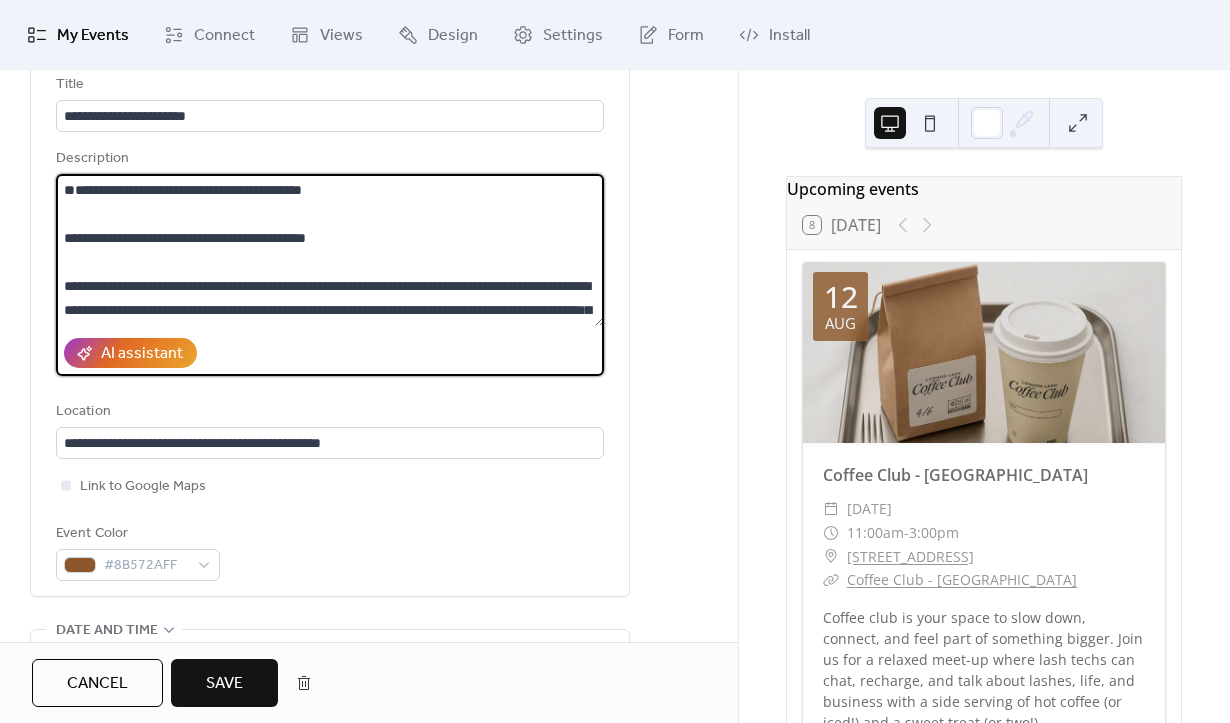 drag, startPoint x: 589, startPoint y: 320, endPoint x: -5, endPoint y: 130, distance: 623.64734 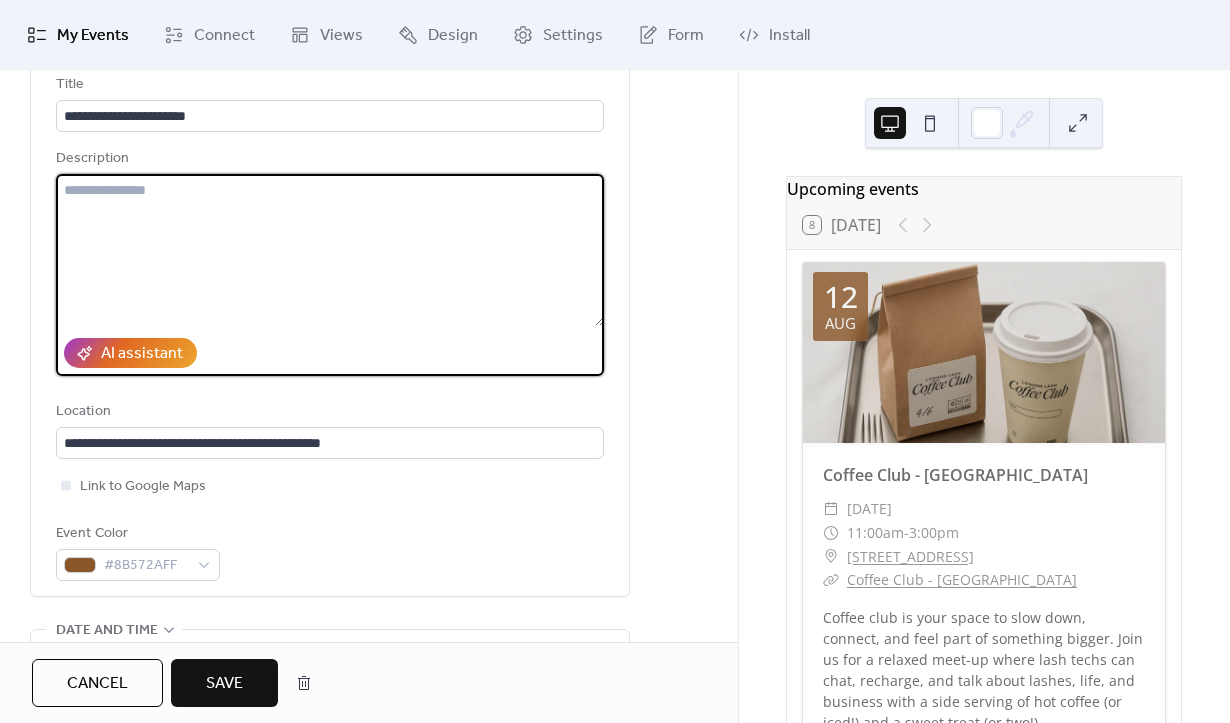 paste on "**********" 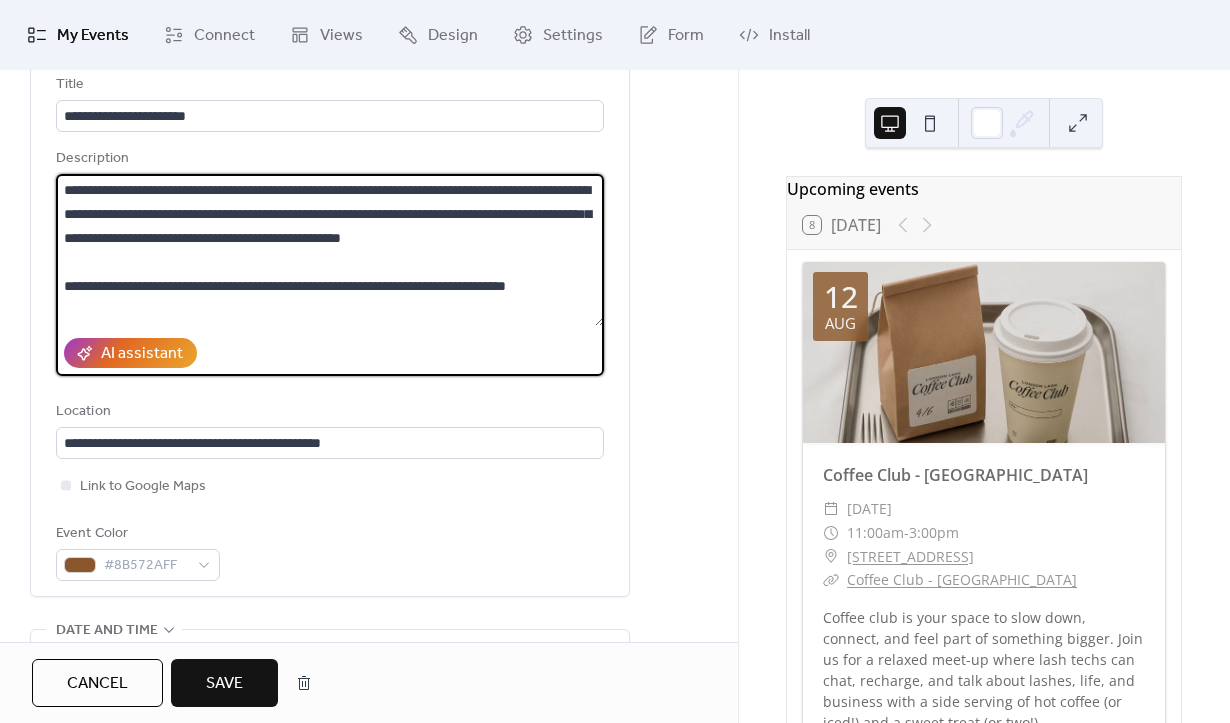 type on "**********" 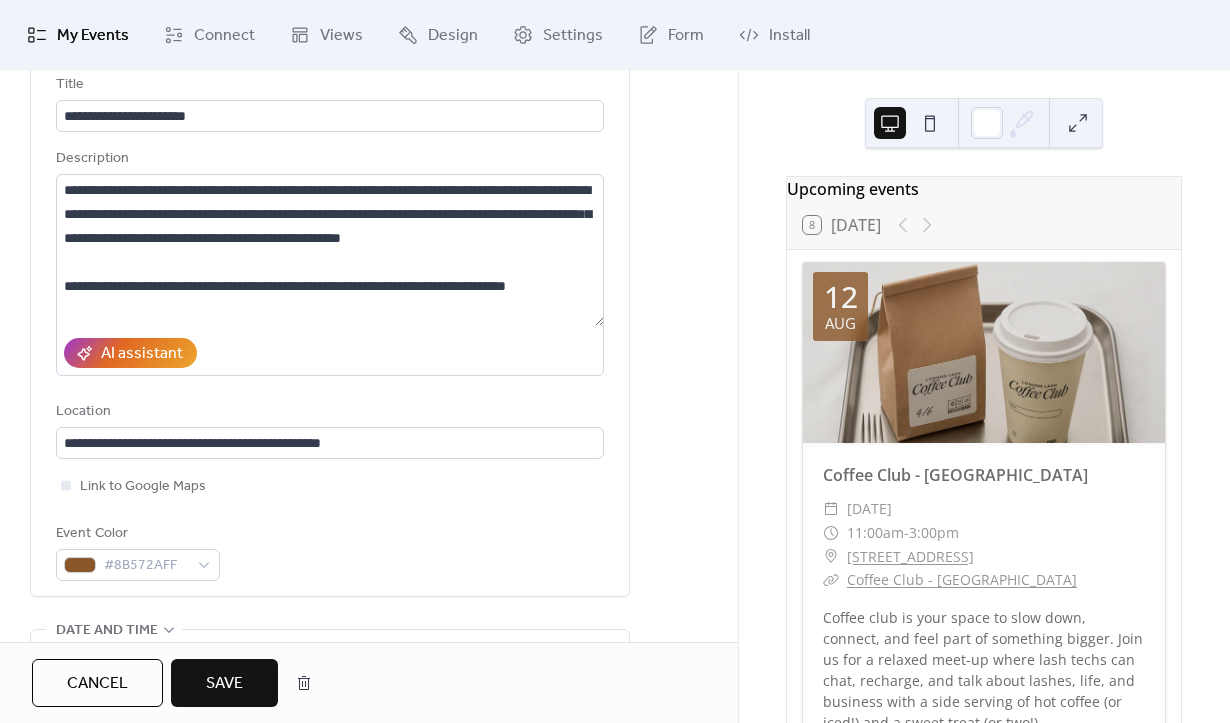 click on "Save" at bounding box center [224, 683] 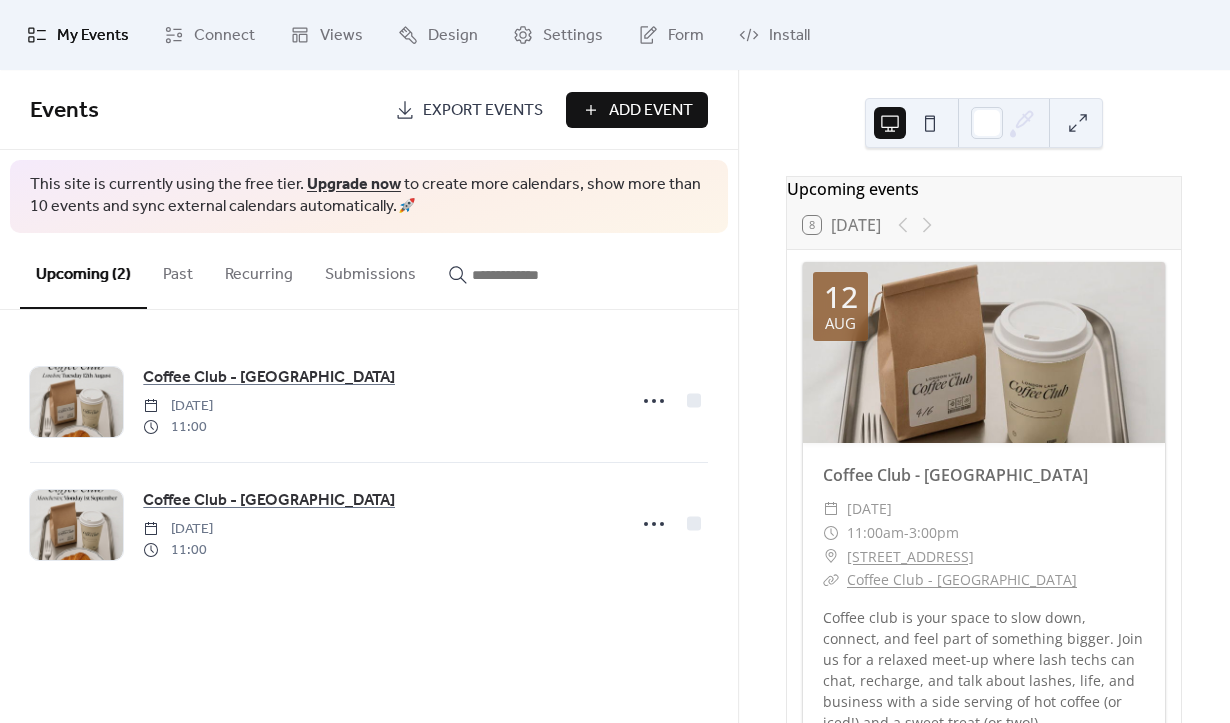 click on "Add Event" at bounding box center [651, 111] 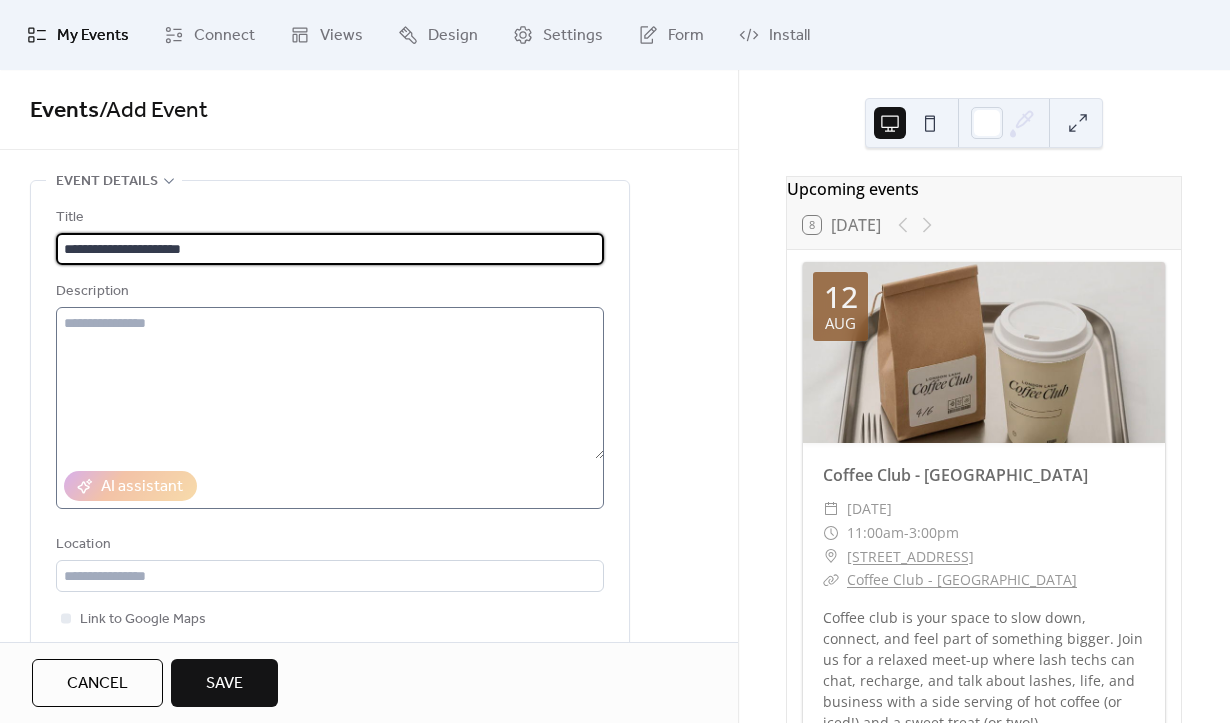 type on "**********" 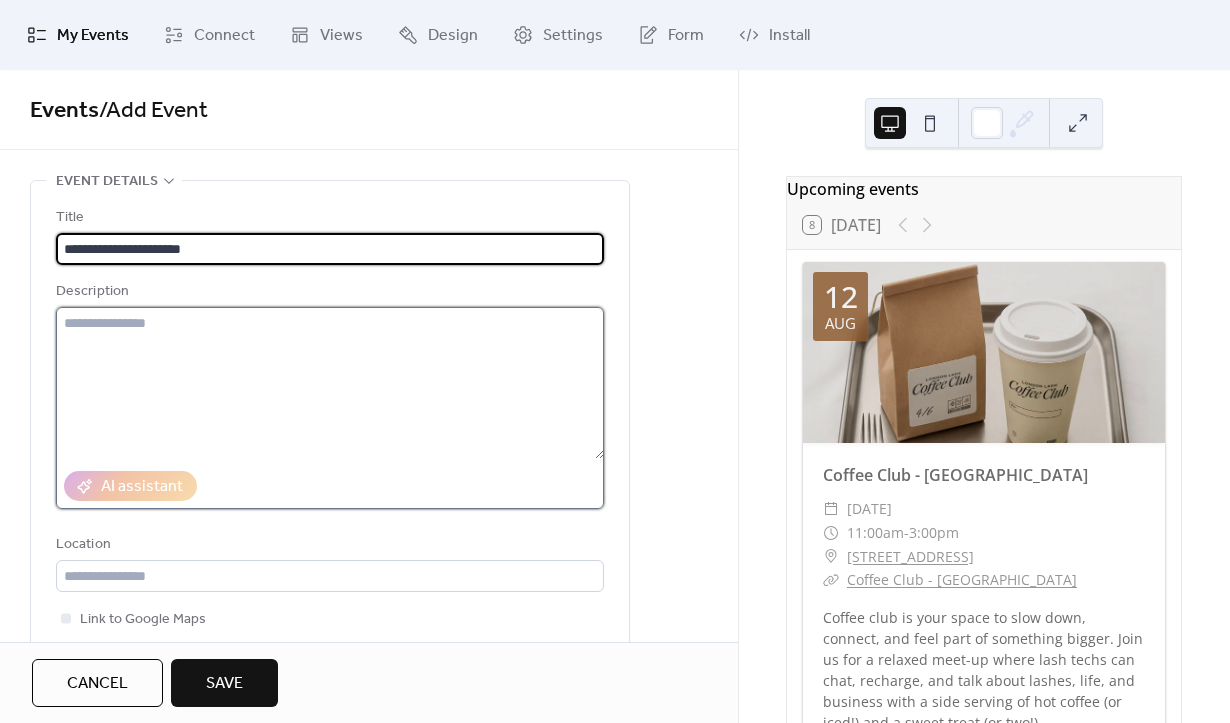 click at bounding box center [330, 383] 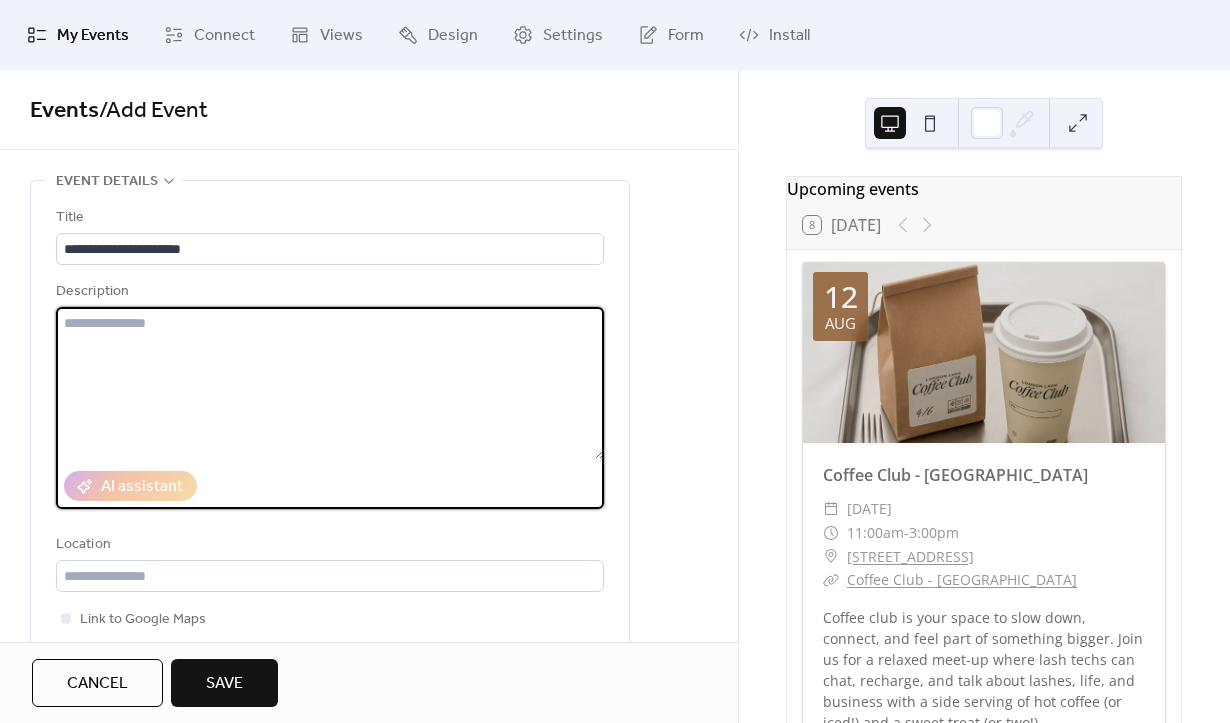 paste on "**********" 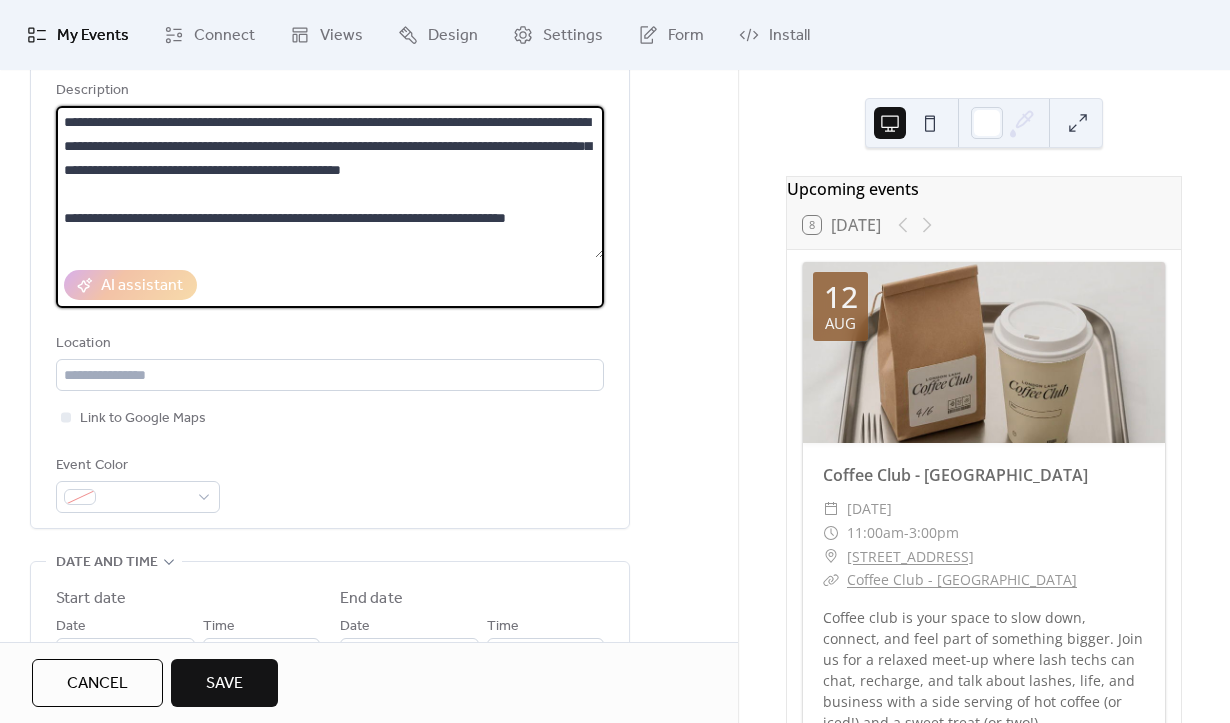 scroll, scrollTop: 200, scrollLeft: 0, axis: vertical 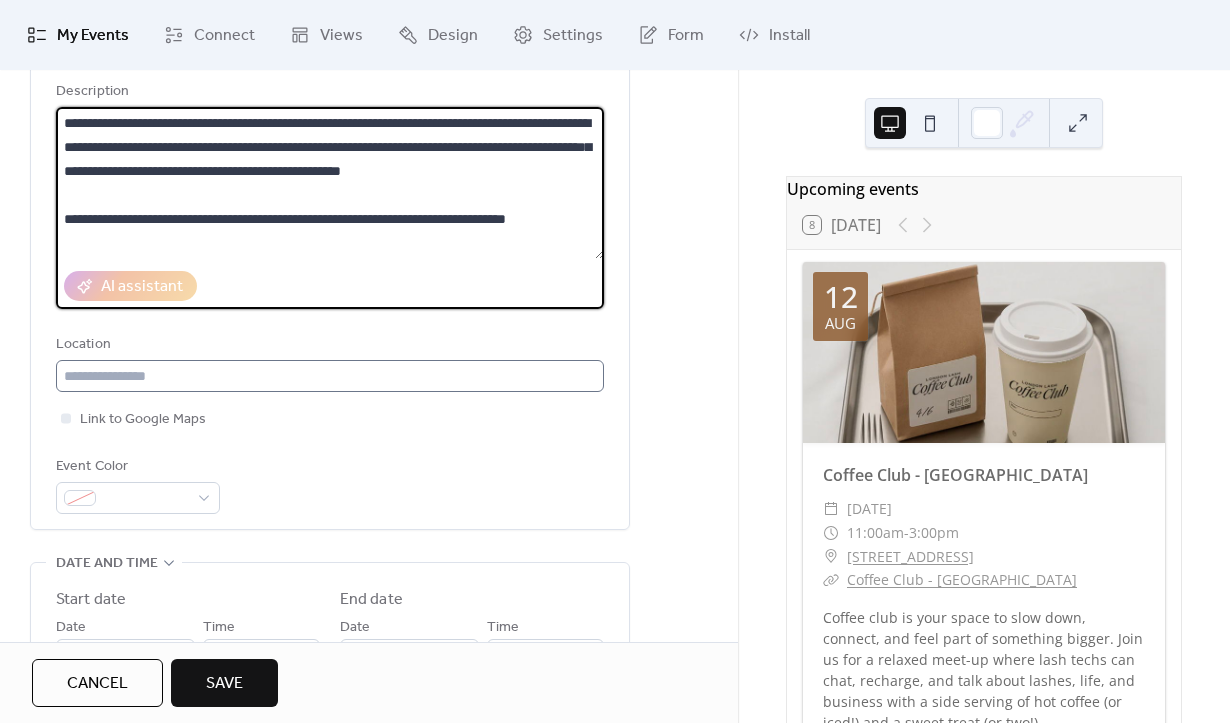 type on "**********" 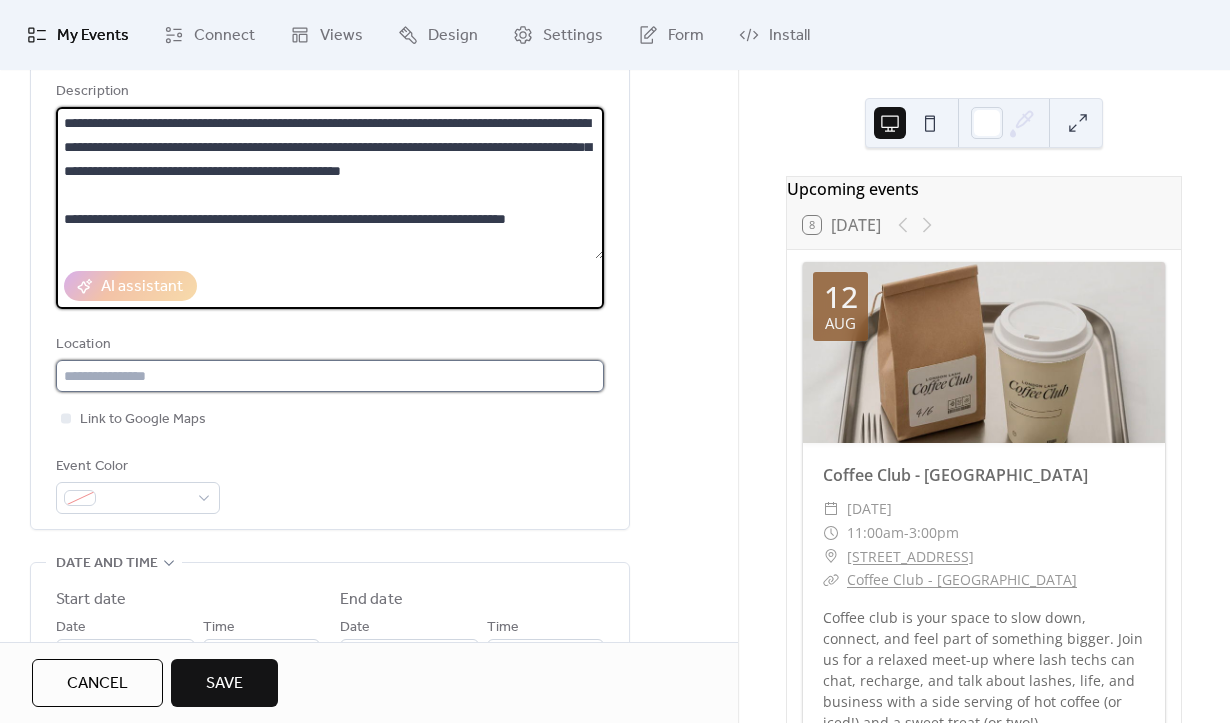 click at bounding box center [330, 376] 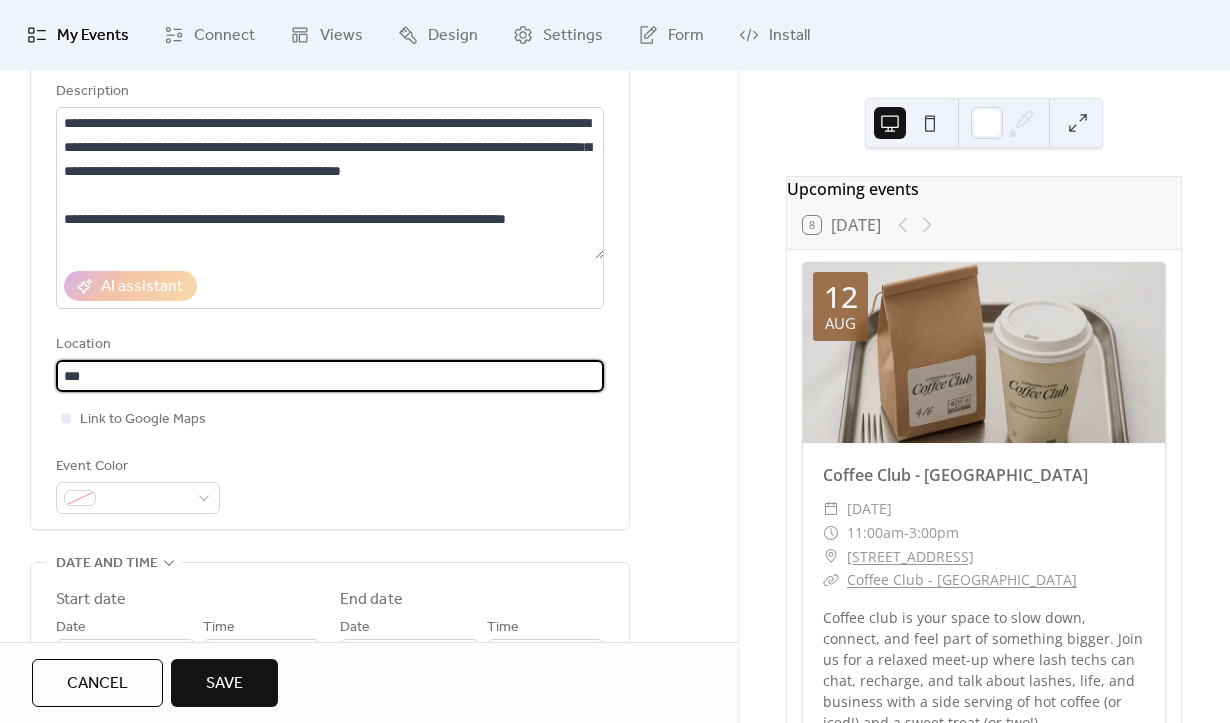 type on "***" 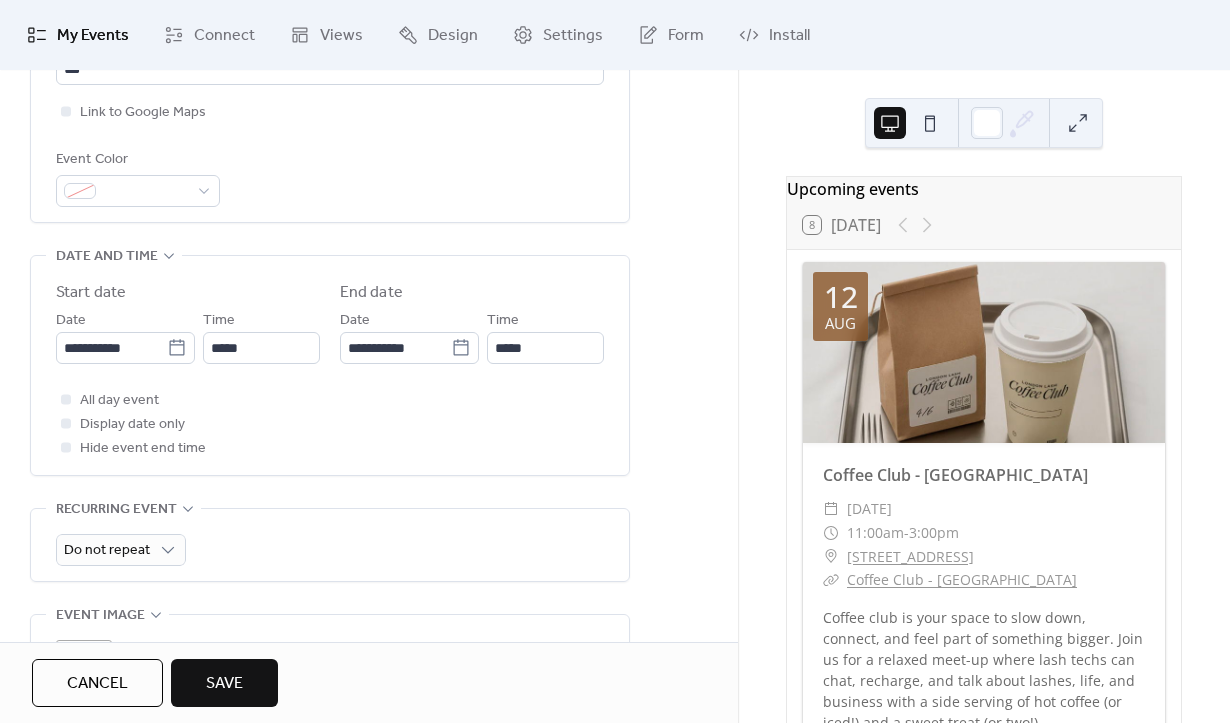 scroll, scrollTop: 540, scrollLeft: 0, axis: vertical 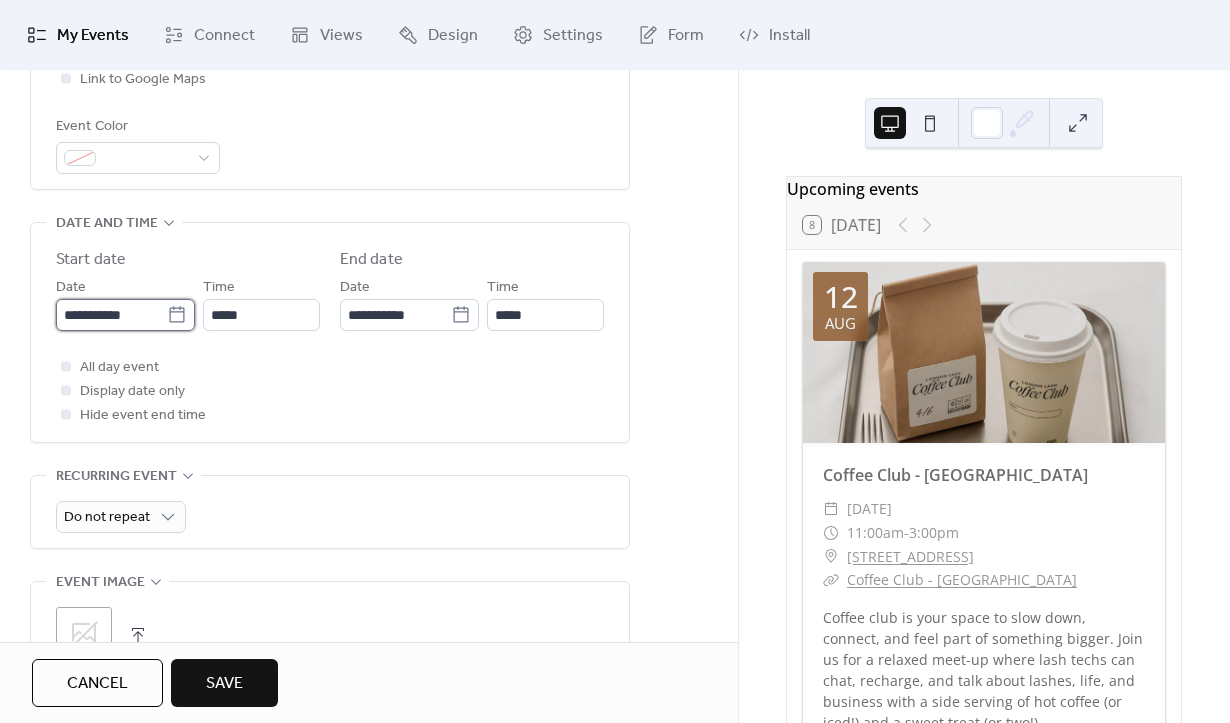 click on "**********" at bounding box center [111, 315] 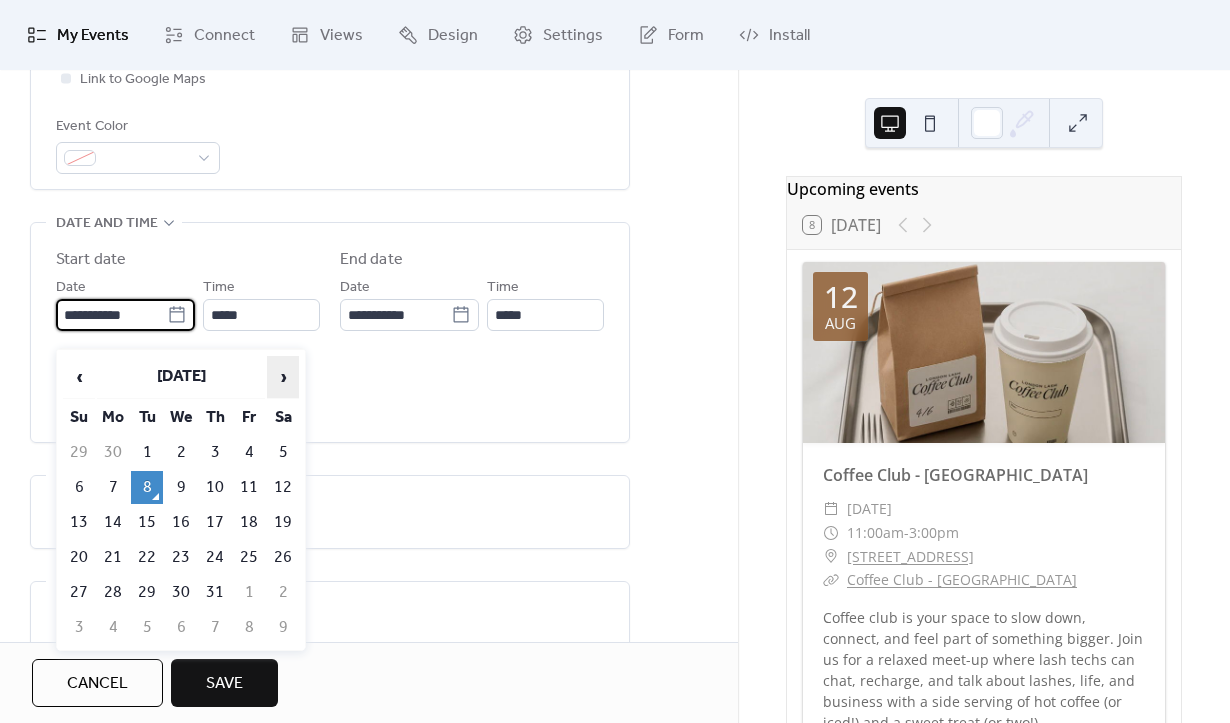 click on "›" at bounding box center (283, 377) 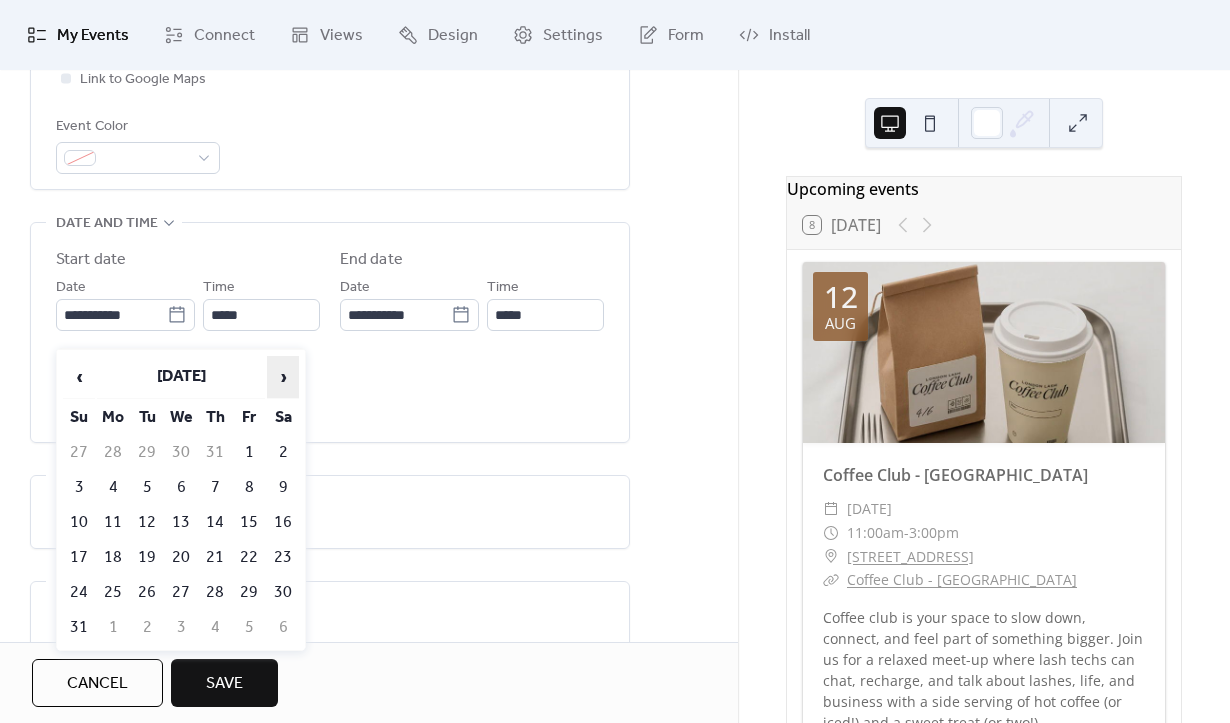 click on "›" at bounding box center [283, 377] 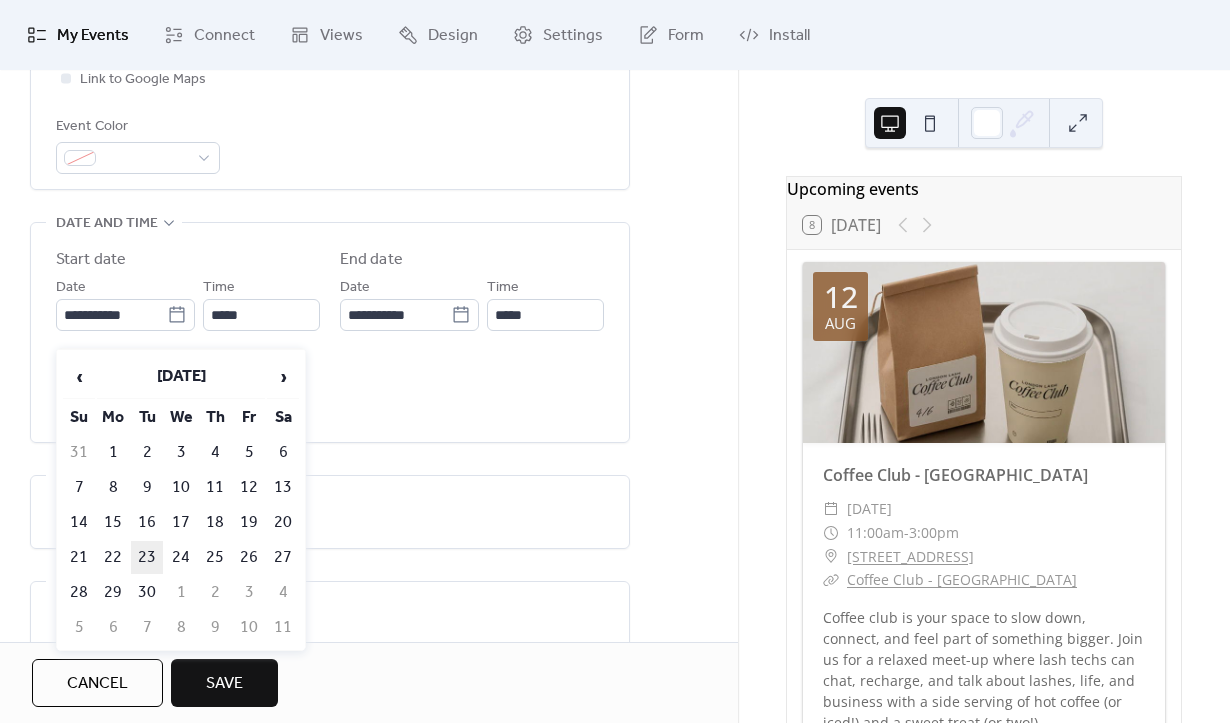 click on "23" at bounding box center [147, 557] 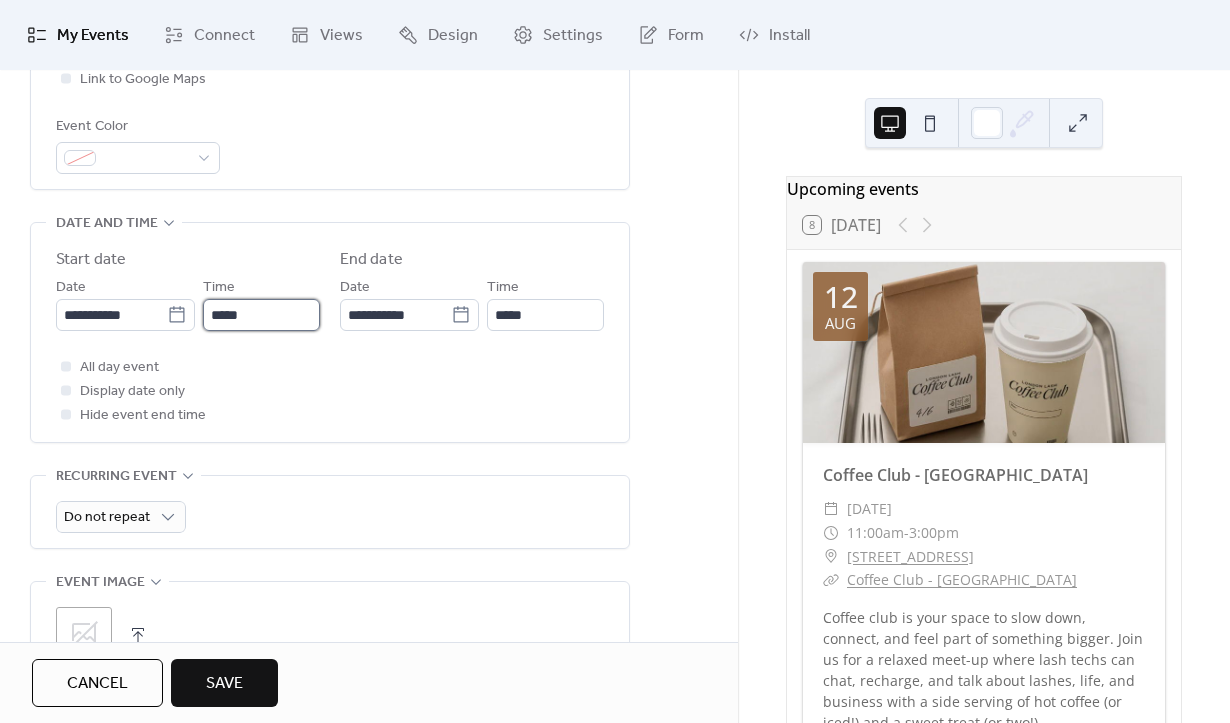 click on "*****" at bounding box center [261, 315] 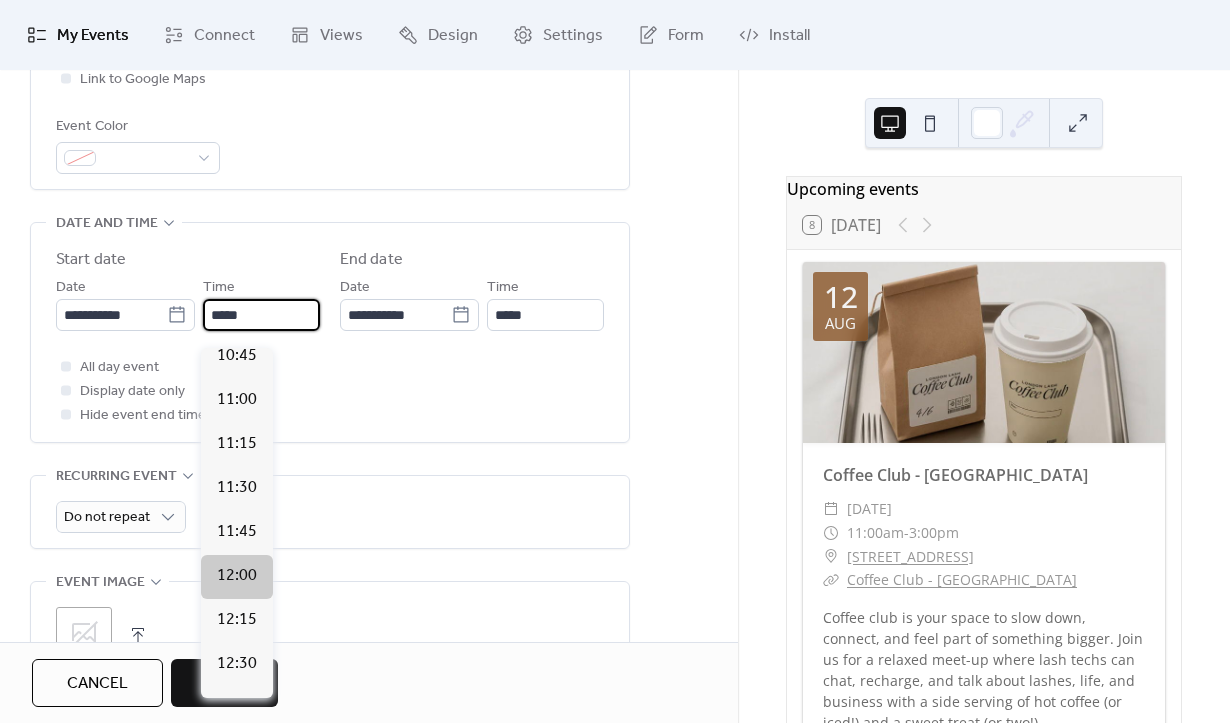 scroll, scrollTop: 1895, scrollLeft: 0, axis: vertical 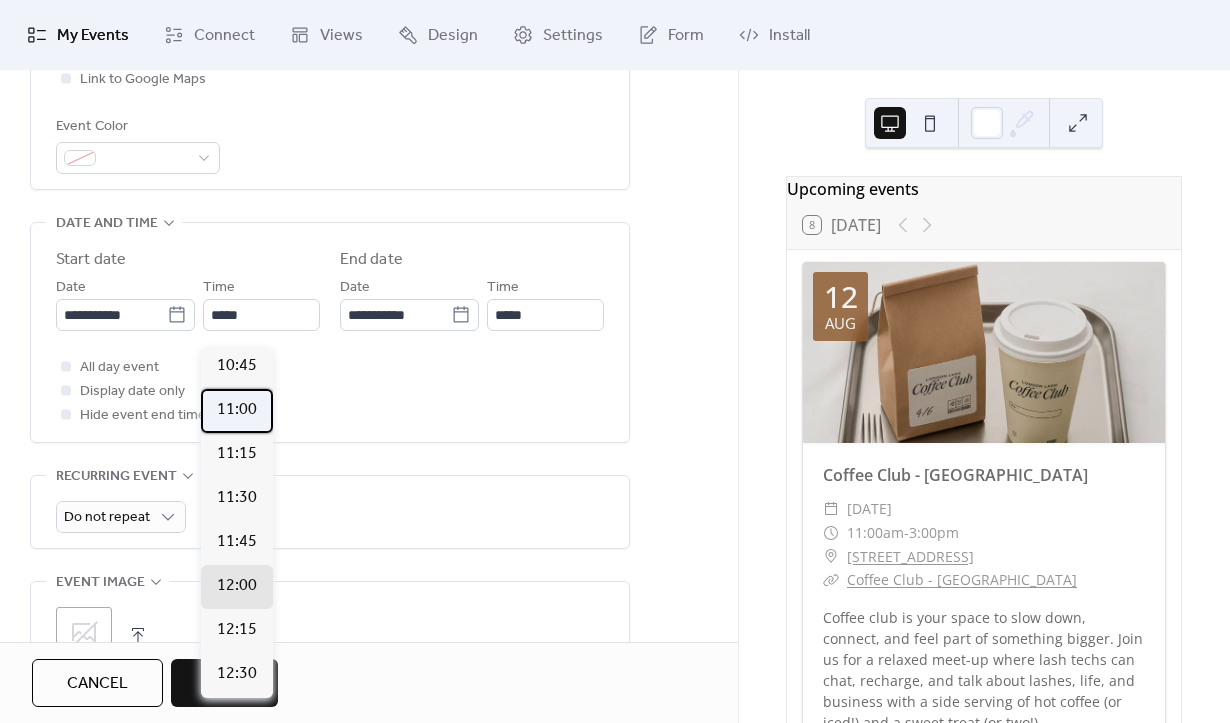 click on "11:00" at bounding box center [237, 410] 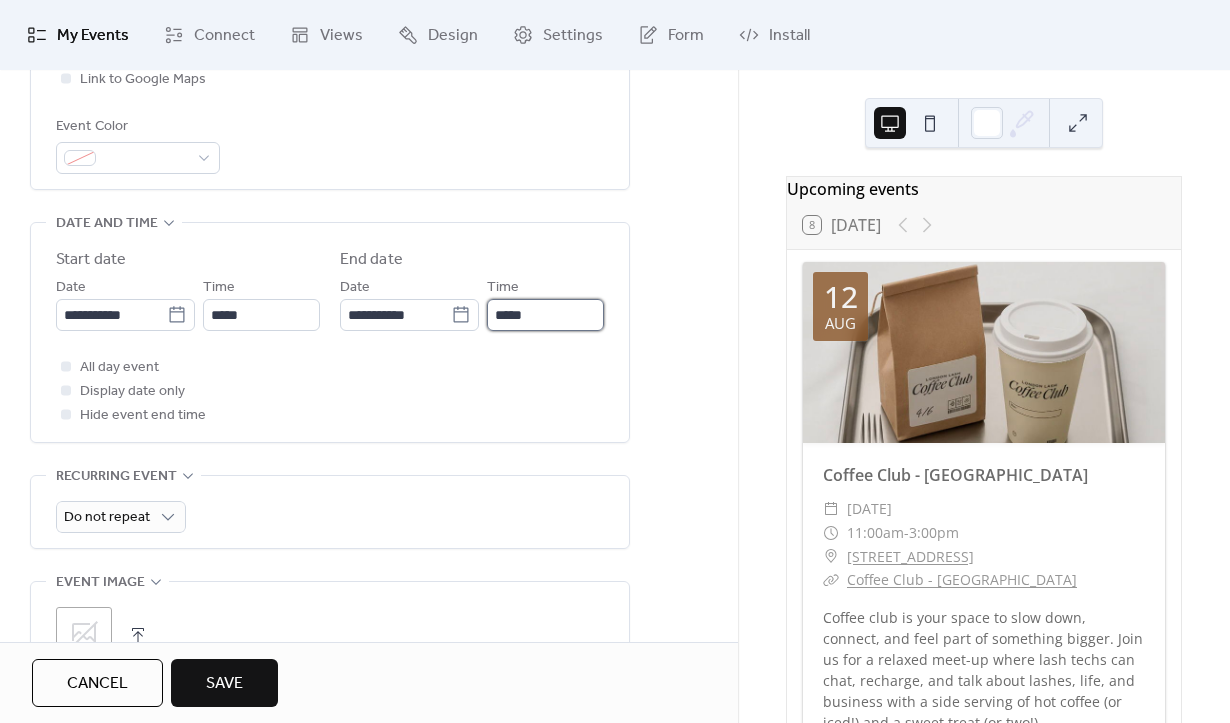 click on "*****" at bounding box center [545, 315] 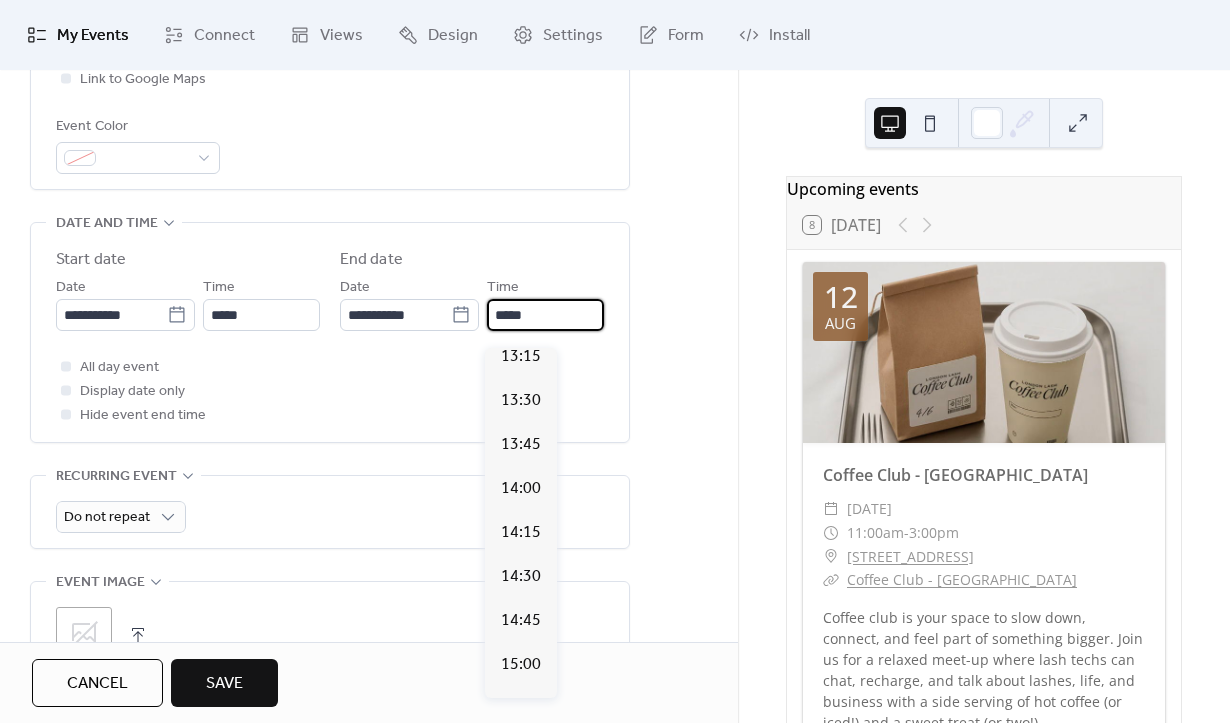scroll, scrollTop: 393, scrollLeft: 0, axis: vertical 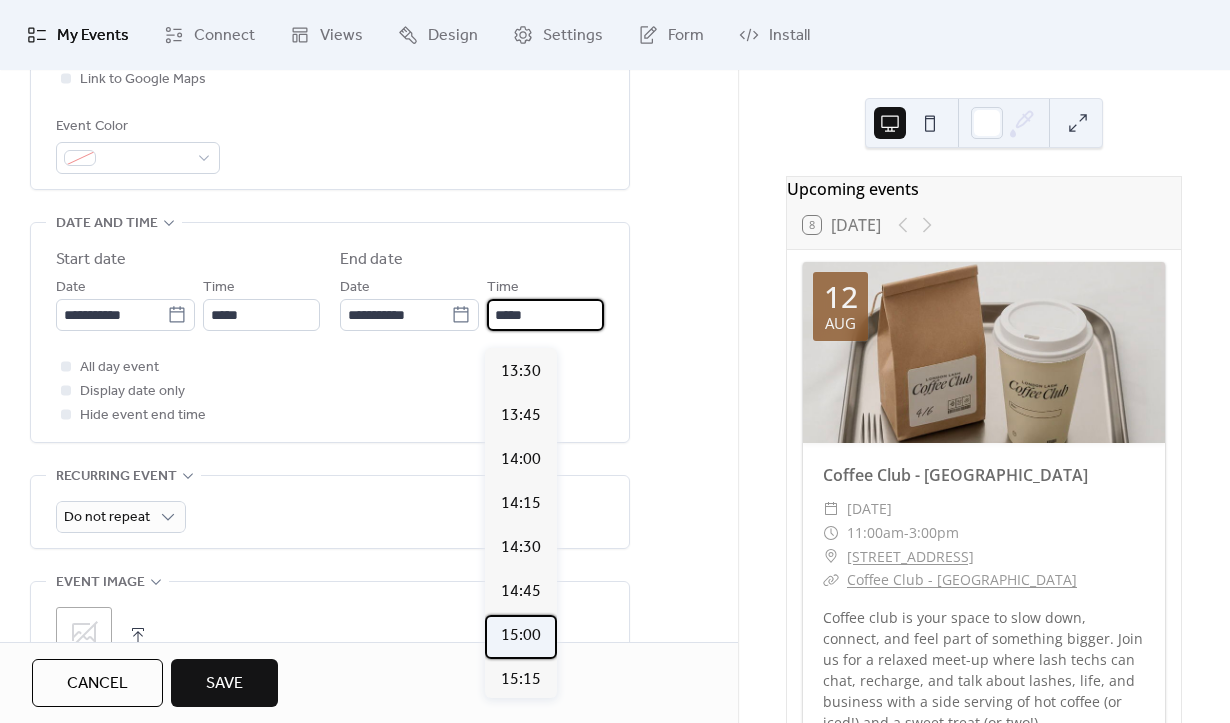 click on "15:00" at bounding box center (521, 636) 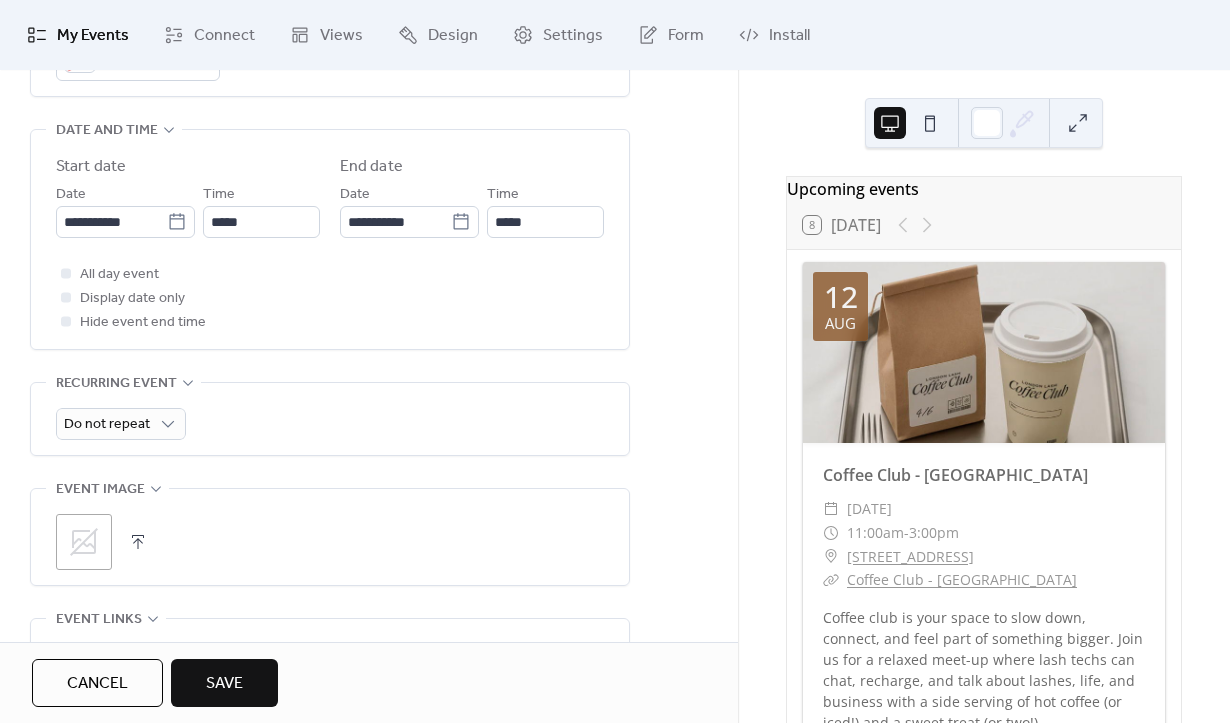 scroll, scrollTop: 724, scrollLeft: 0, axis: vertical 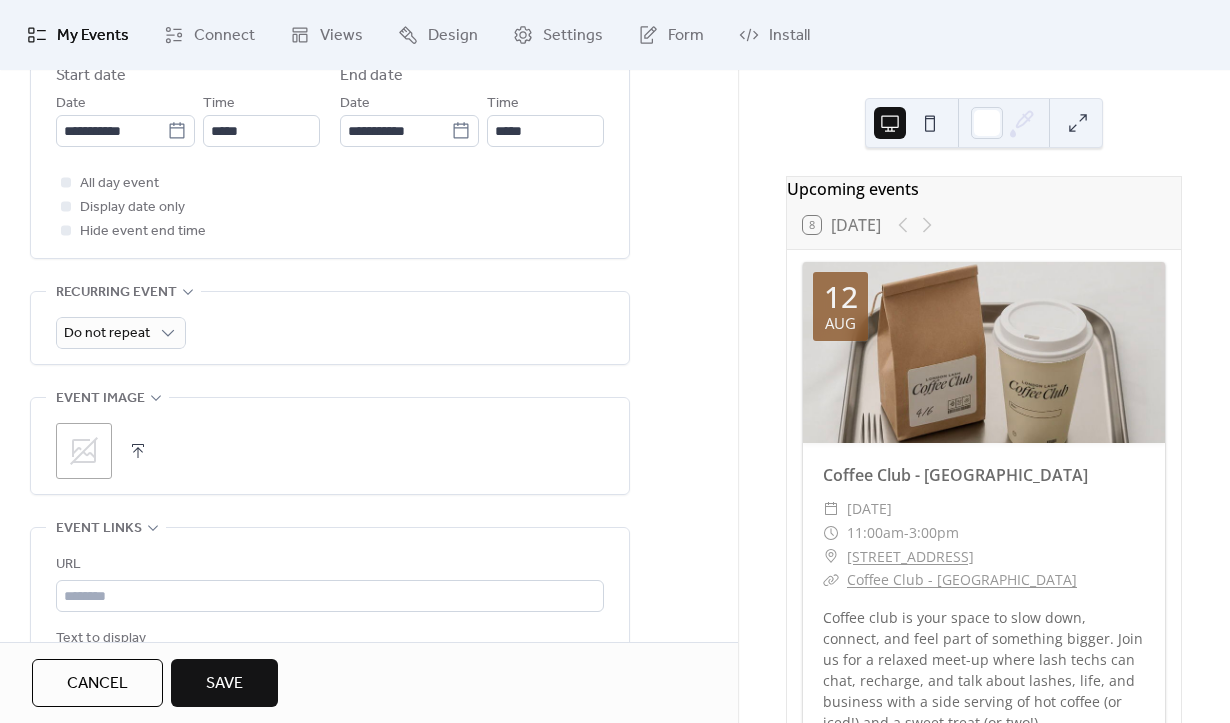 click 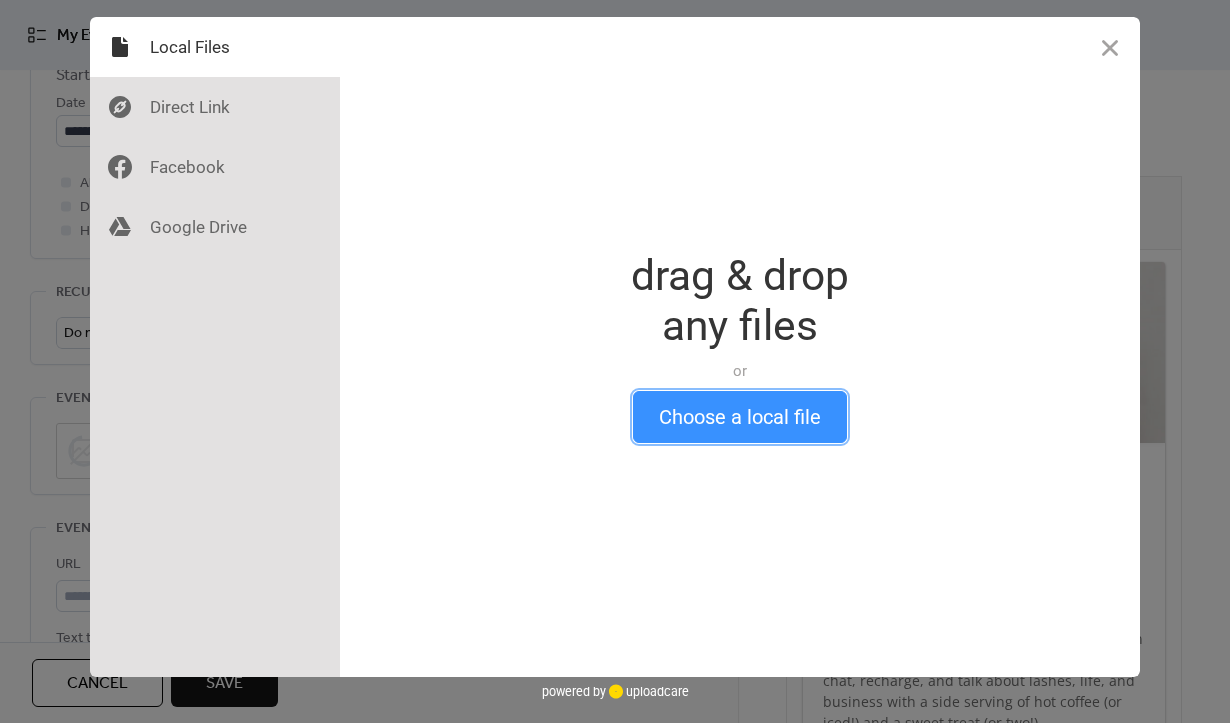 click on "Choose a local file" at bounding box center (740, 417) 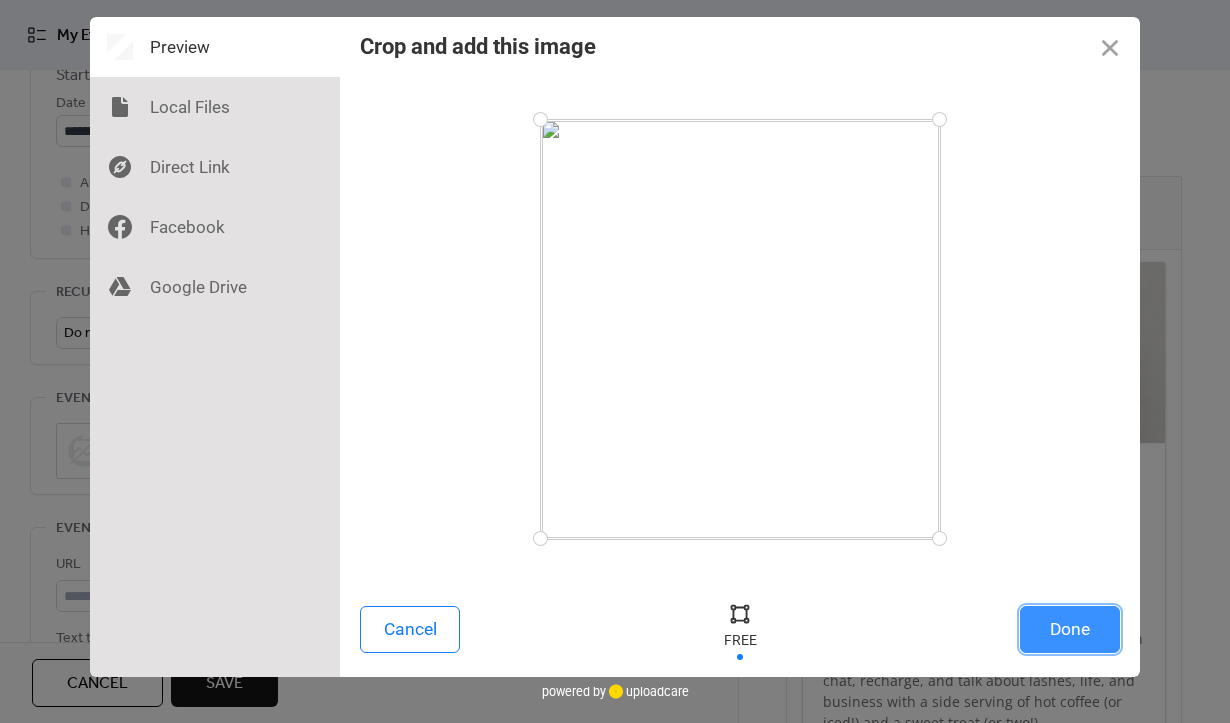 click on "Done" at bounding box center (1070, 629) 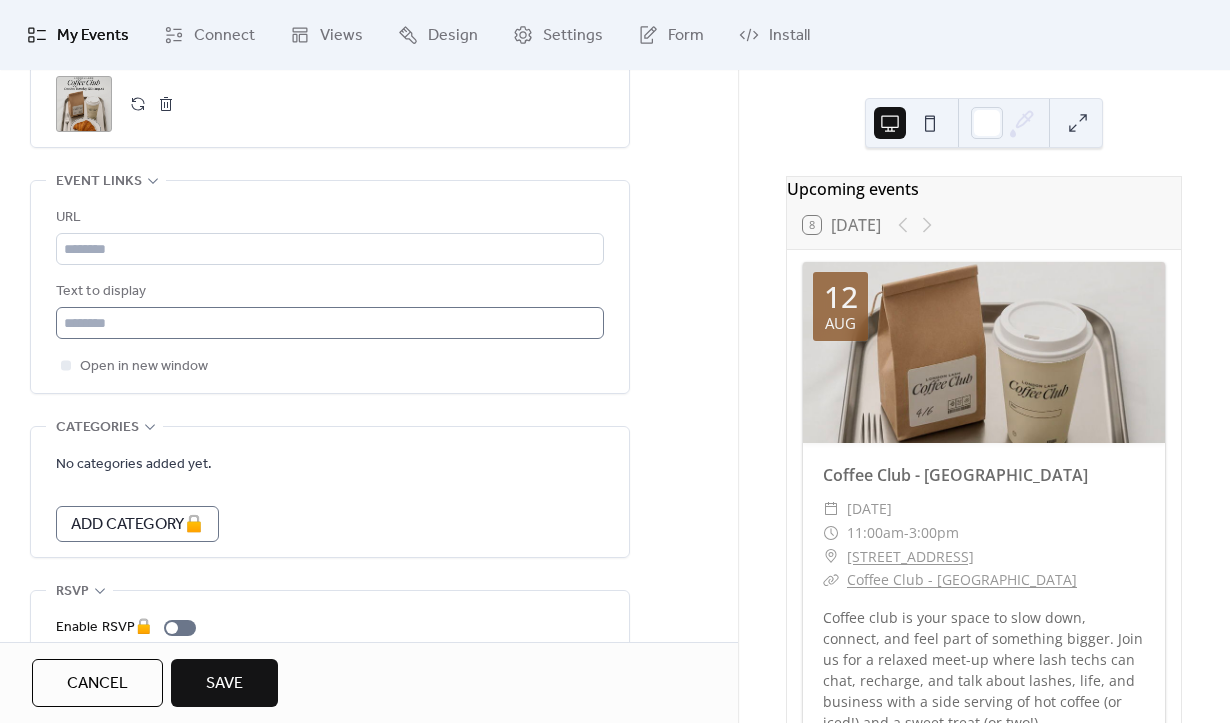 scroll, scrollTop: 1057, scrollLeft: 0, axis: vertical 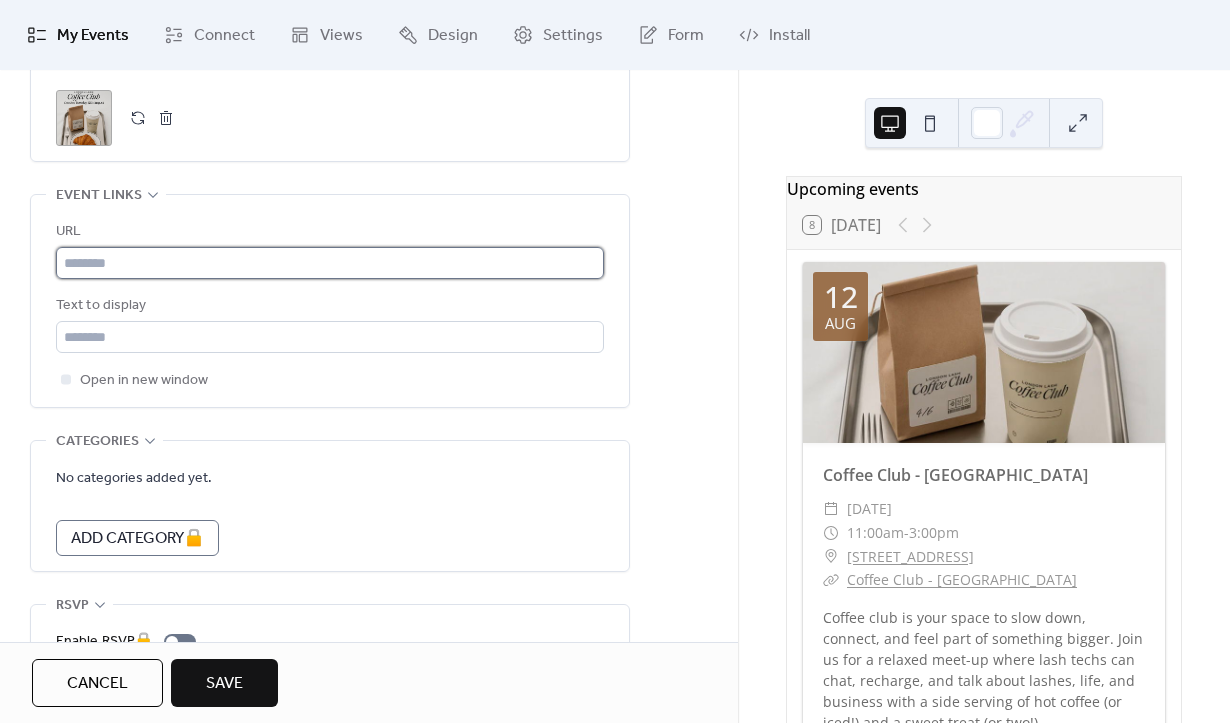 click at bounding box center (330, 263) 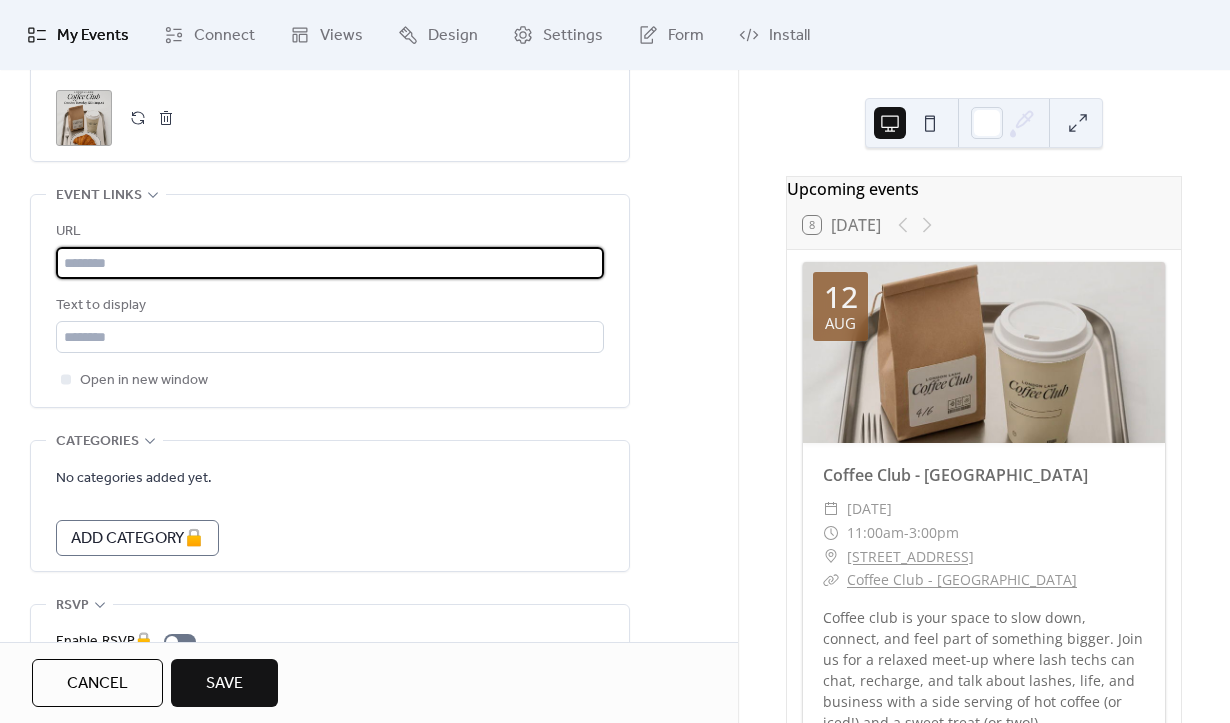 paste on "**********" 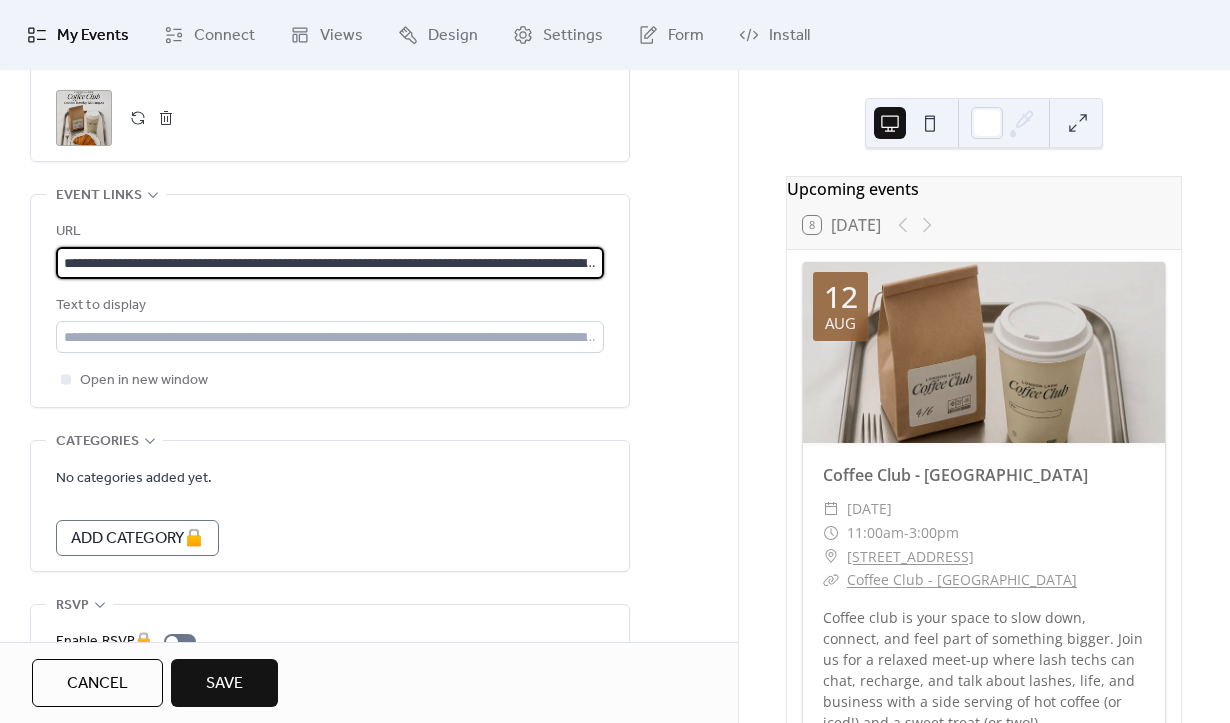 scroll, scrollTop: 0, scrollLeft: 232, axis: horizontal 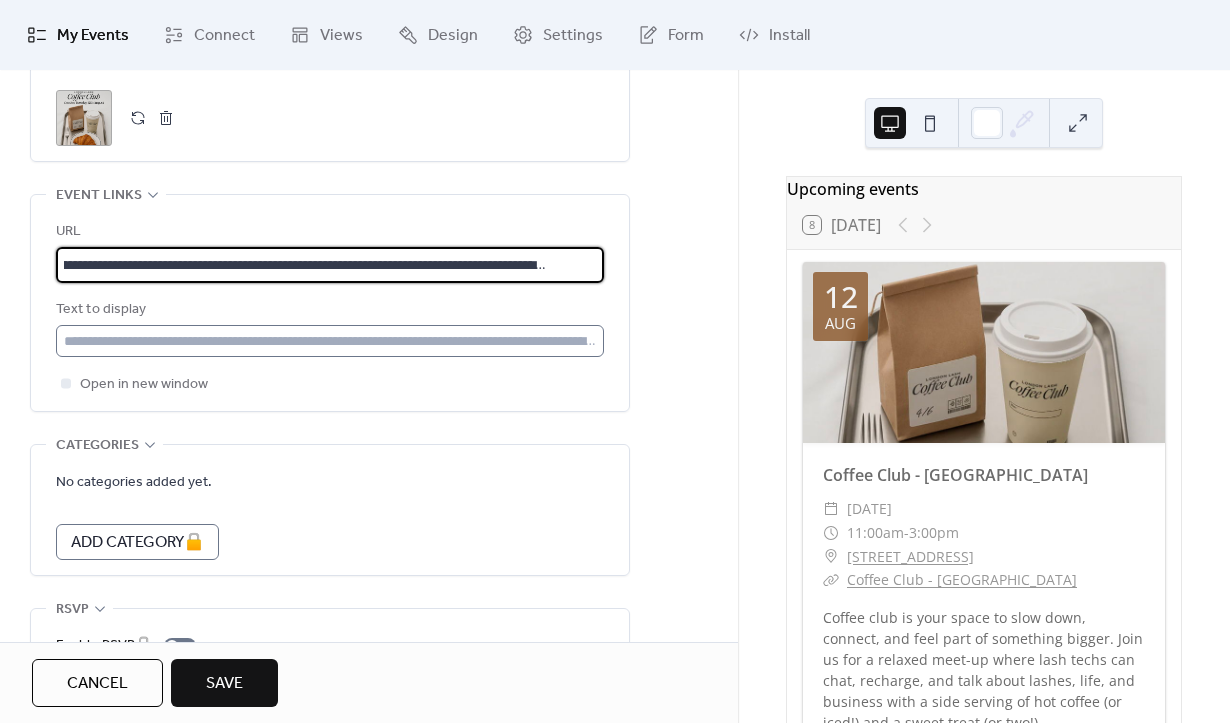 type on "**********" 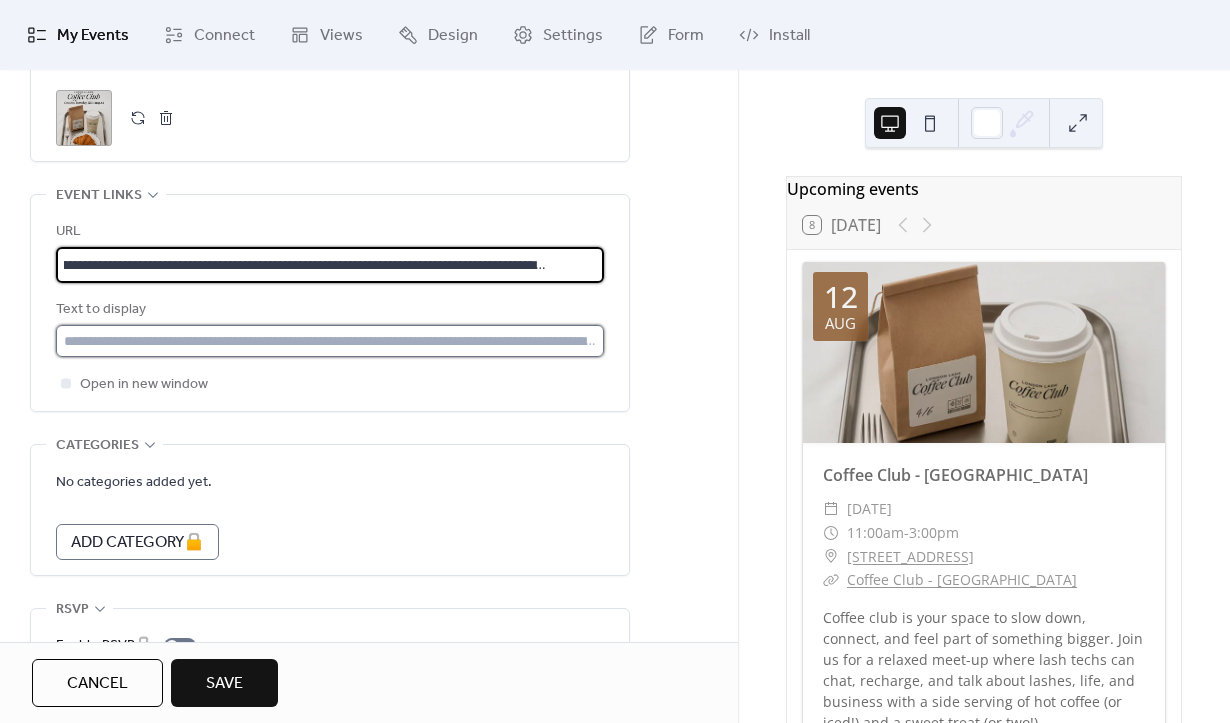 click at bounding box center (330, 341) 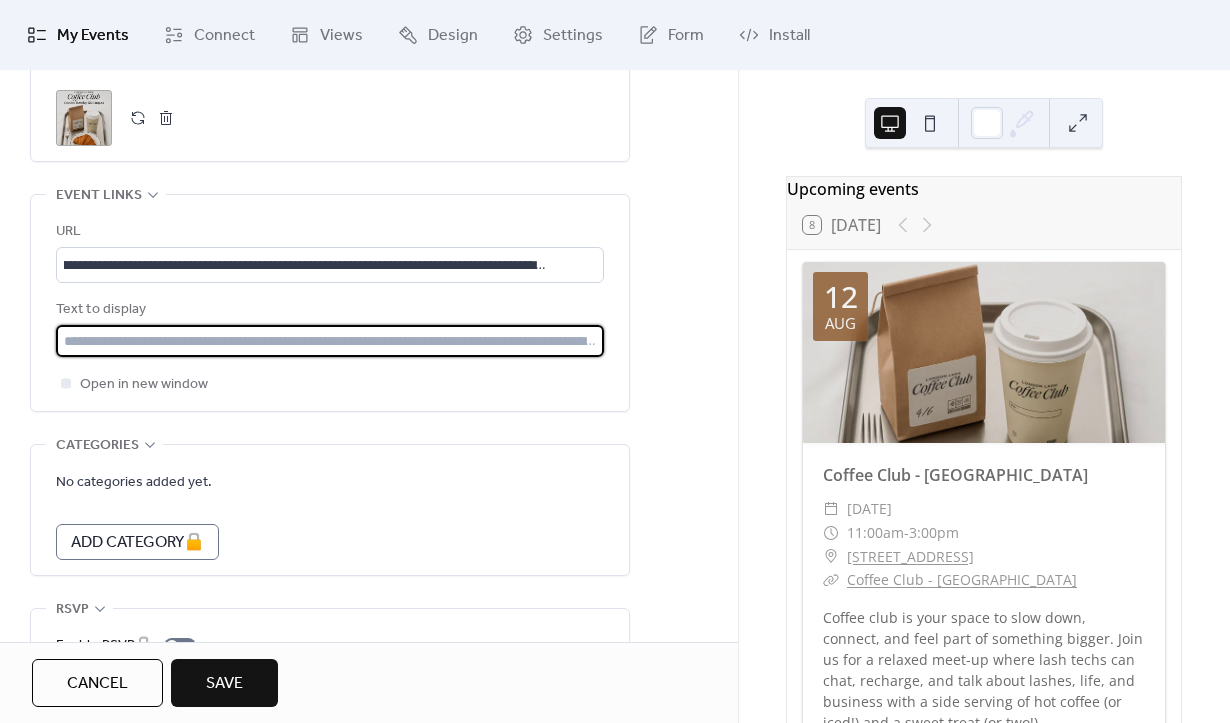 type on "*" 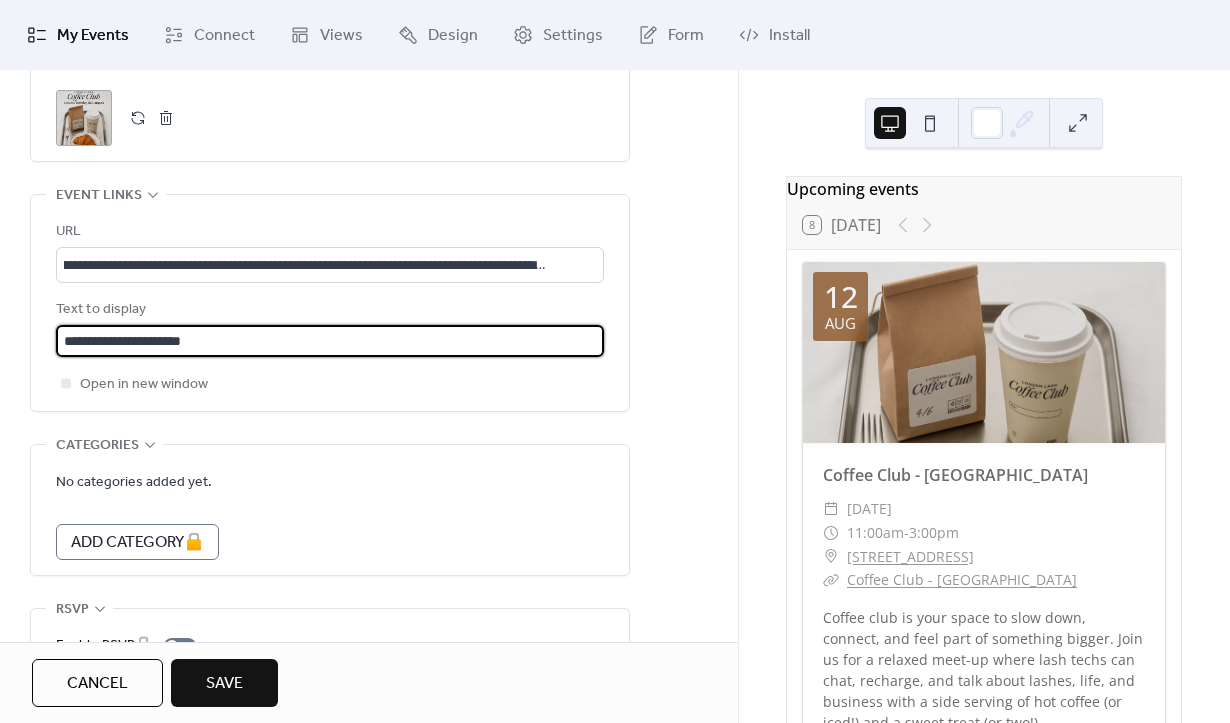 click on "**********" at bounding box center (330, 341) 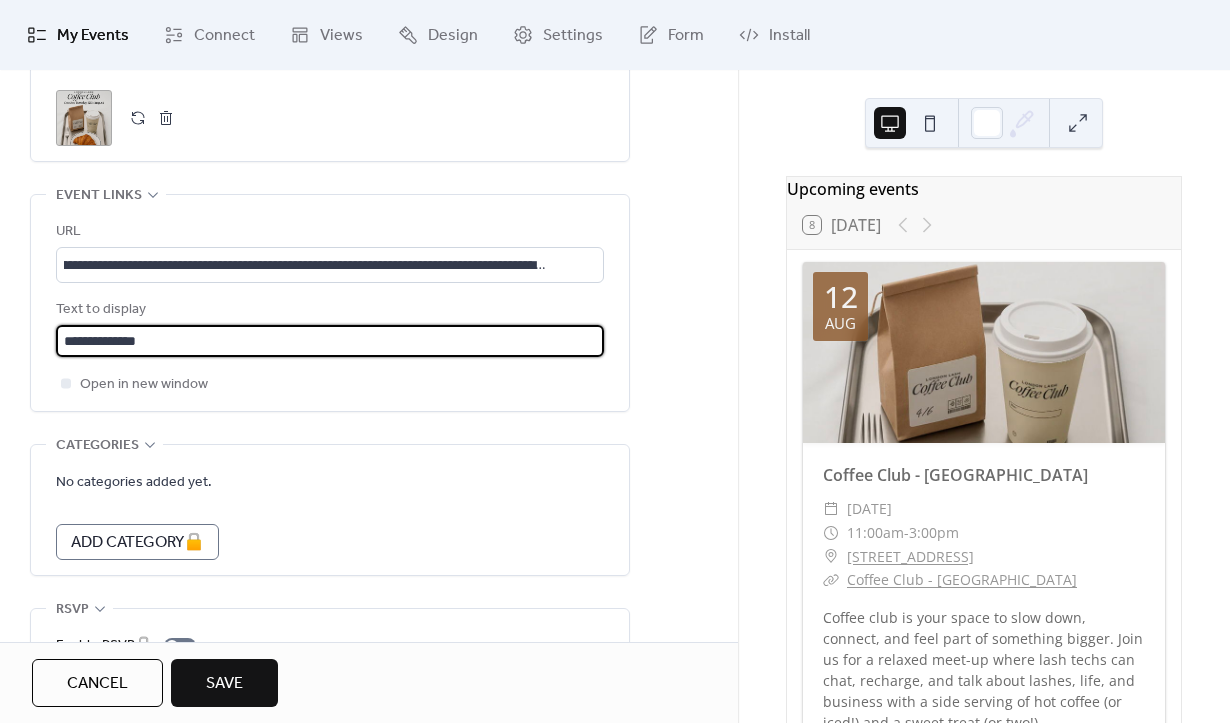 scroll, scrollTop: 1177, scrollLeft: 0, axis: vertical 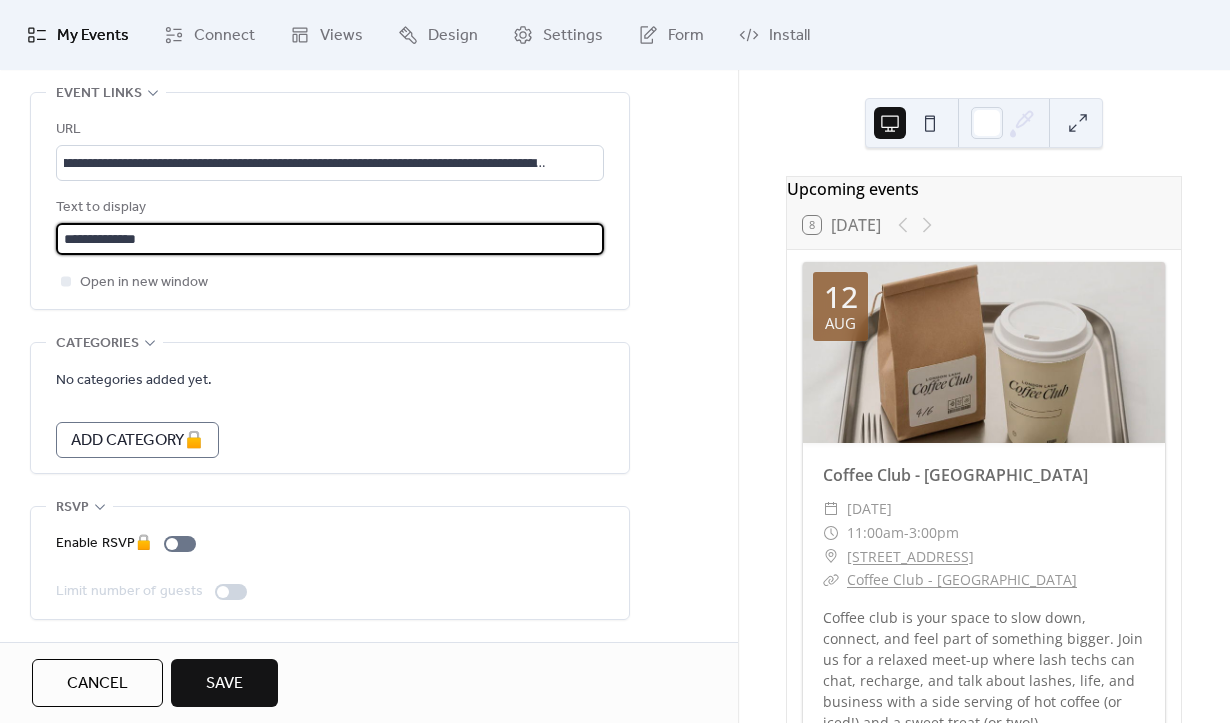 type on "**********" 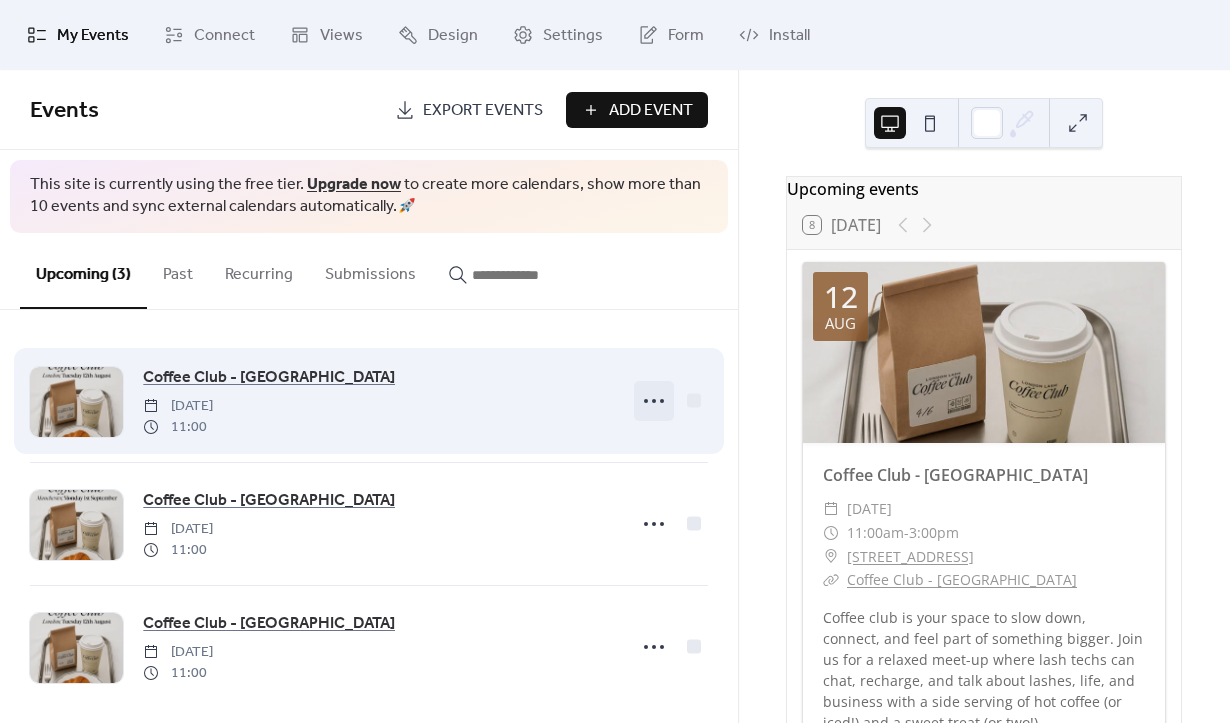 click 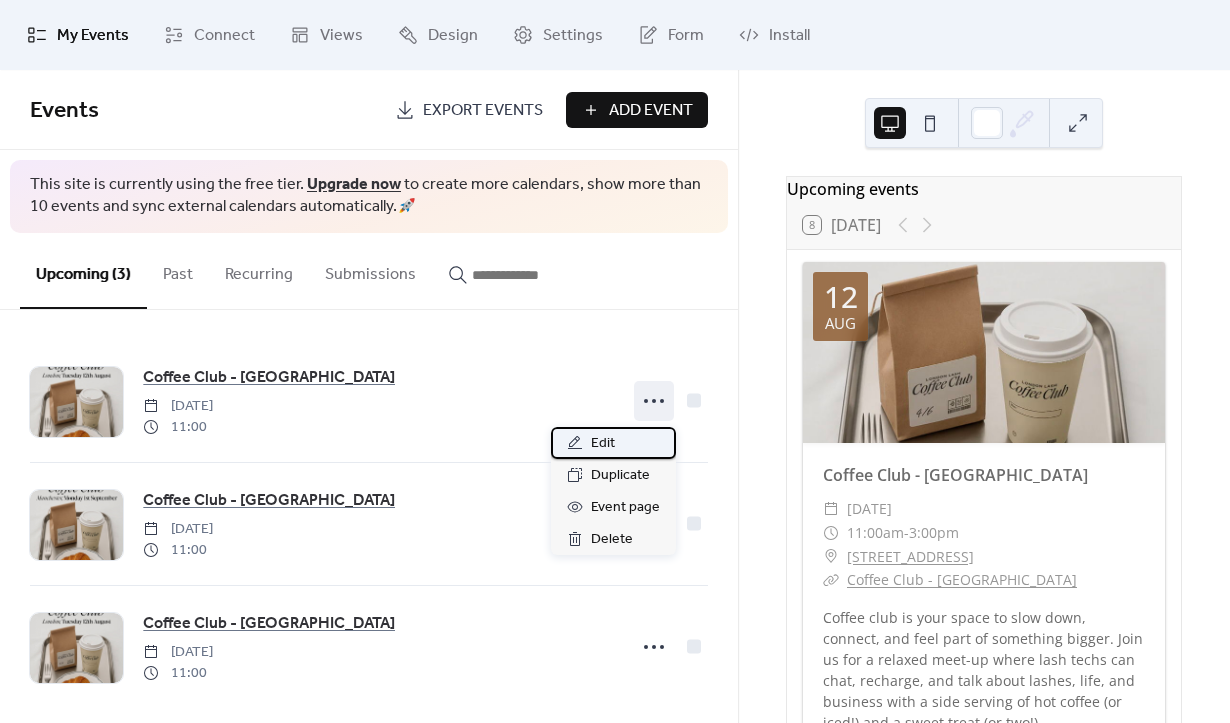 click on "Edit" at bounding box center (613, 443) 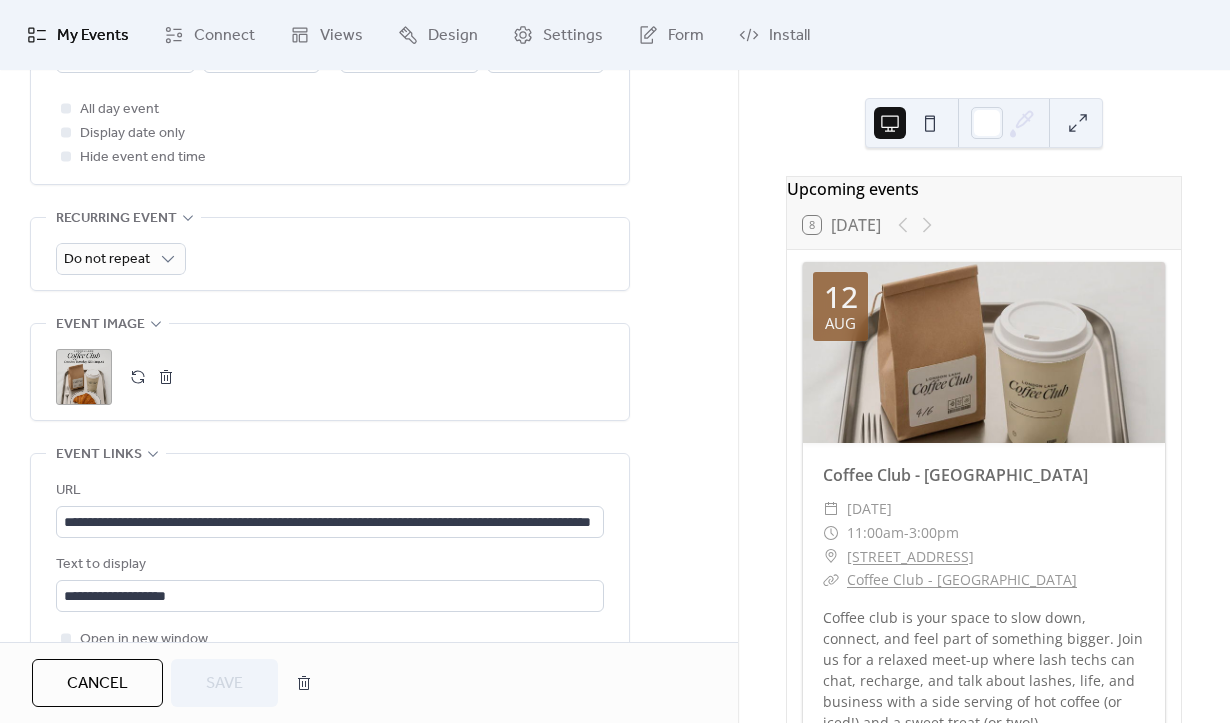 scroll, scrollTop: 1017, scrollLeft: 0, axis: vertical 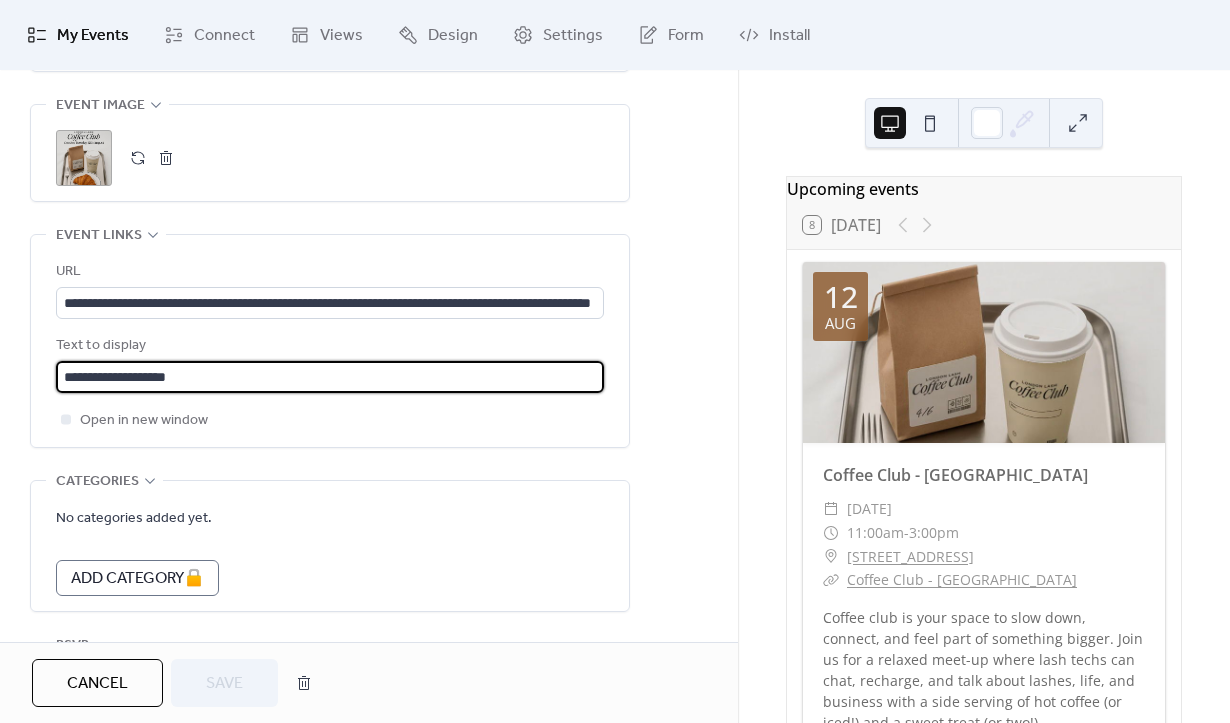 drag, startPoint x: 145, startPoint y: 395, endPoint x: 4, endPoint y: 382, distance: 141.59802 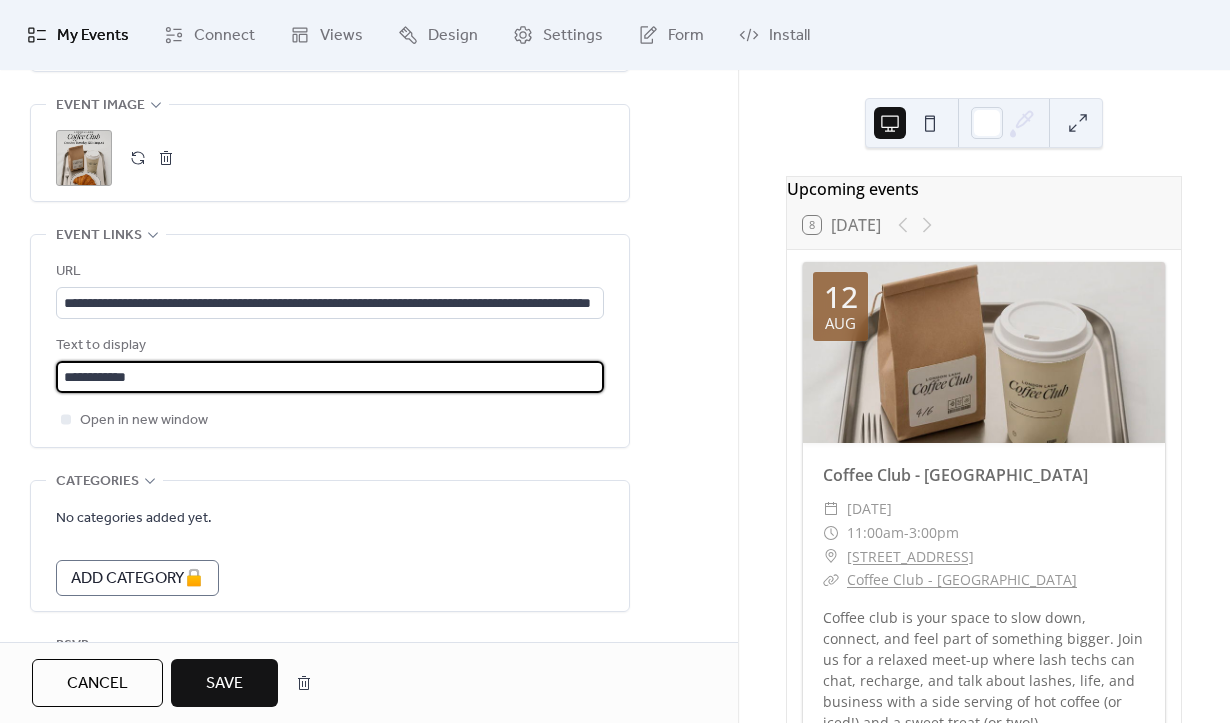 type on "**********" 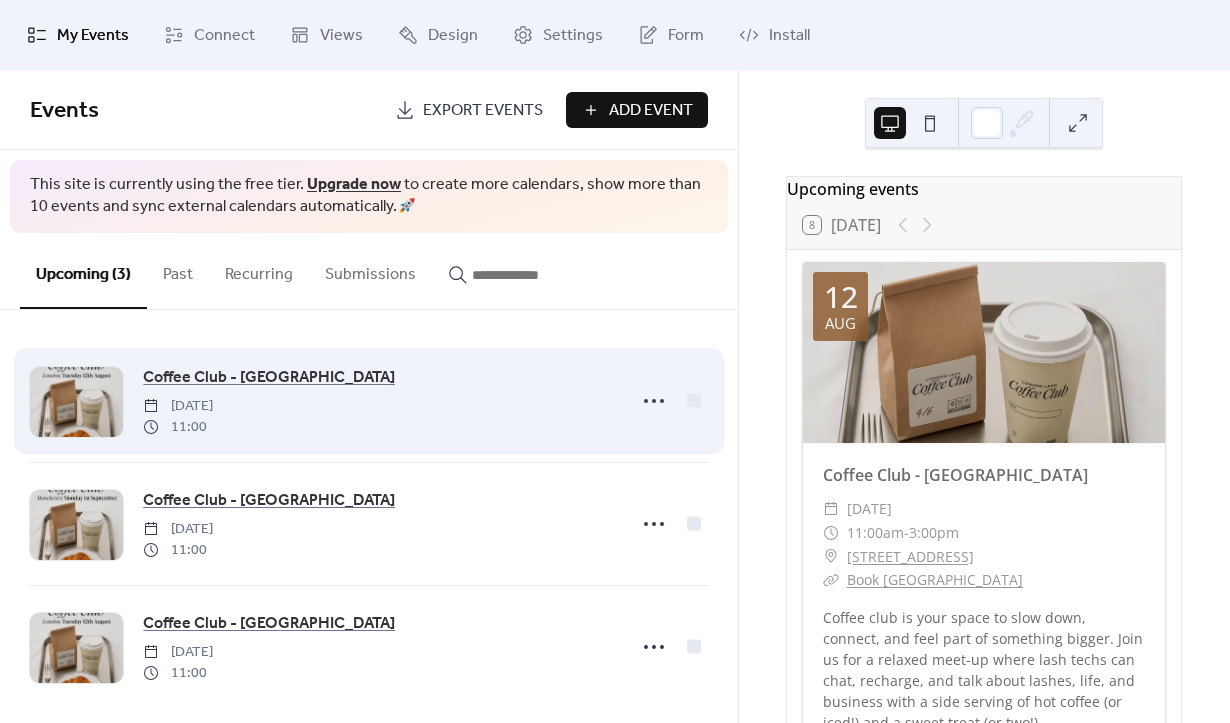 scroll, scrollTop: 19, scrollLeft: 0, axis: vertical 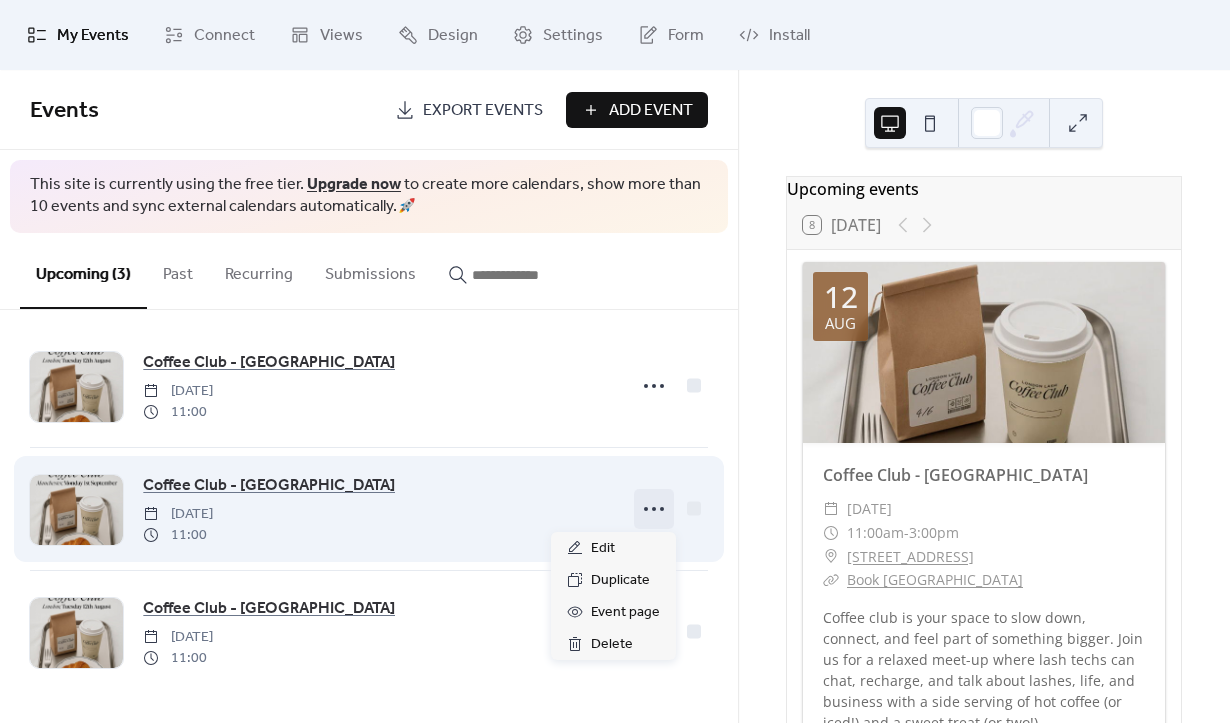 click 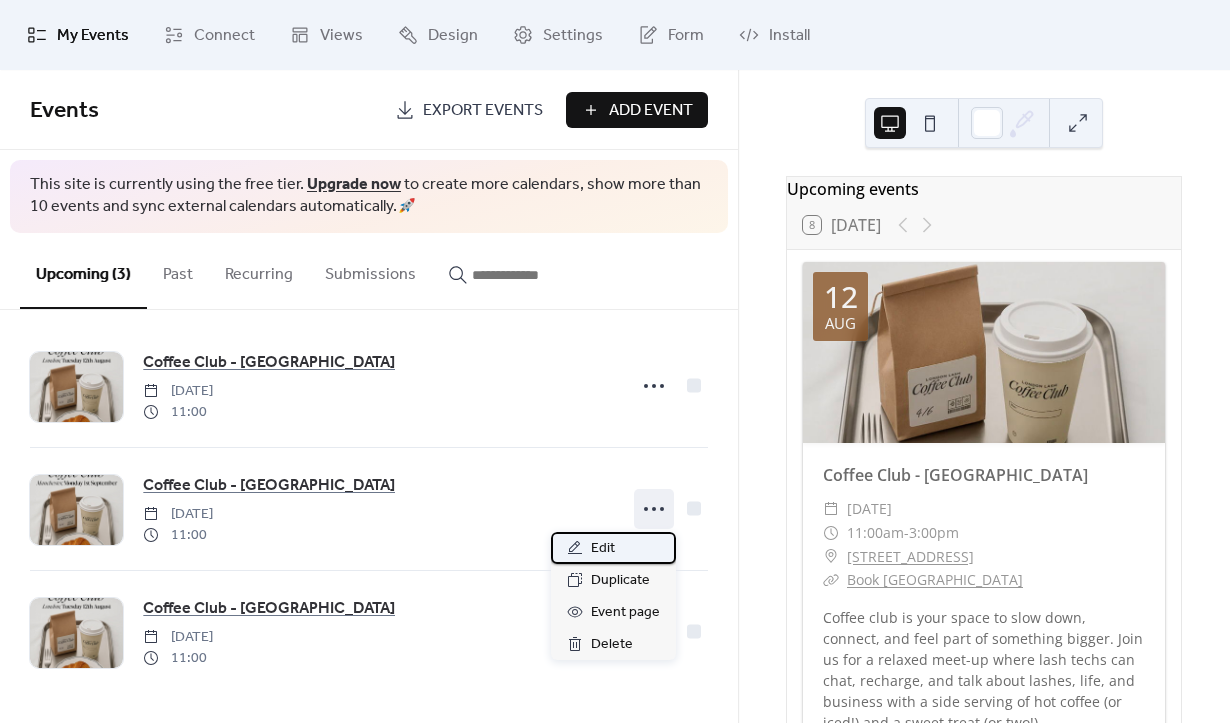 click on "Edit" at bounding box center (613, 548) 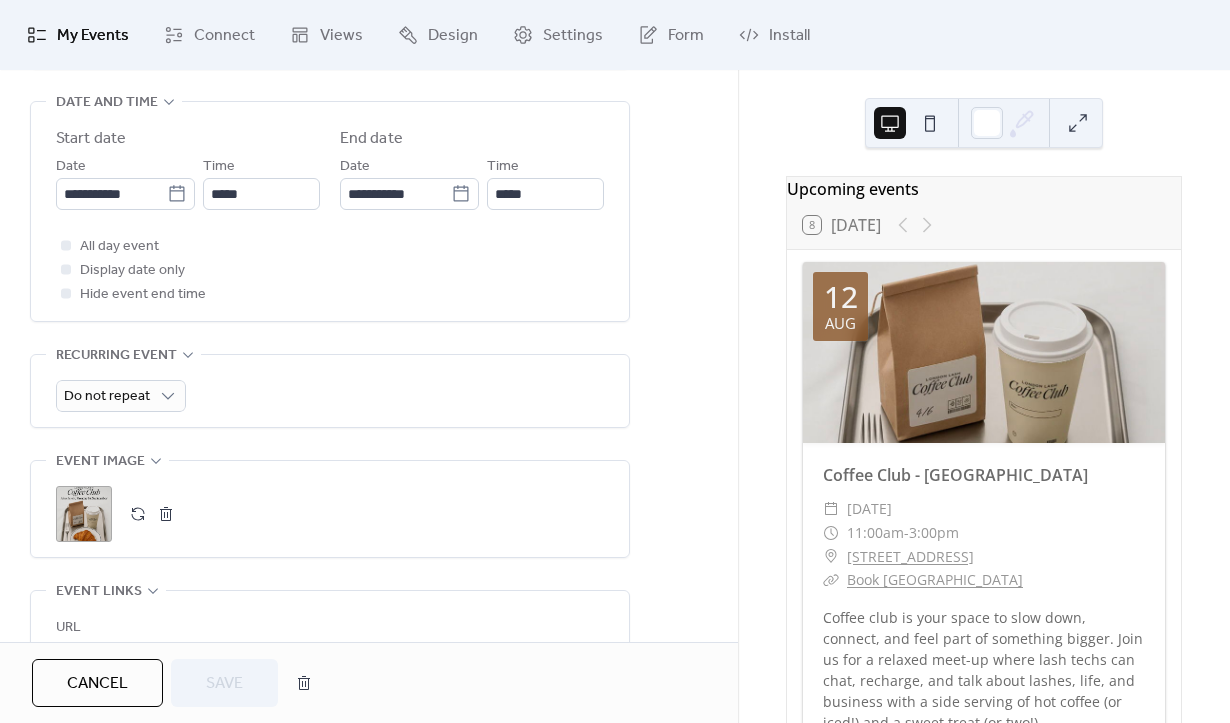 scroll, scrollTop: 955, scrollLeft: 0, axis: vertical 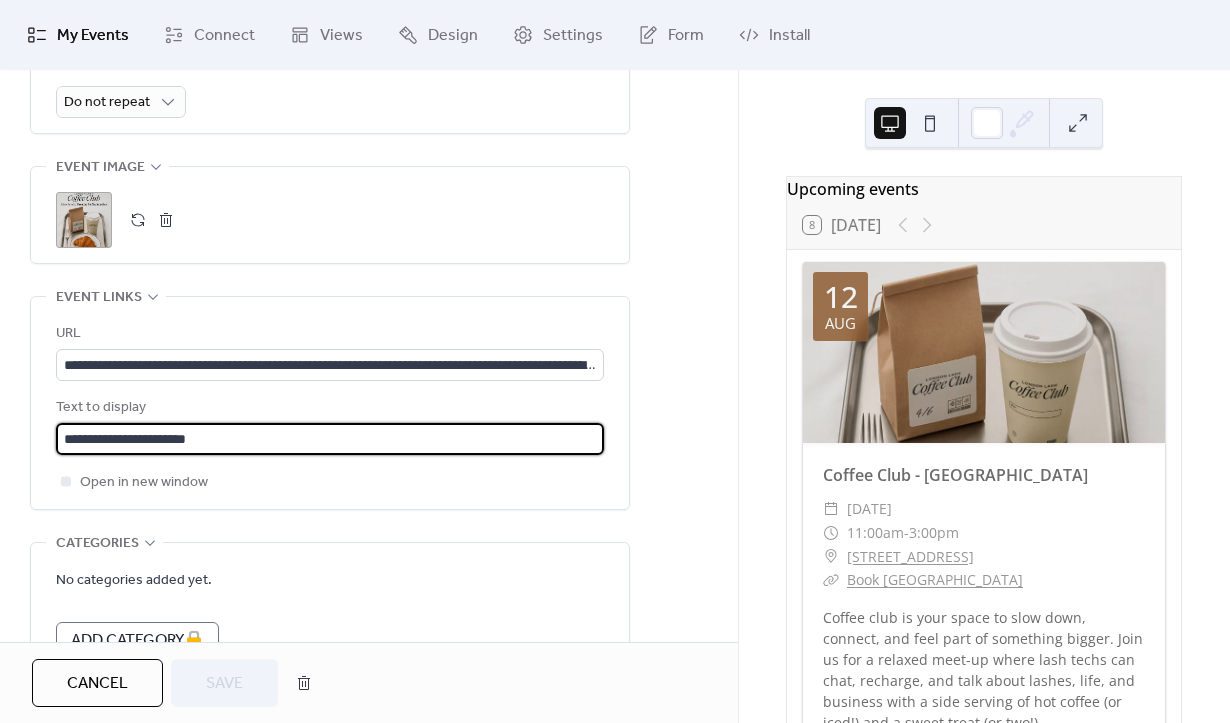 drag, startPoint x: 150, startPoint y: 458, endPoint x: -14, endPoint y: 440, distance: 164.98485 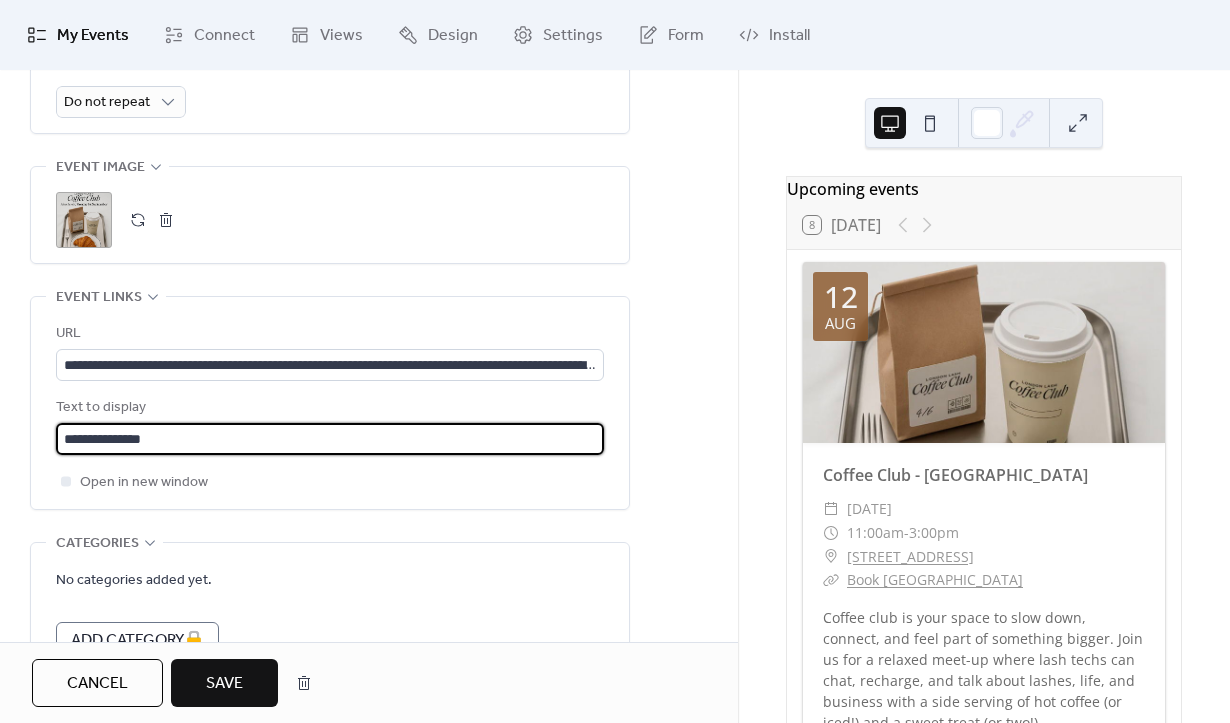 type on "**********" 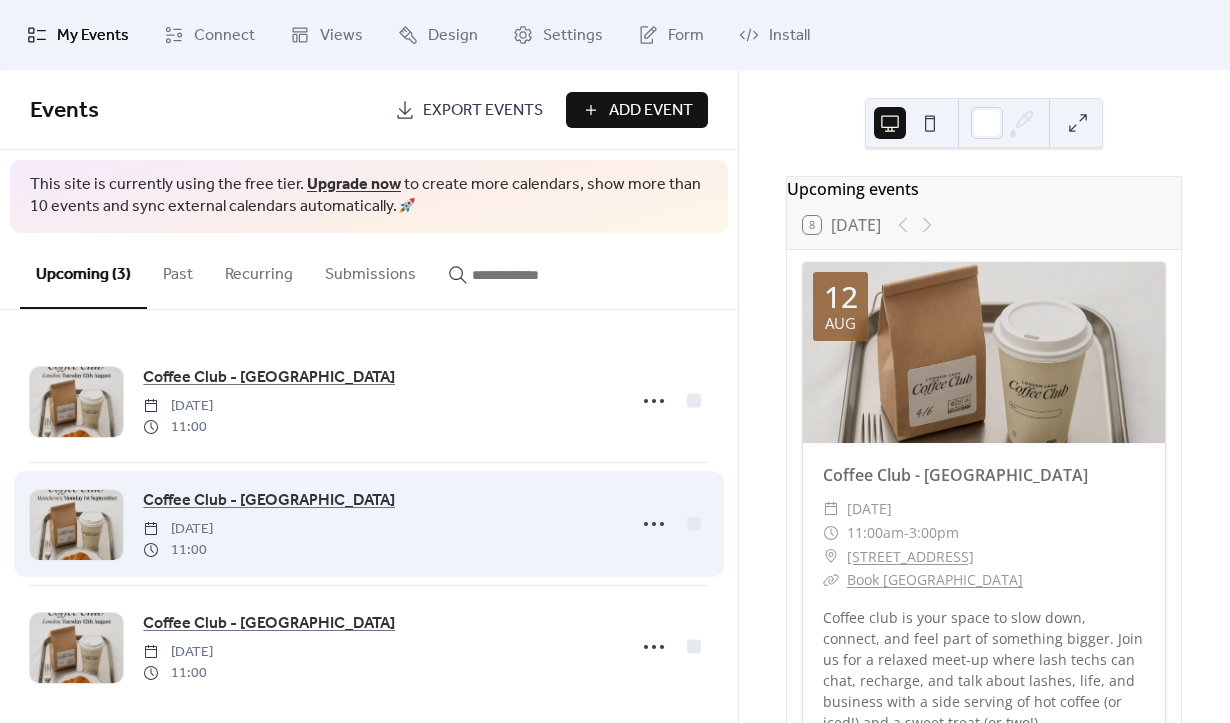 scroll, scrollTop: 19, scrollLeft: 0, axis: vertical 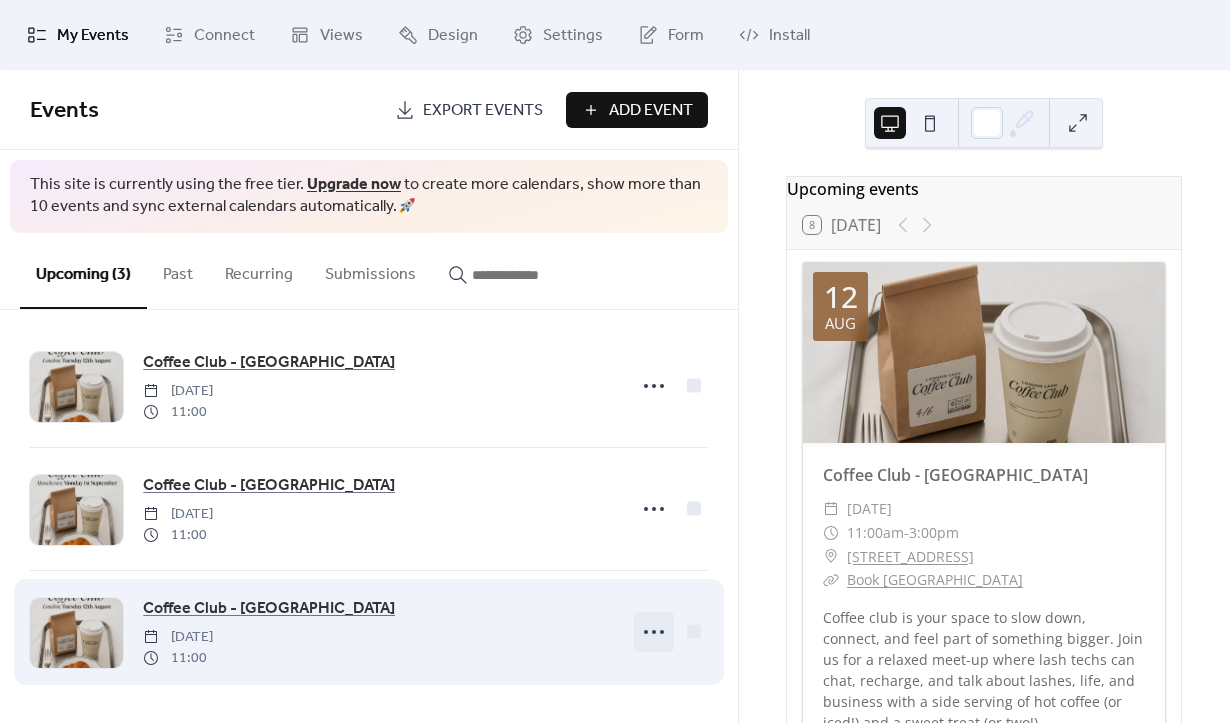 click 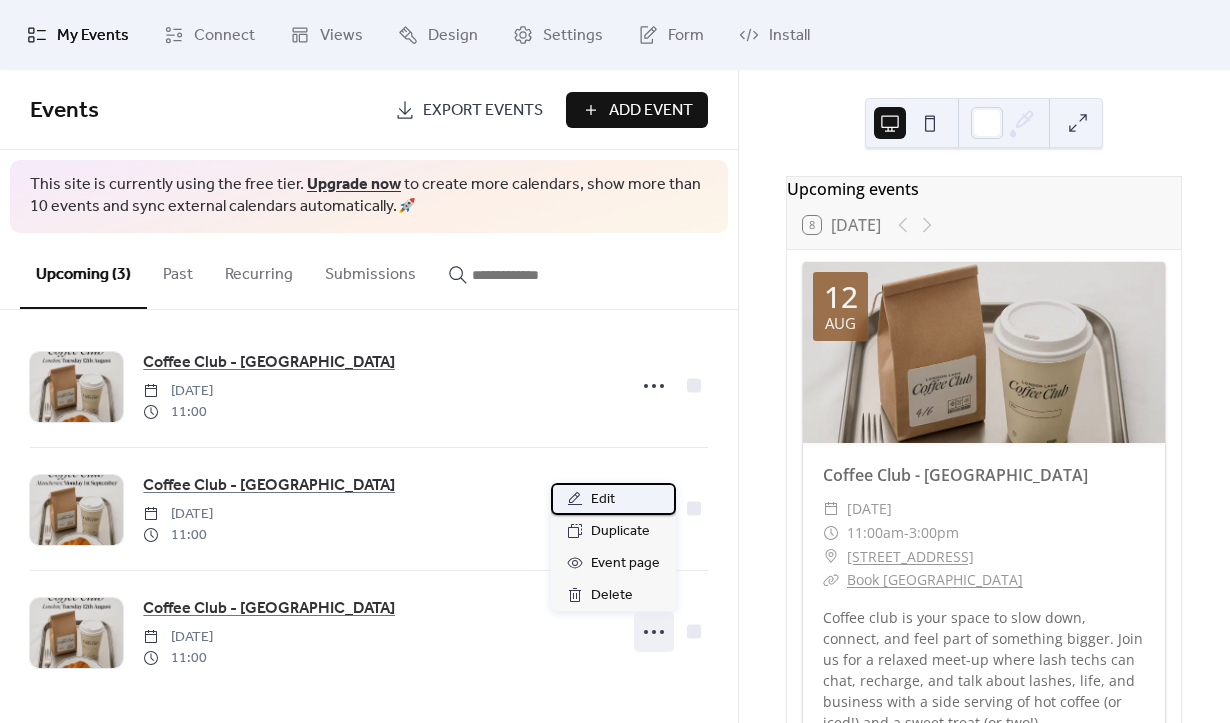 click on "Edit" at bounding box center (603, 500) 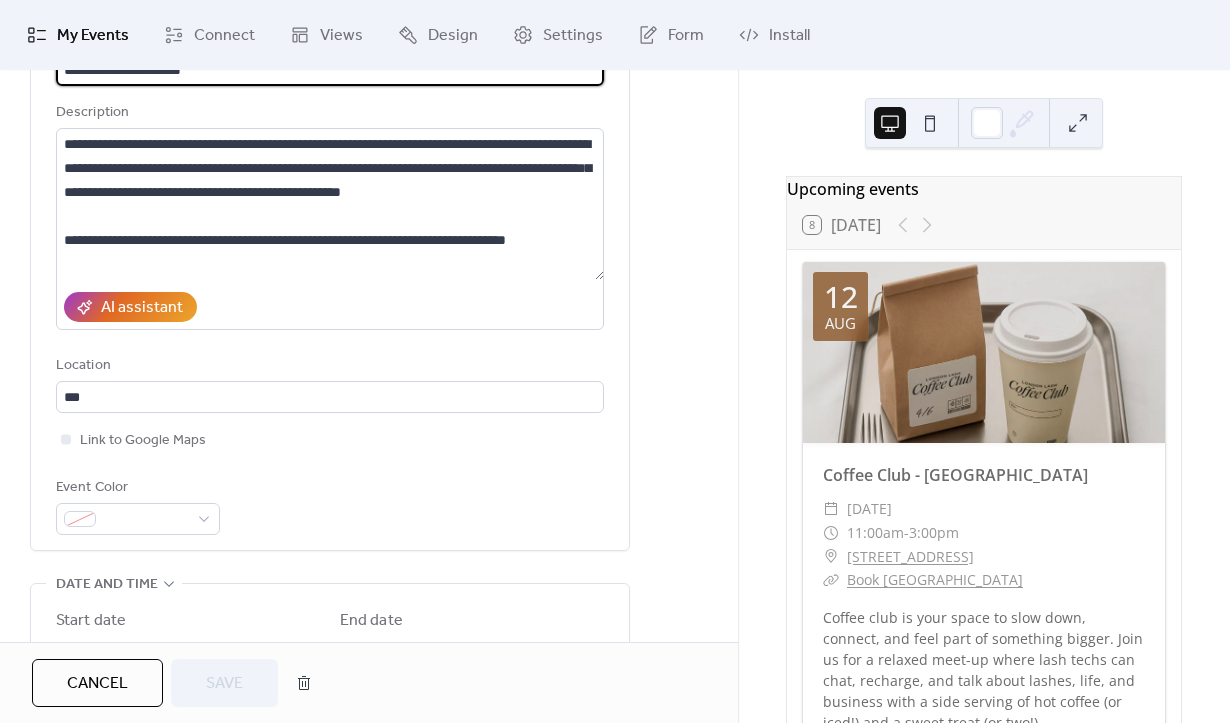 scroll, scrollTop: 420, scrollLeft: 0, axis: vertical 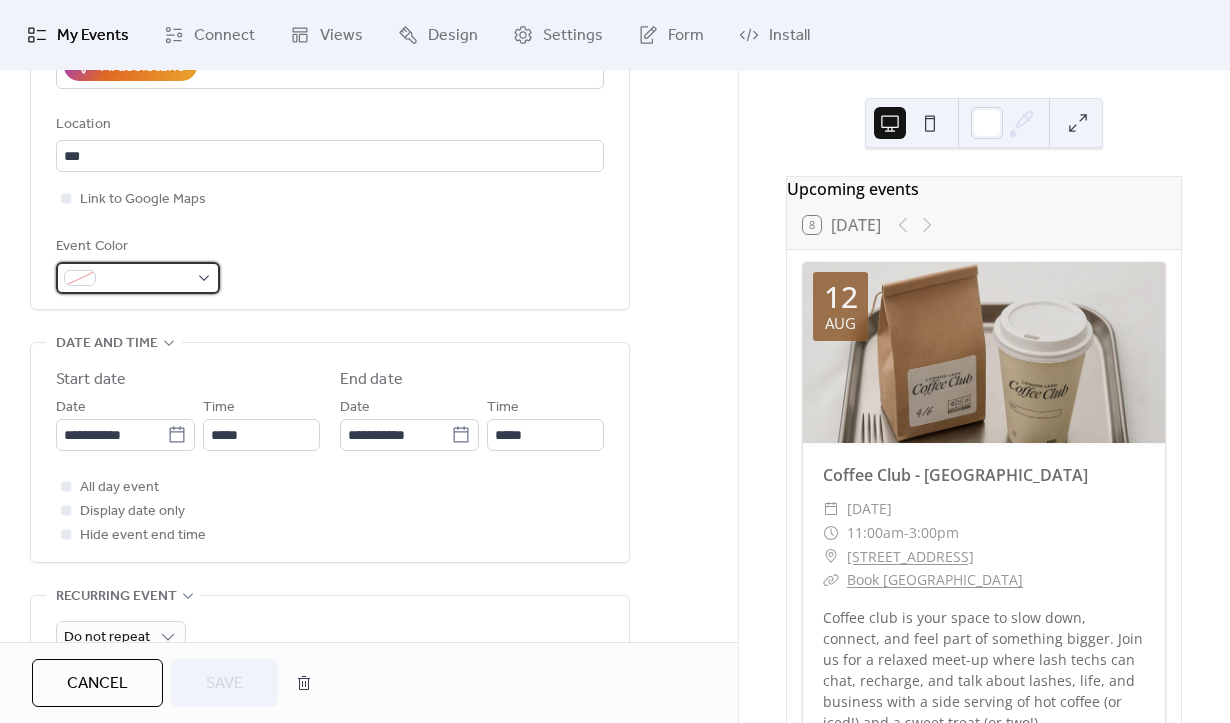 click at bounding box center [146, 279] 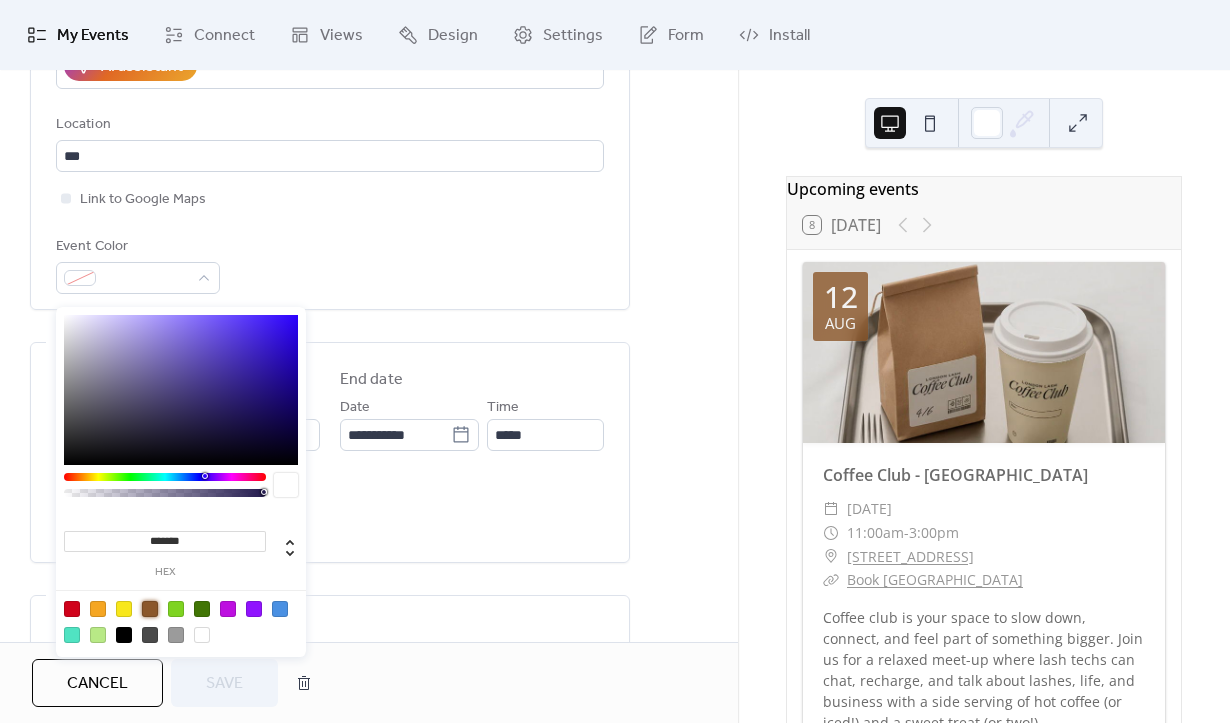 click at bounding box center [150, 609] 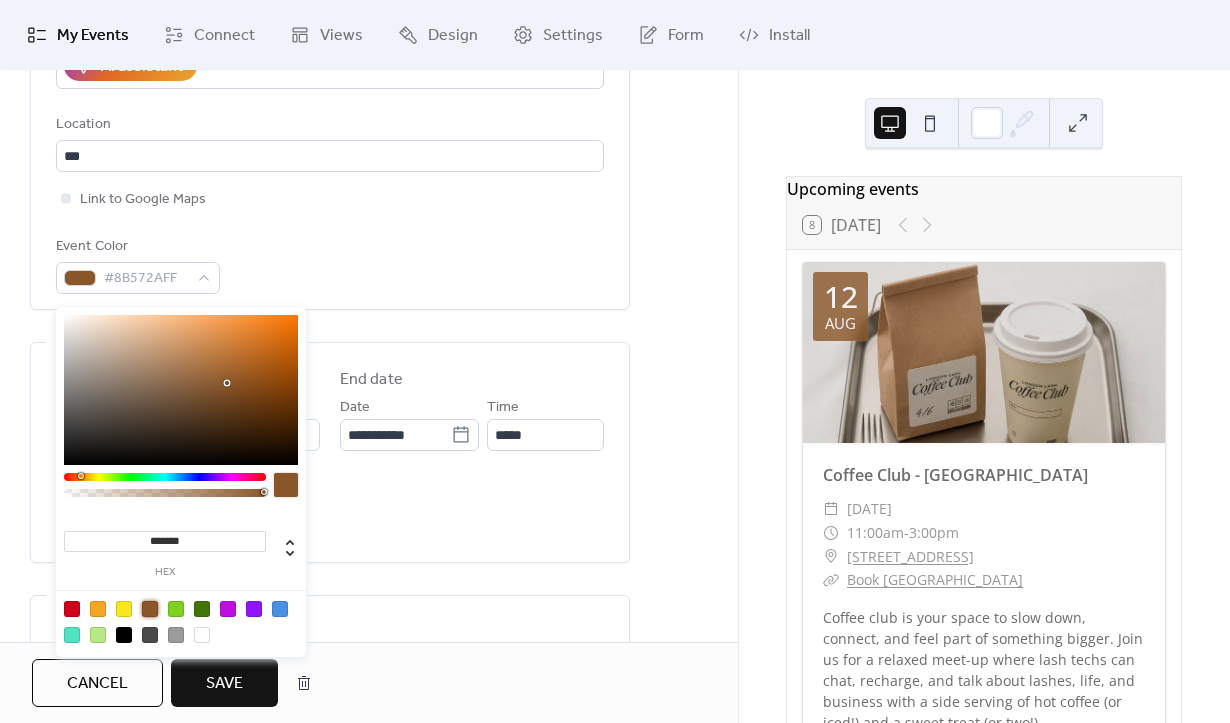 click on "Save" at bounding box center (224, 684) 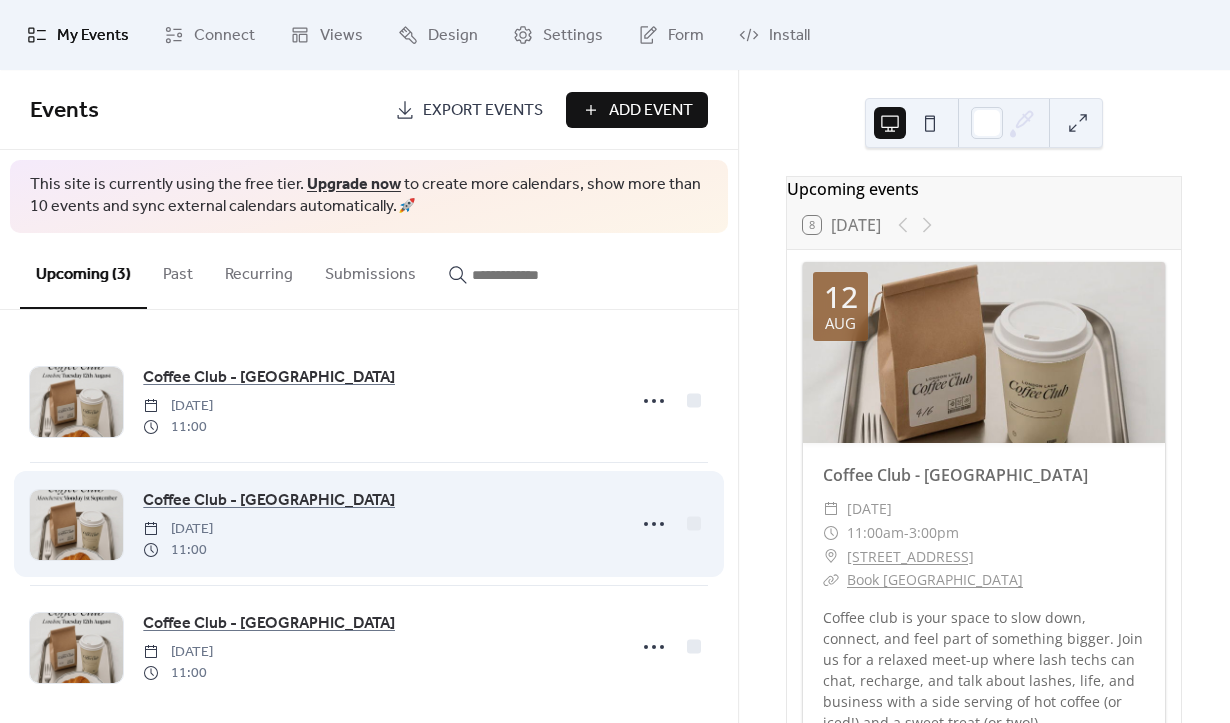 scroll, scrollTop: 19, scrollLeft: 0, axis: vertical 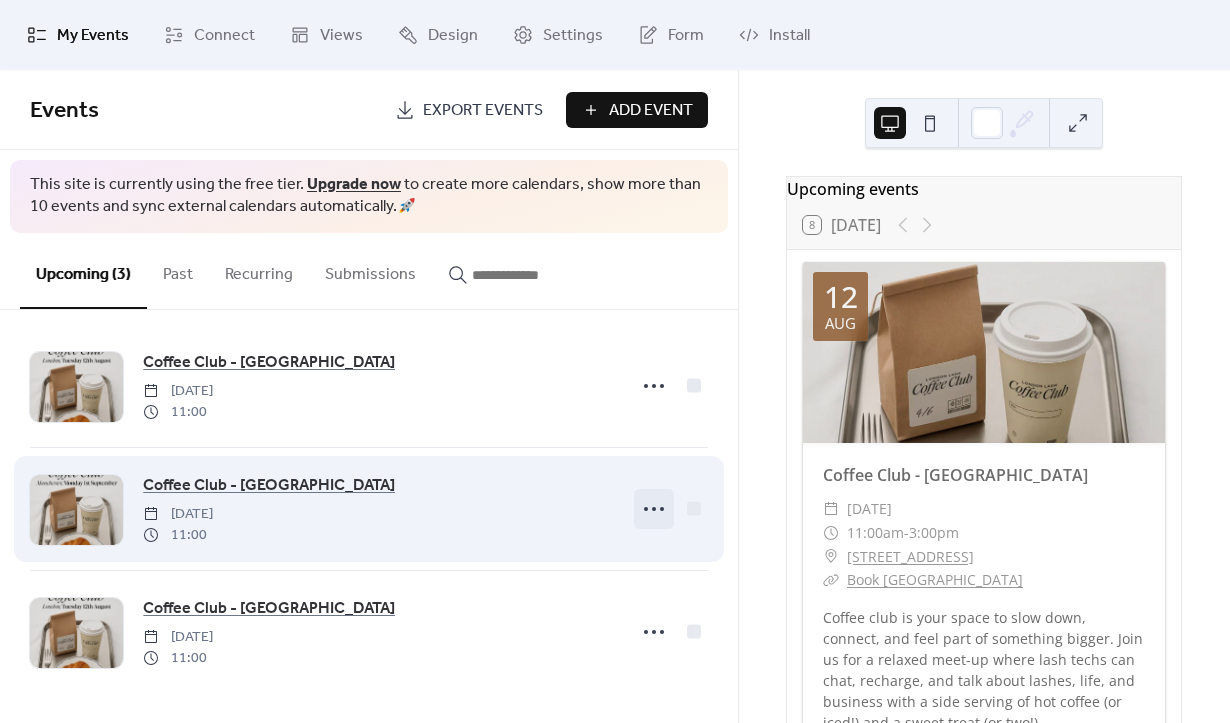 click 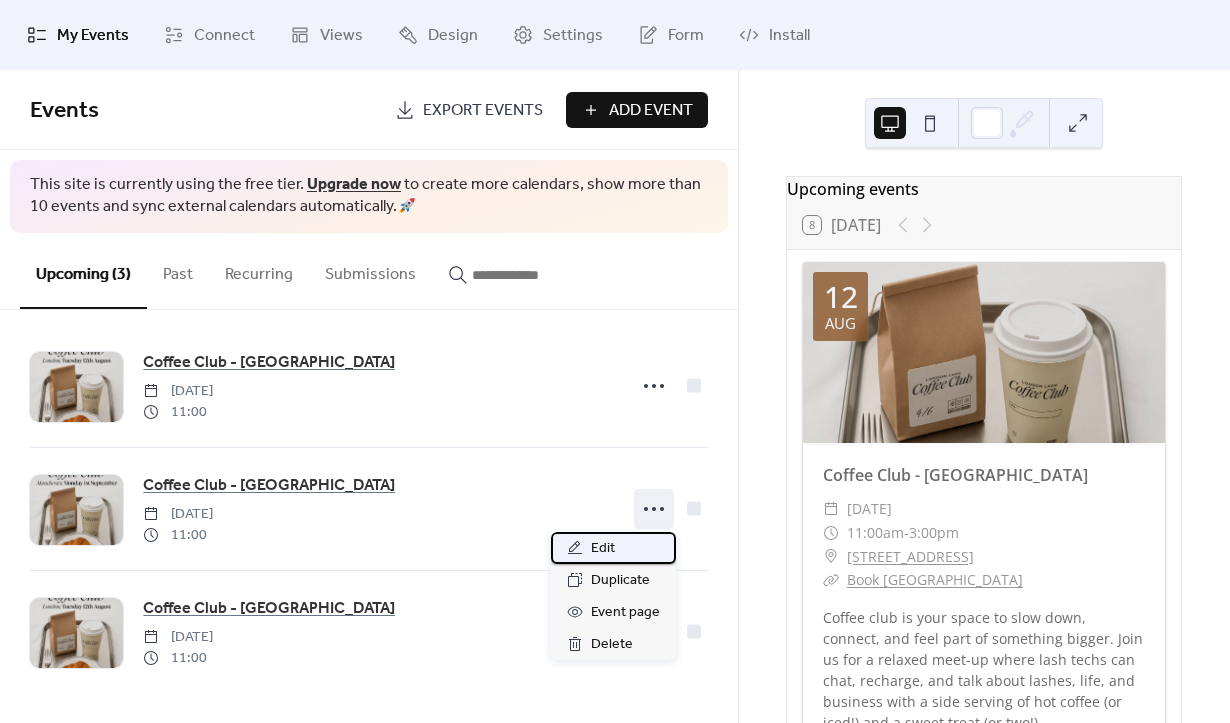 click on "Edit" at bounding box center (613, 548) 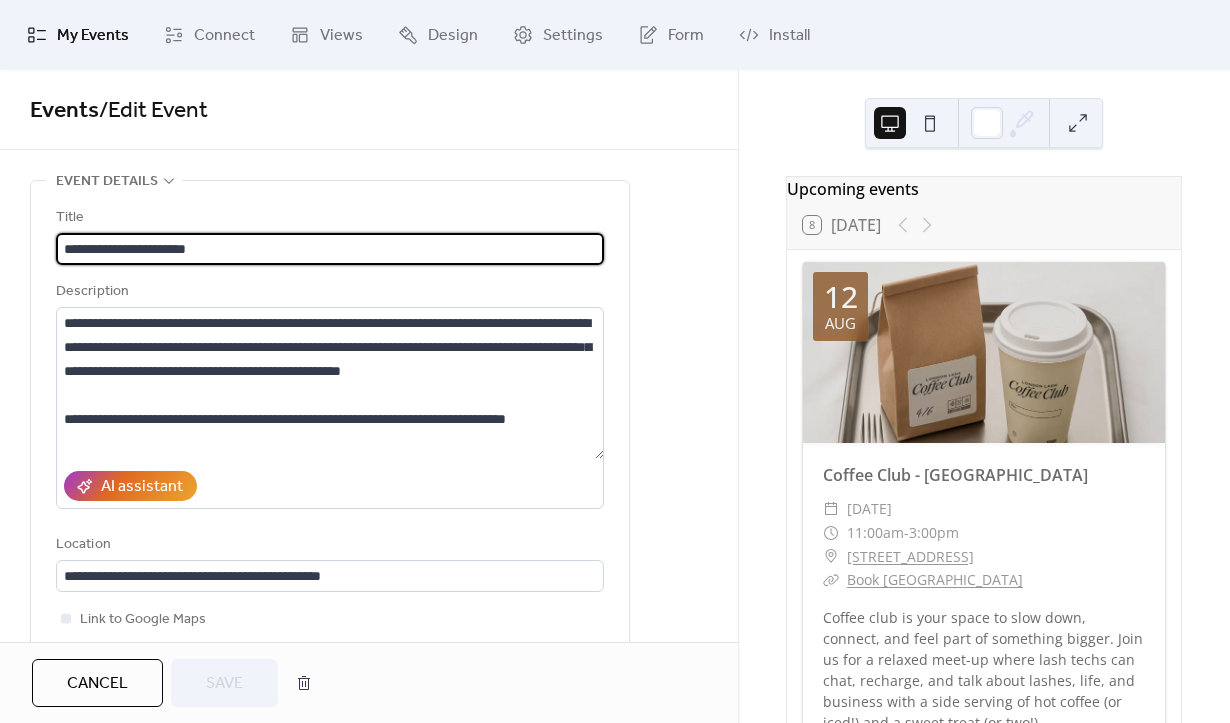 scroll, scrollTop: 250, scrollLeft: 0, axis: vertical 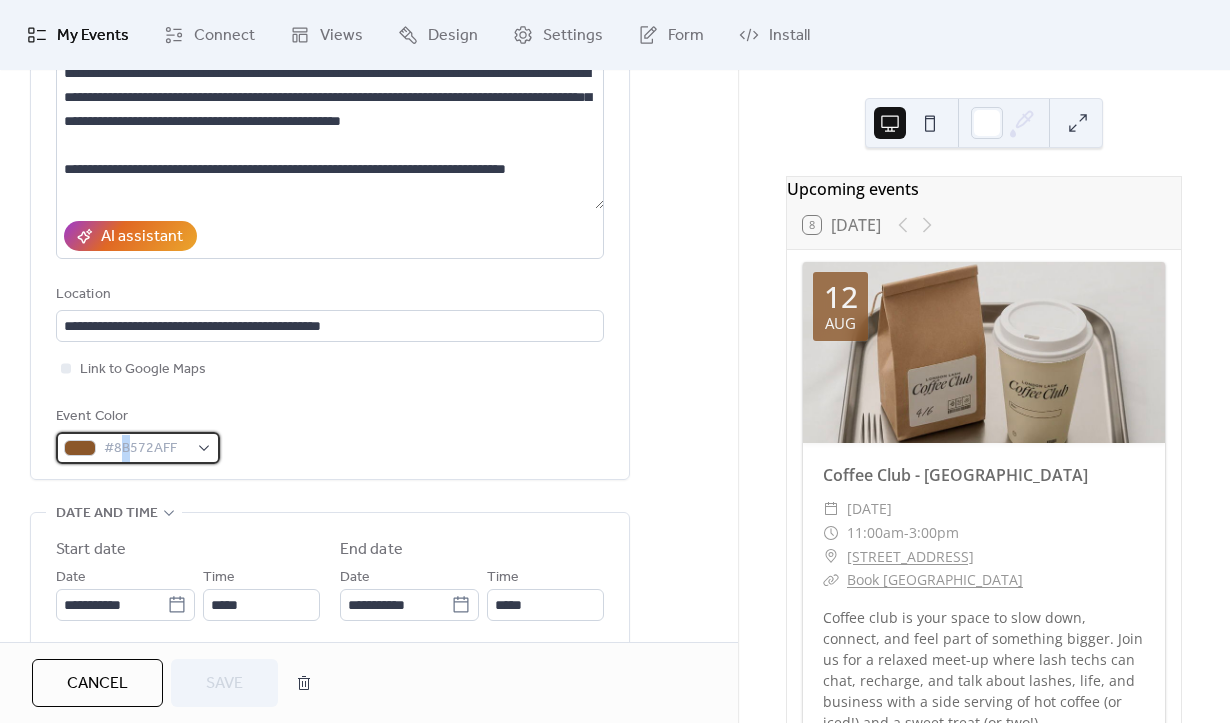 click on "#8B572AFF" at bounding box center (146, 449) 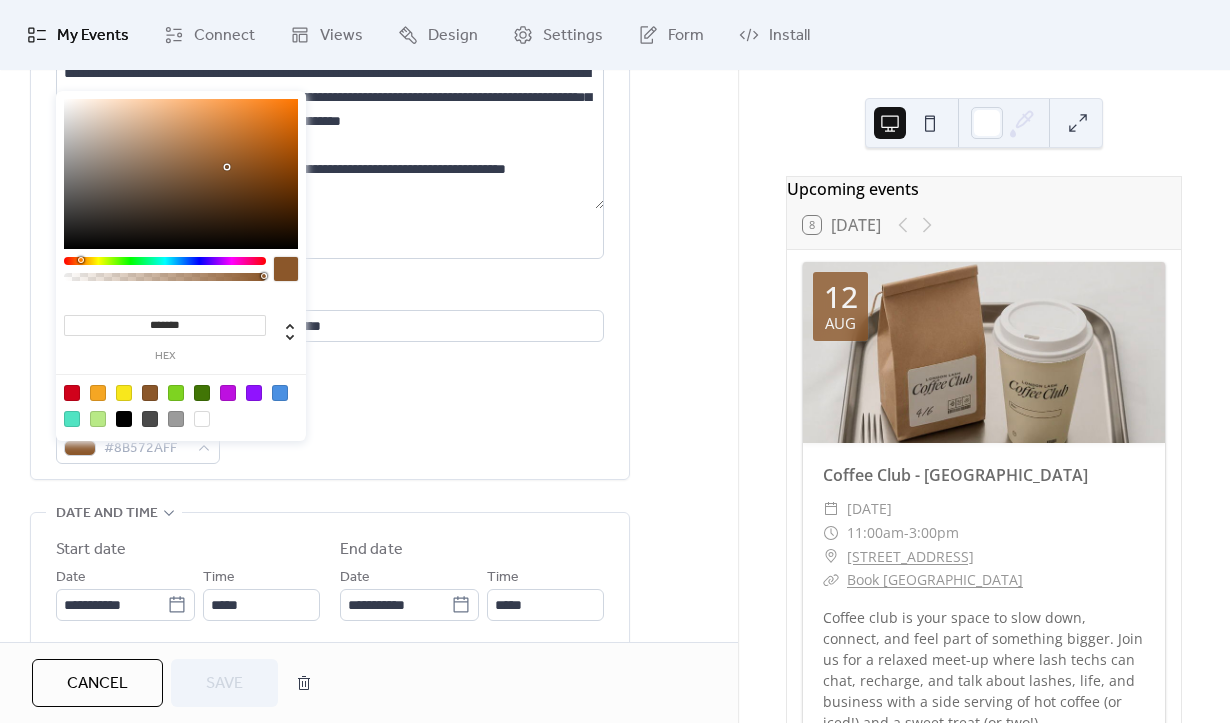 drag, startPoint x: 208, startPoint y: 326, endPoint x: 85, endPoint y: 324, distance: 123.01626 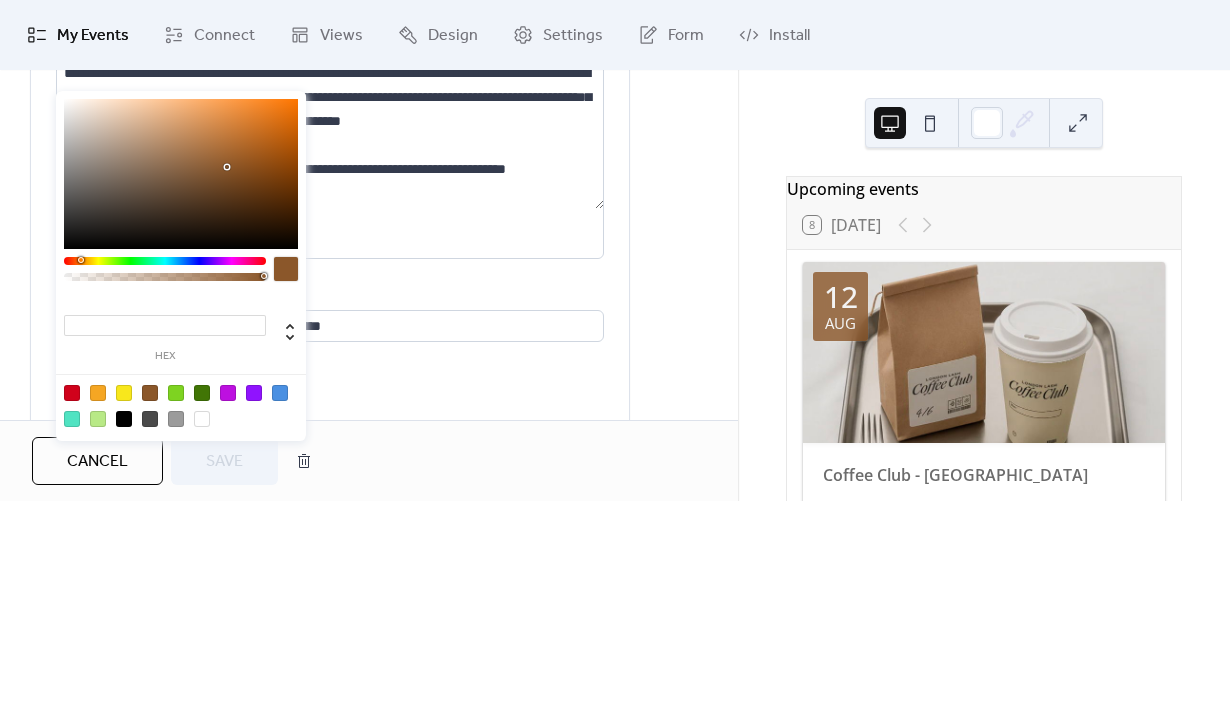 paste on "******" 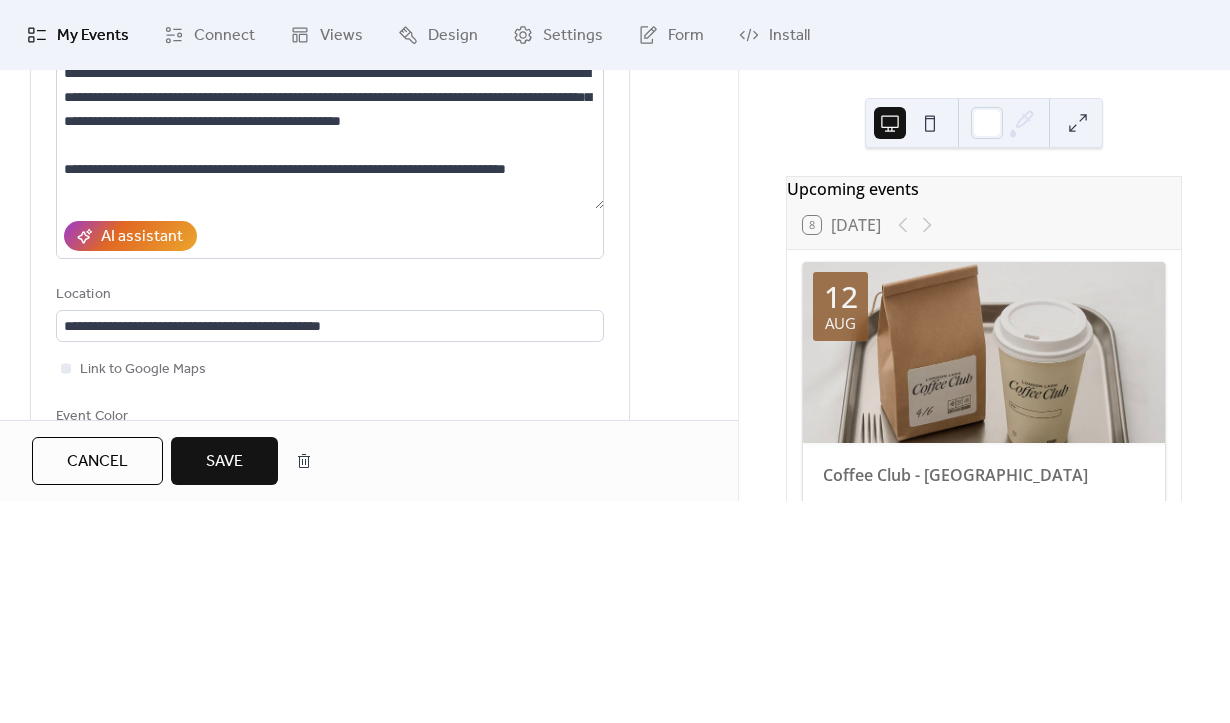 click on "**********" at bounding box center [330, 210] 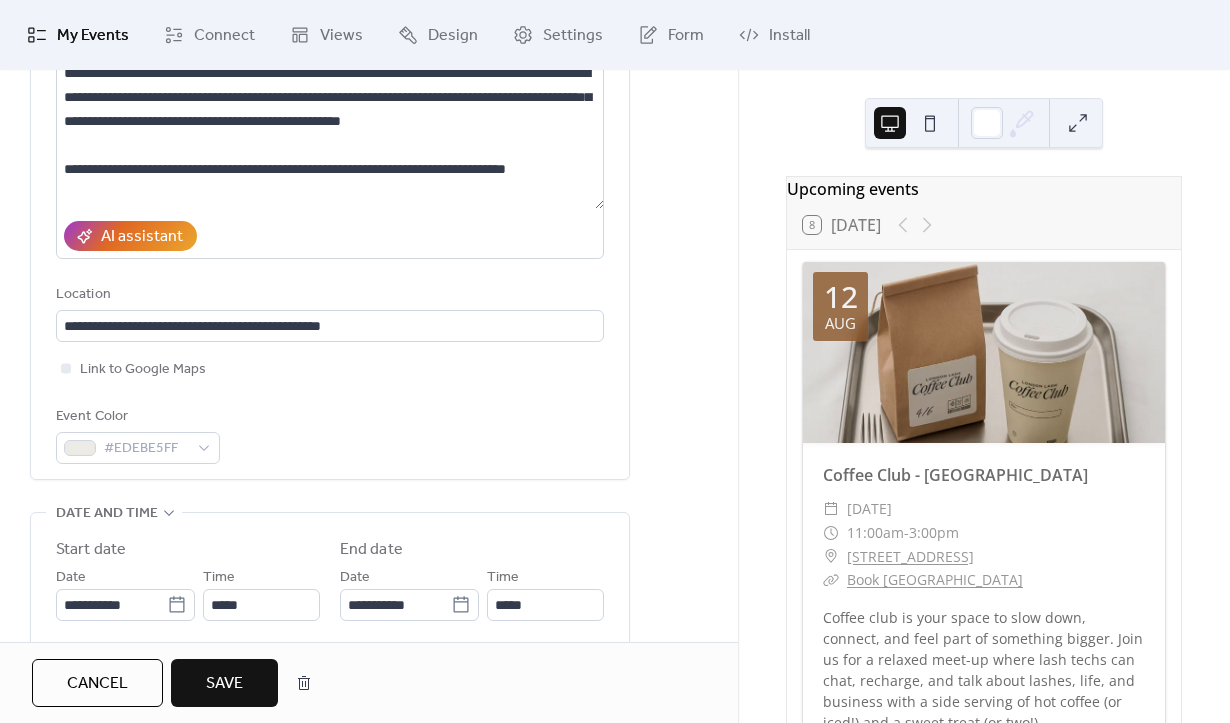 click on "Save" at bounding box center [224, 683] 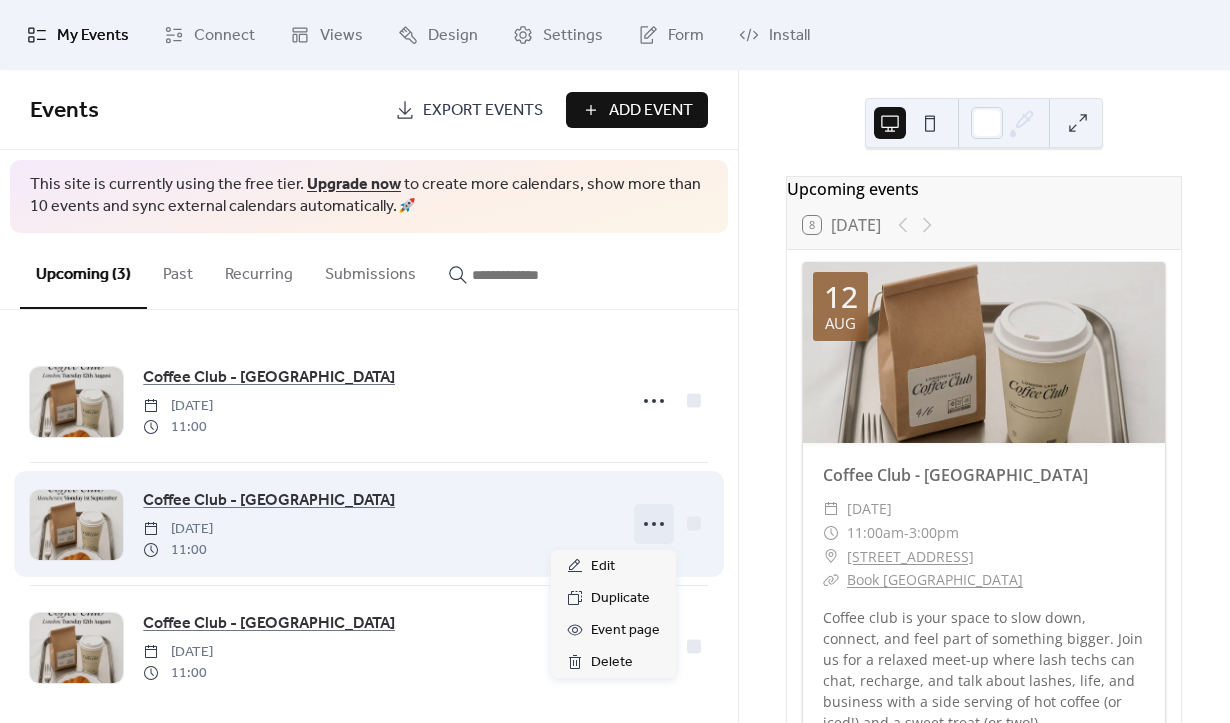 click 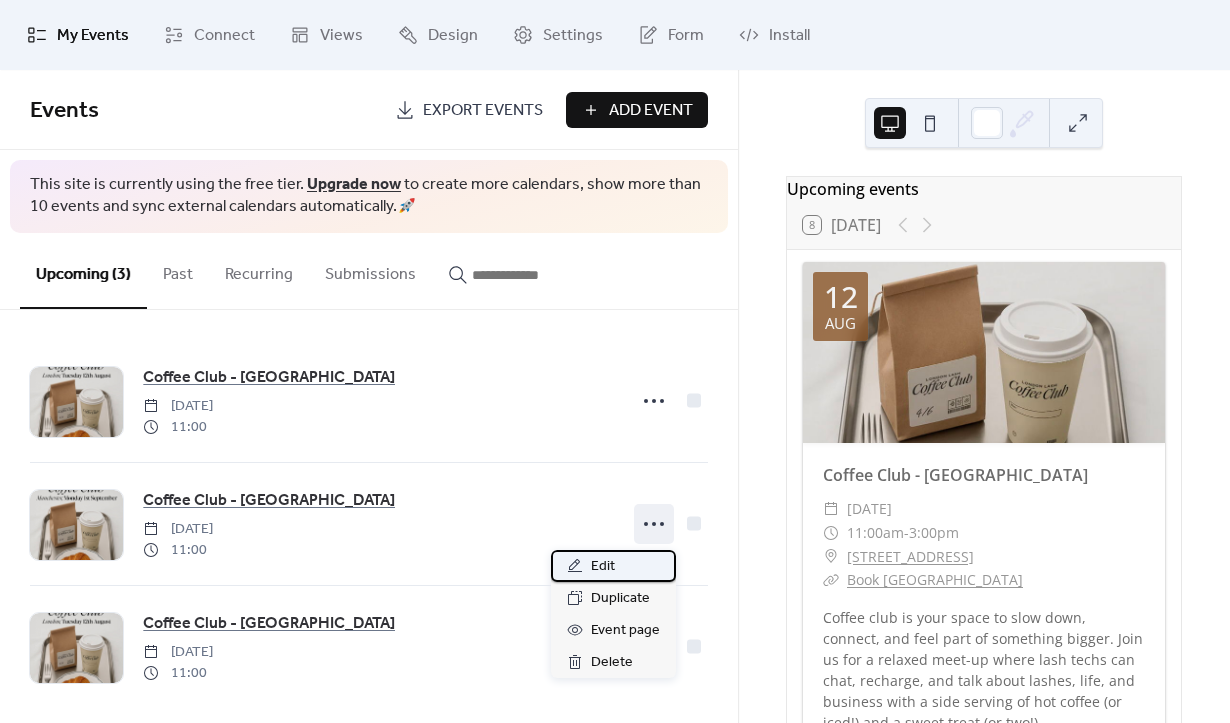 click on "Edit" at bounding box center (613, 566) 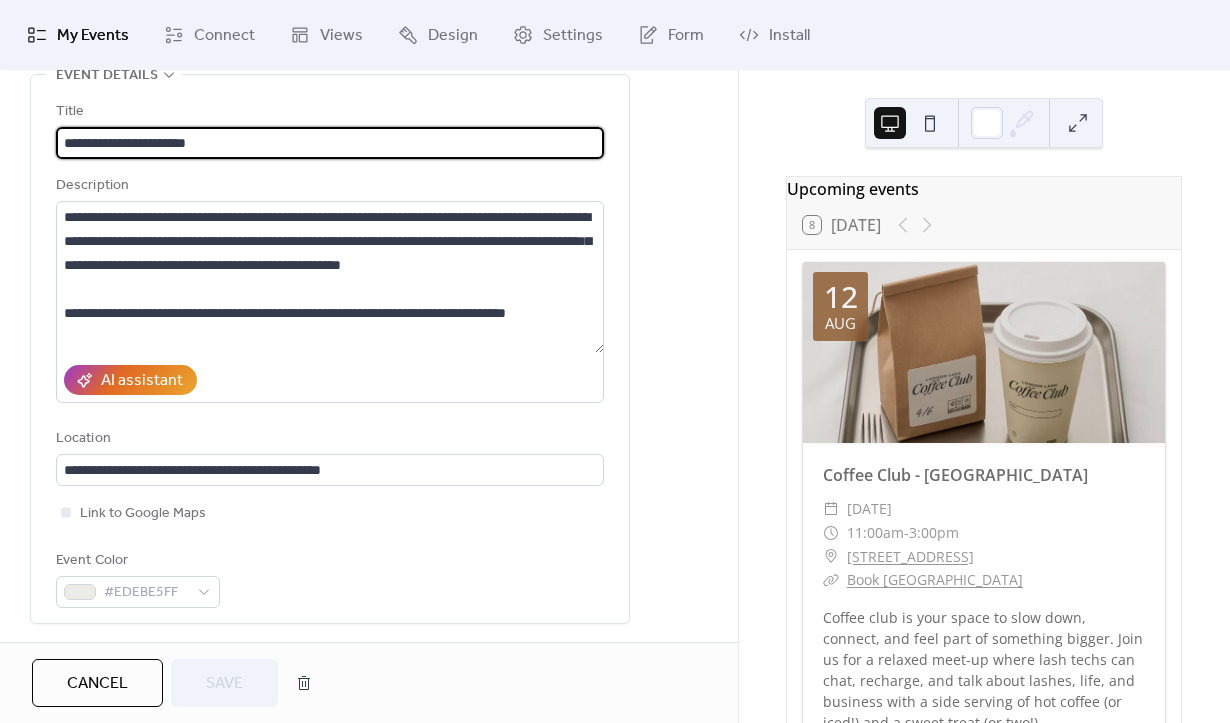 scroll, scrollTop: 286, scrollLeft: 0, axis: vertical 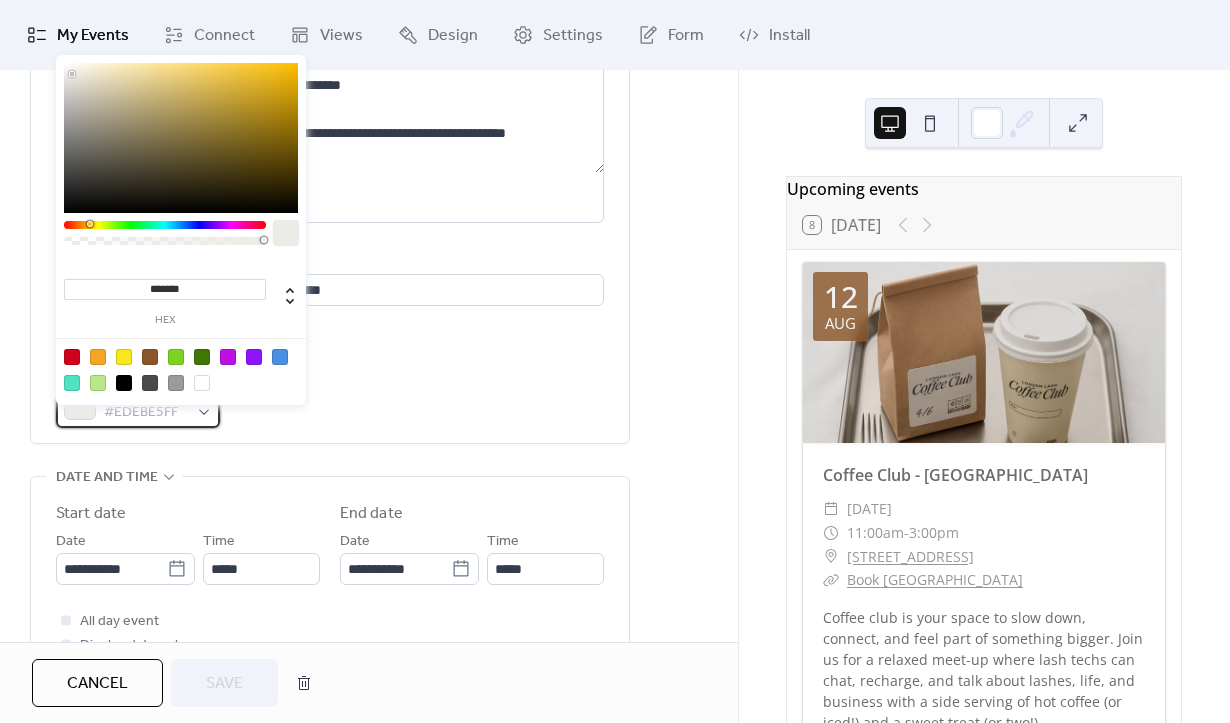 click on "#EDEBE5FF" at bounding box center [146, 413] 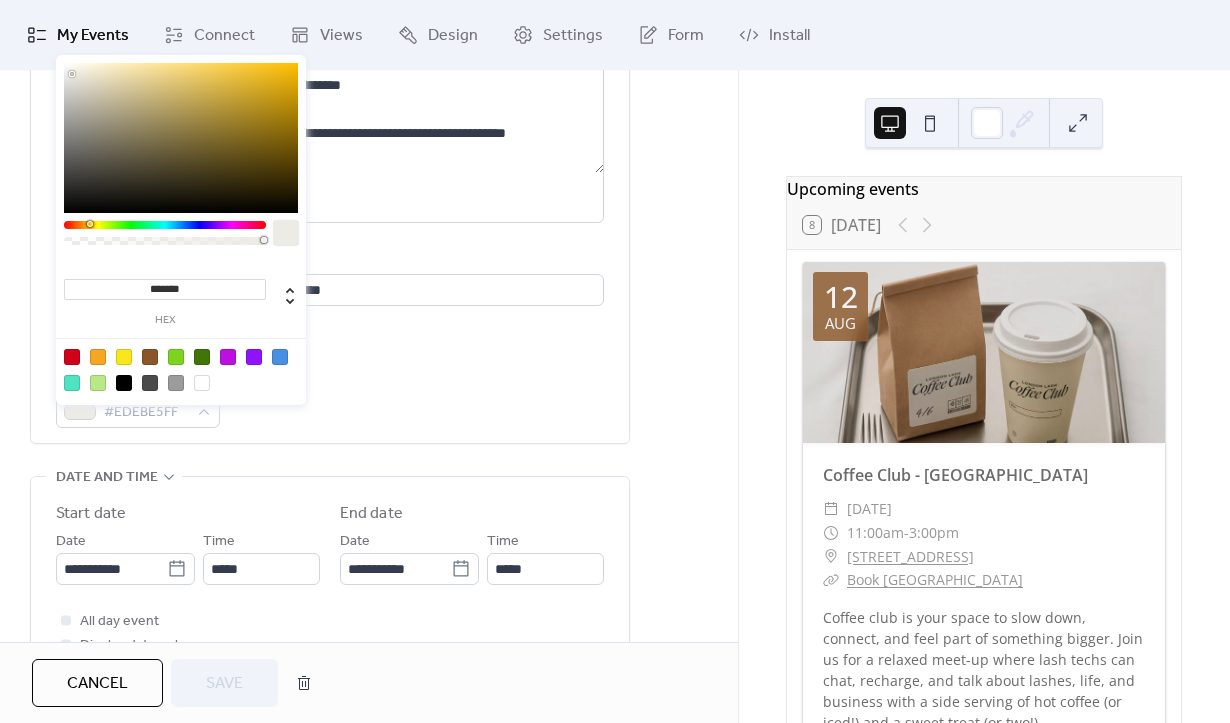 click at bounding box center (150, 357) 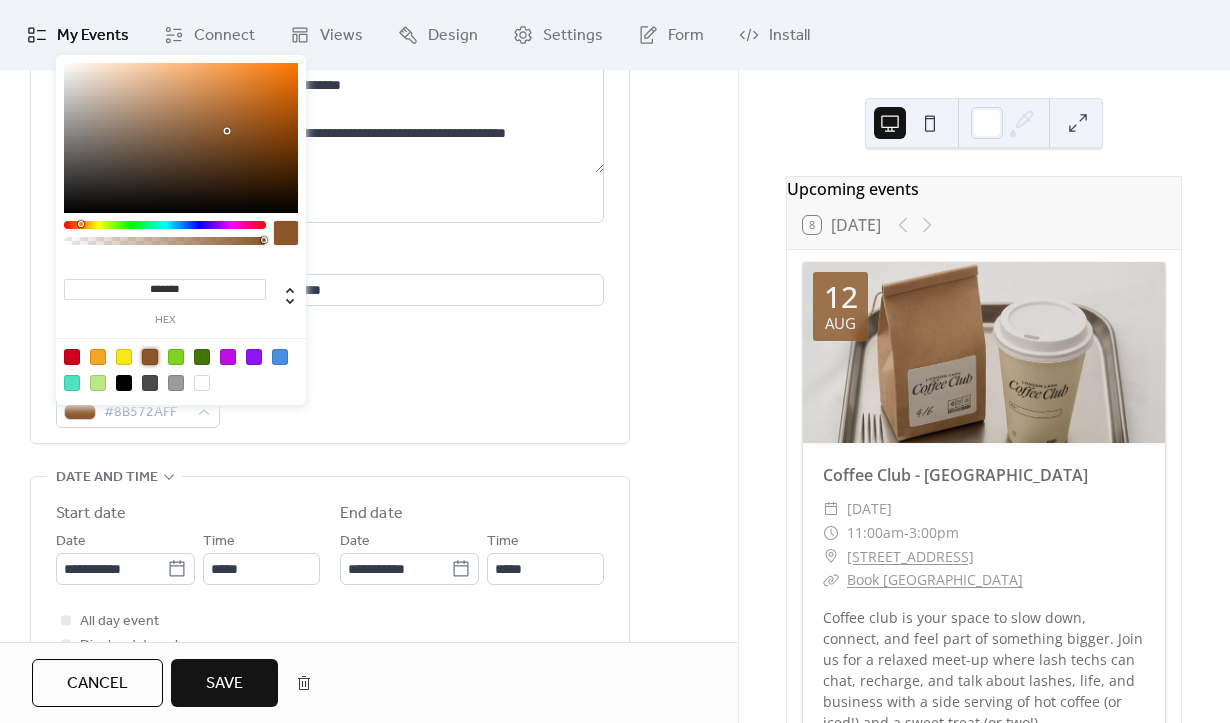 click on "Save" at bounding box center [224, 684] 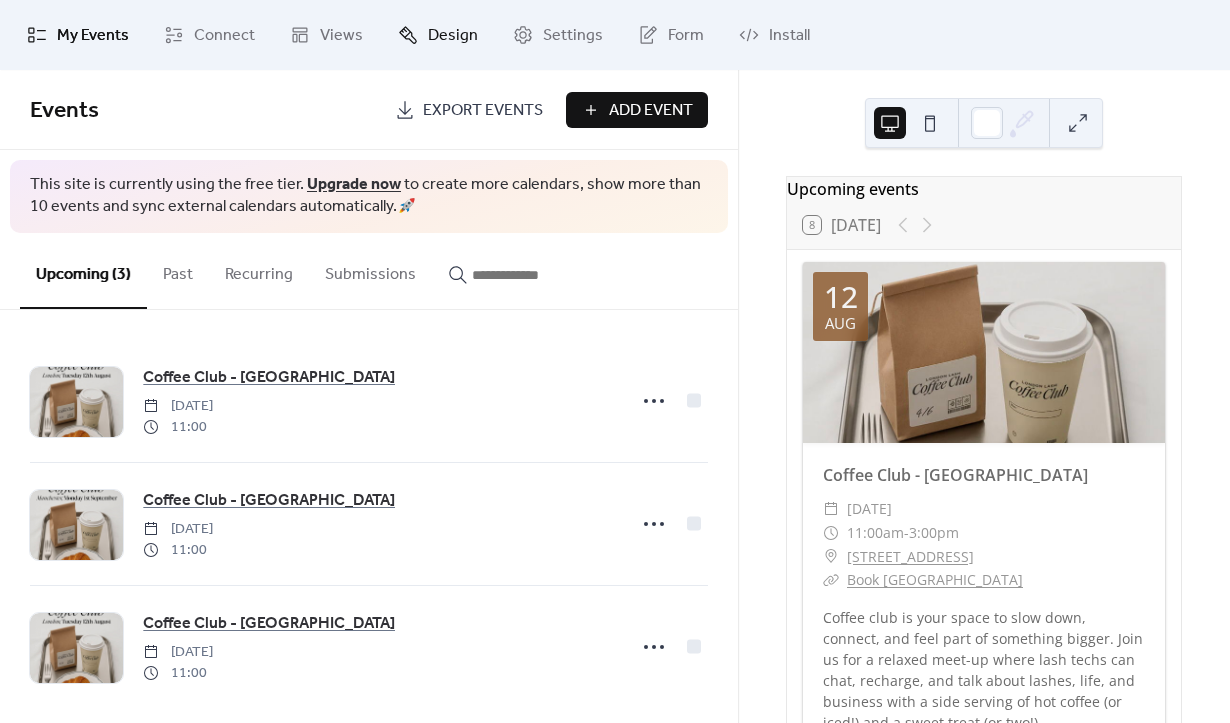 click 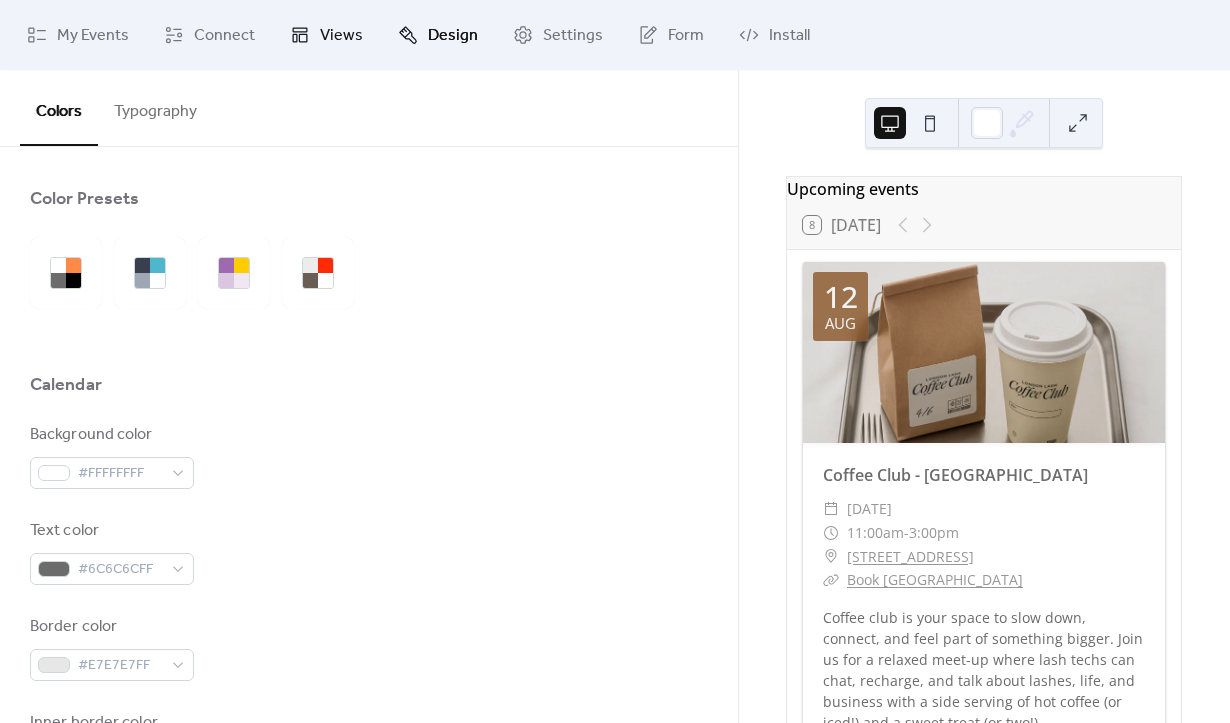 click on "Views" at bounding box center [341, 36] 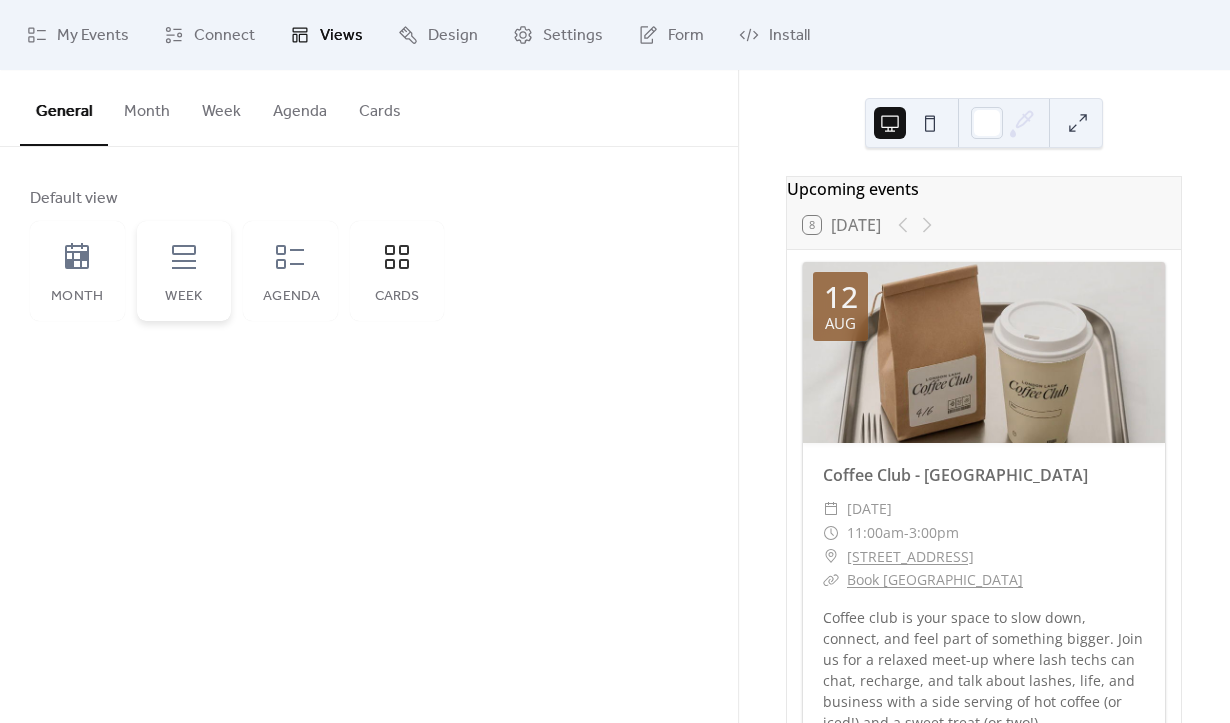 click on "Week" at bounding box center [184, 271] 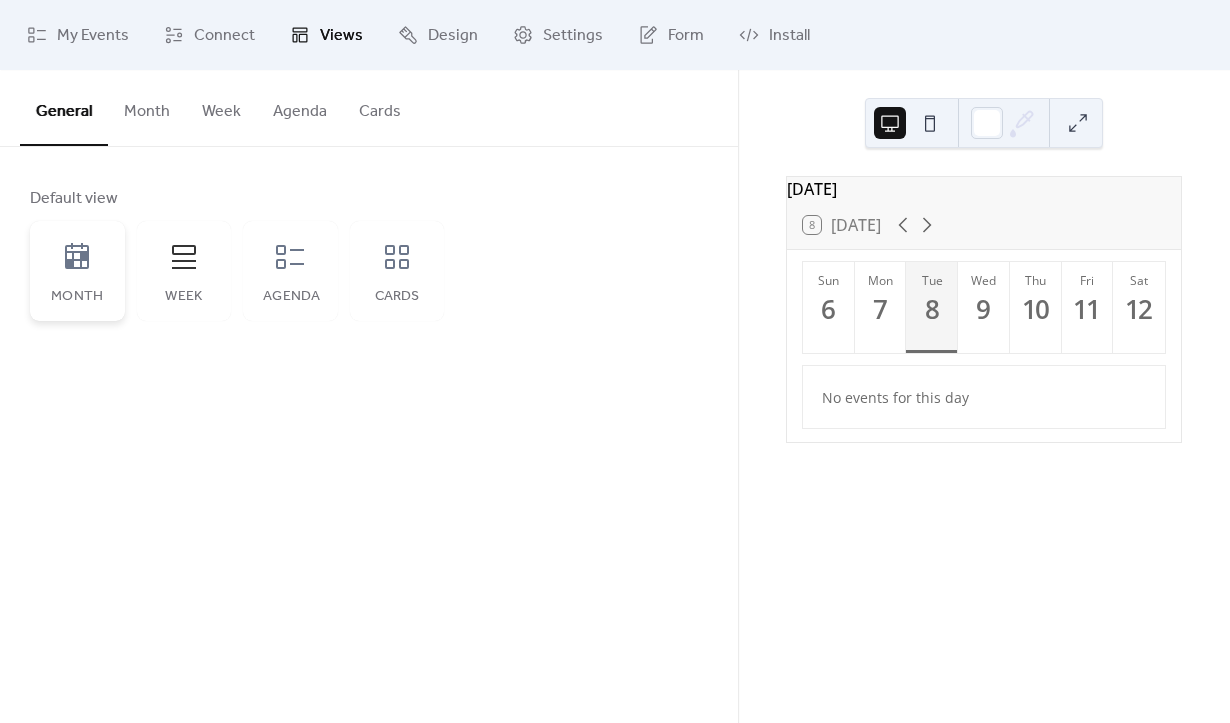 click on "Month" at bounding box center (77, 271) 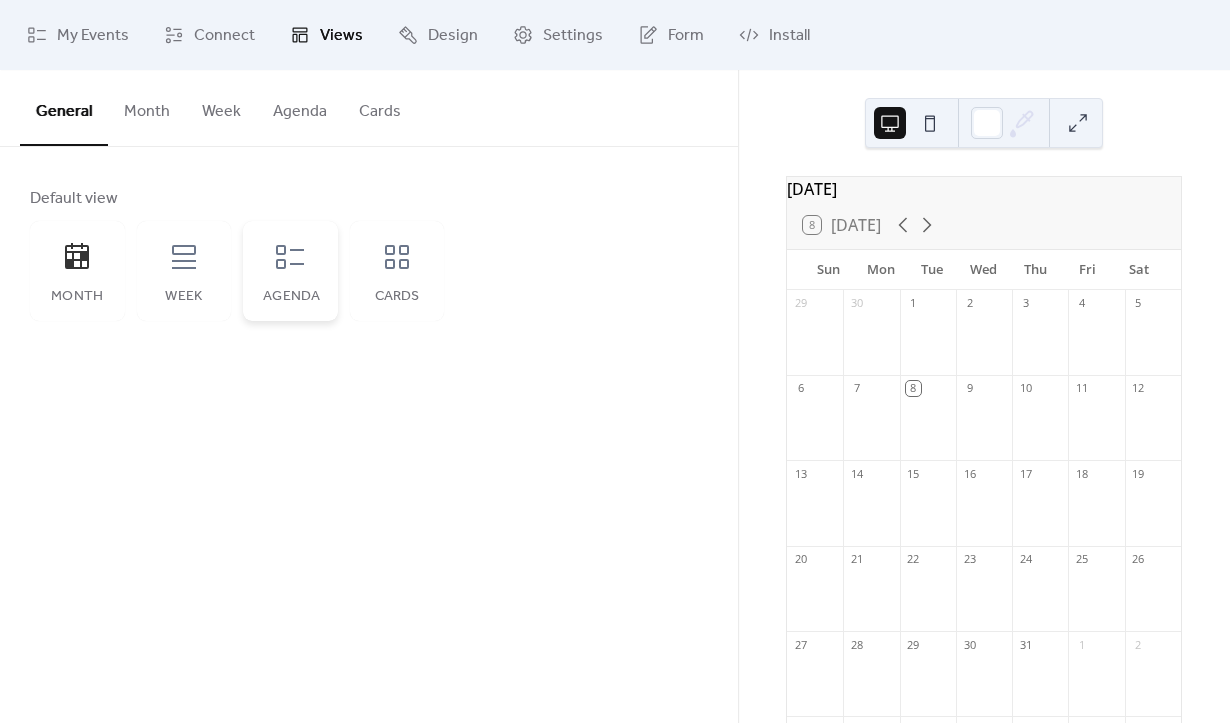 click on "Agenda" at bounding box center (290, 297) 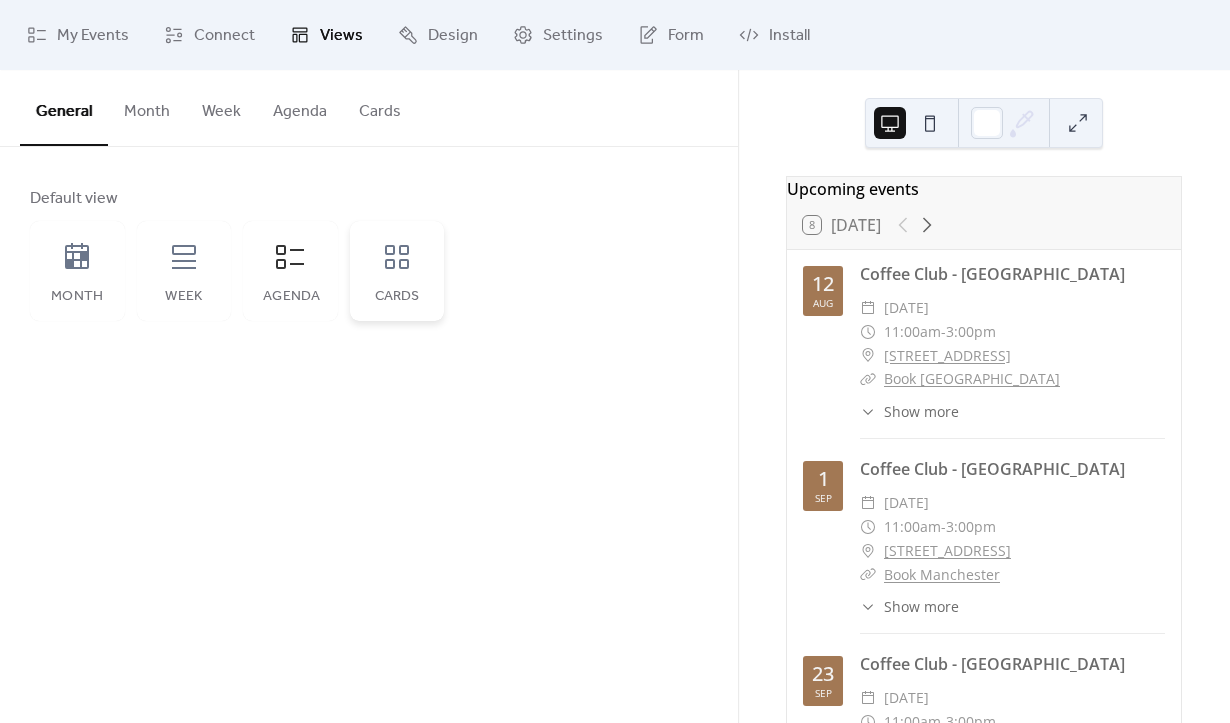 click on "Cards" at bounding box center [397, 271] 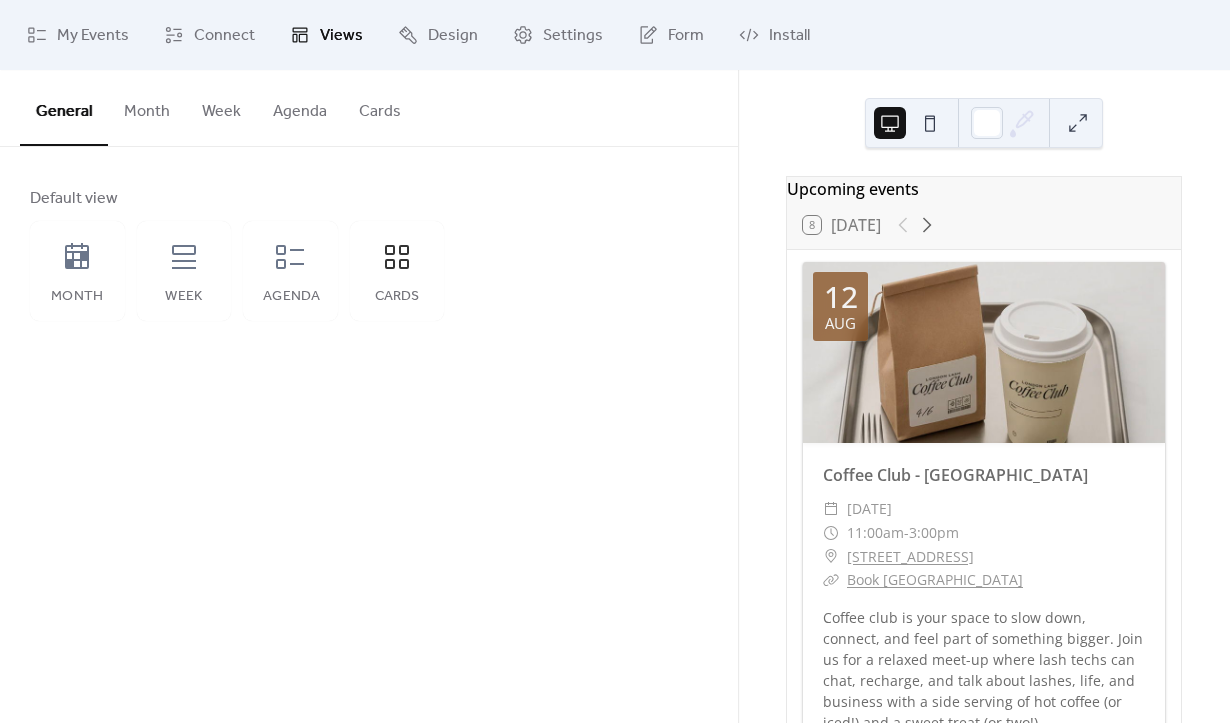 click on "Cards" at bounding box center (380, 107) 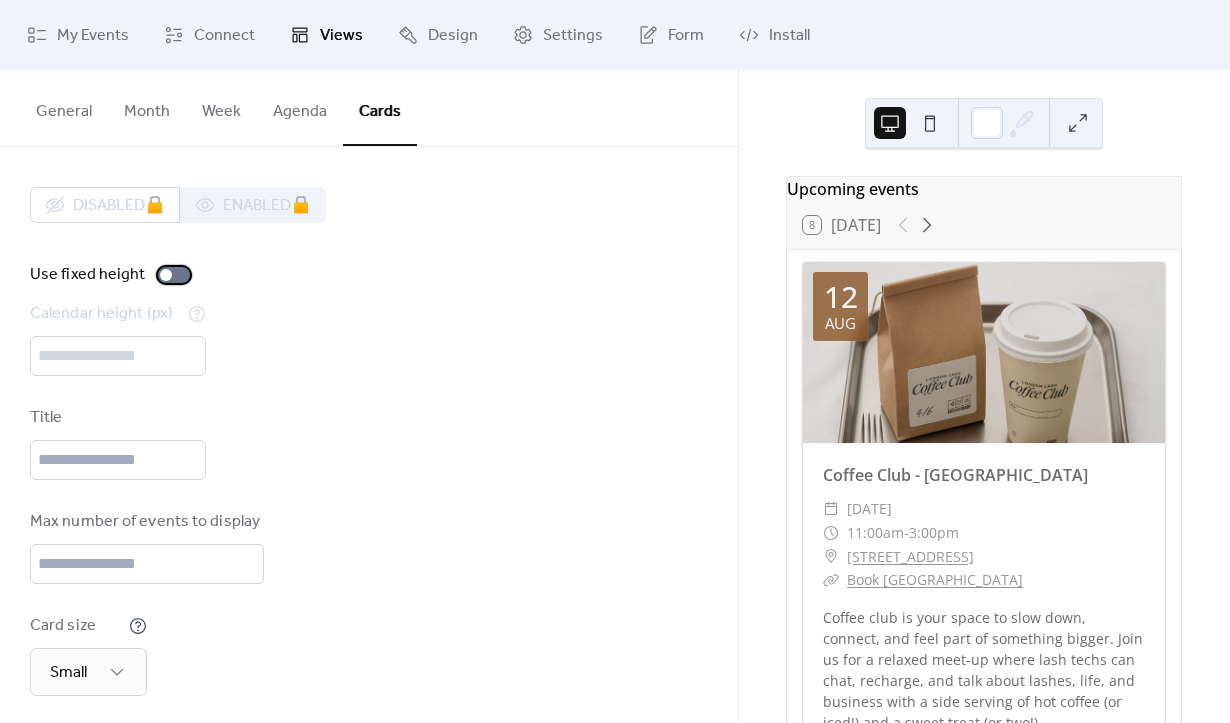 click at bounding box center (166, 275) 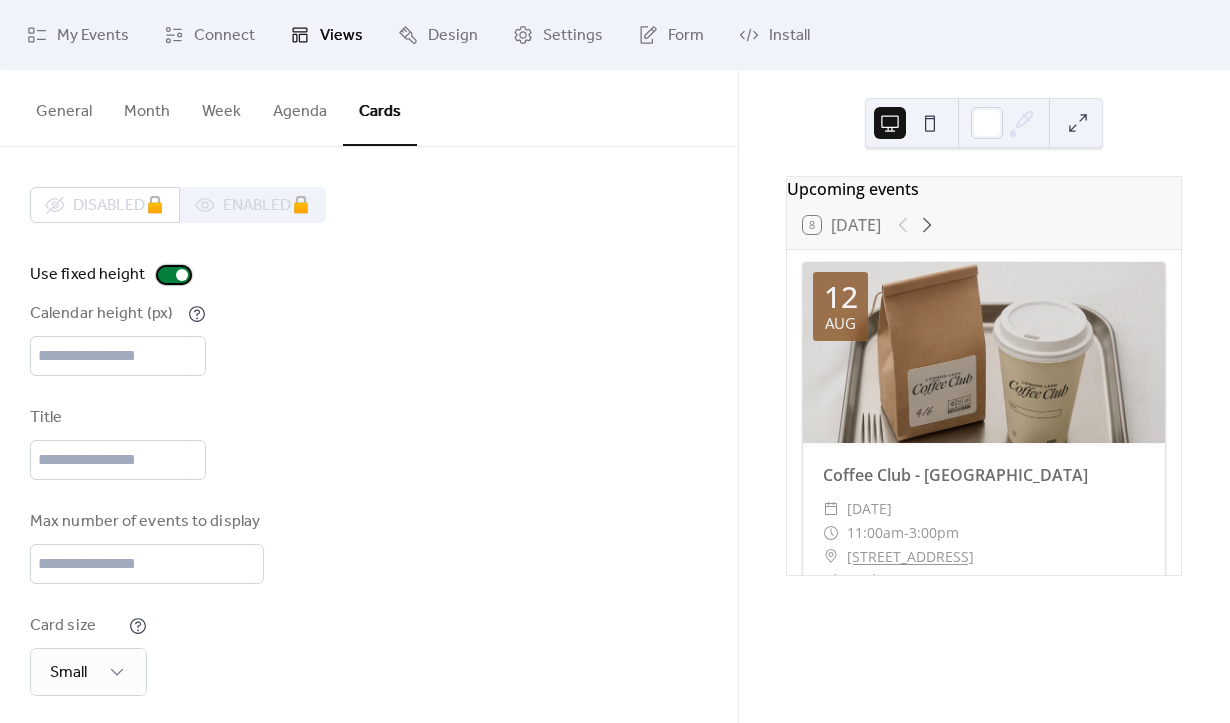 click at bounding box center [182, 275] 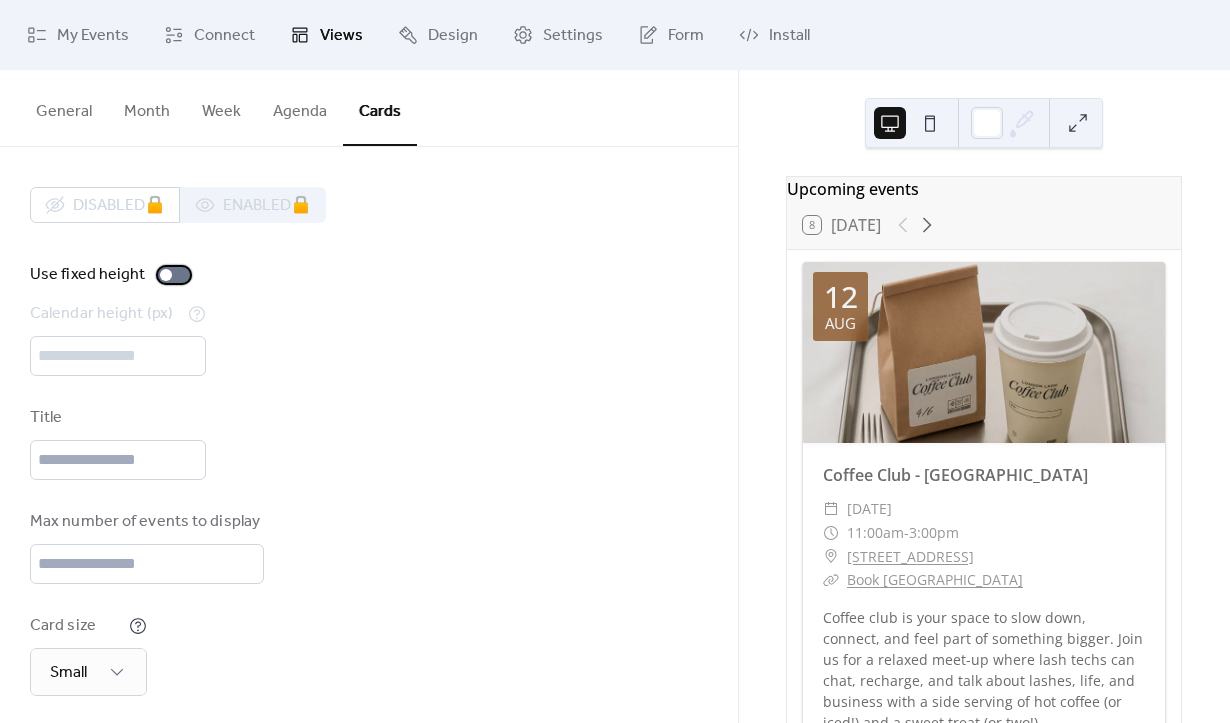 scroll, scrollTop: 181, scrollLeft: 0, axis: vertical 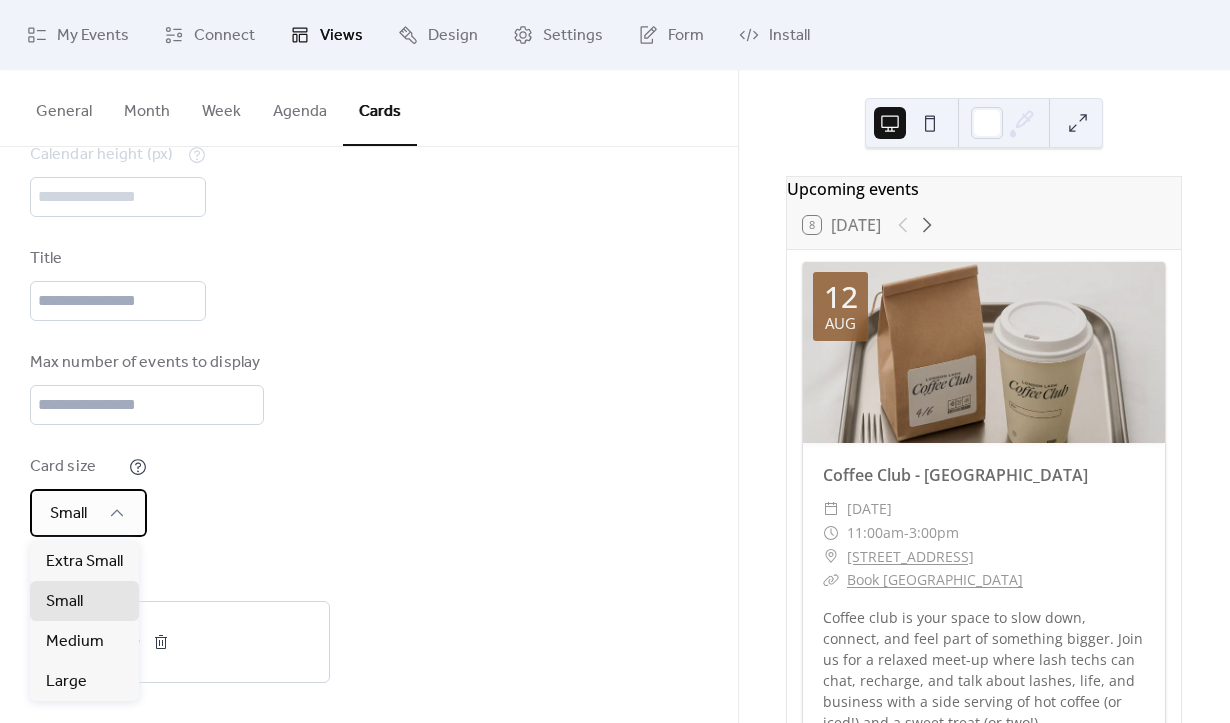 click on "Small" at bounding box center [88, 513] 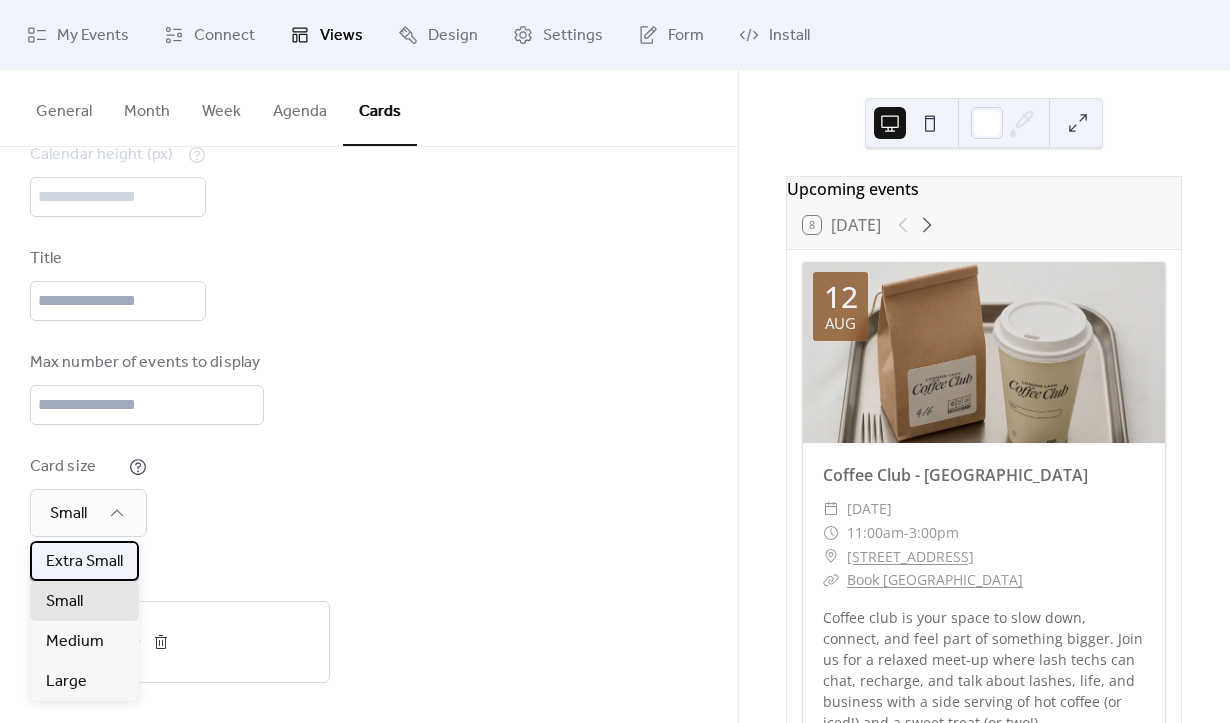 click on "Extra Small" at bounding box center (84, 562) 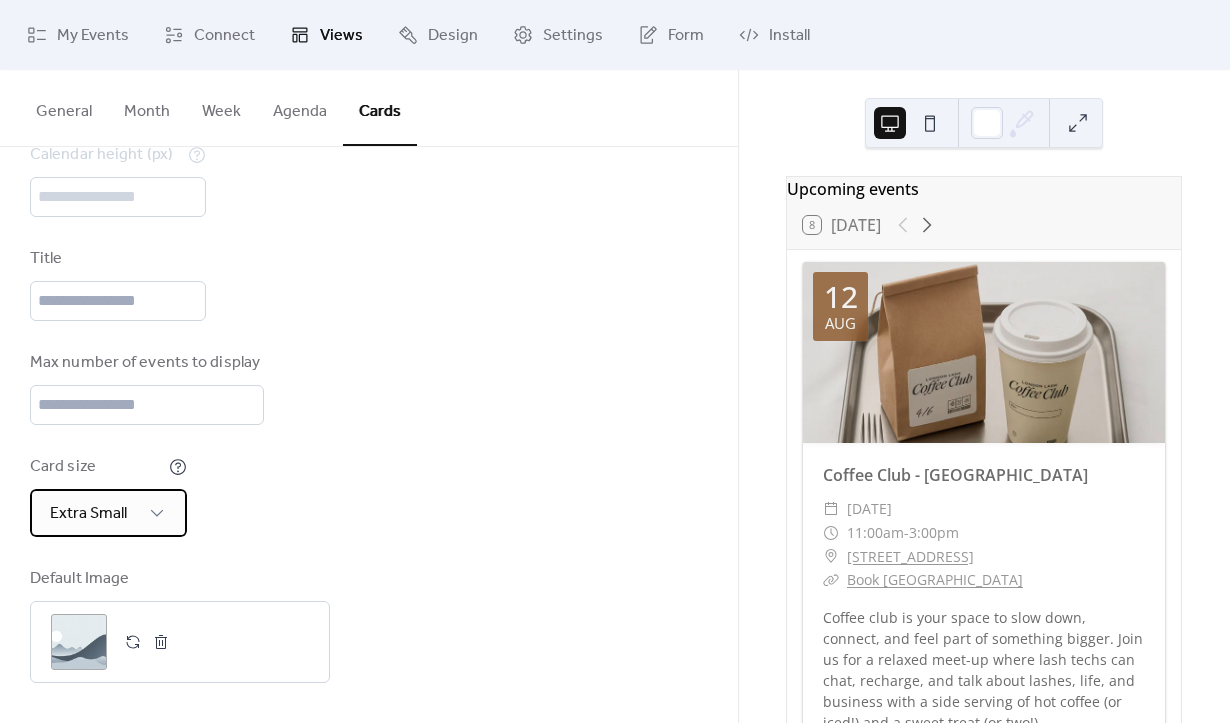 click on "Extra Small" at bounding box center [88, 513] 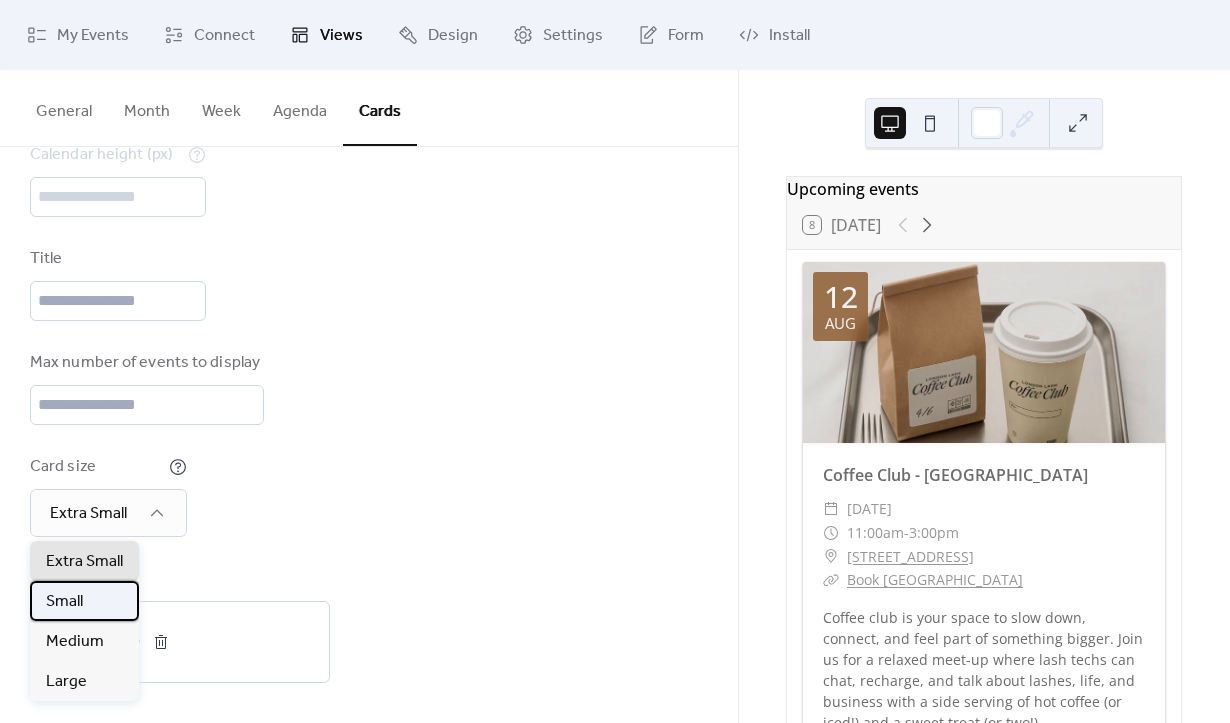 click on "Small" at bounding box center [84, 601] 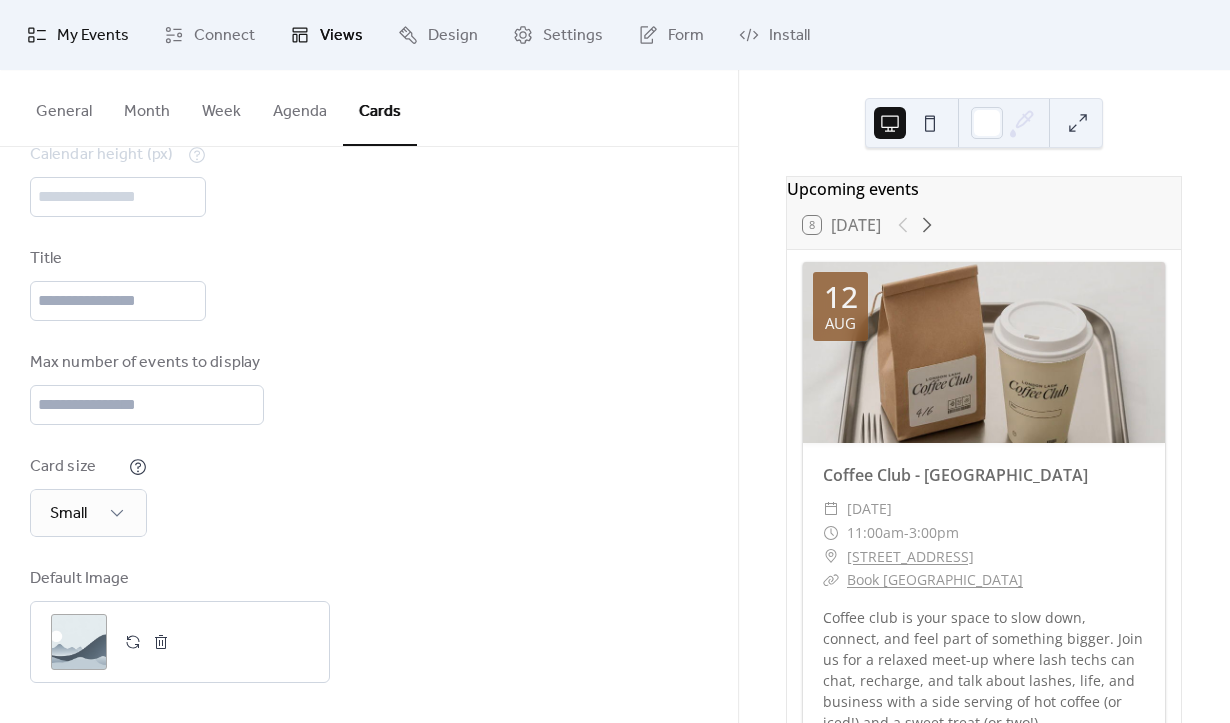 click on "My Events" at bounding box center (93, 36) 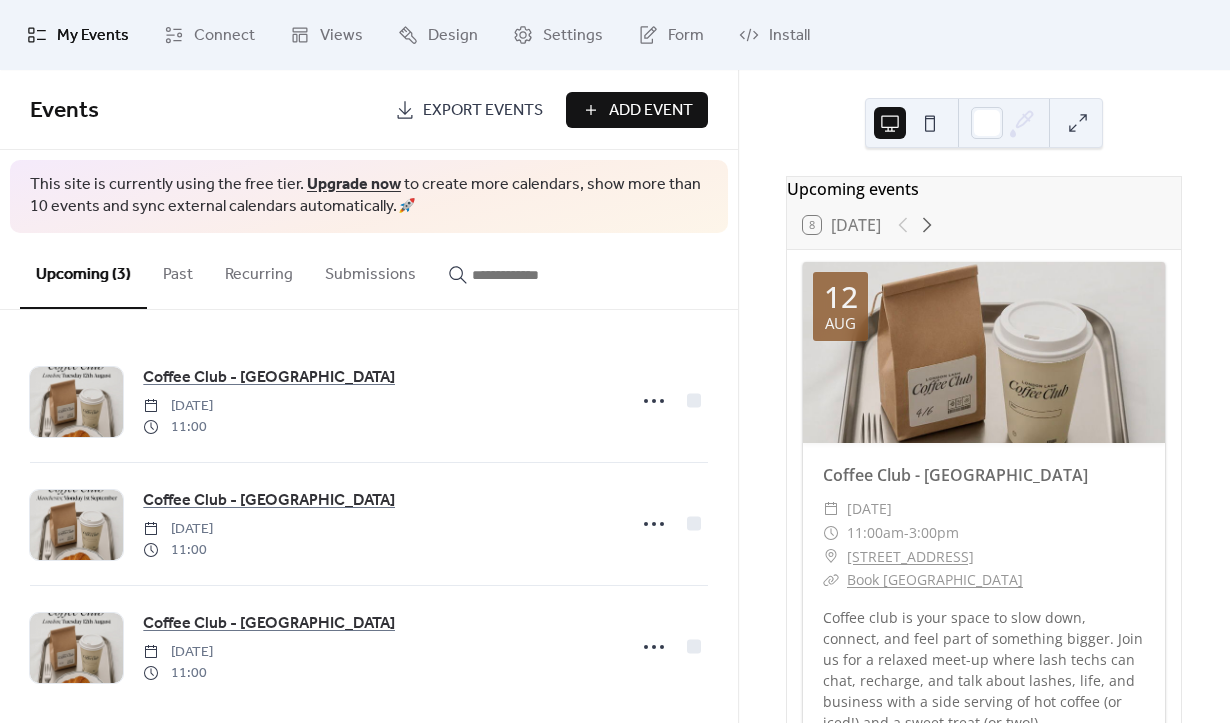 click on "Add Event" at bounding box center [651, 111] 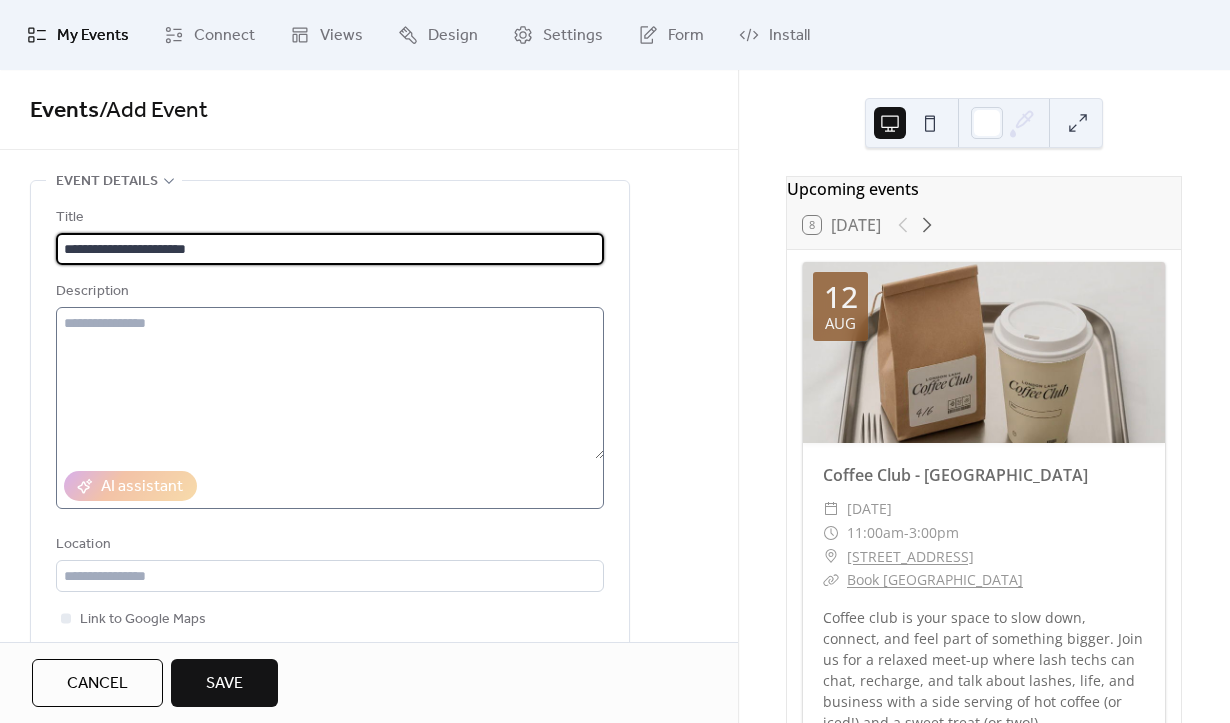 type on "**********" 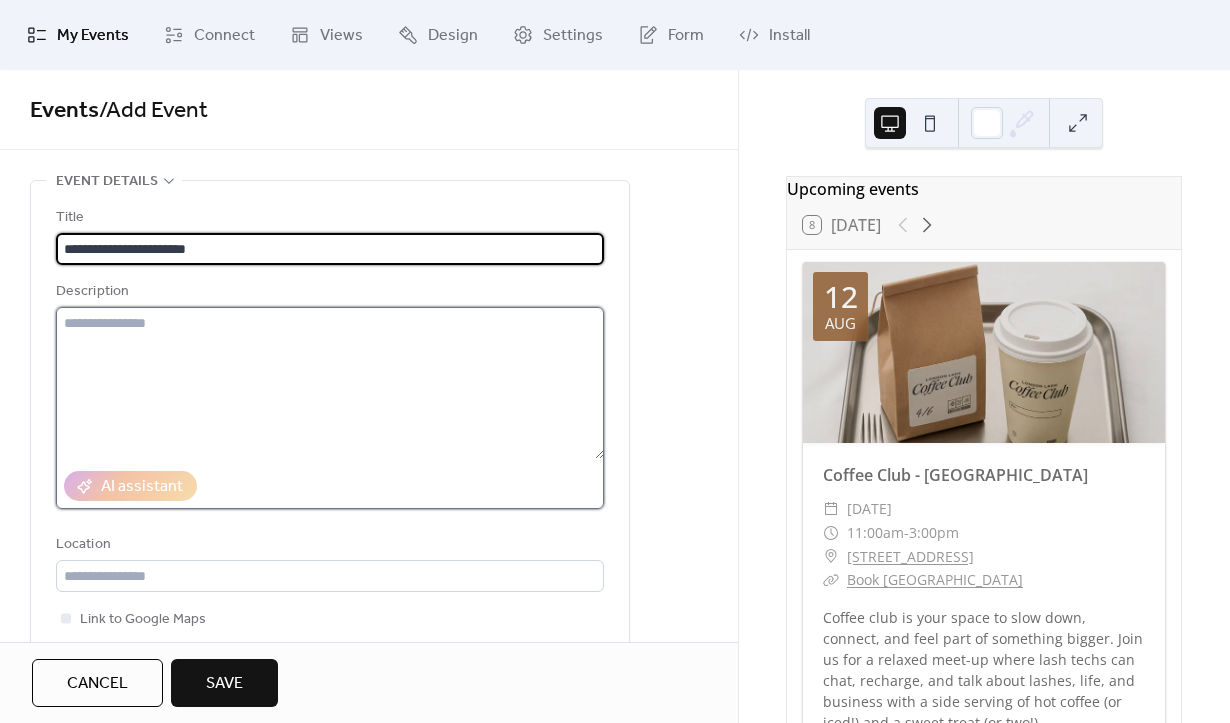 click at bounding box center (330, 383) 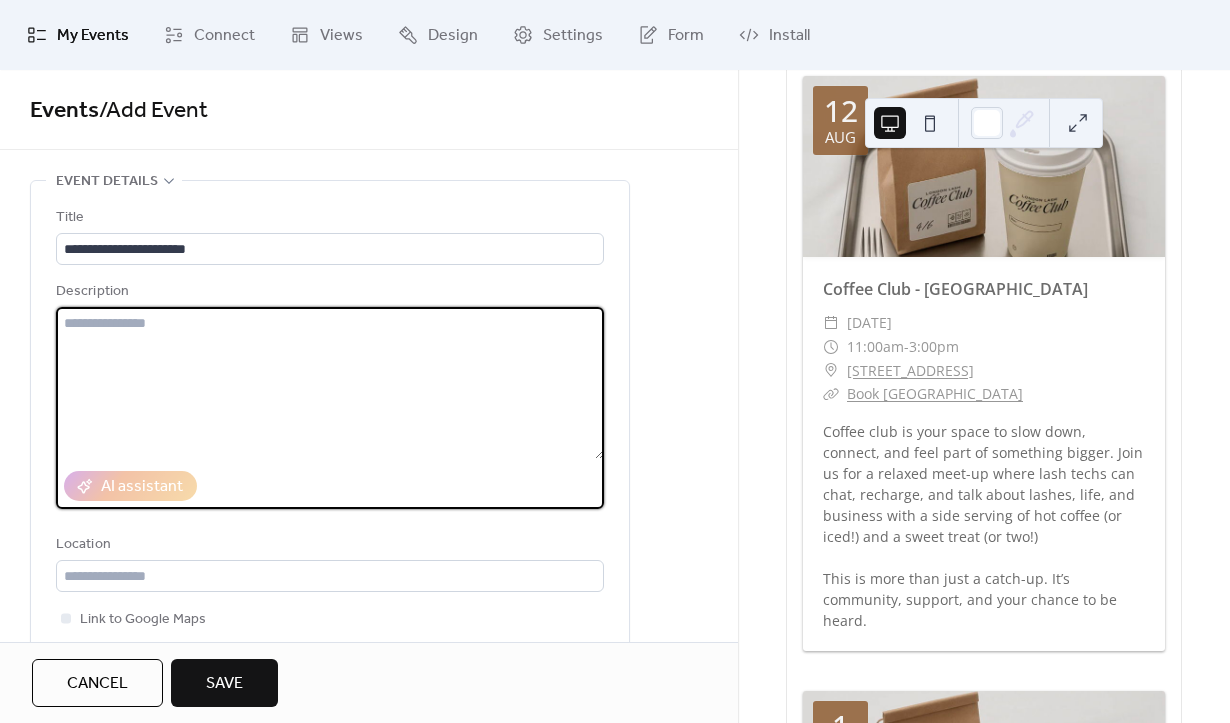 scroll, scrollTop: 272, scrollLeft: 0, axis: vertical 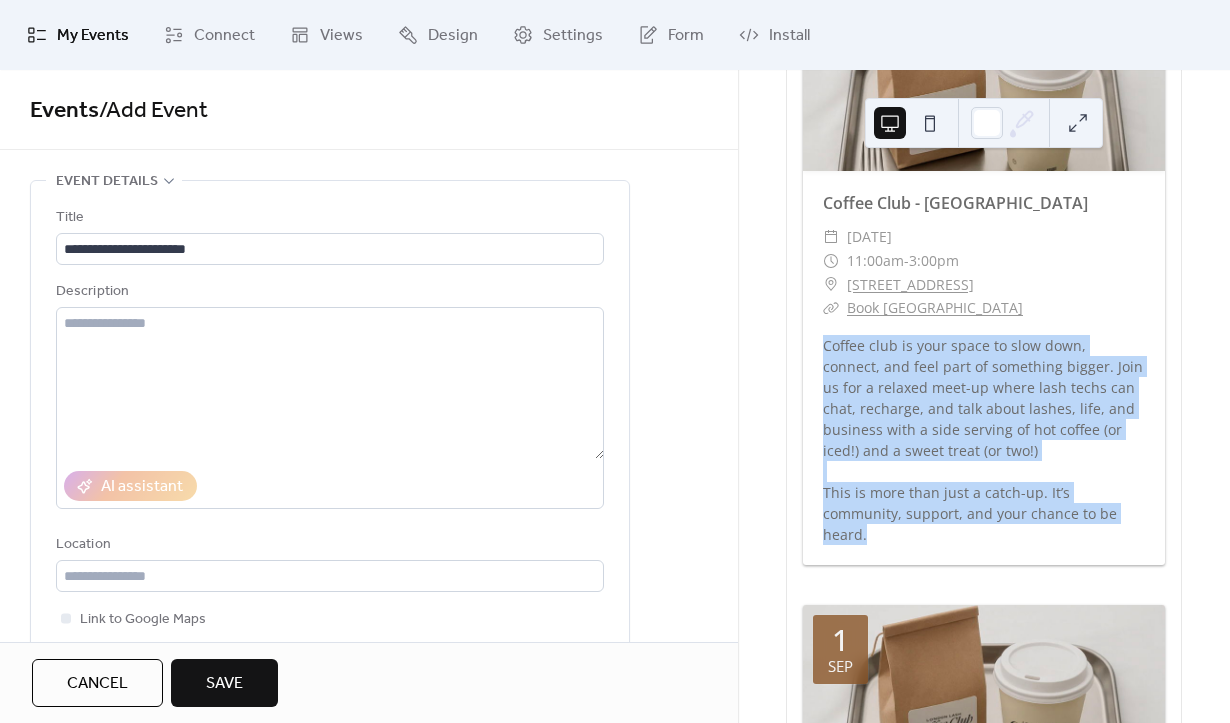 drag, startPoint x: 1085, startPoint y: 528, endPoint x: 824, endPoint y: 360, distance: 310.3949 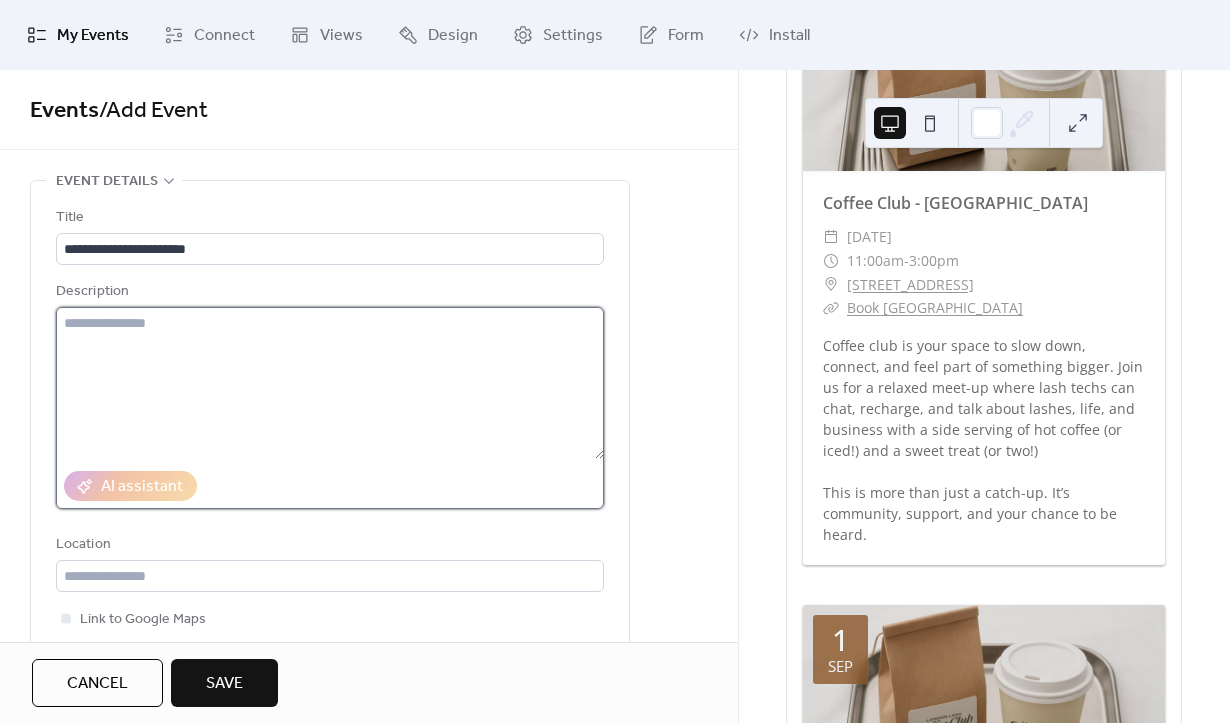 click at bounding box center [330, 383] 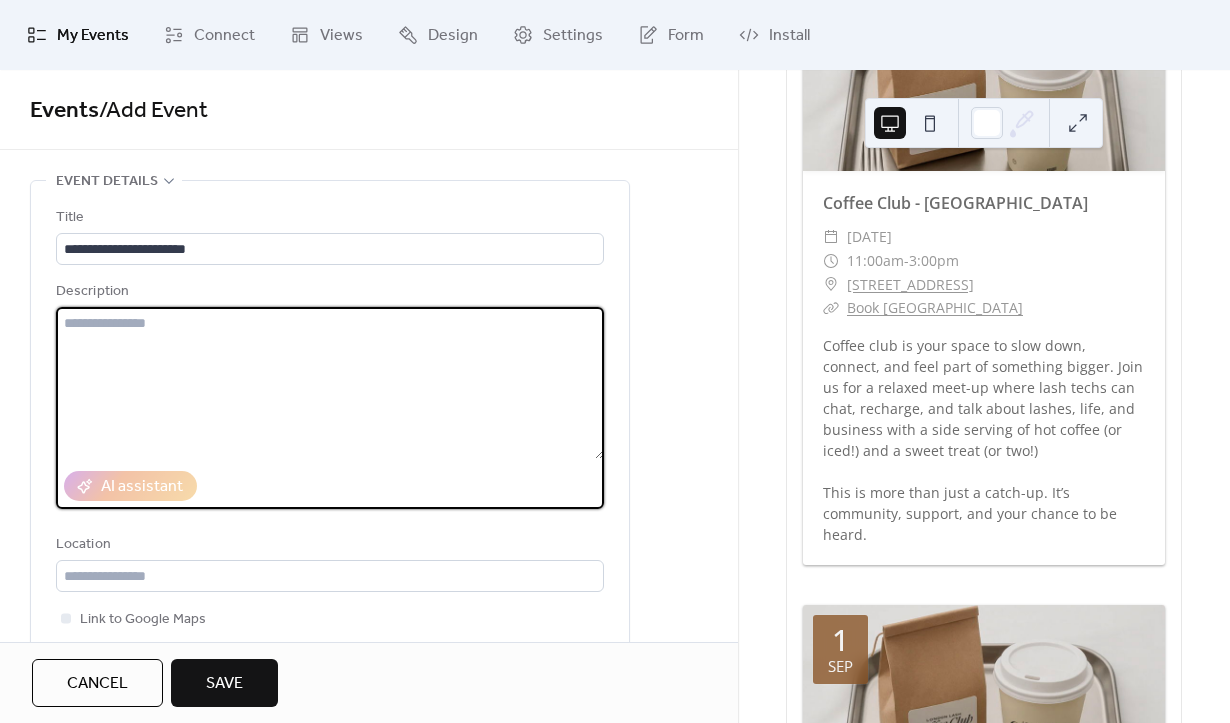paste on "**********" 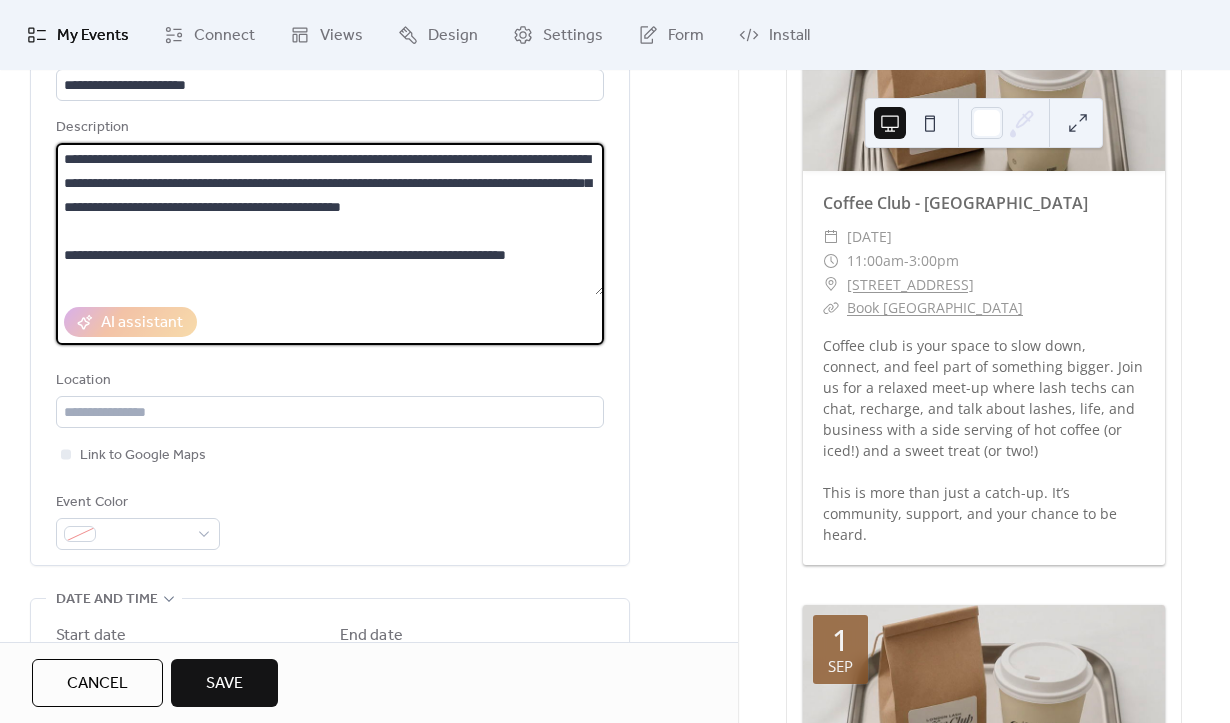 scroll, scrollTop: 206, scrollLeft: 0, axis: vertical 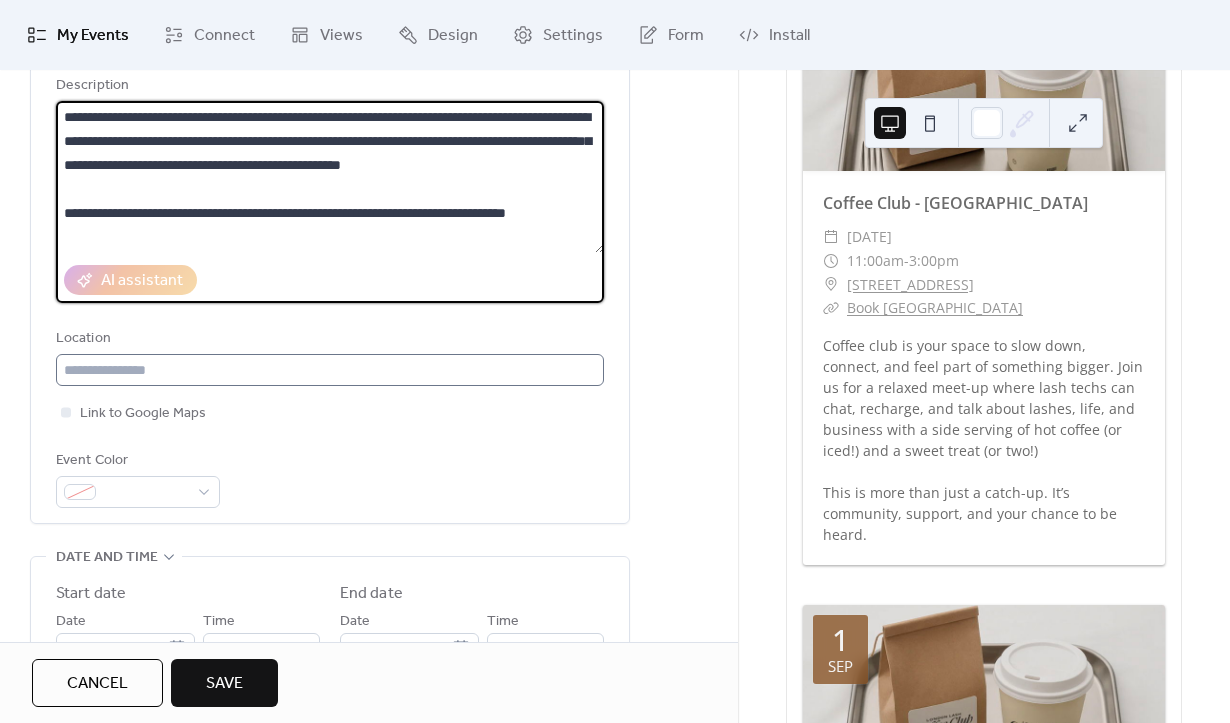 type on "**********" 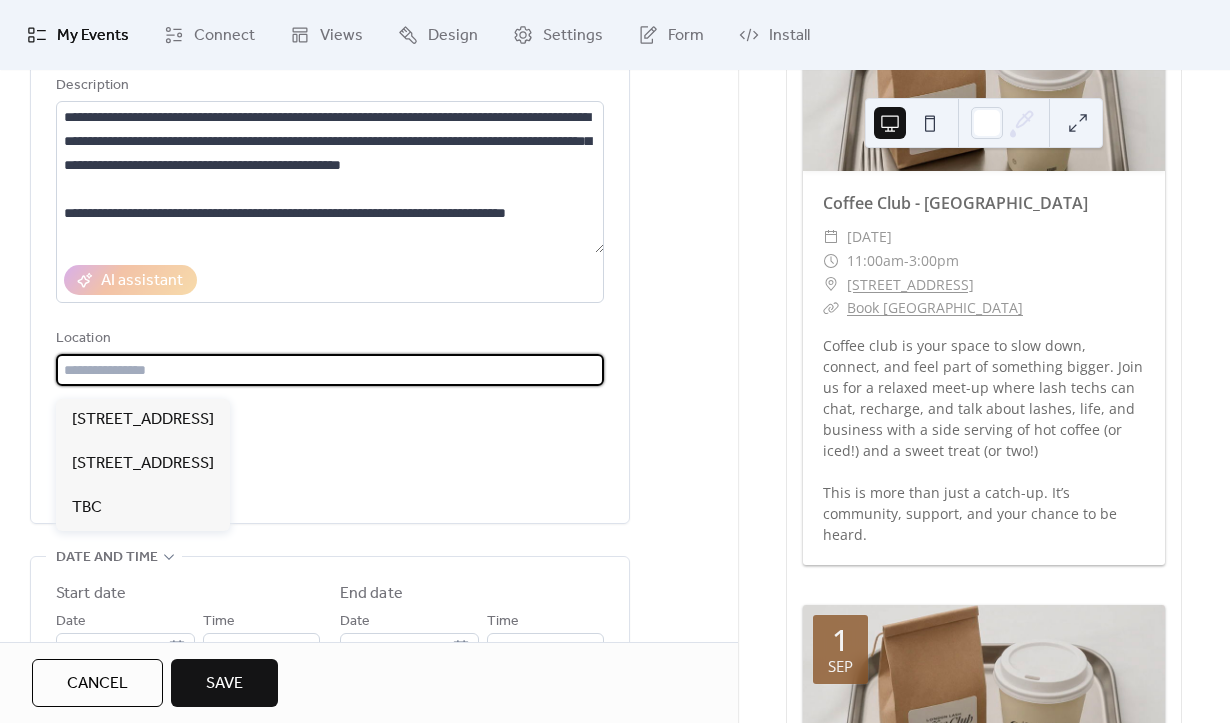 click at bounding box center (330, 370) 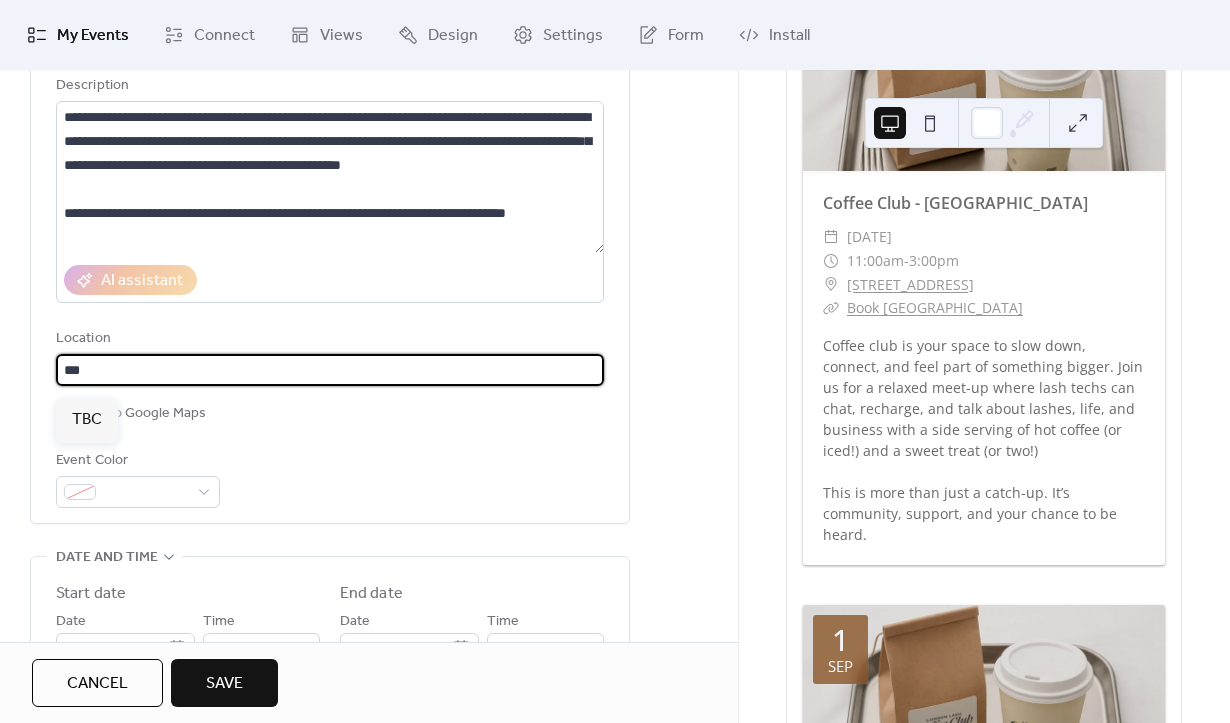 type on "***" 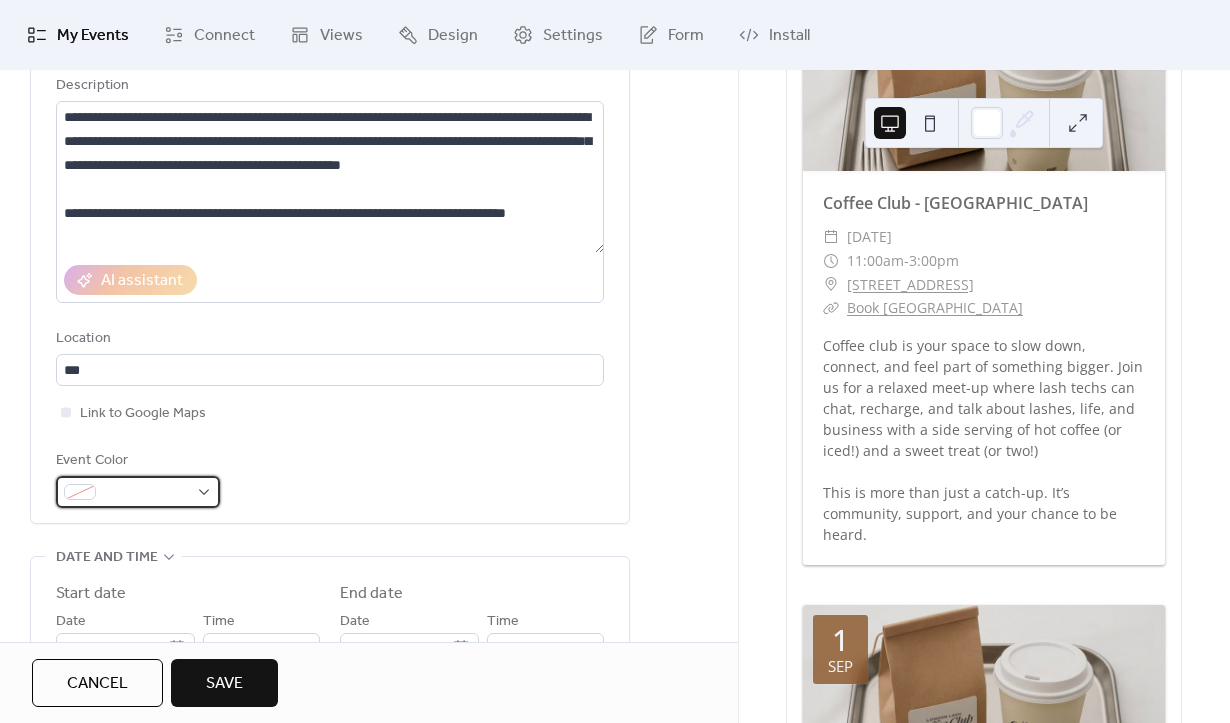 click at bounding box center [138, 492] 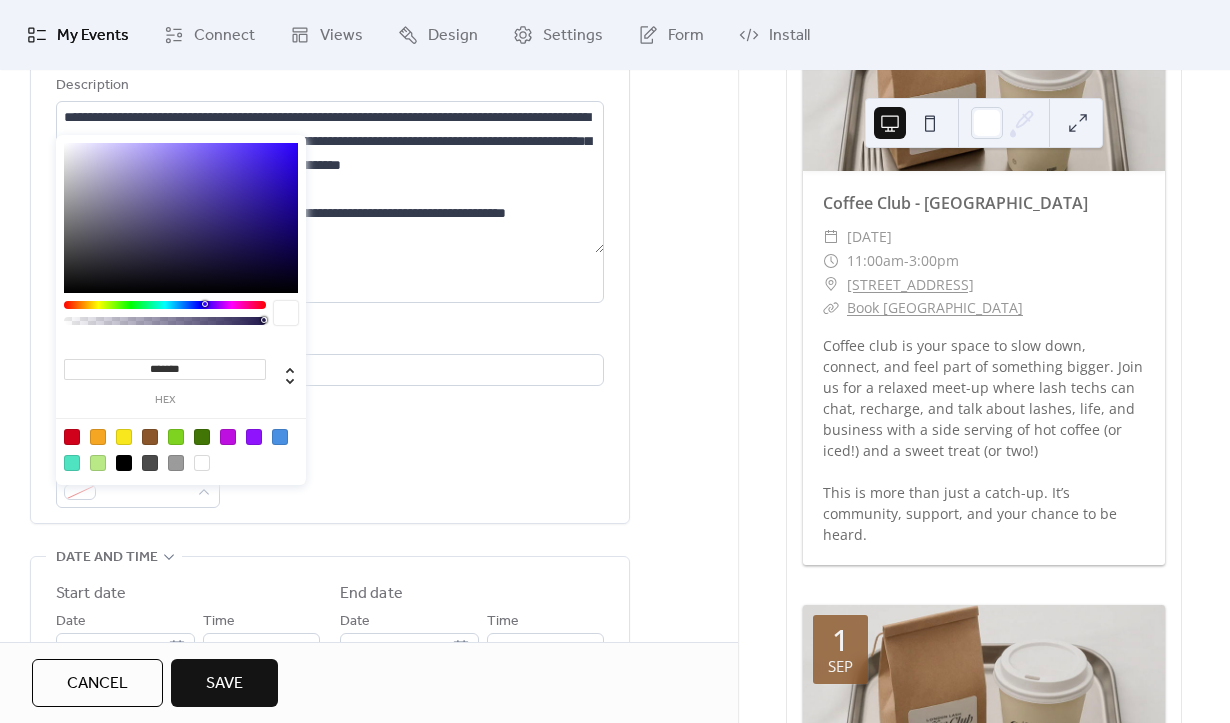 click at bounding box center (150, 437) 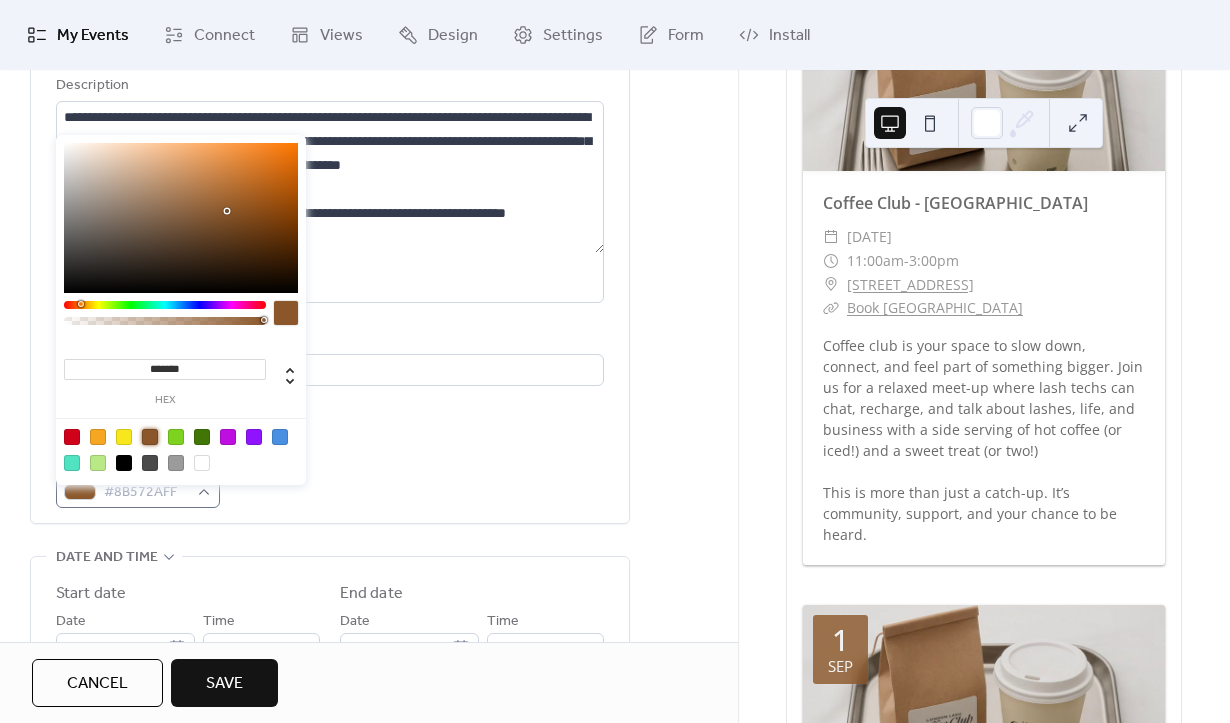 scroll, scrollTop: 570, scrollLeft: 0, axis: vertical 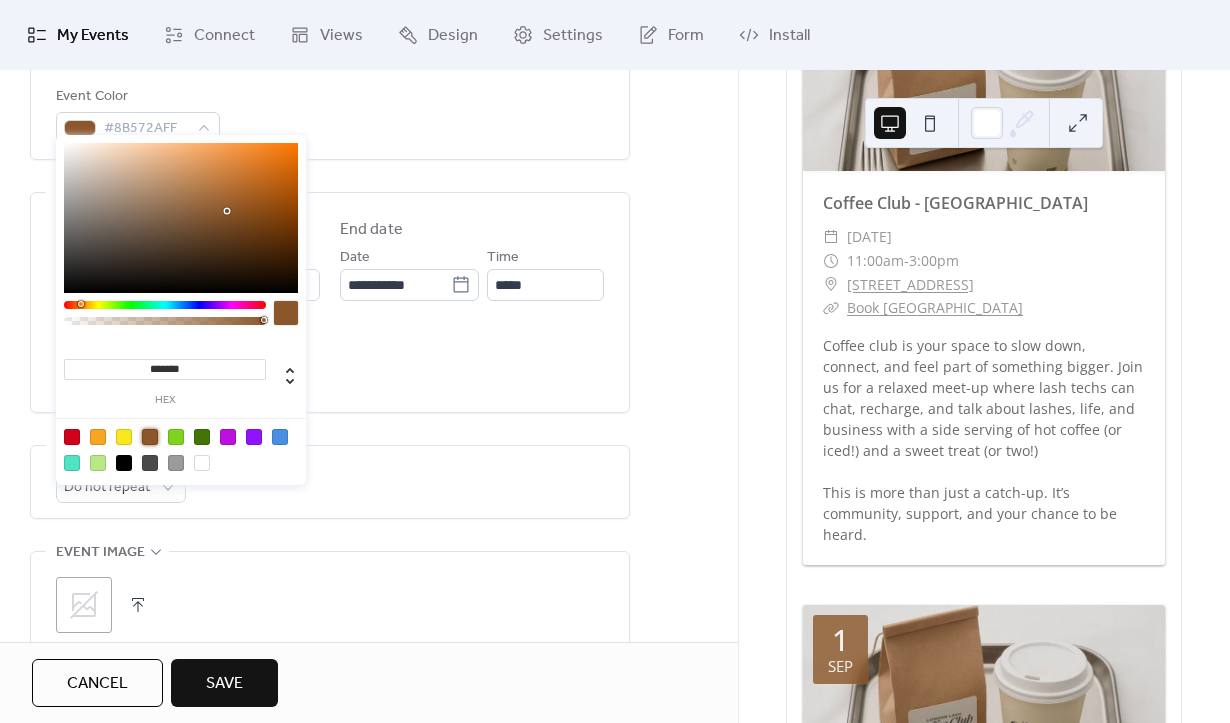 click on "**********" at bounding box center (330, 307) 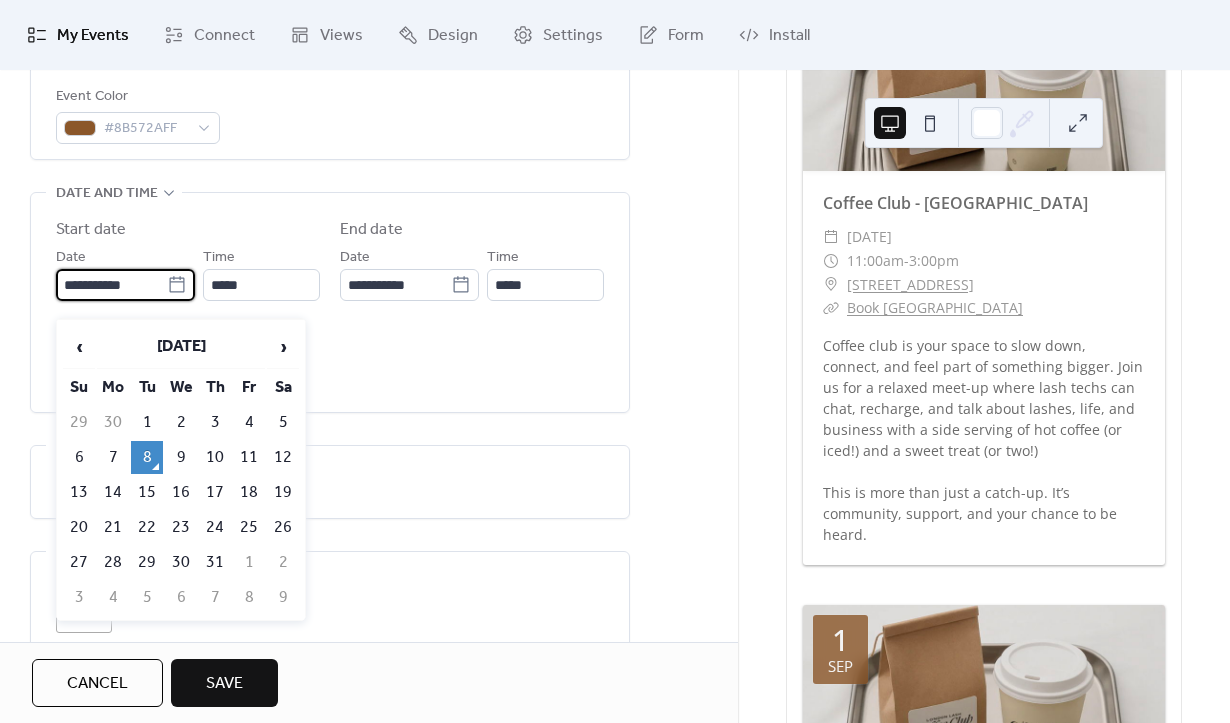 click on "**********" at bounding box center [111, 285] 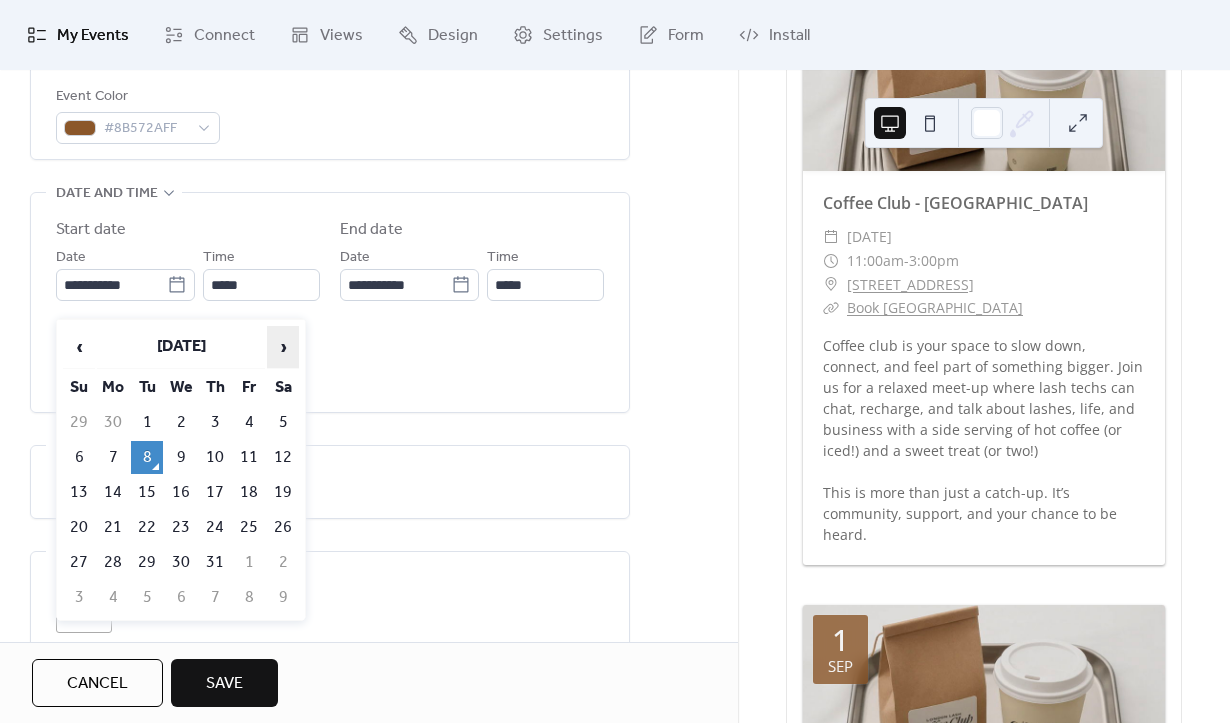 click on "›" at bounding box center (283, 347) 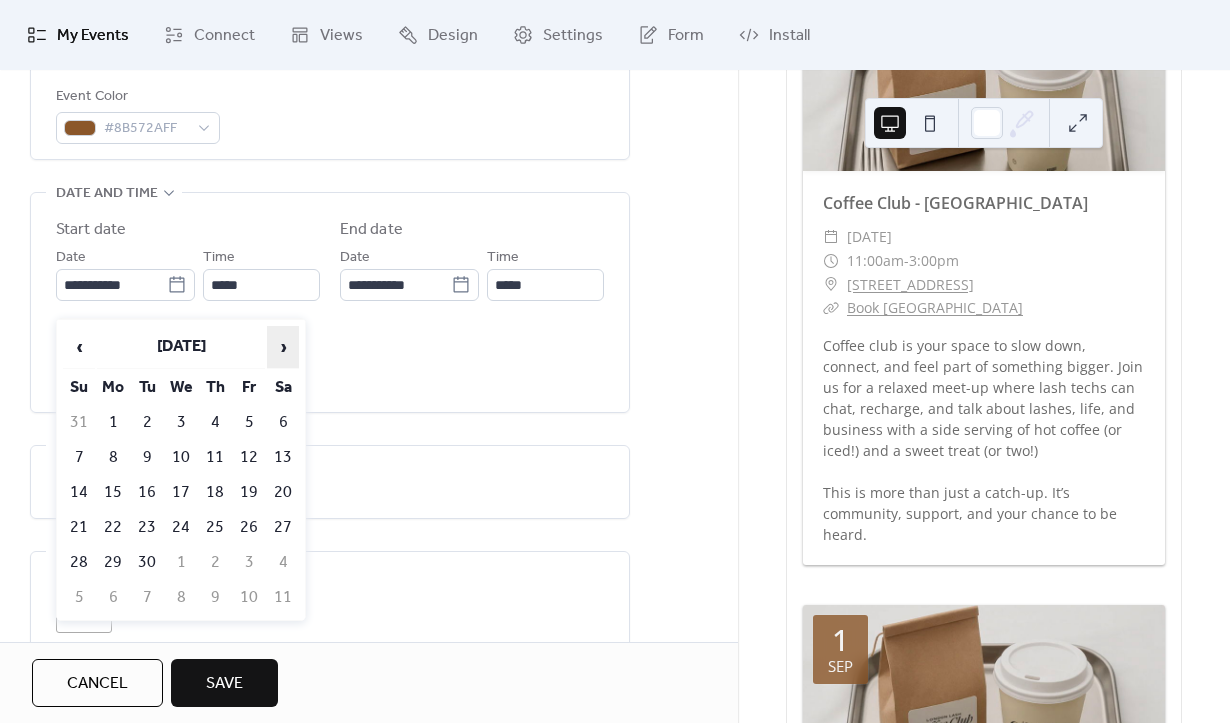 click on "›" at bounding box center [283, 347] 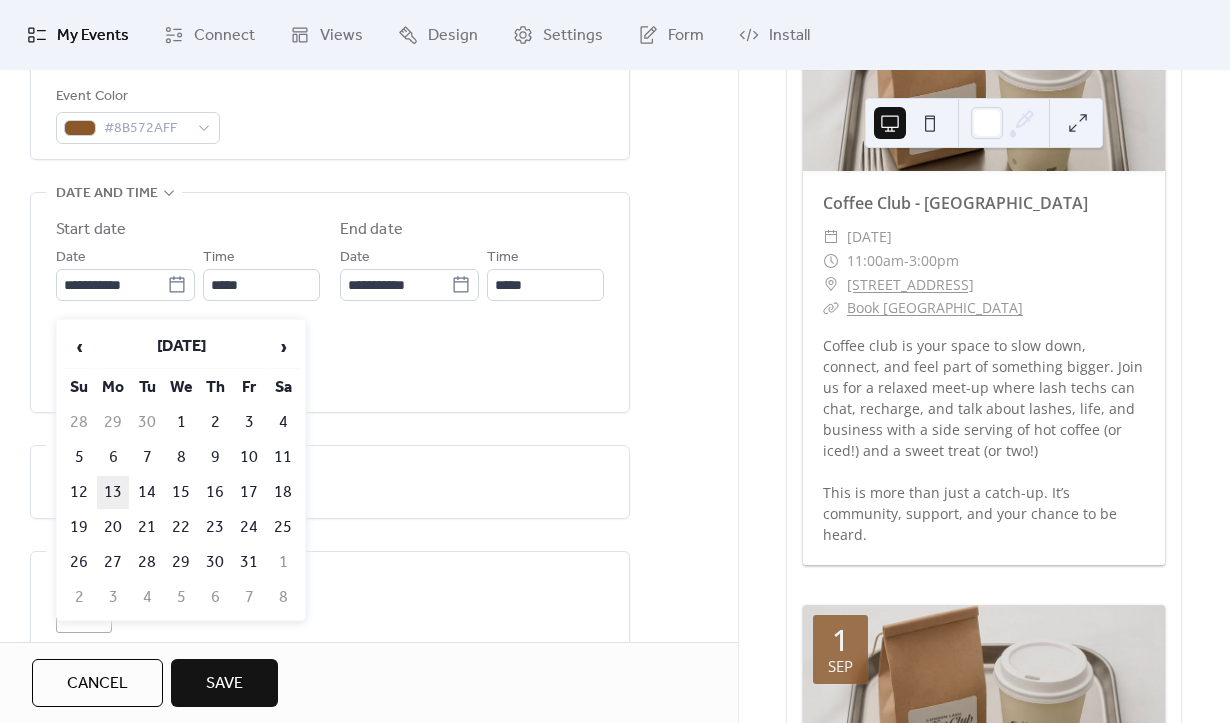 click on "13" at bounding box center [113, 492] 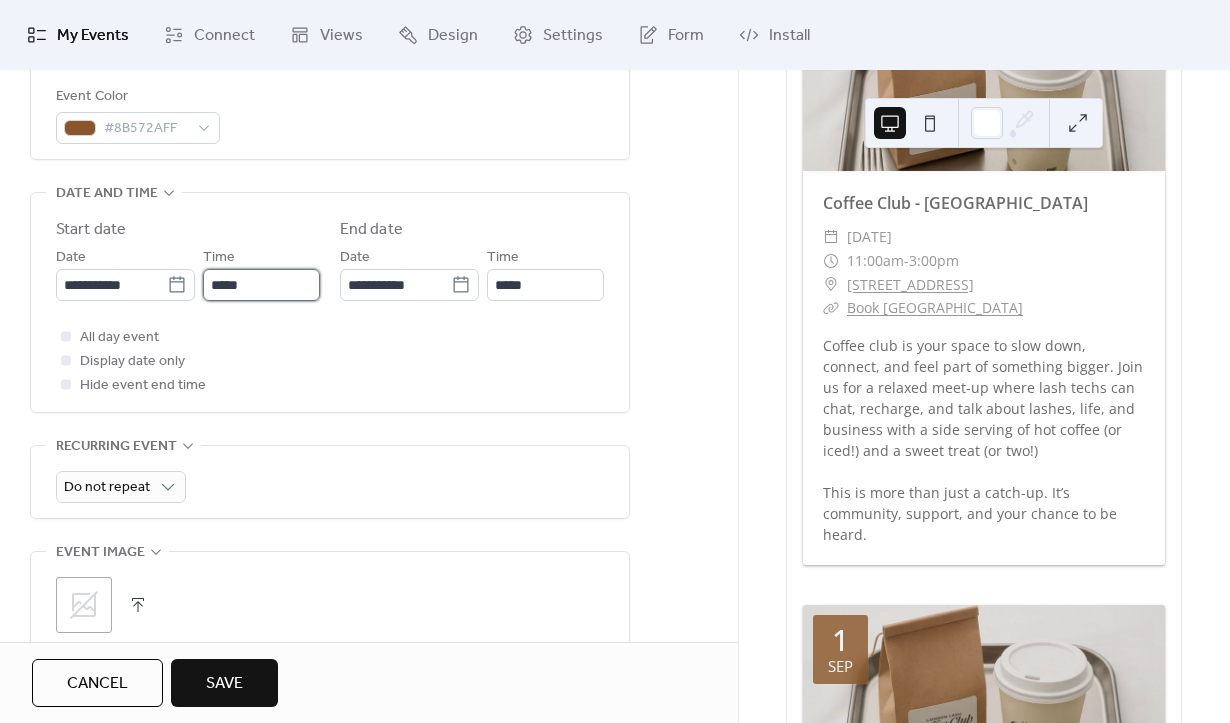 click on "*****" at bounding box center [261, 285] 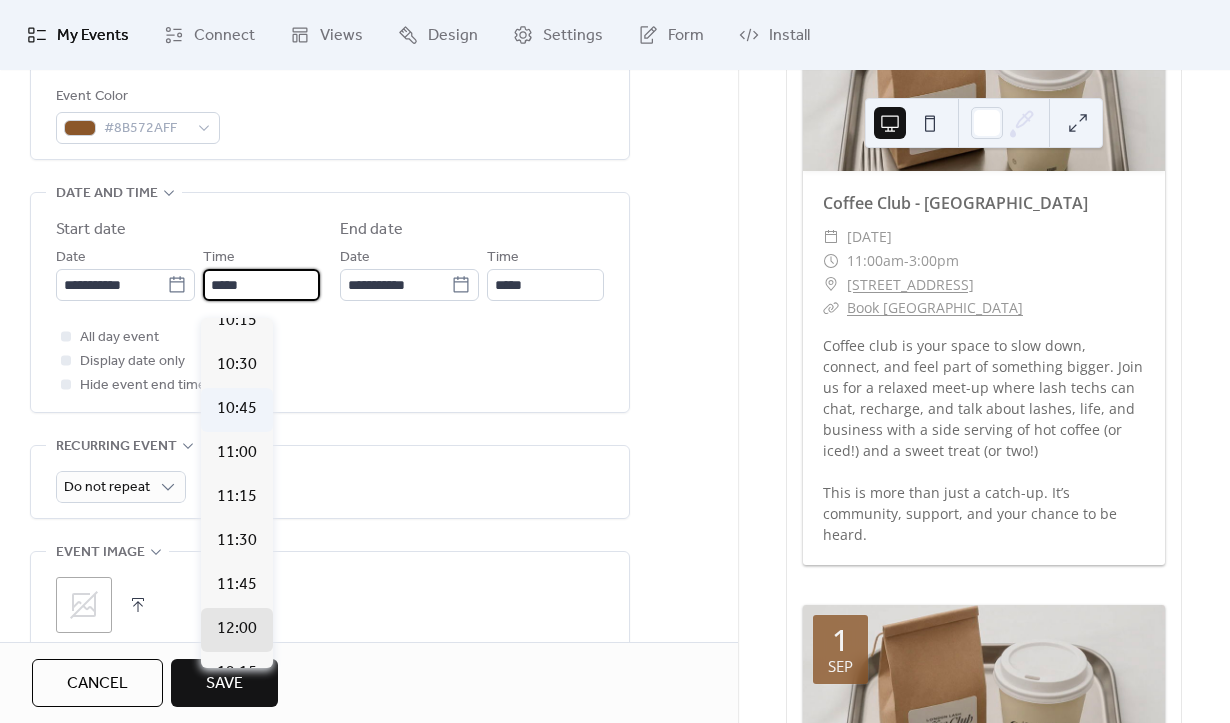 scroll, scrollTop: 1815, scrollLeft: 0, axis: vertical 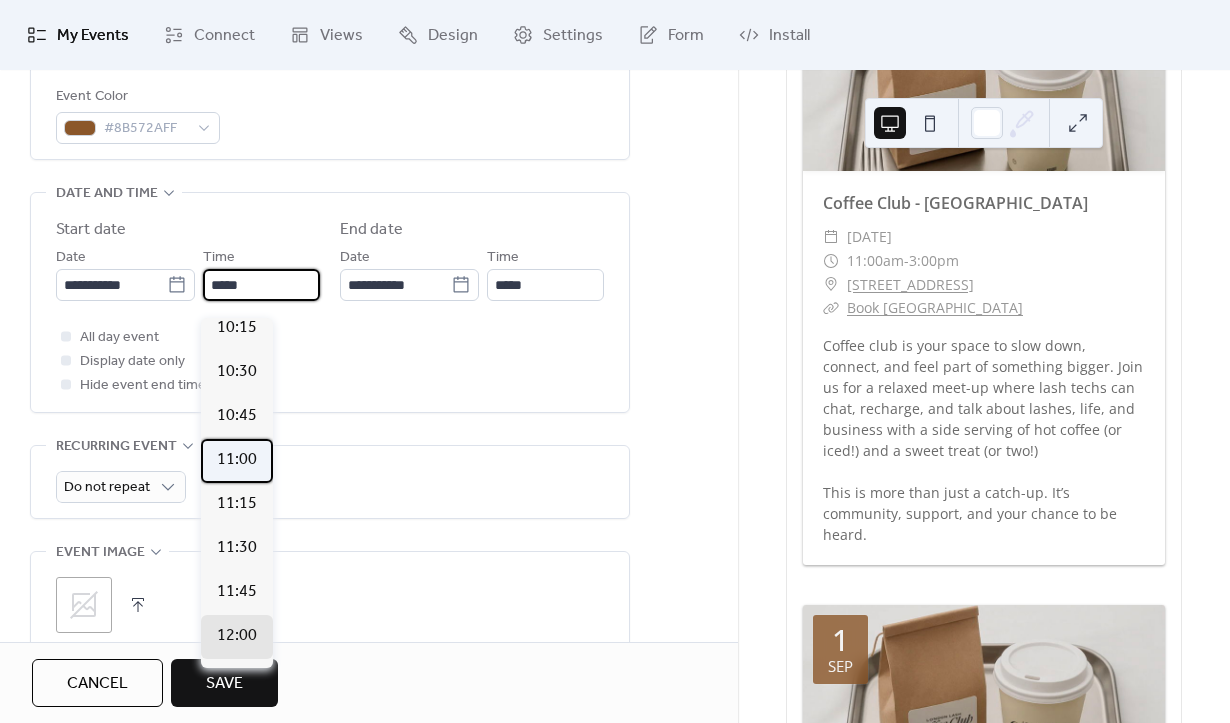 click on "11:00" at bounding box center [237, 460] 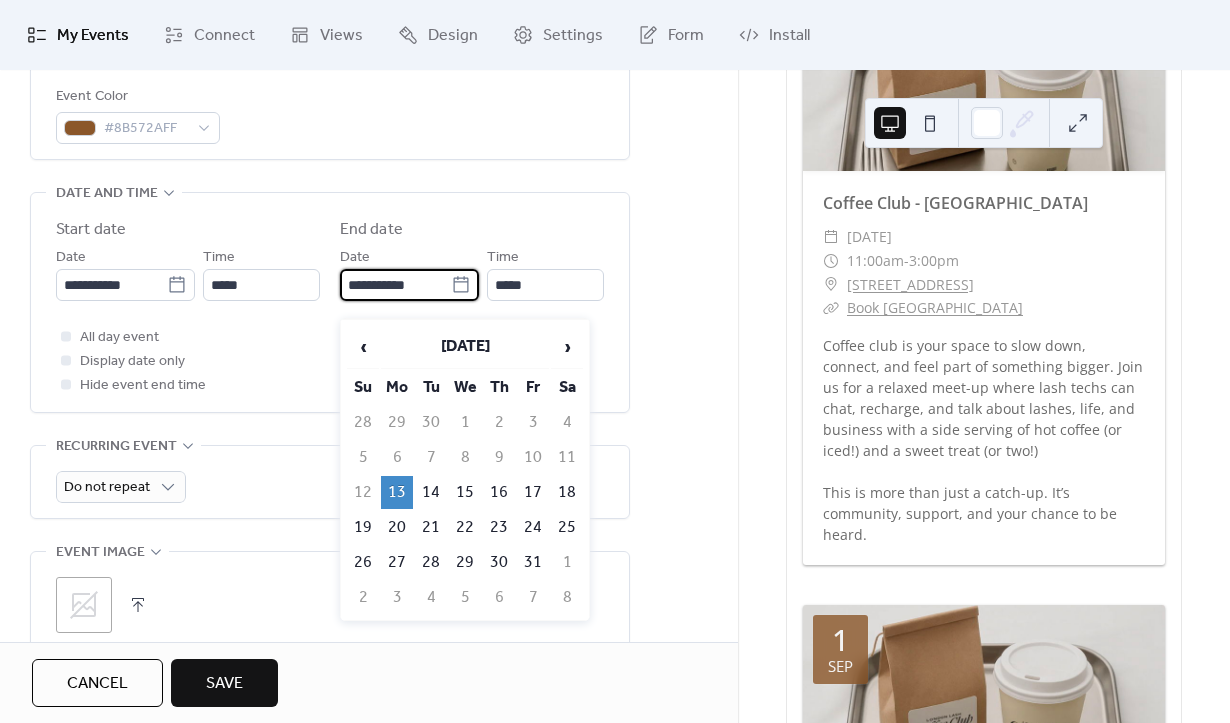 click on "**********" at bounding box center [395, 285] 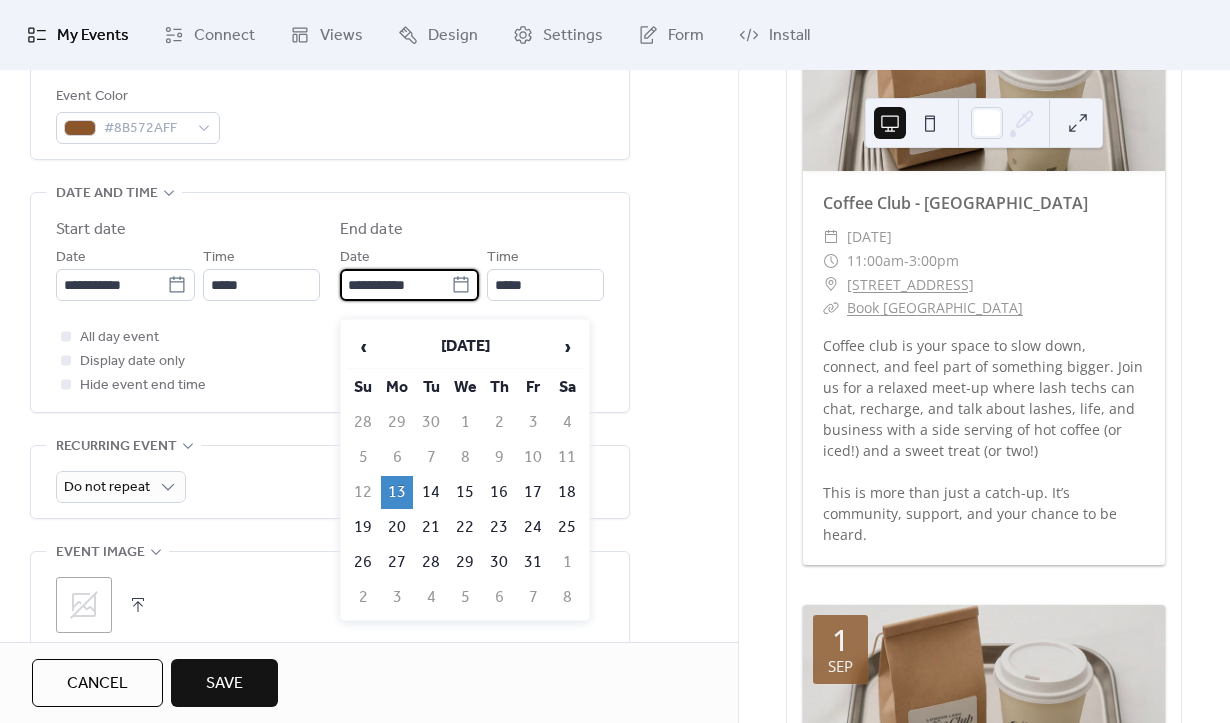 click on "13" at bounding box center (397, 492) 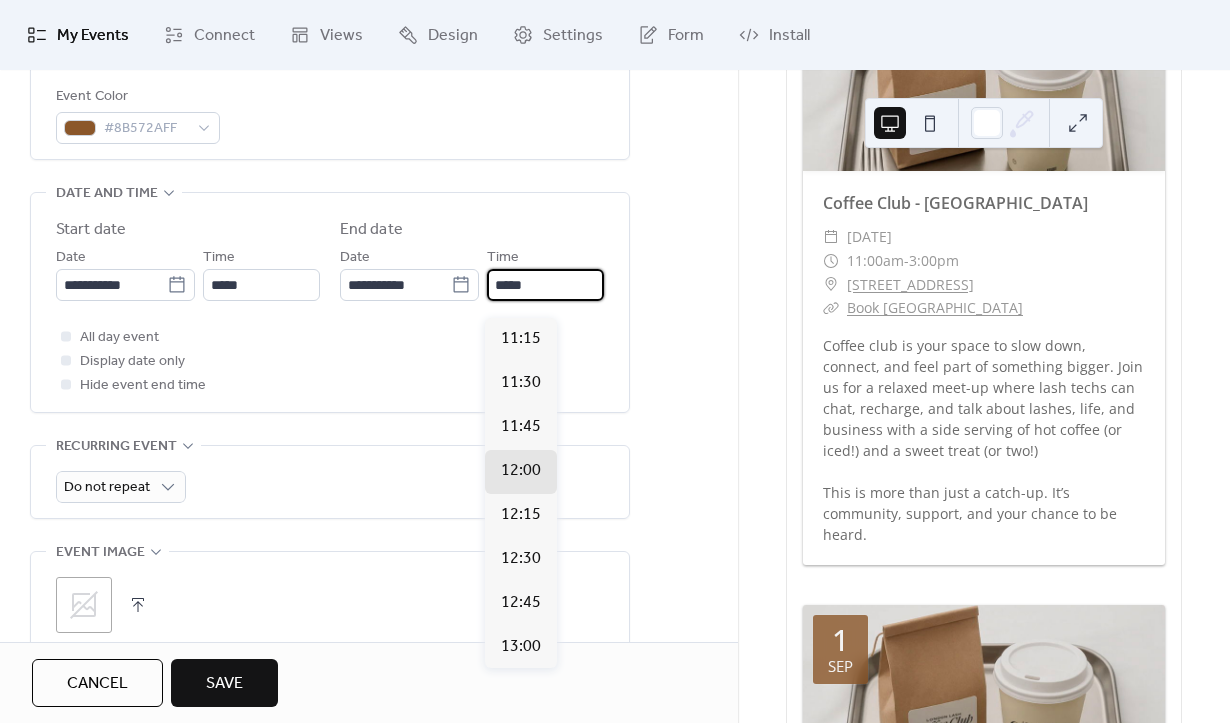click on "*****" at bounding box center (545, 285) 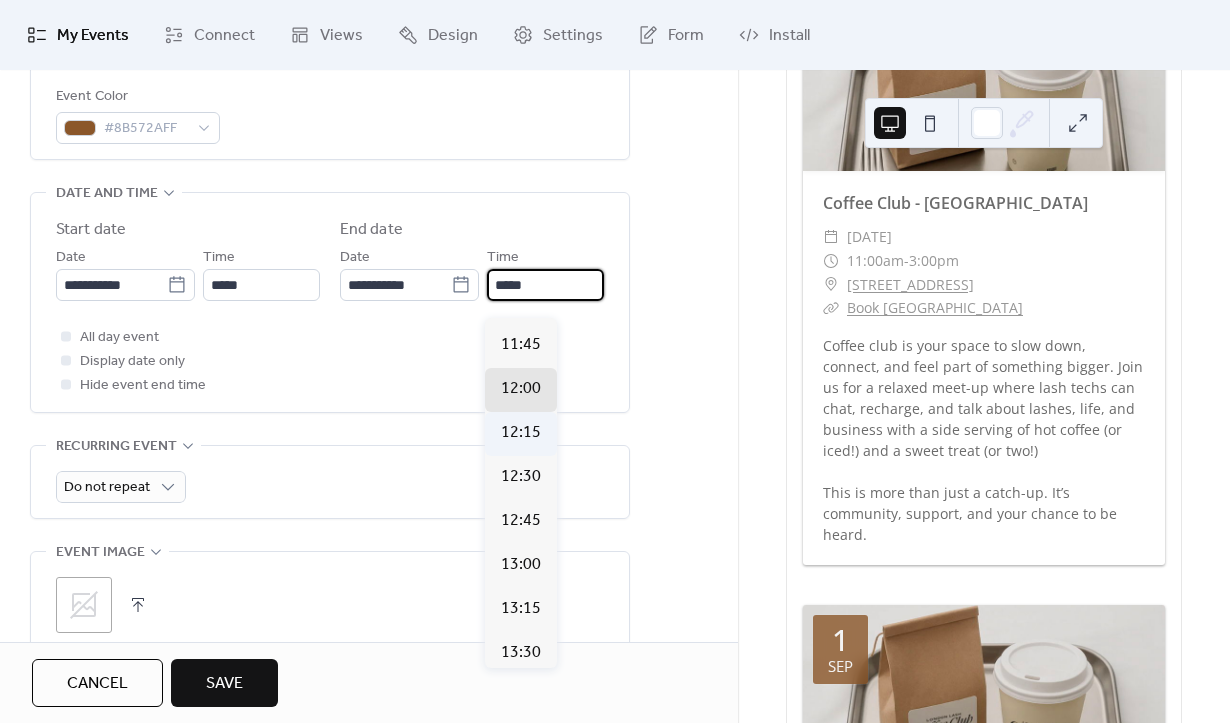 scroll, scrollTop: 139, scrollLeft: 0, axis: vertical 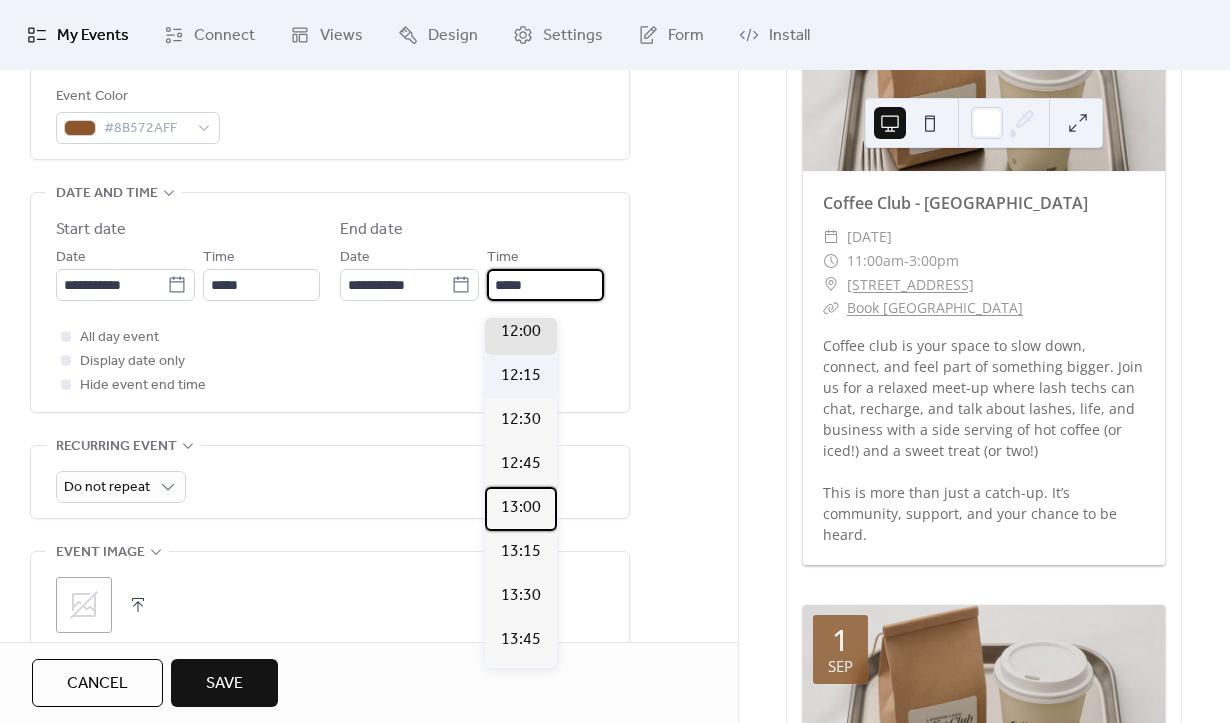 click on "13:00" at bounding box center (521, 508) 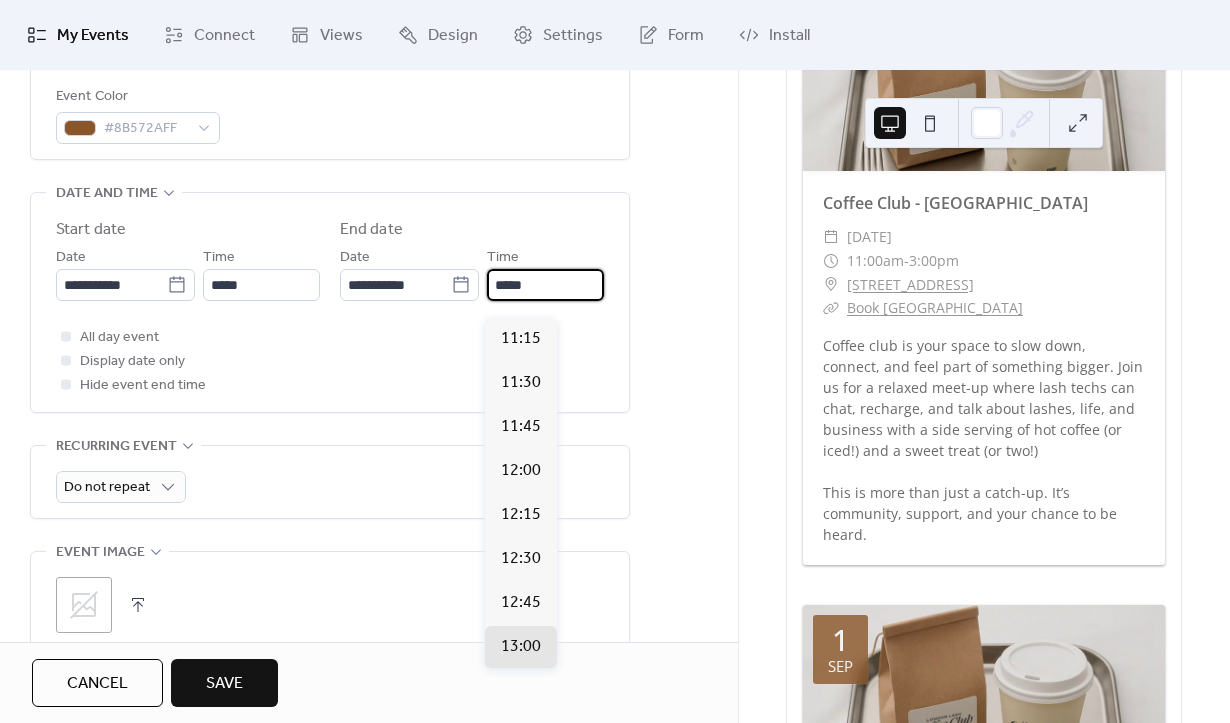 click on "*****" at bounding box center (545, 285) 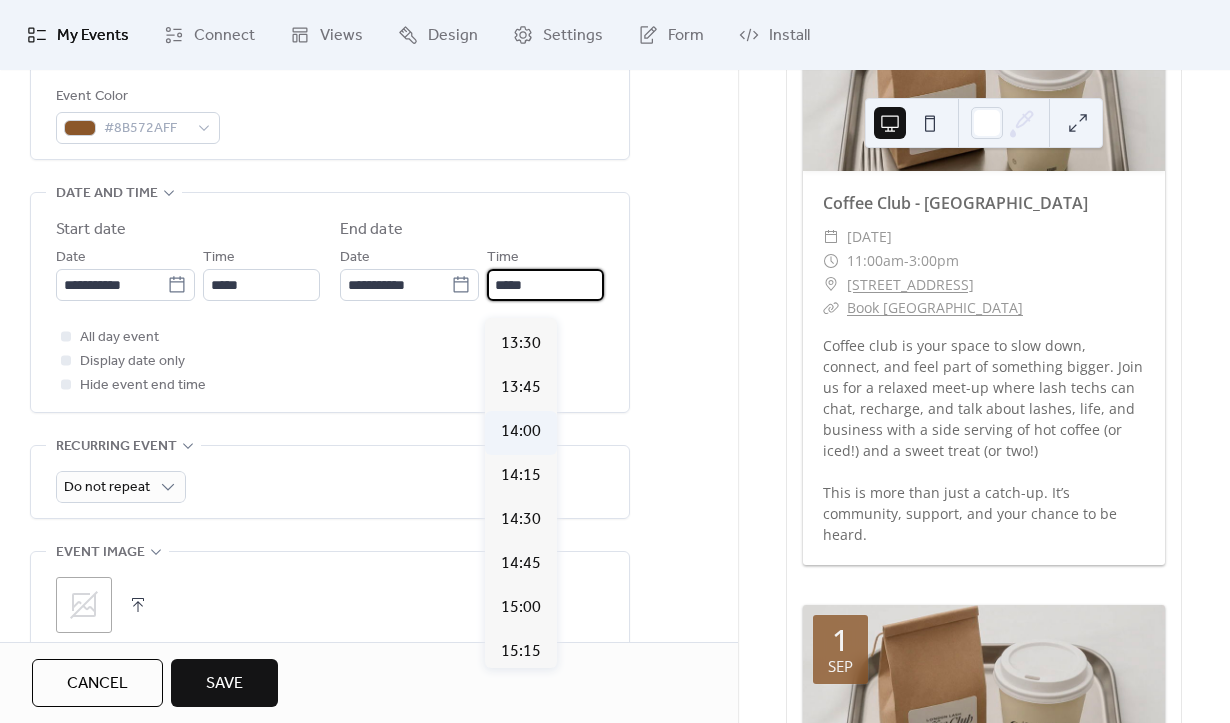 scroll, scrollTop: 421, scrollLeft: 0, axis: vertical 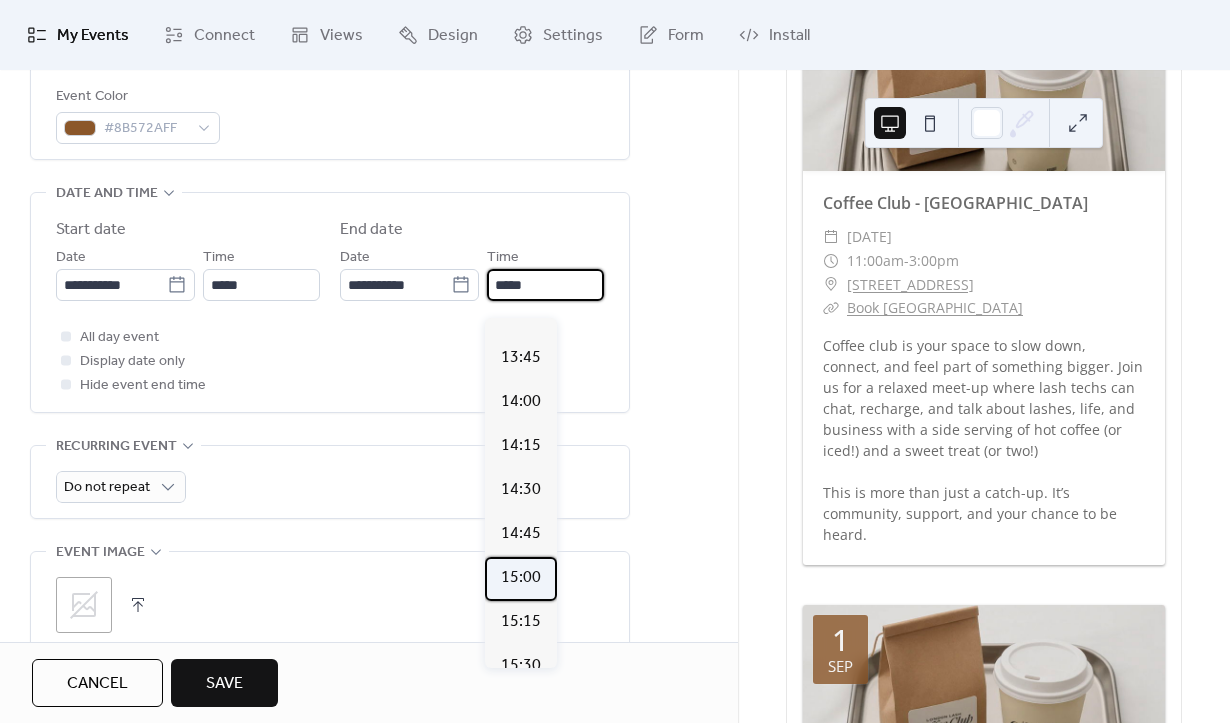 click on "15:00" at bounding box center (521, 579) 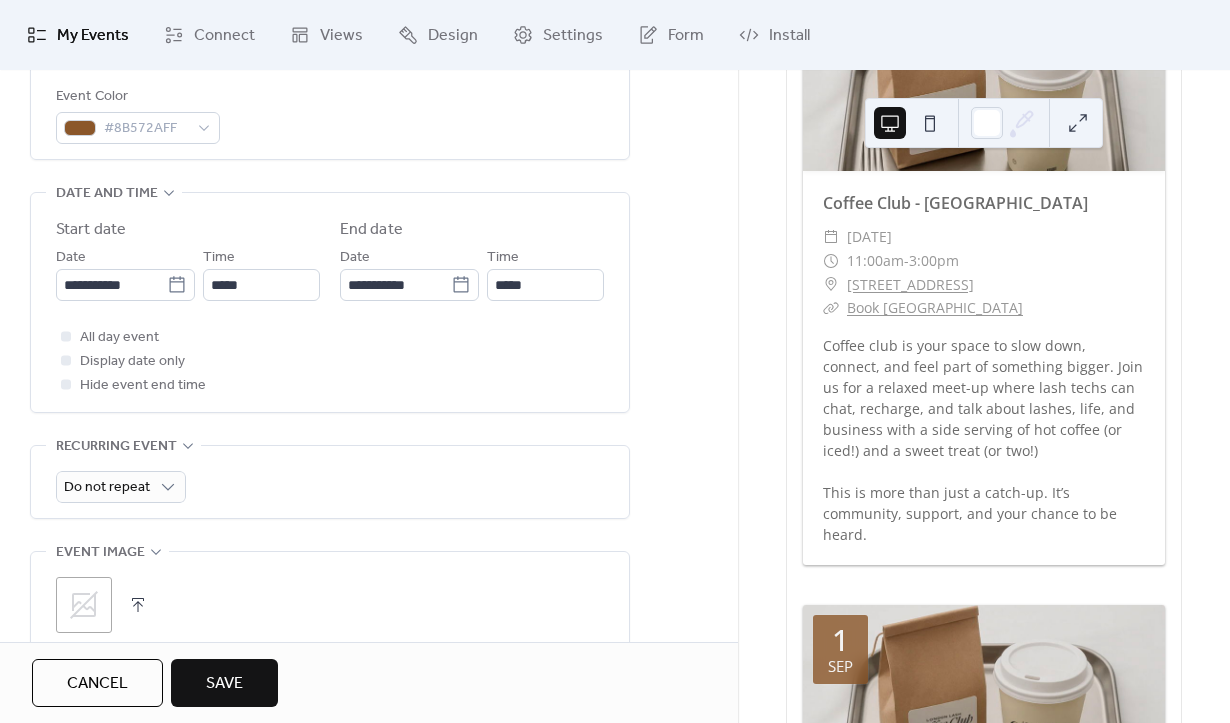 scroll, scrollTop: 765, scrollLeft: 0, axis: vertical 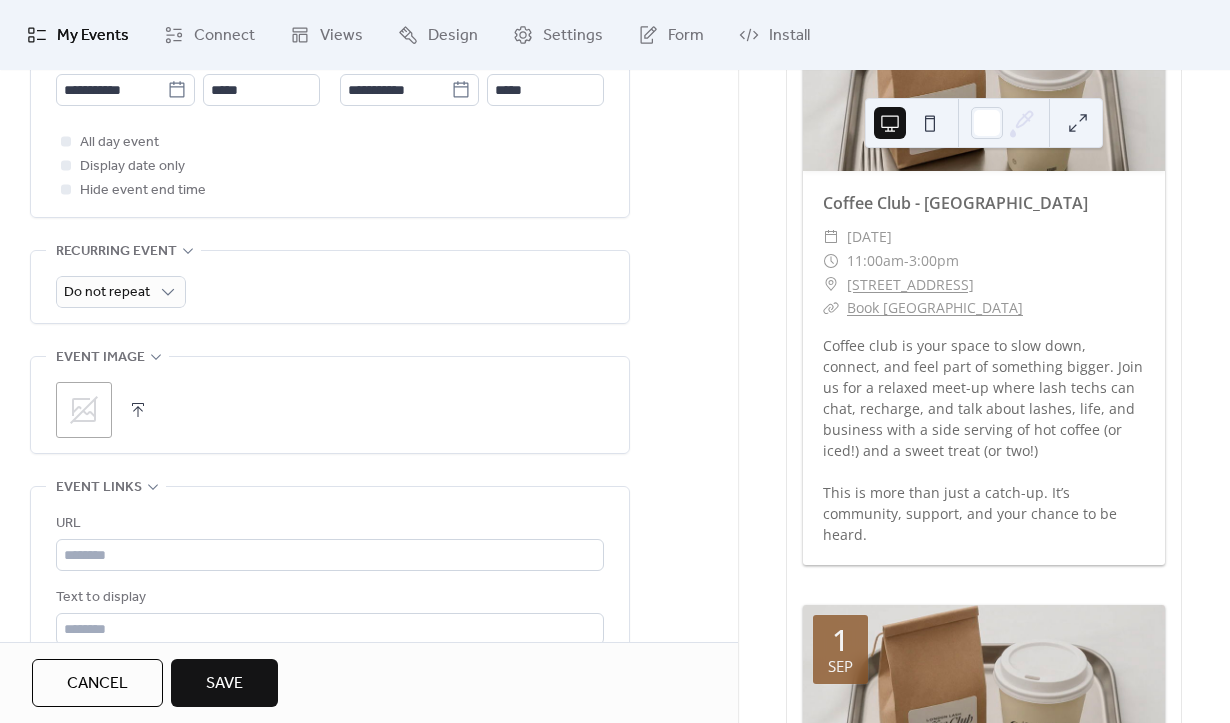 click 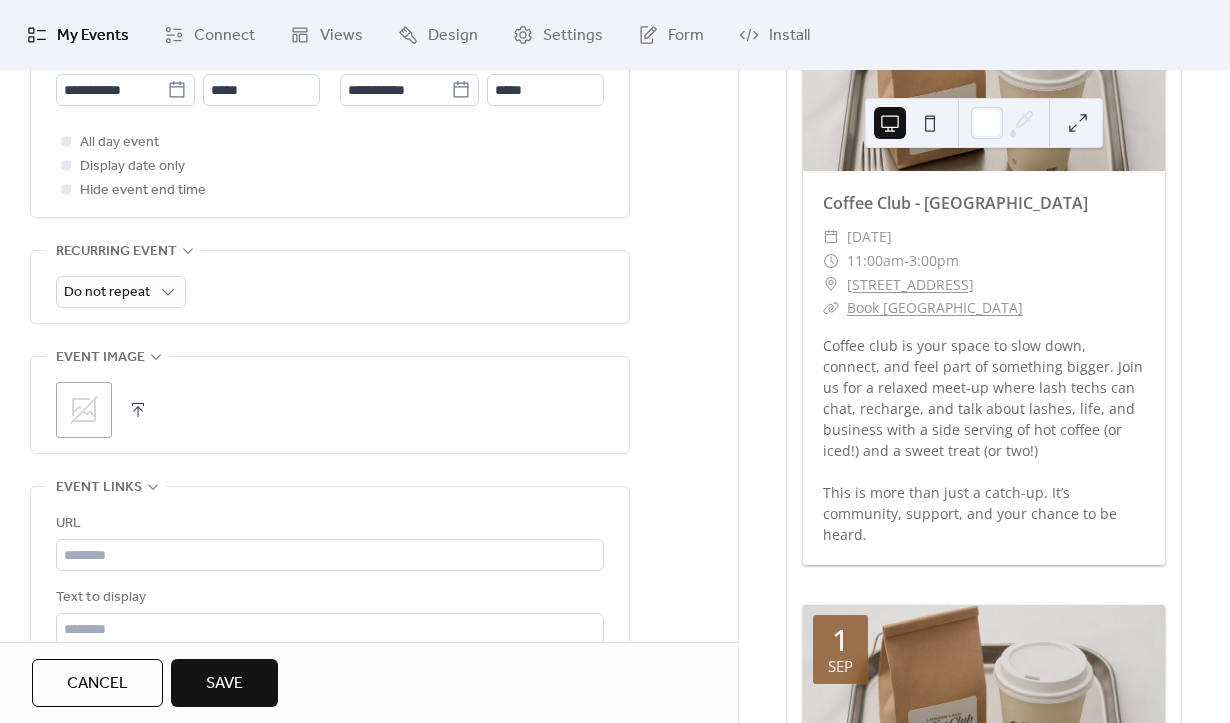 scroll, scrollTop: 765, scrollLeft: 0, axis: vertical 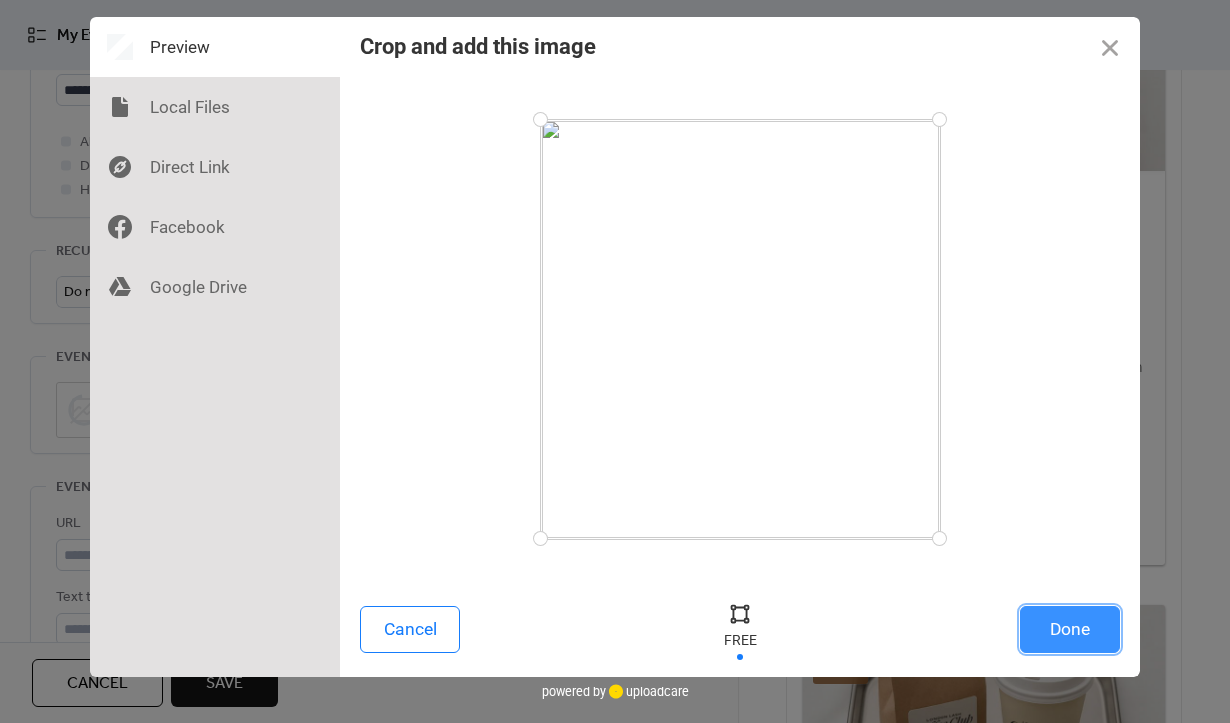 click on "Done" at bounding box center (1070, 629) 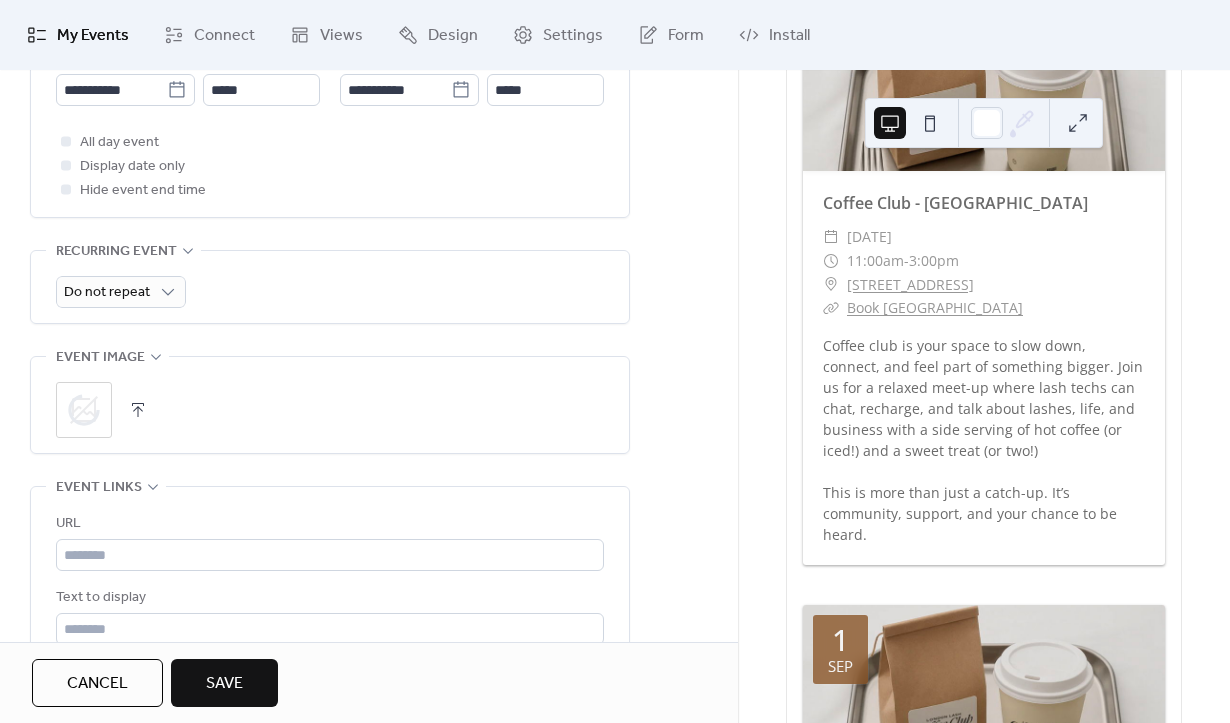 scroll, scrollTop: 765, scrollLeft: 0, axis: vertical 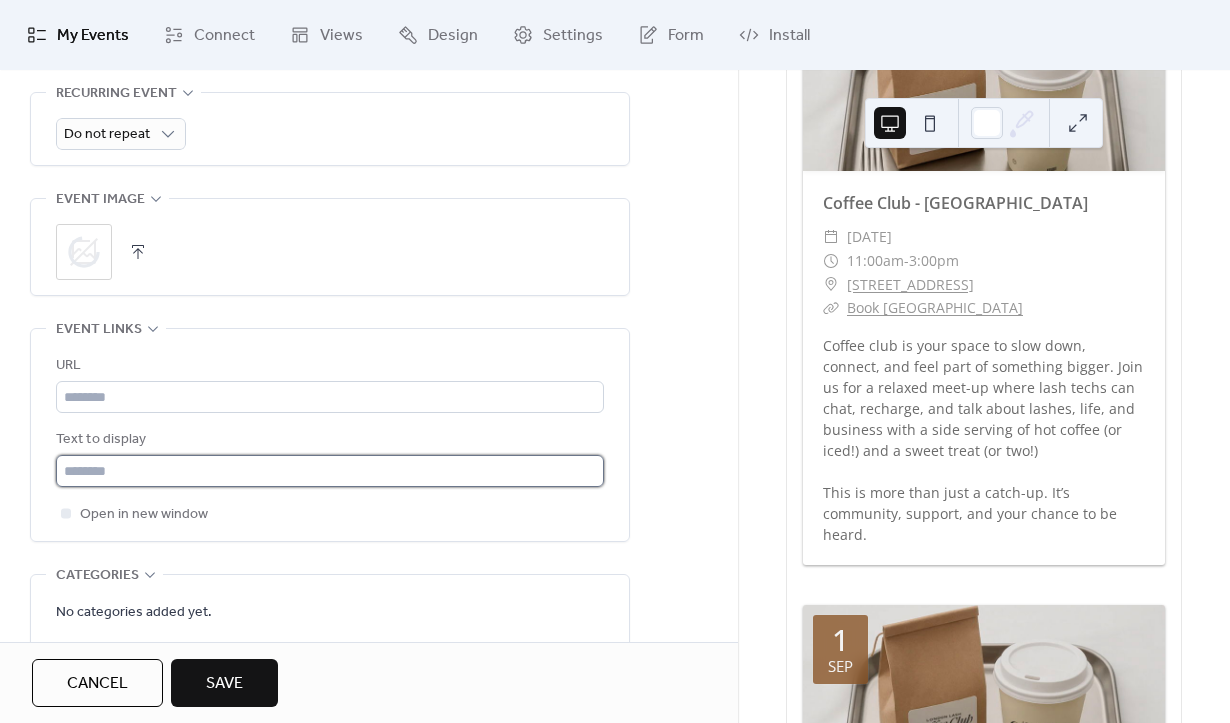 click at bounding box center (330, 471) 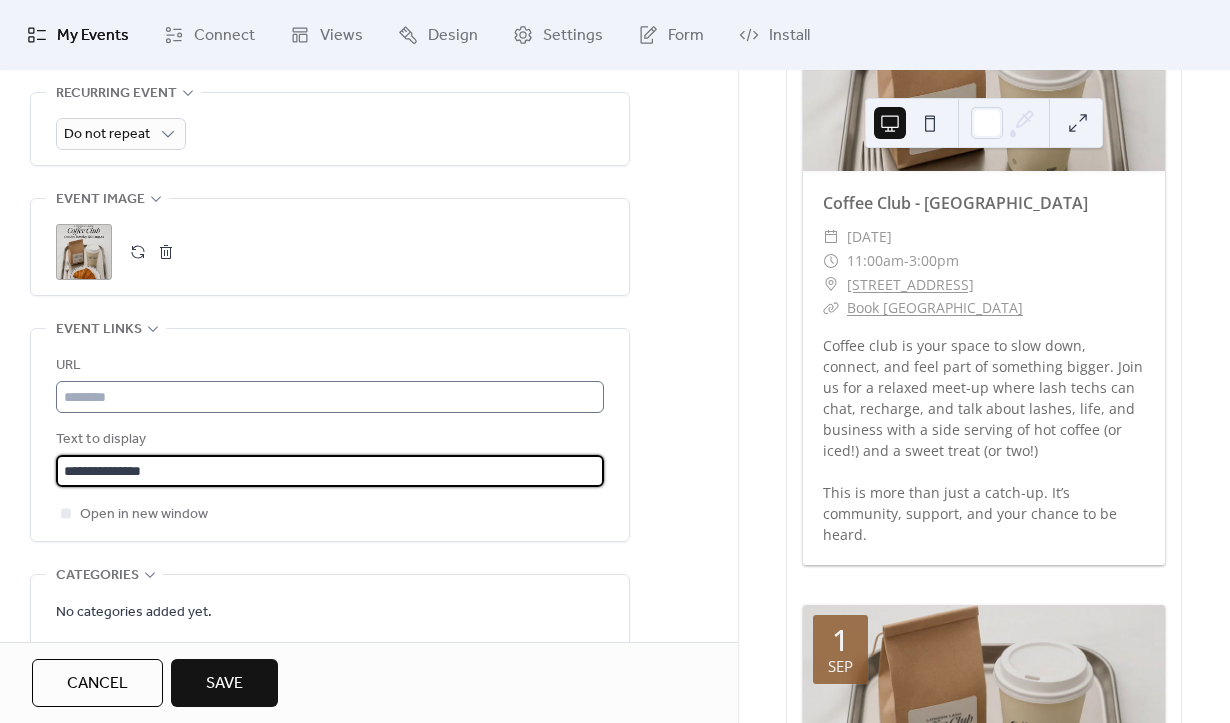 type on "**********" 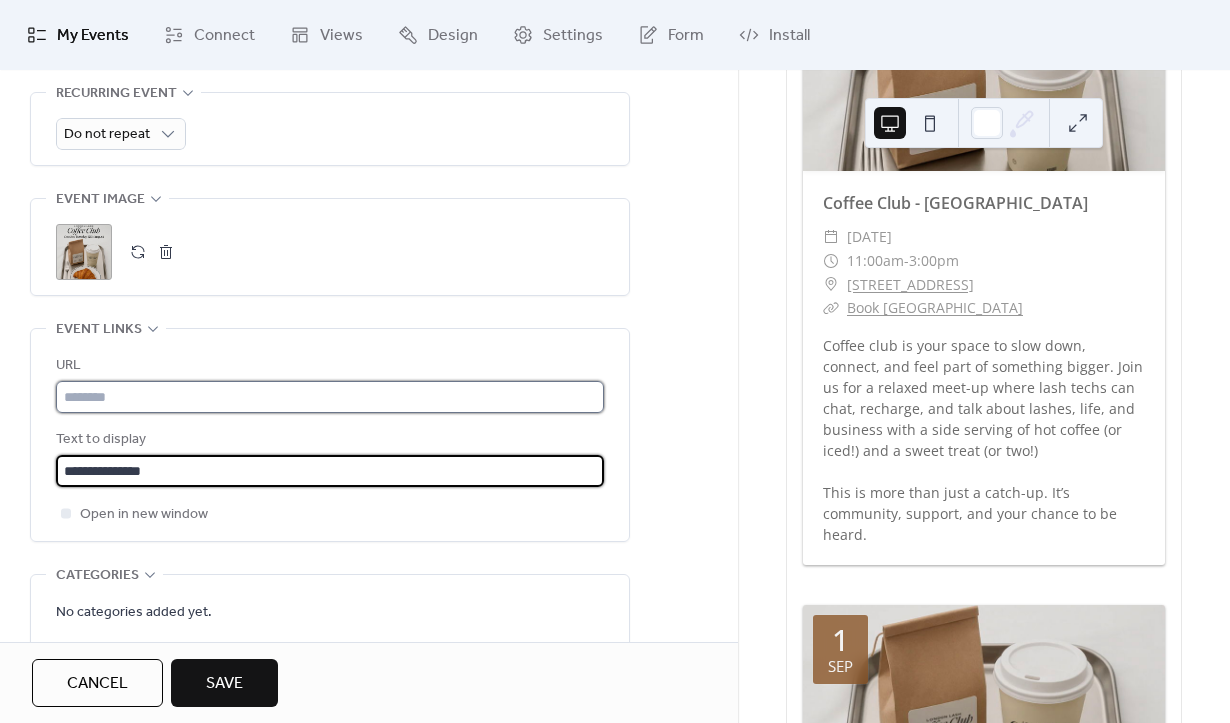 click at bounding box center [330, 397] 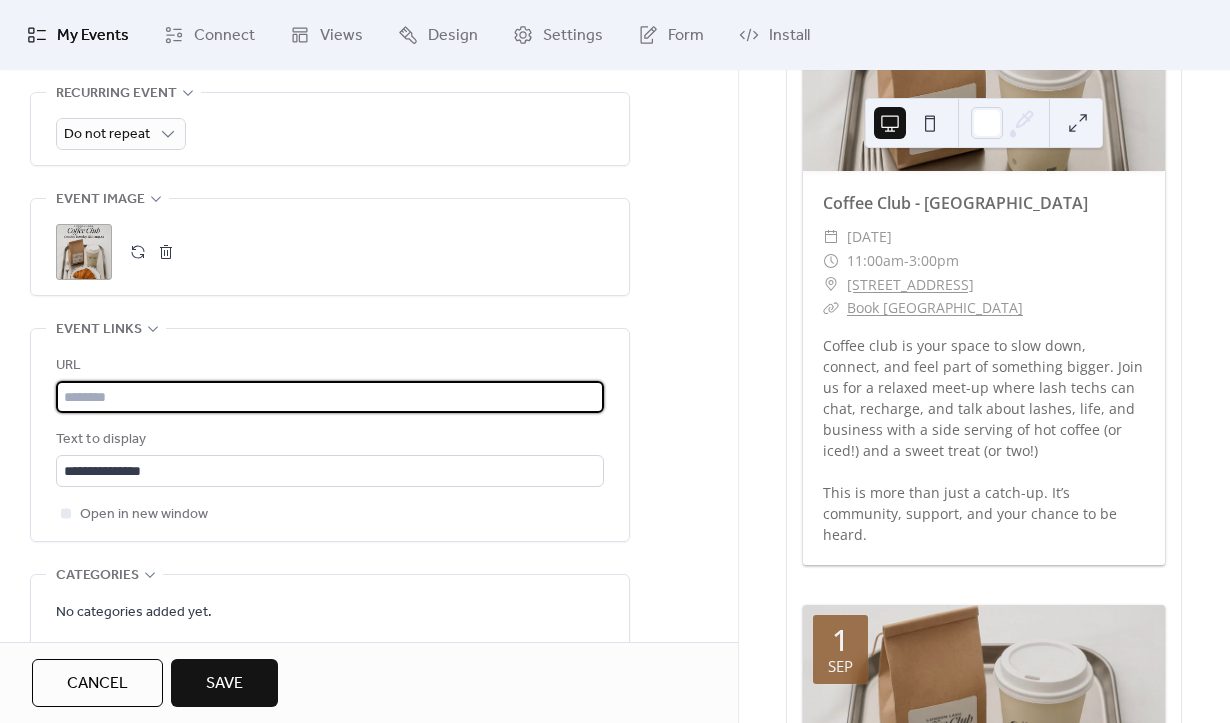 click at bounding box center [330, 397] 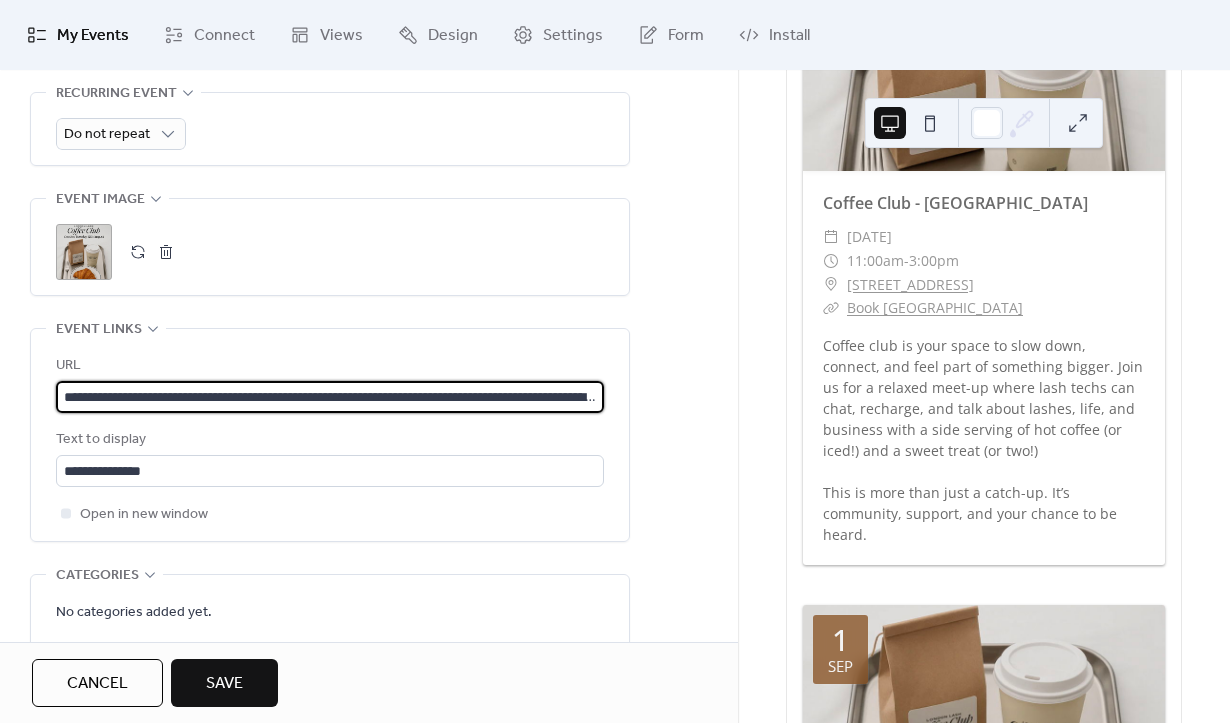 scroll, scrollTop: 0, scrollLeft: 187, axis: horizontal 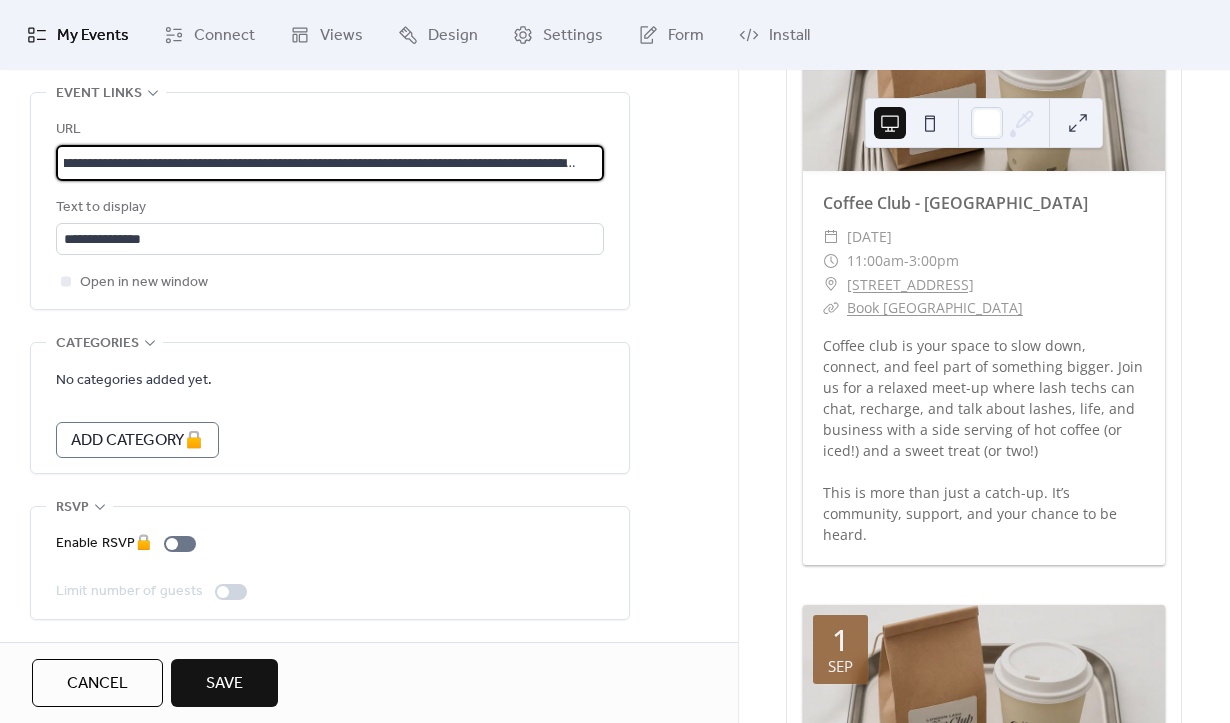 type on "**********" 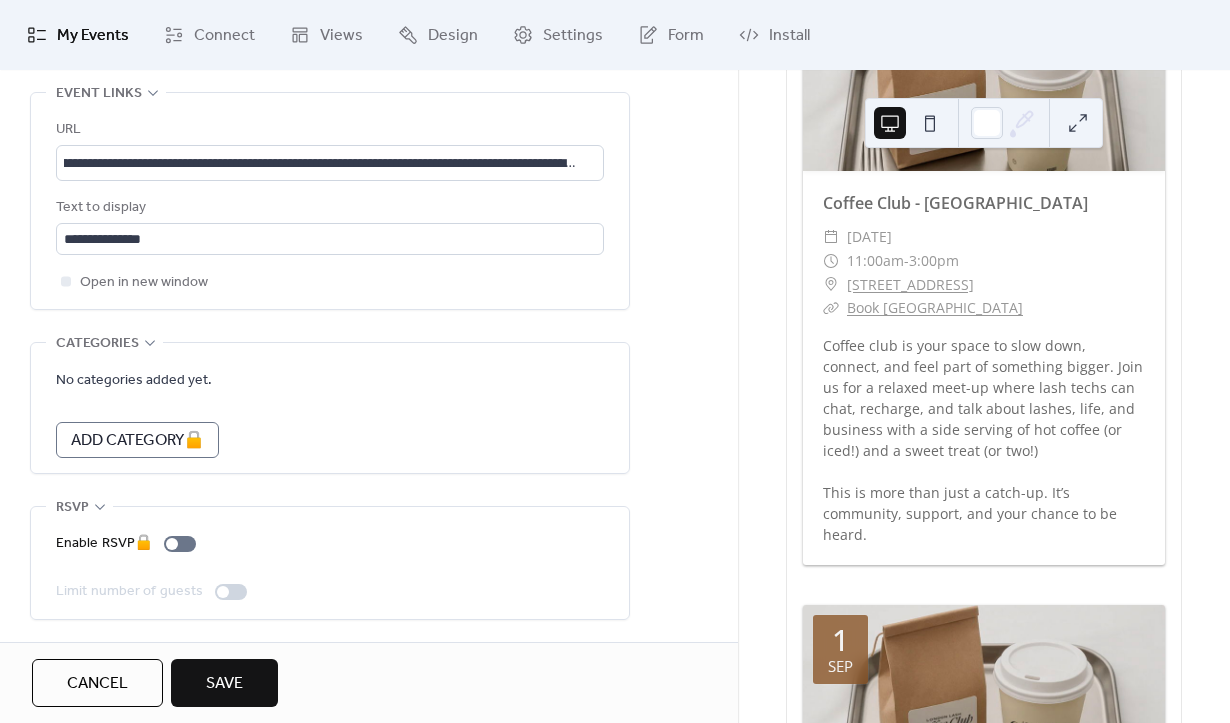 click on "No categories added yet. A d d   C a t e g o r y  🔒" at bounding box center [330, 408] 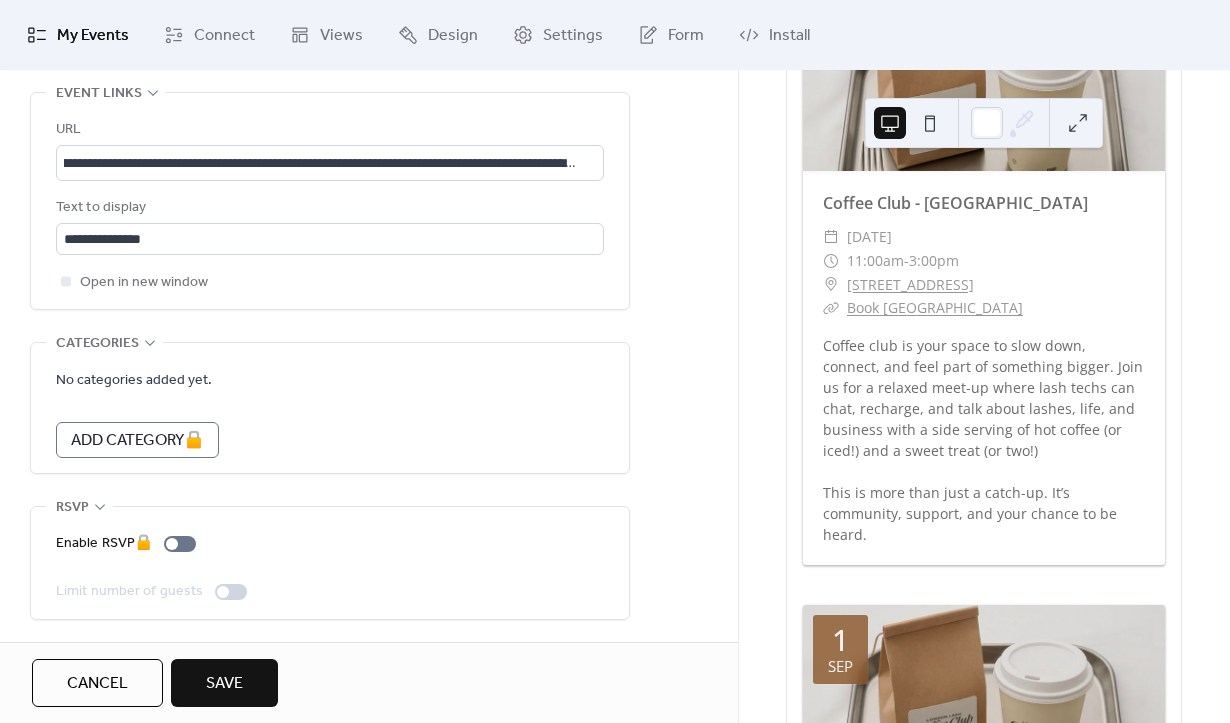 click on "Save" at bounding box center [224, 684] 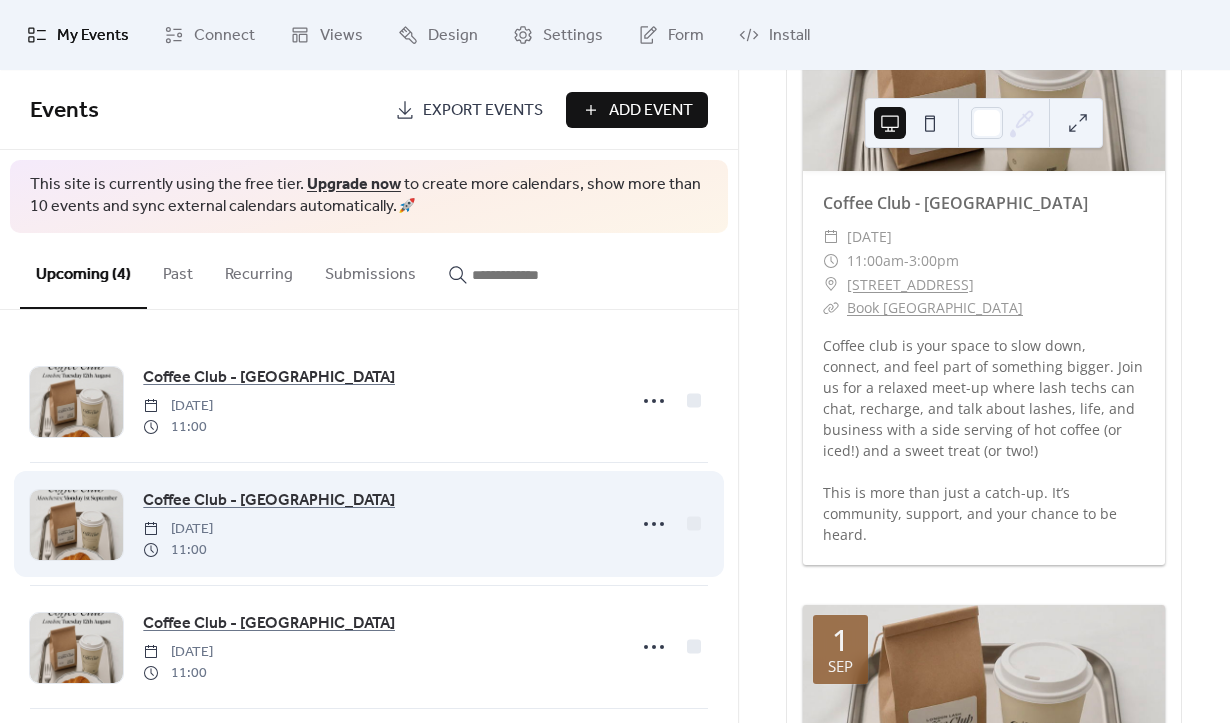 scroll, scrollTop: 142, scrollLeft: 0, axis: vertical 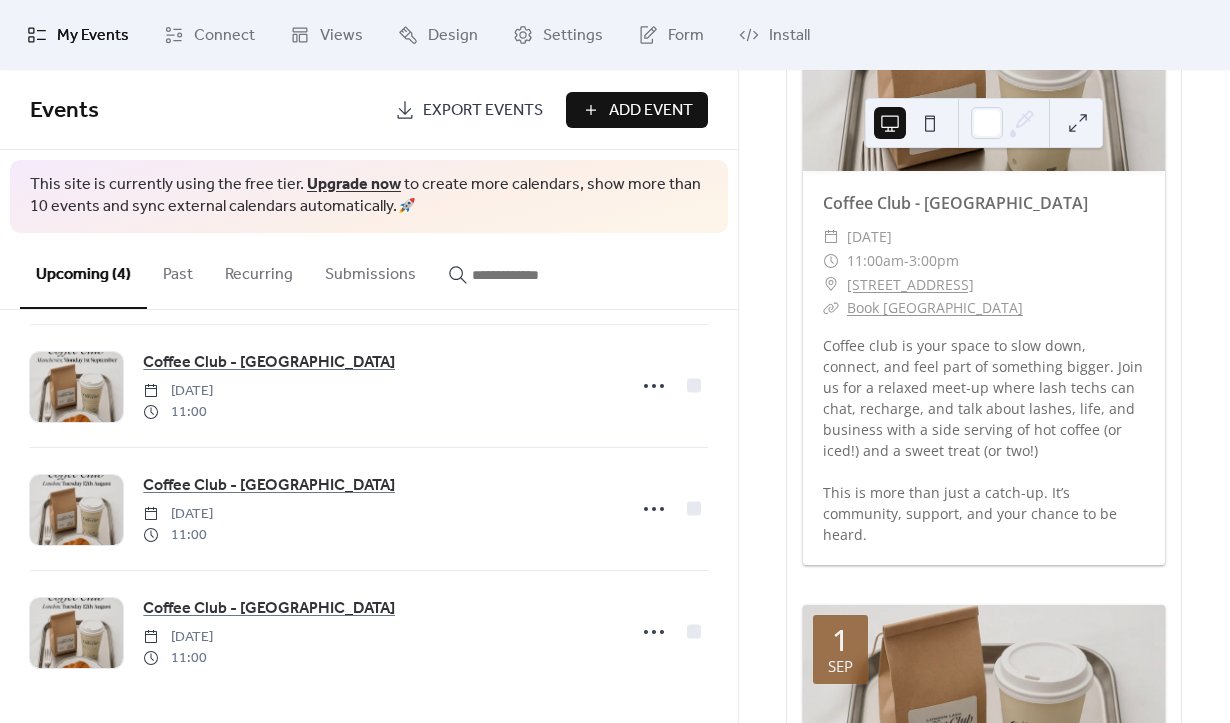 click on "Add Event" at bounding box center [651, 111] 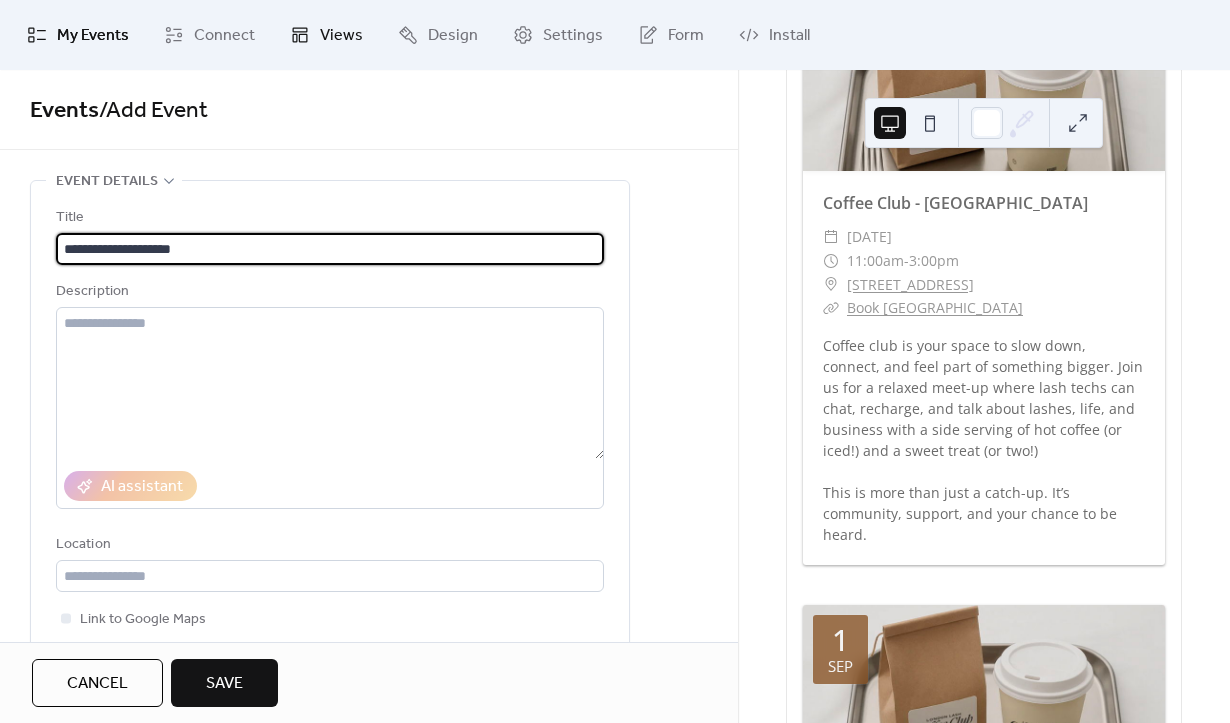 type on "**********" 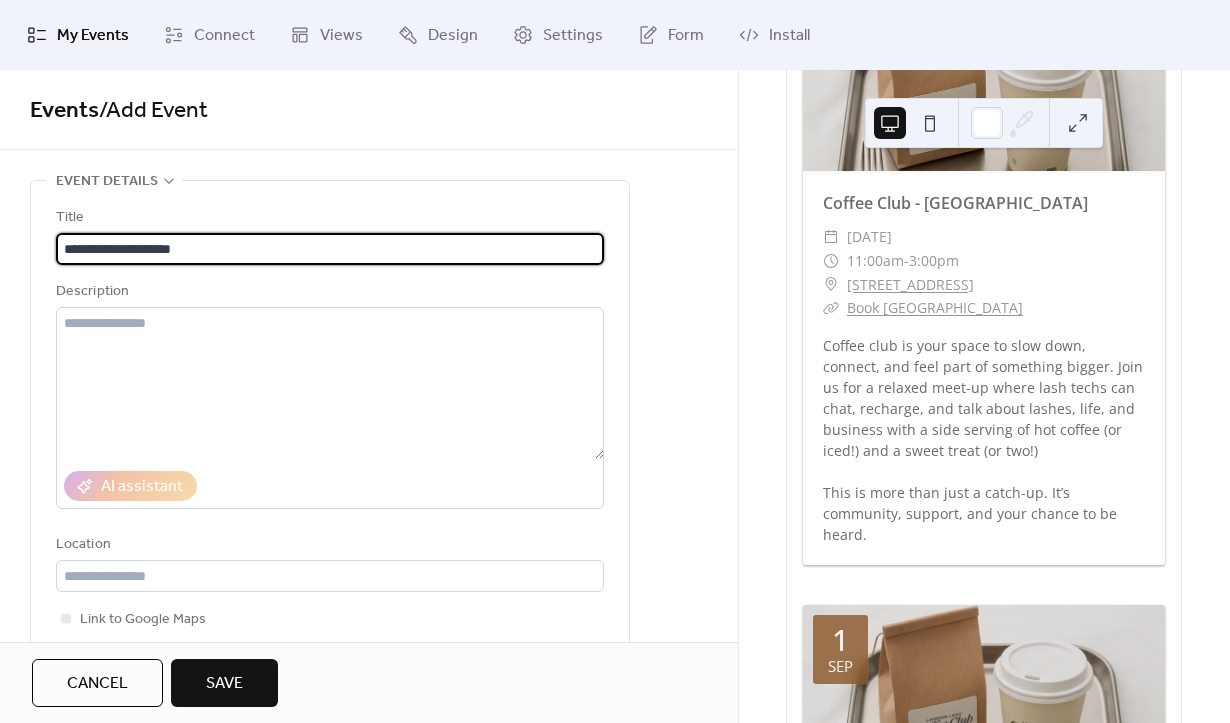 scroll, scrollTop: 309, scrollLeft: 0, axis: vertical 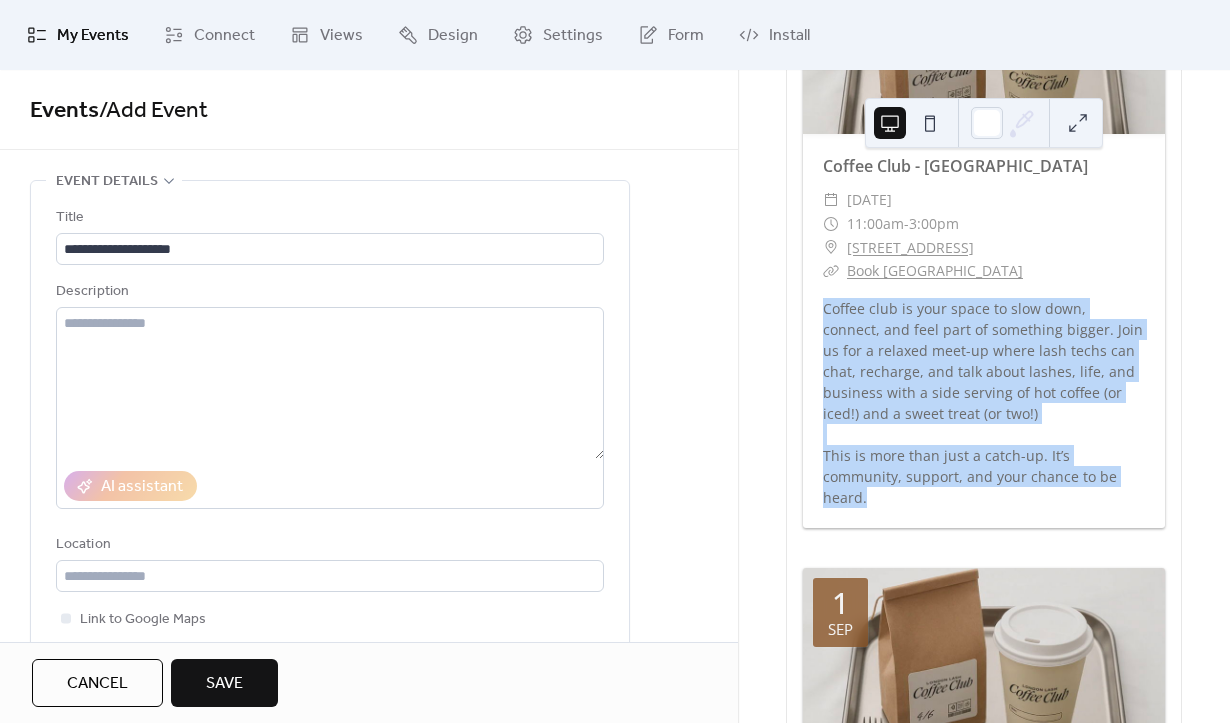 drag, startPoint x: 1077, startPoint y: 496, endPoint x: 822, endPoint y: 324, distance: 307.58575 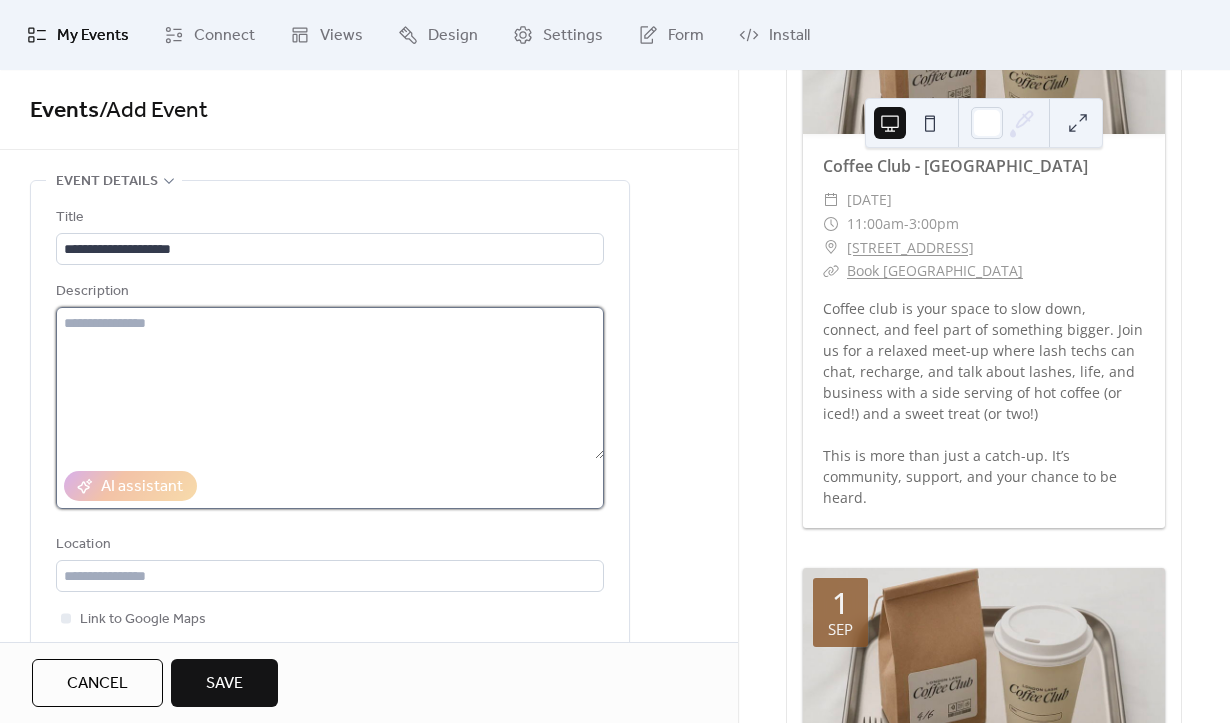 click at bounding box center (330, 383) 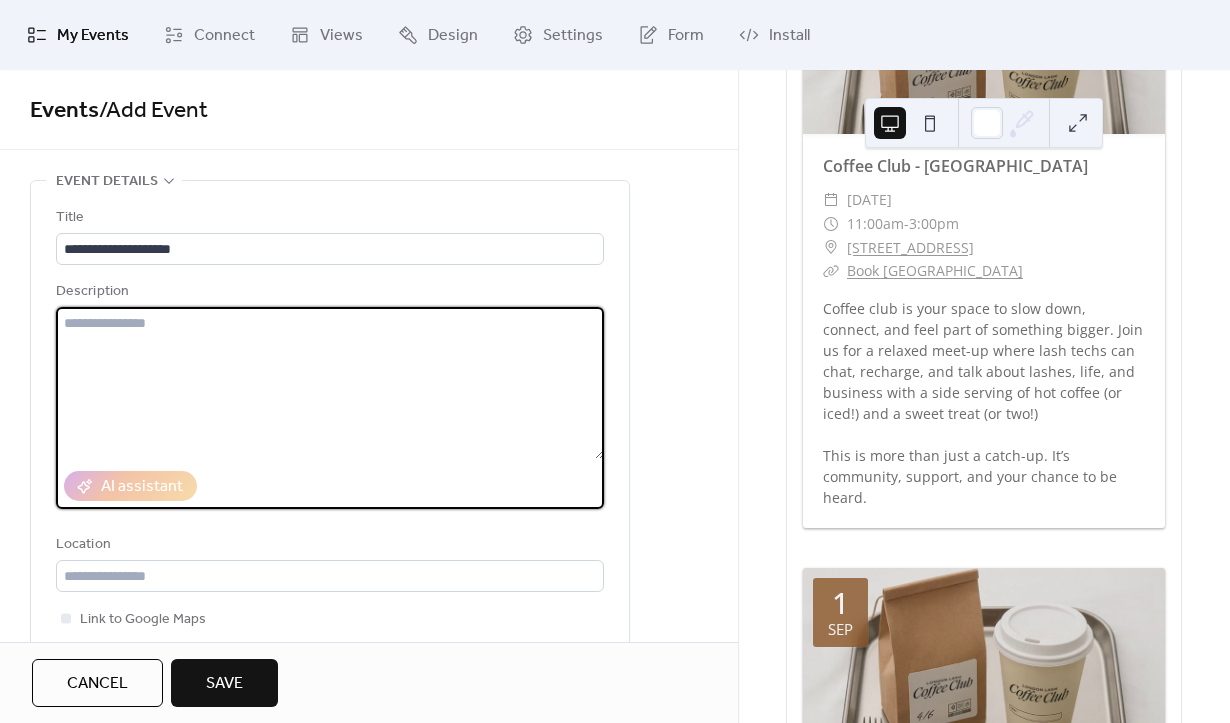 paste on "**********" 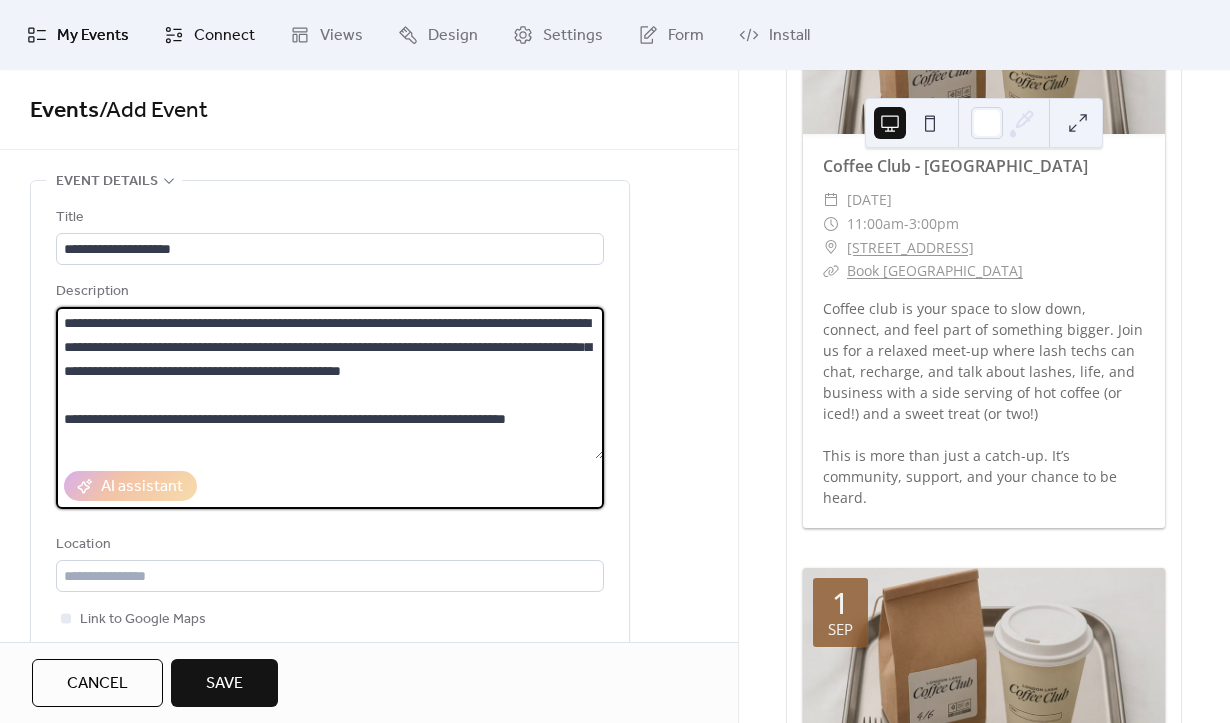 type on "**********" 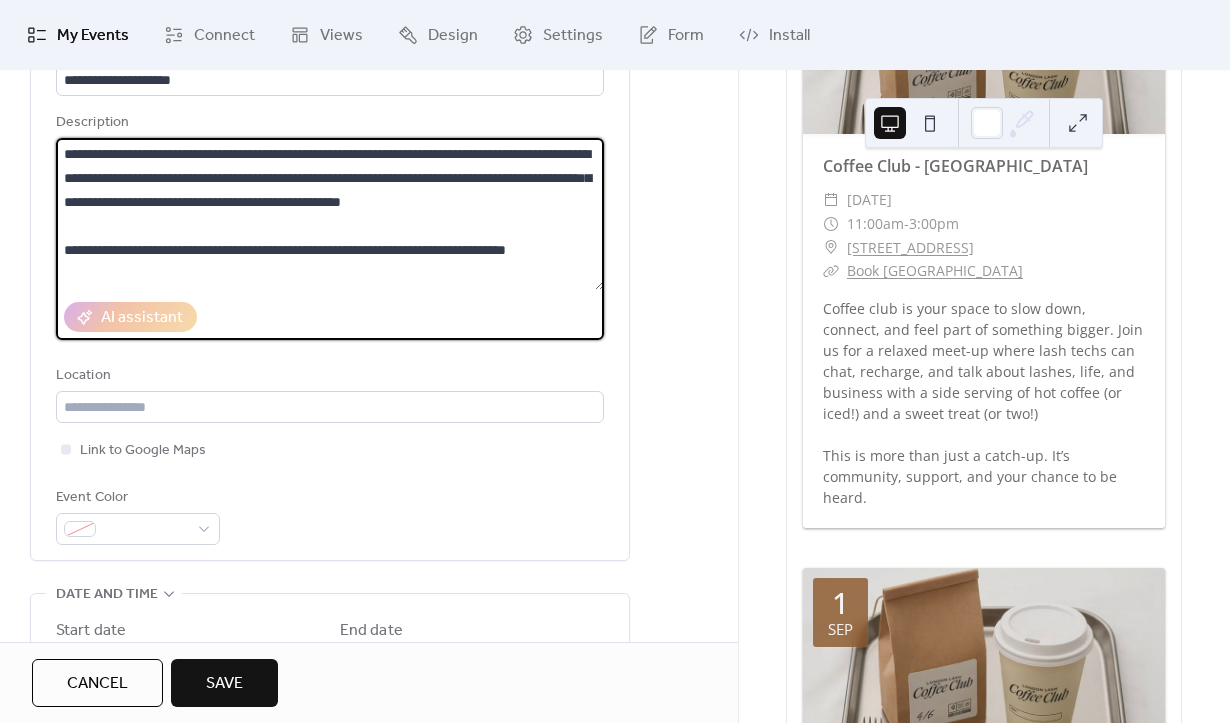 scroll, scrollTop: 192, scrollLeft: 0, axis: vertical 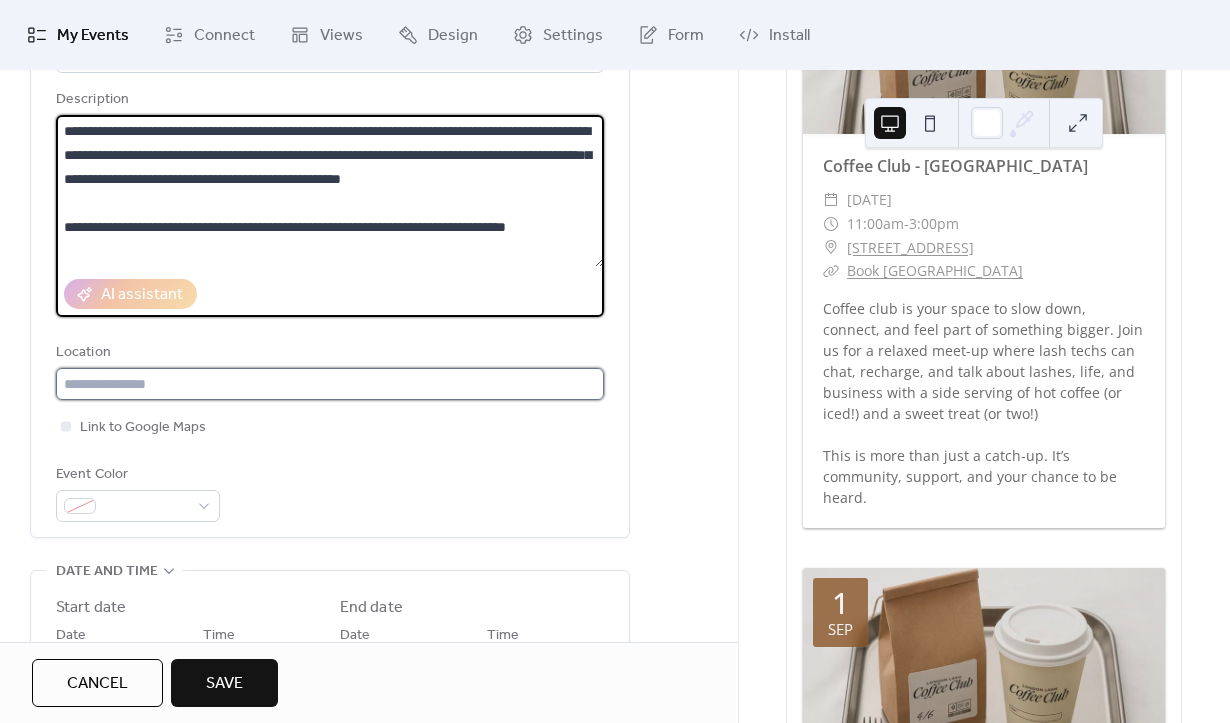 click at bounding box center [330, 384] 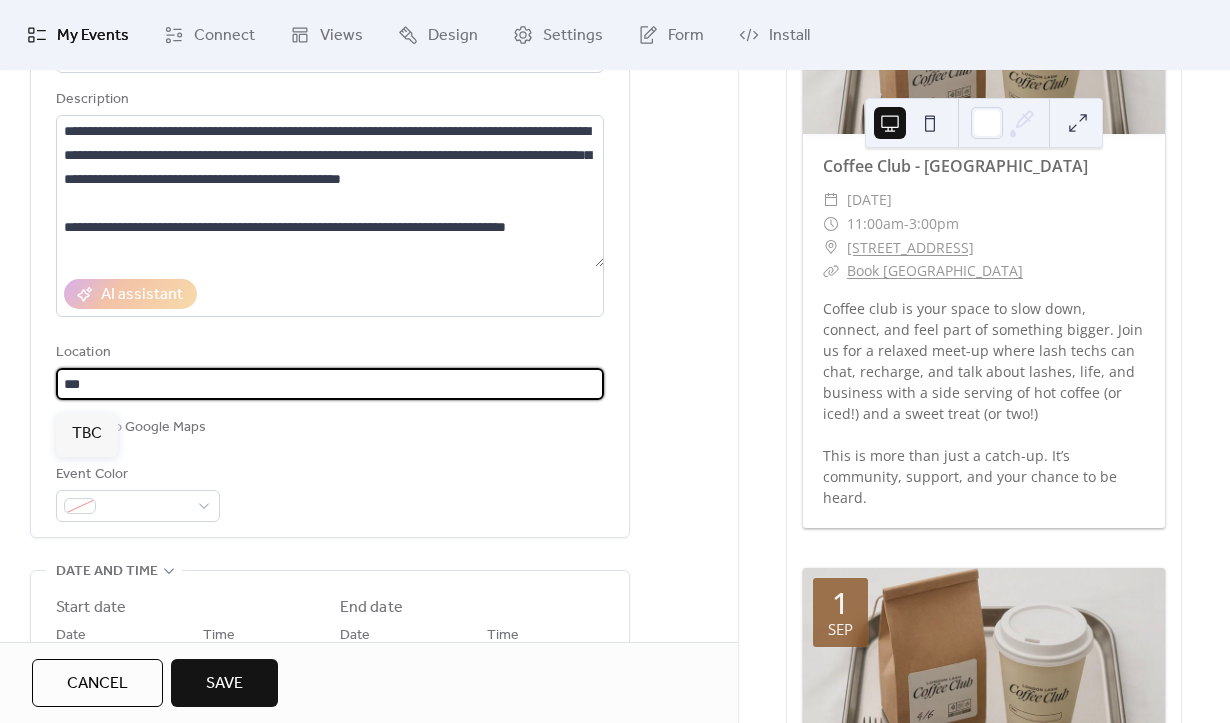 click on "***" at bounding box center (330, 384) 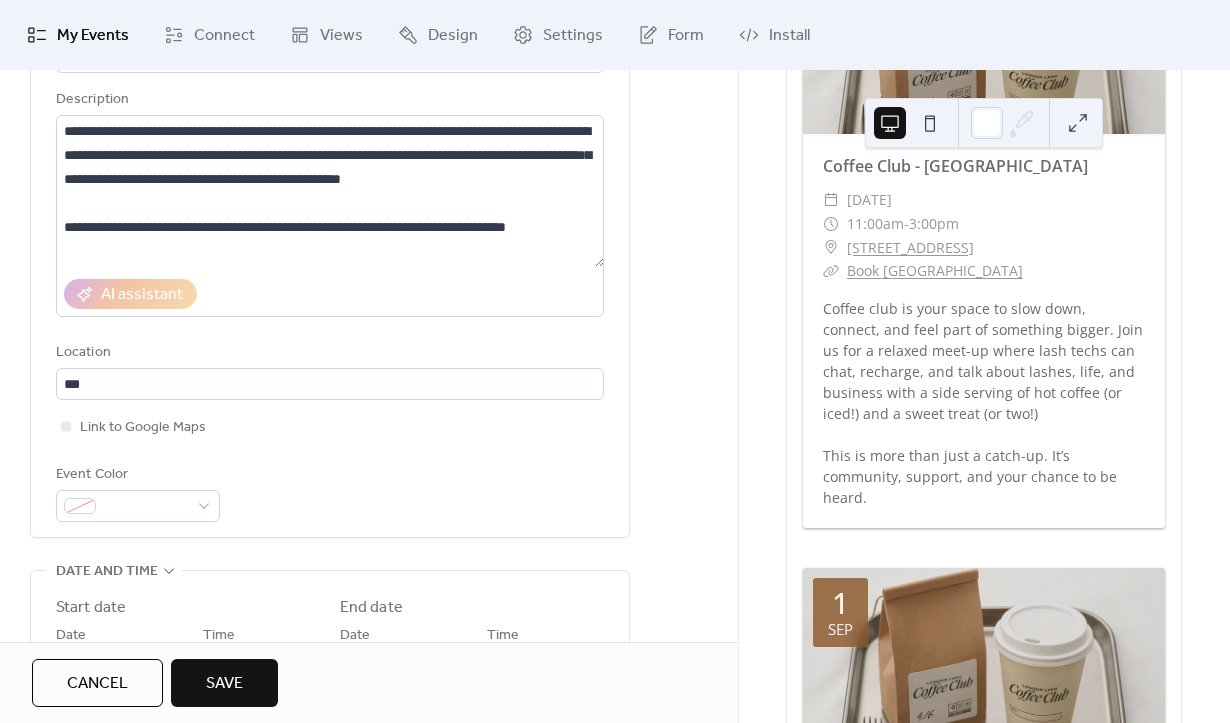 click on "**********" at bounding box center (330, 268) 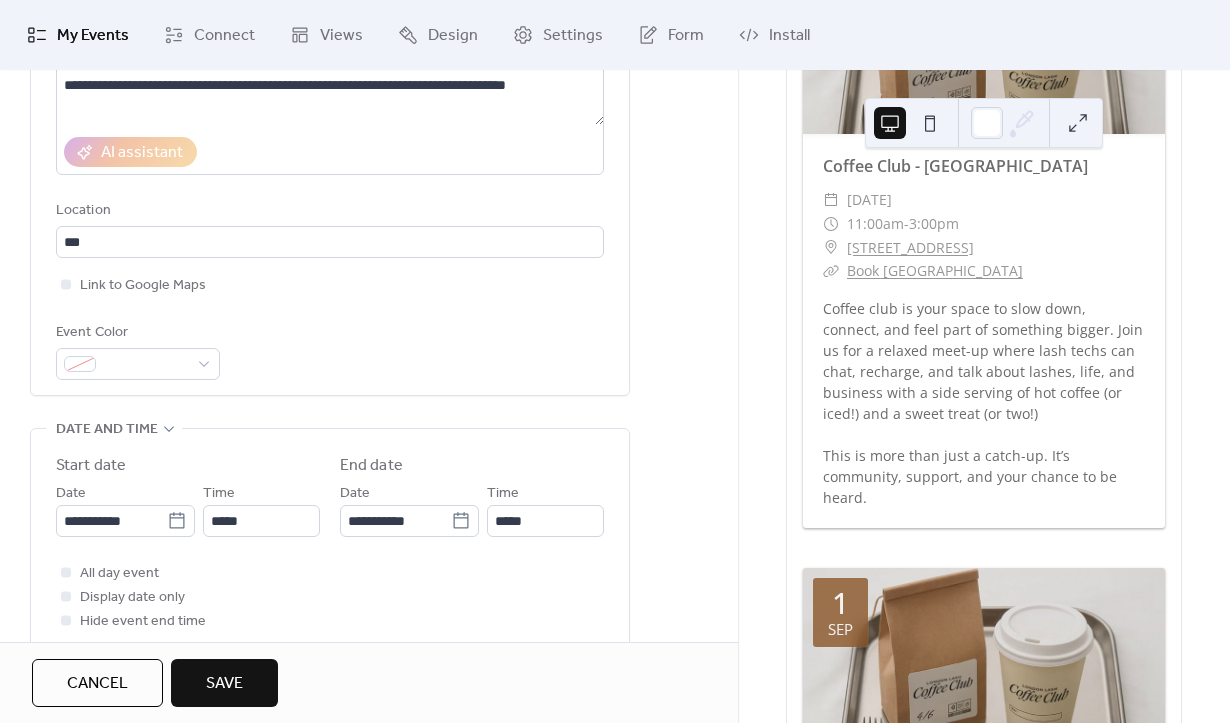 scroll, scrollTop: 341, scrollLeft: 0, axis: vertical 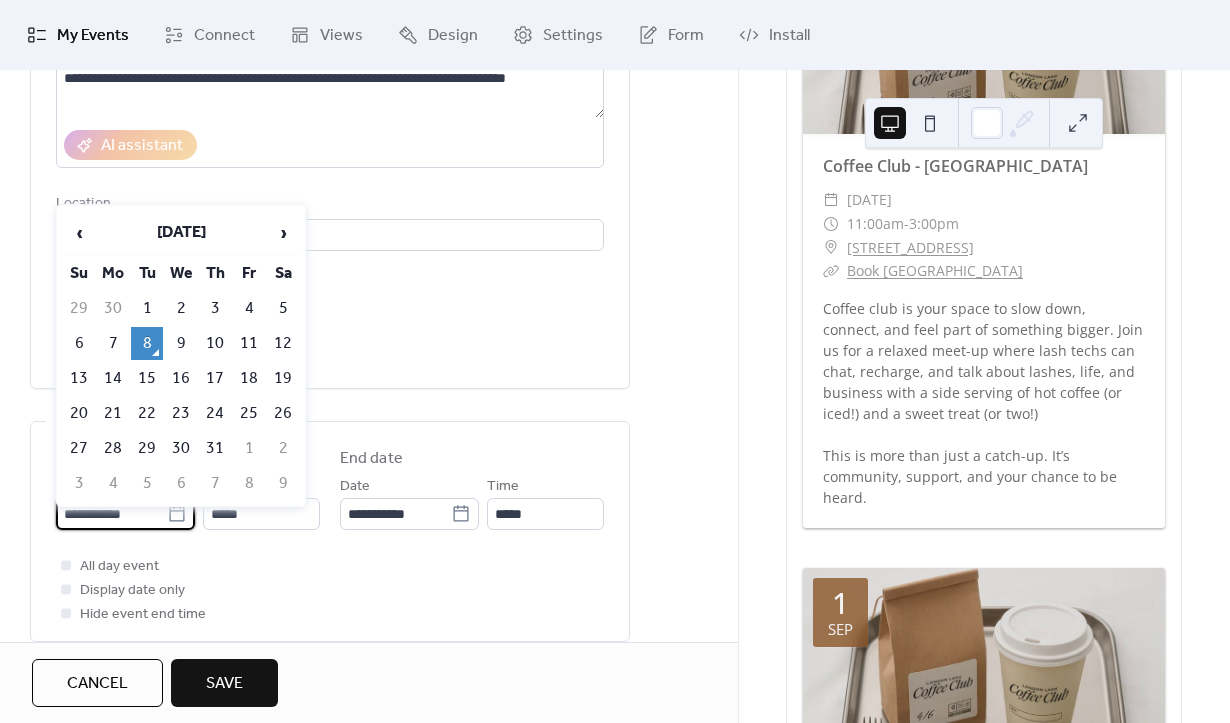 click on "**********" at bounding box center [111, 514] 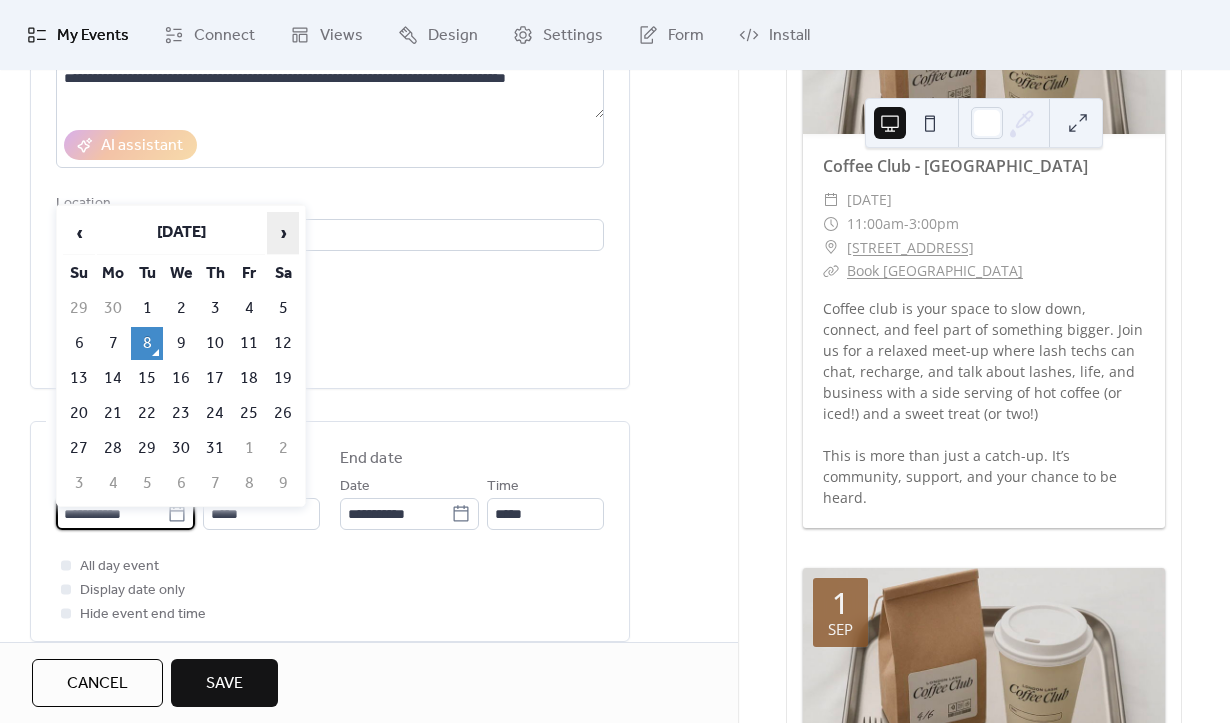 click on "›" at bounding box center [283, 233] 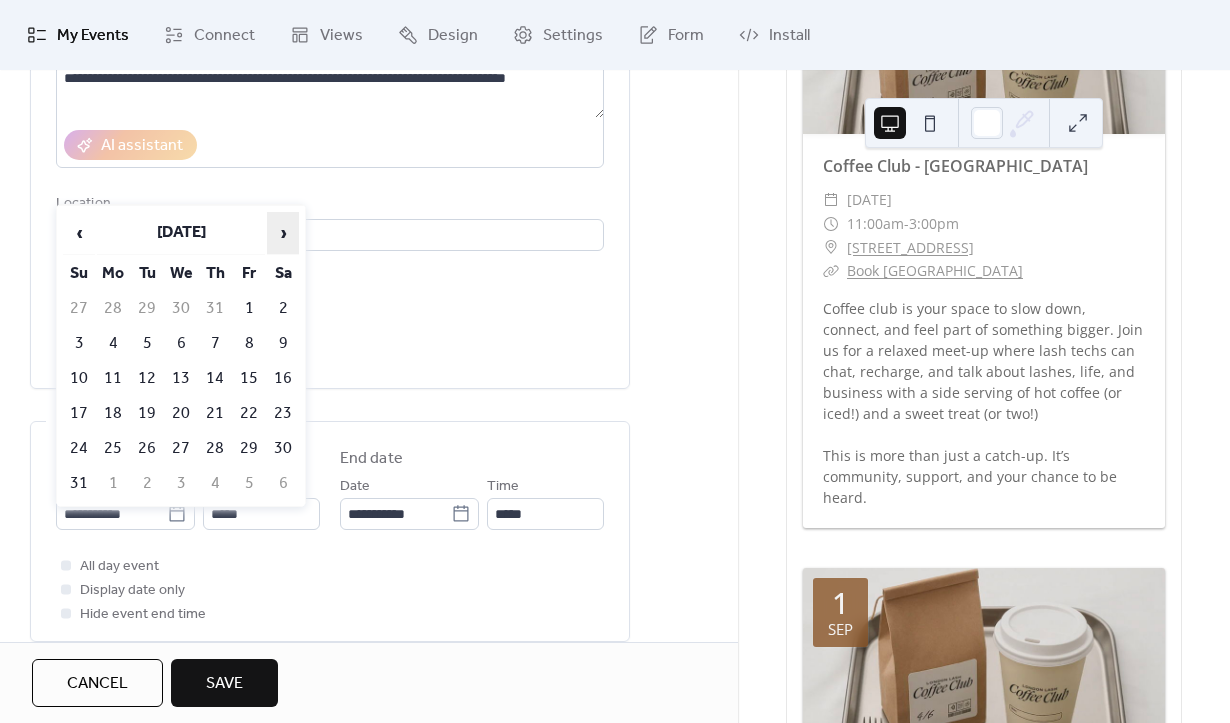 click on "›" at bounding box center [283, 233] 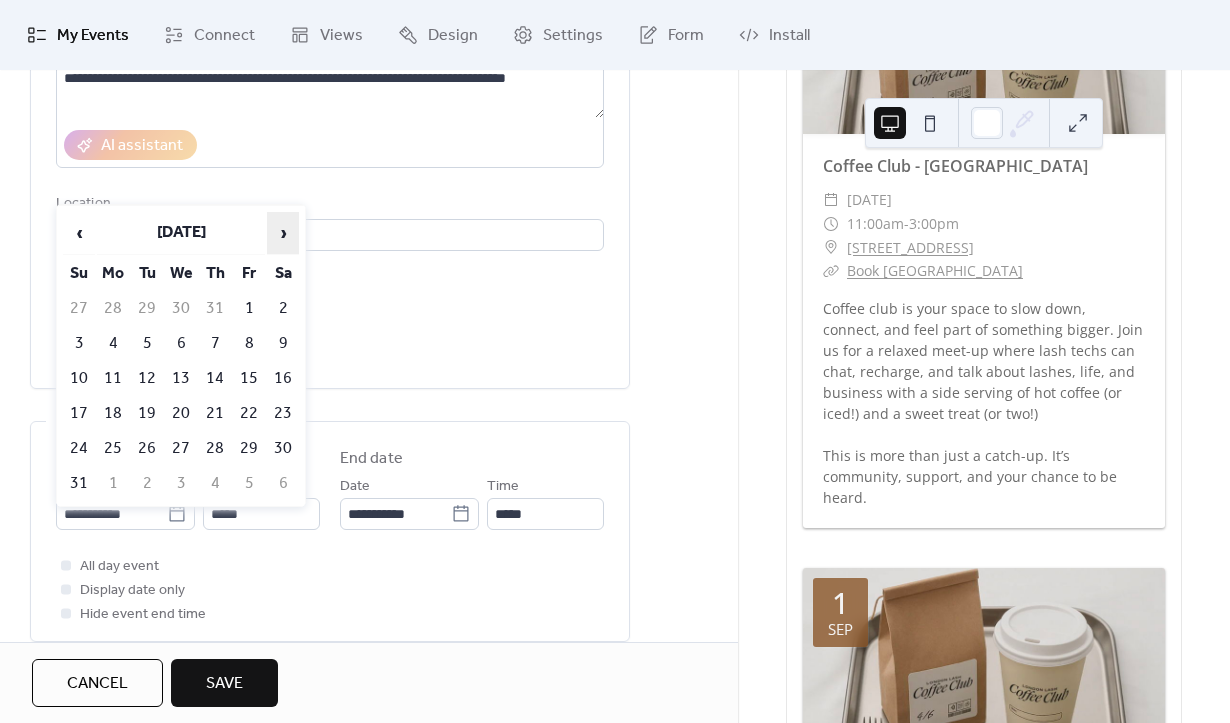 click on "›" at bounding box center (283, 233) 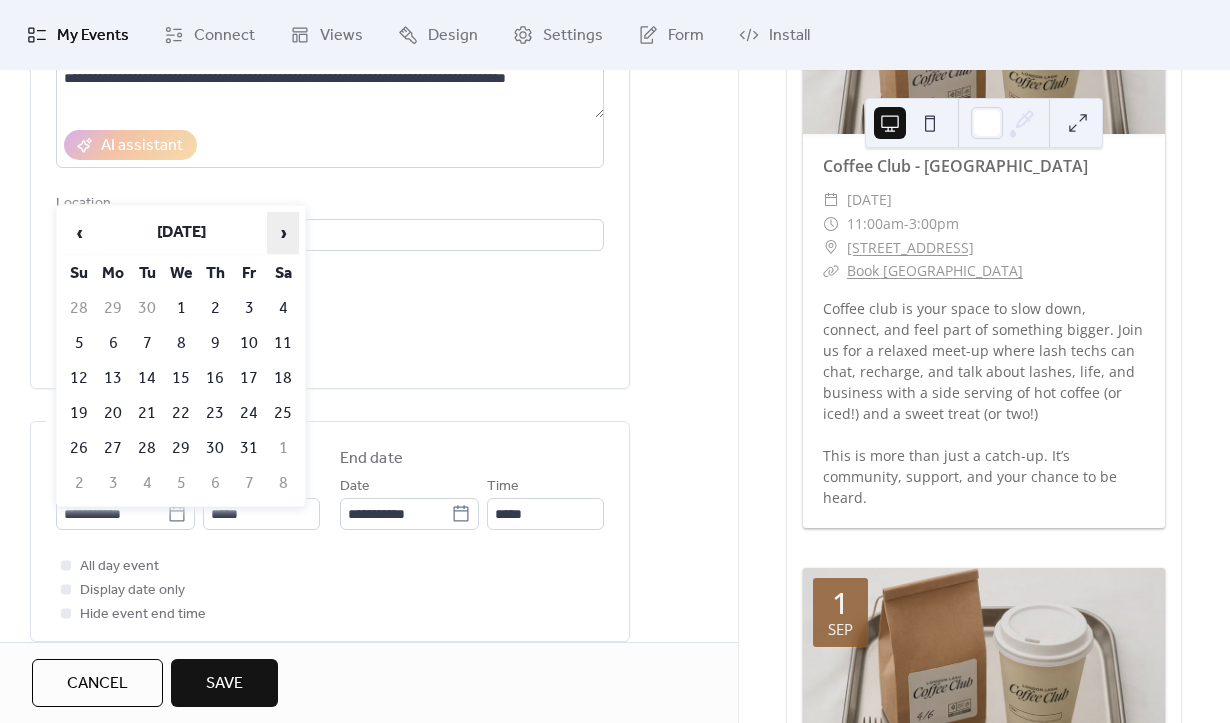 click on "›" at bounding box center [283, 233] 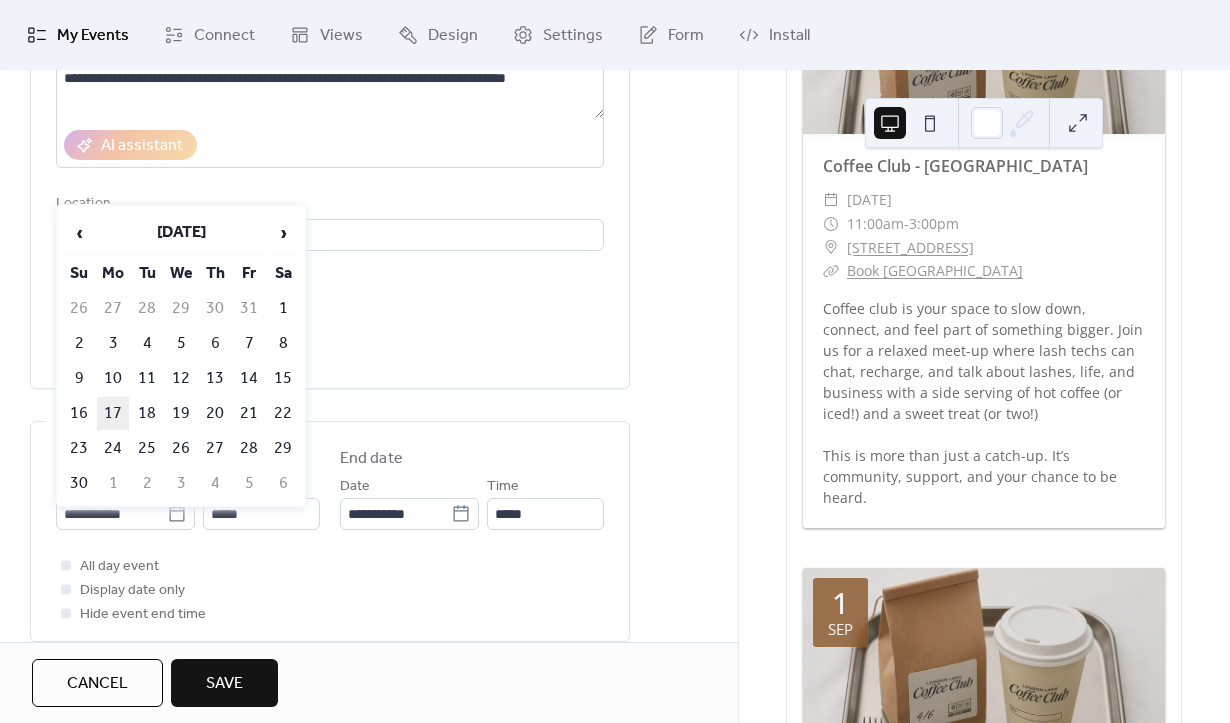 click on "17" at bounding box center (113, 413) 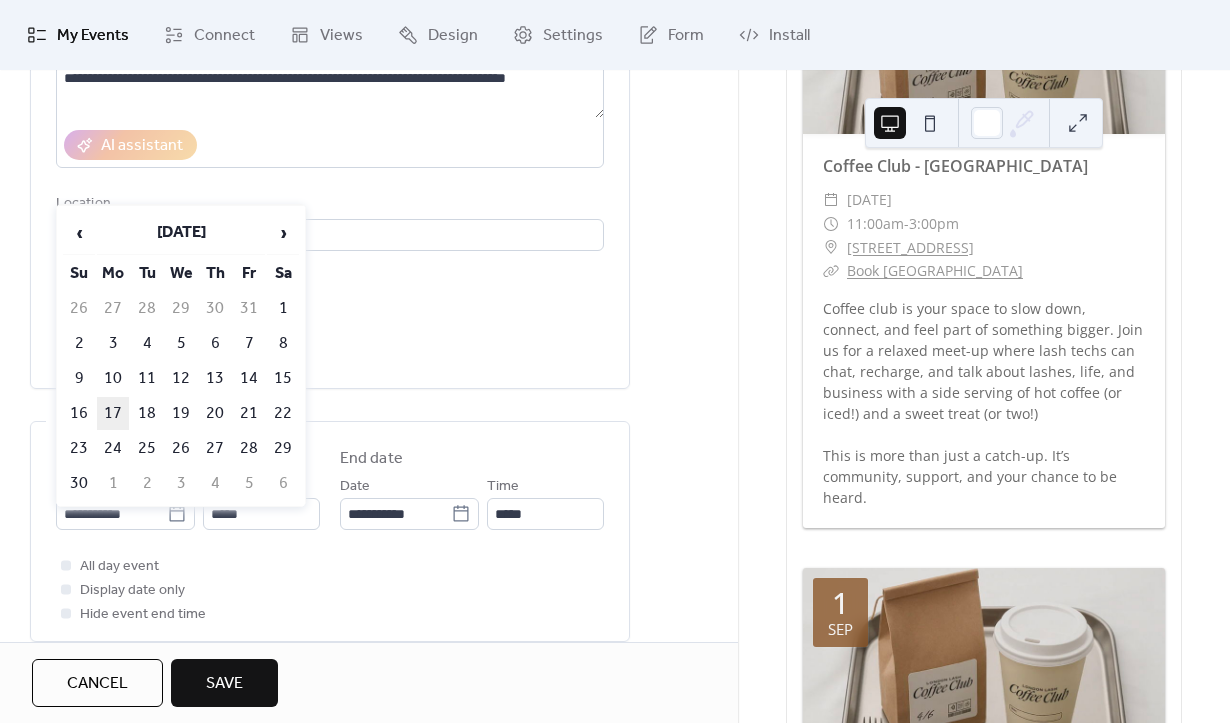 type on "**********" 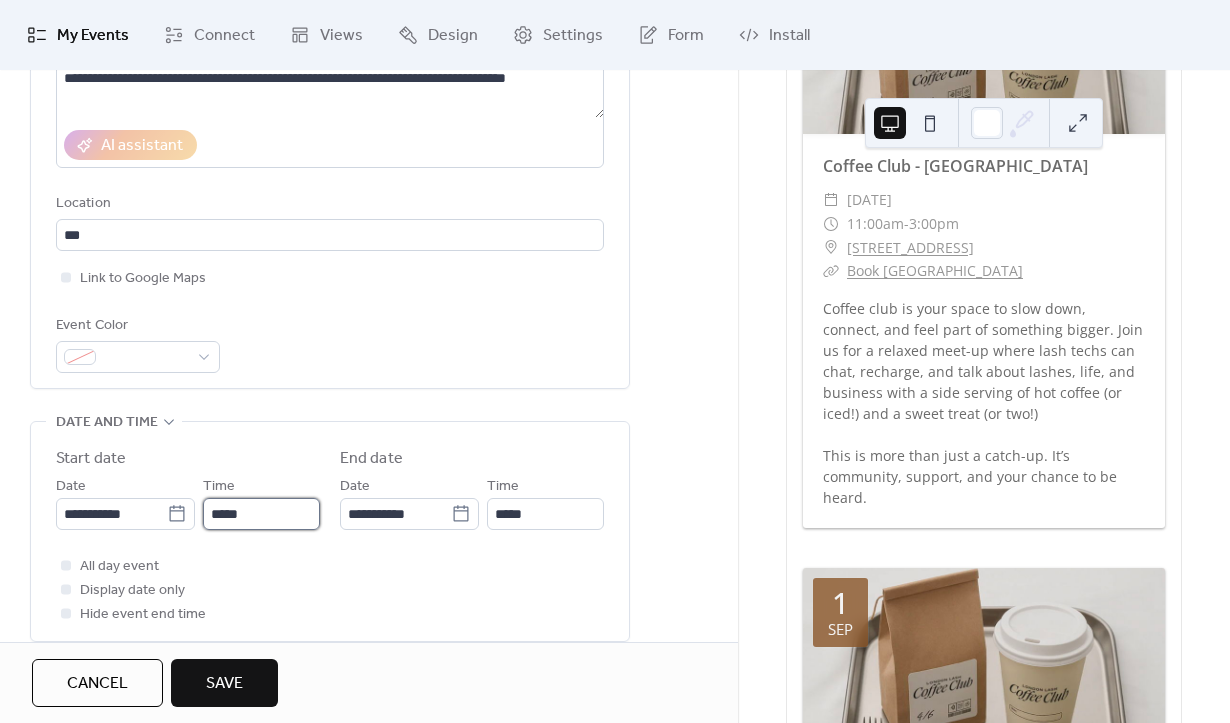 click on "*****" at bounding box center [261, 514] 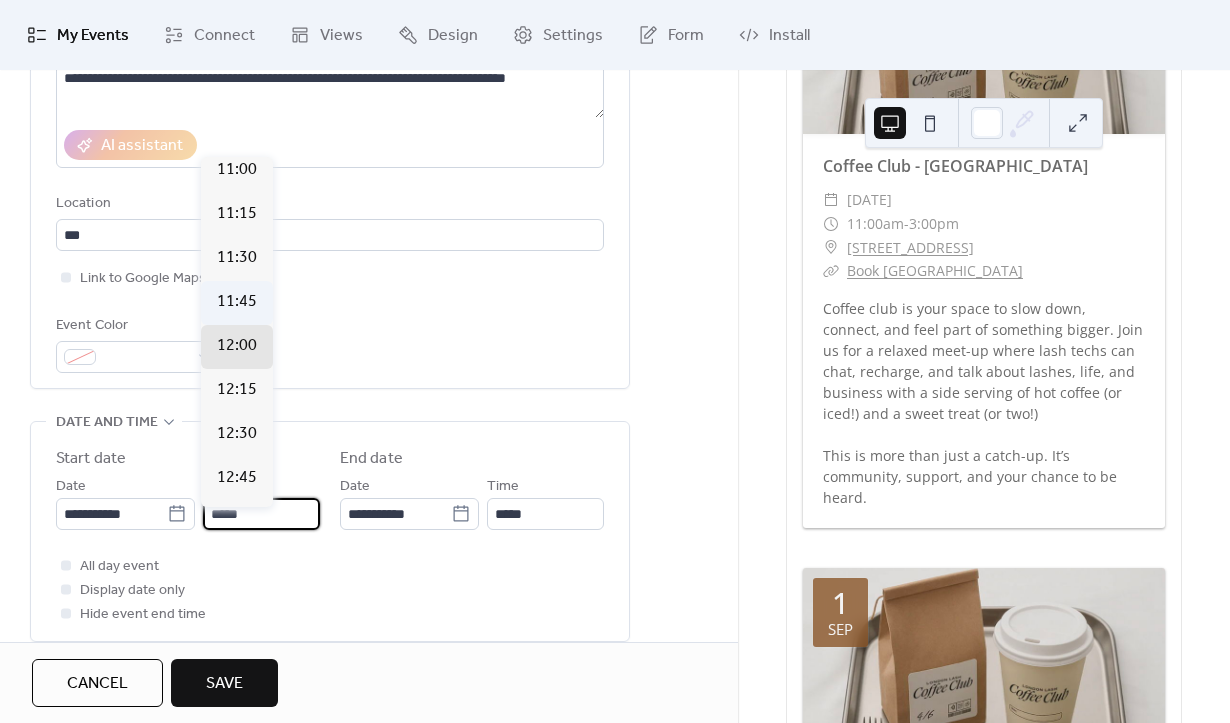 scroll, scrollTop: 1889, scrollLeft: 0, axis: vertical 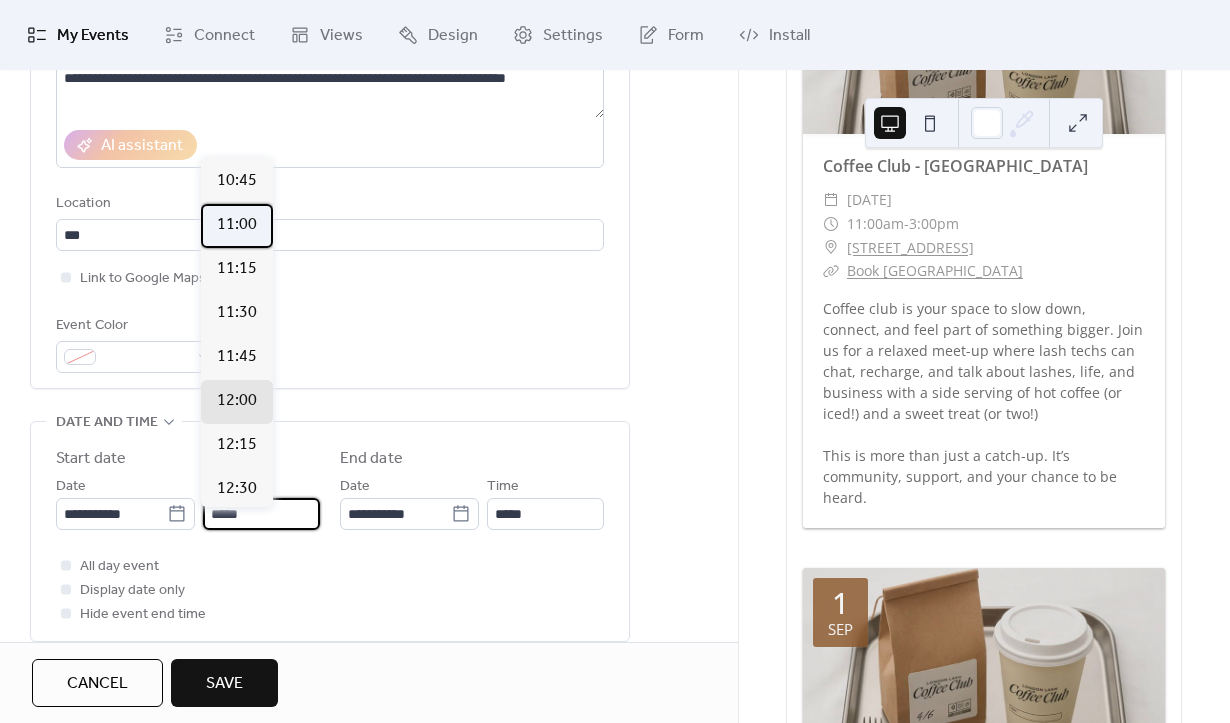 click on "11:00" at bounding box center (237, 225) 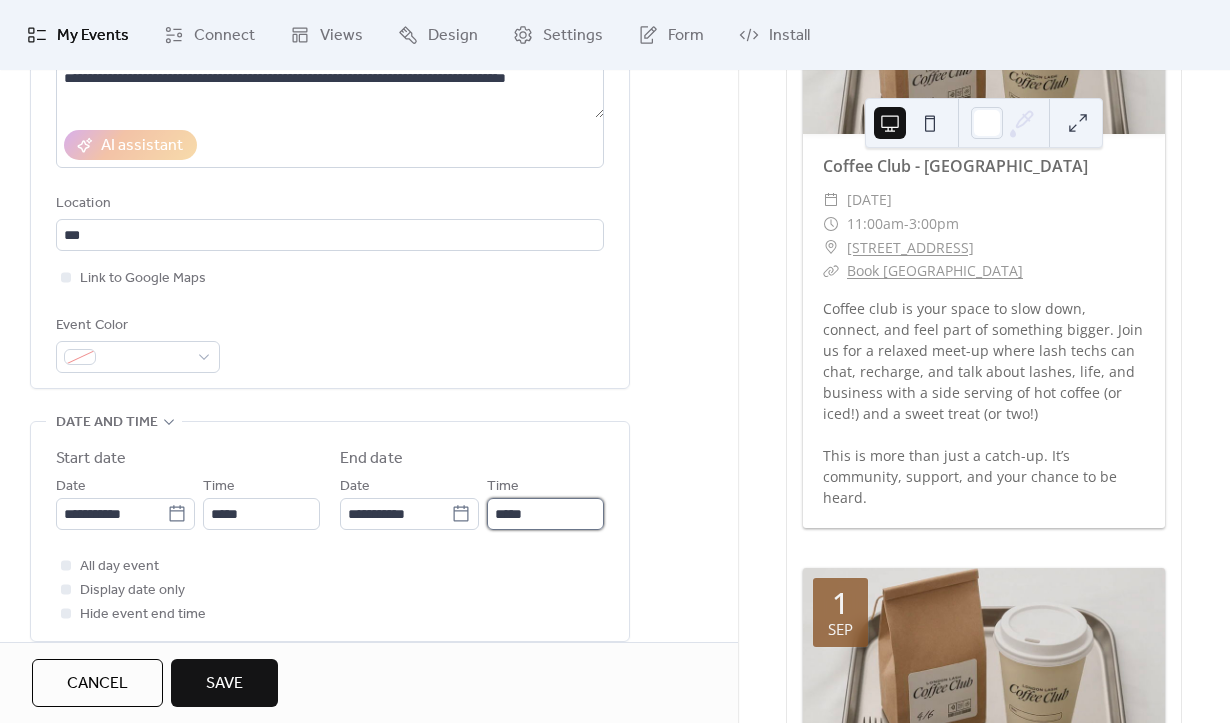 click on "*****" at bounding box center (545, 514) 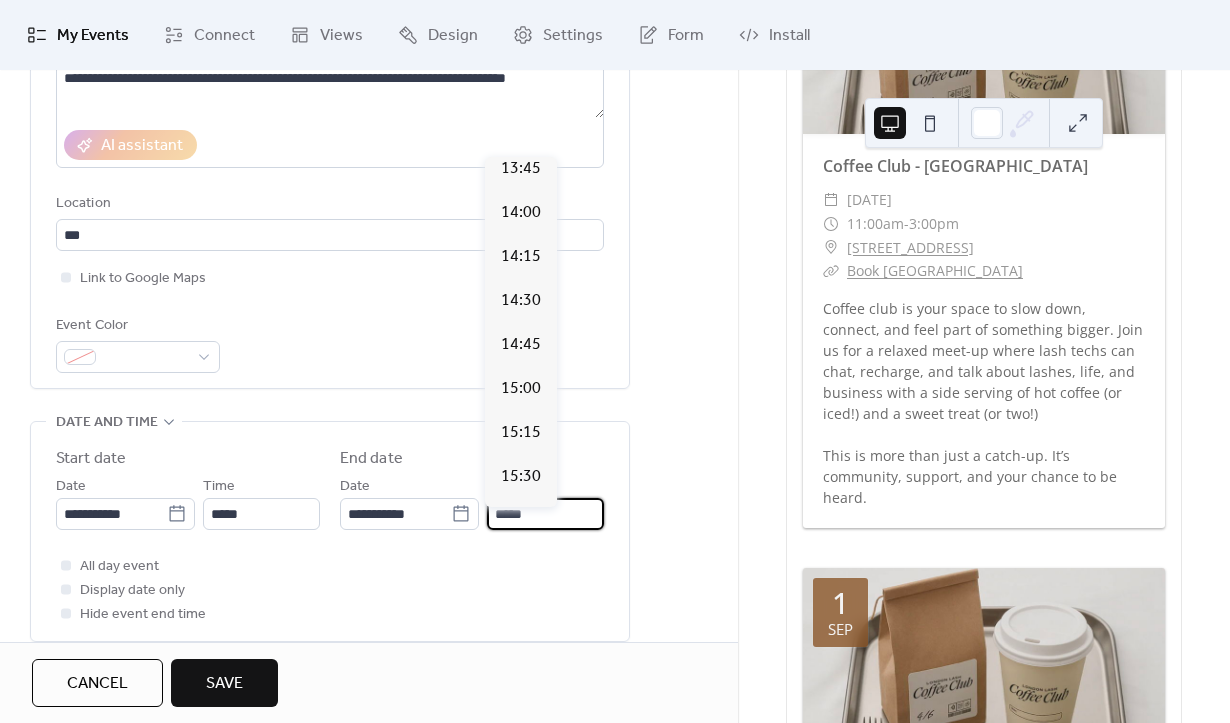 scroll, scrollTop: 460, scrollLeft: 0, axis: vertical 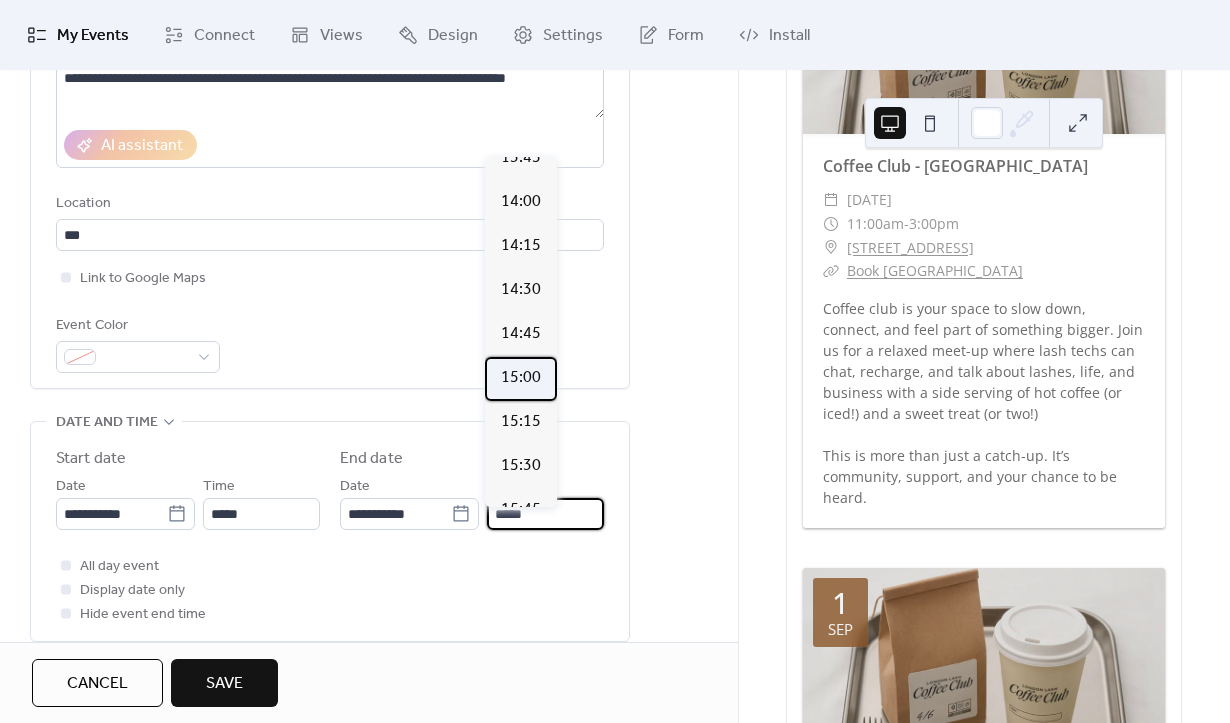 click on "15:00" at bounding box center (521, 378) 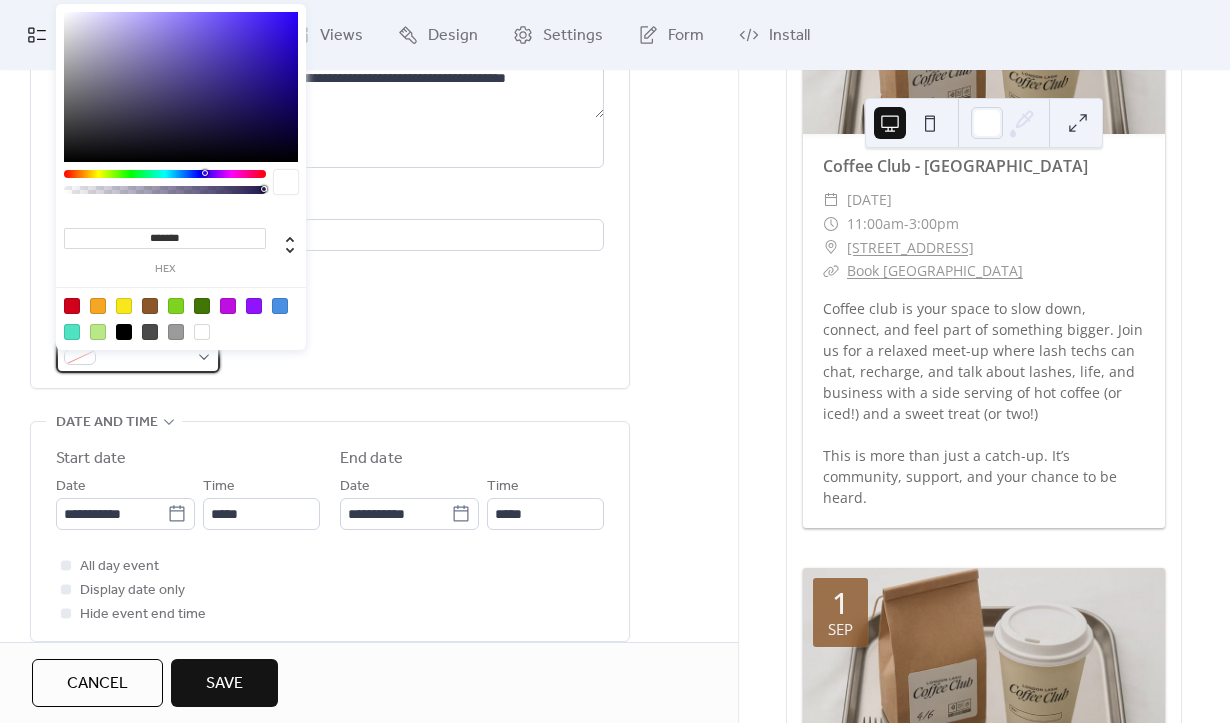 click at bounding box center [138, 357] 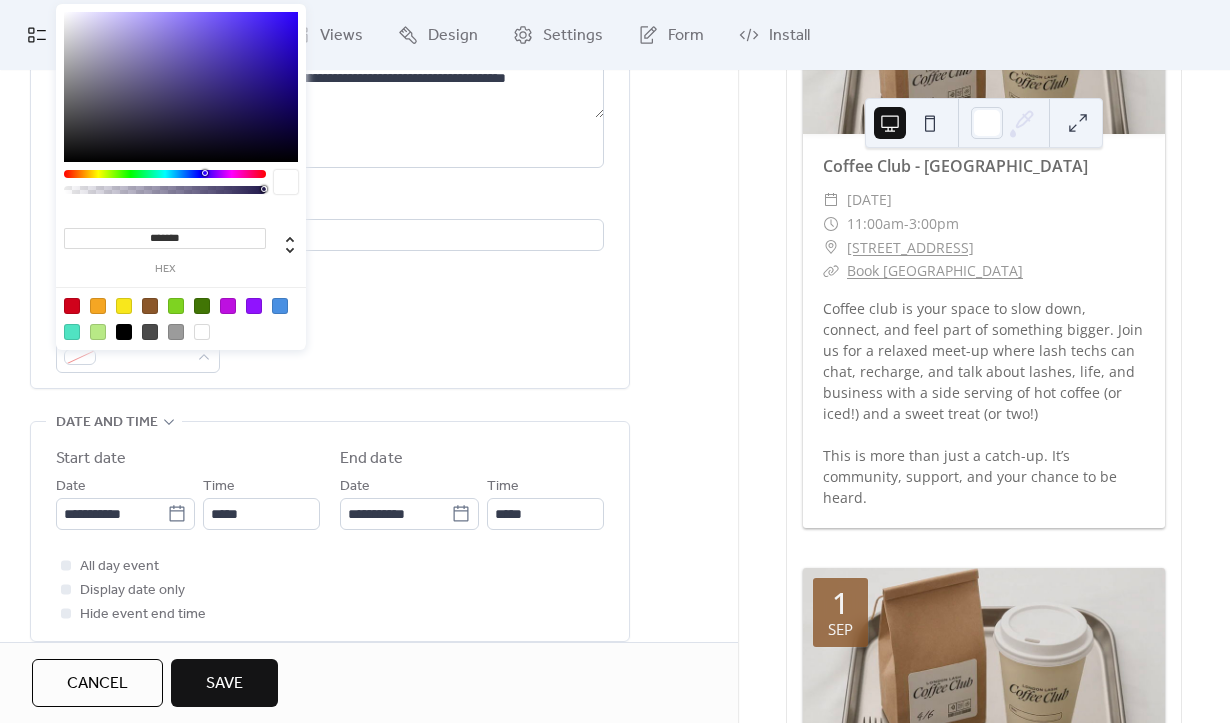 click at bounding box center (181, 318) 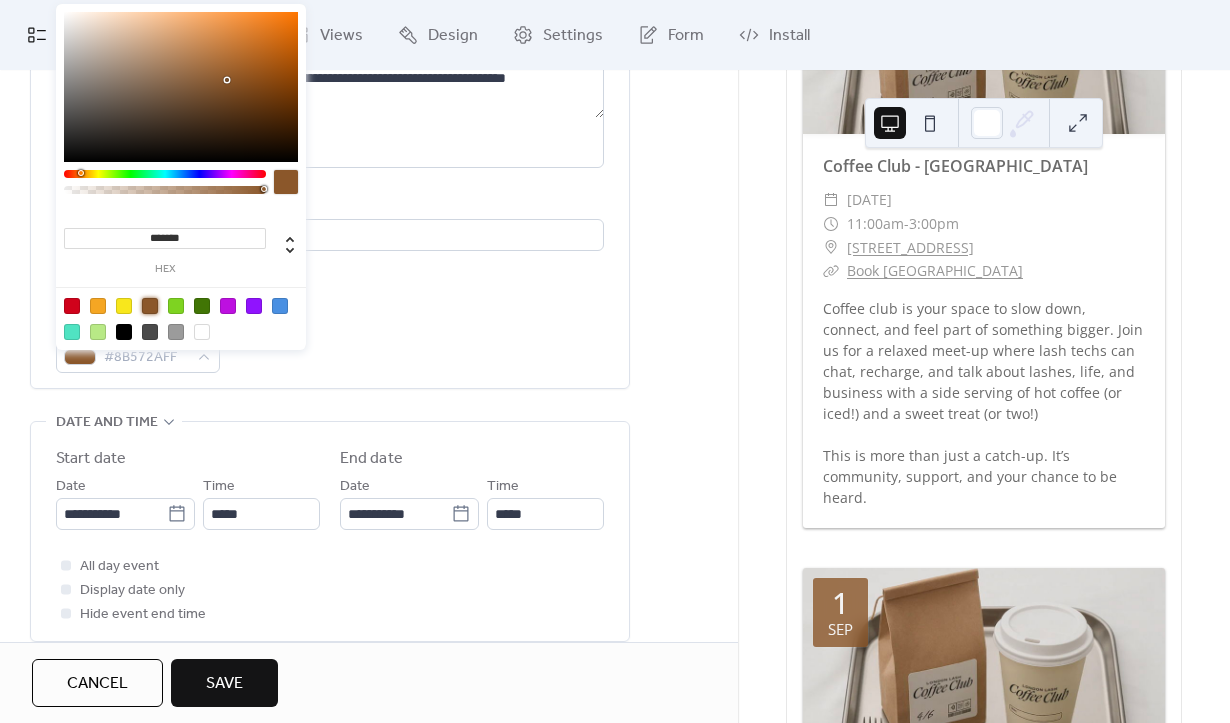scroll, scrollTop: 633, scrollLeft: 0, axis: vertical 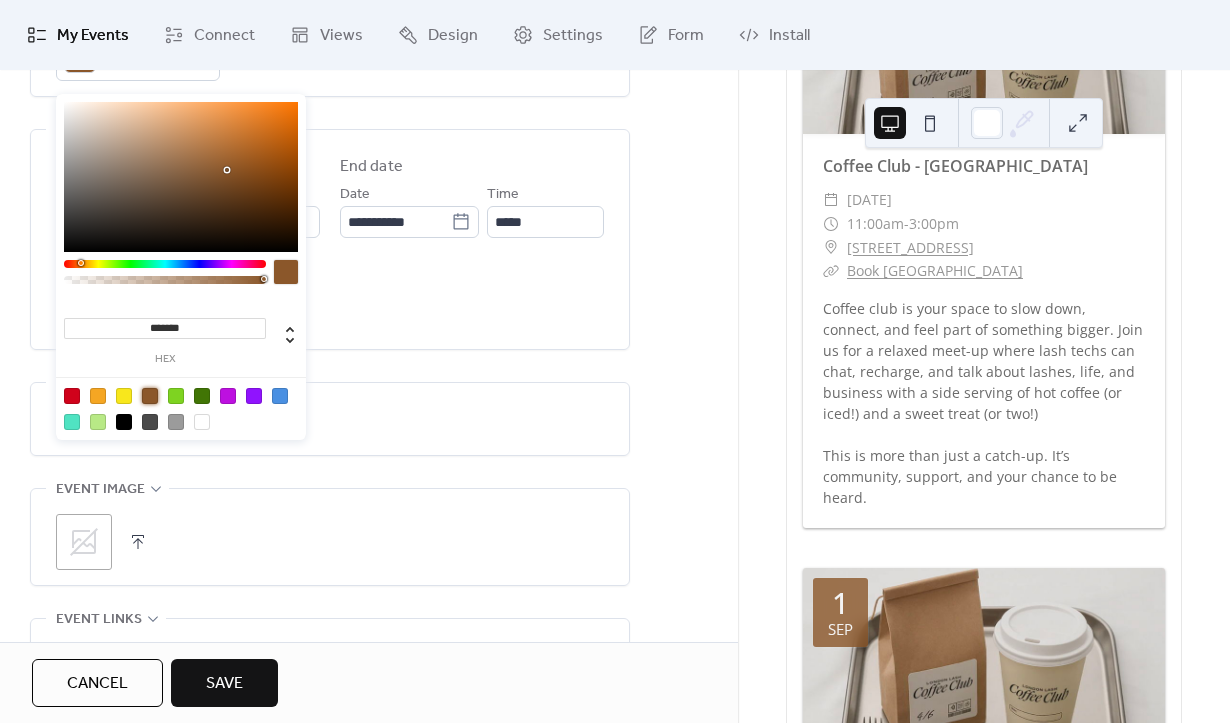 click on ";" at bounding box center [330, 537] 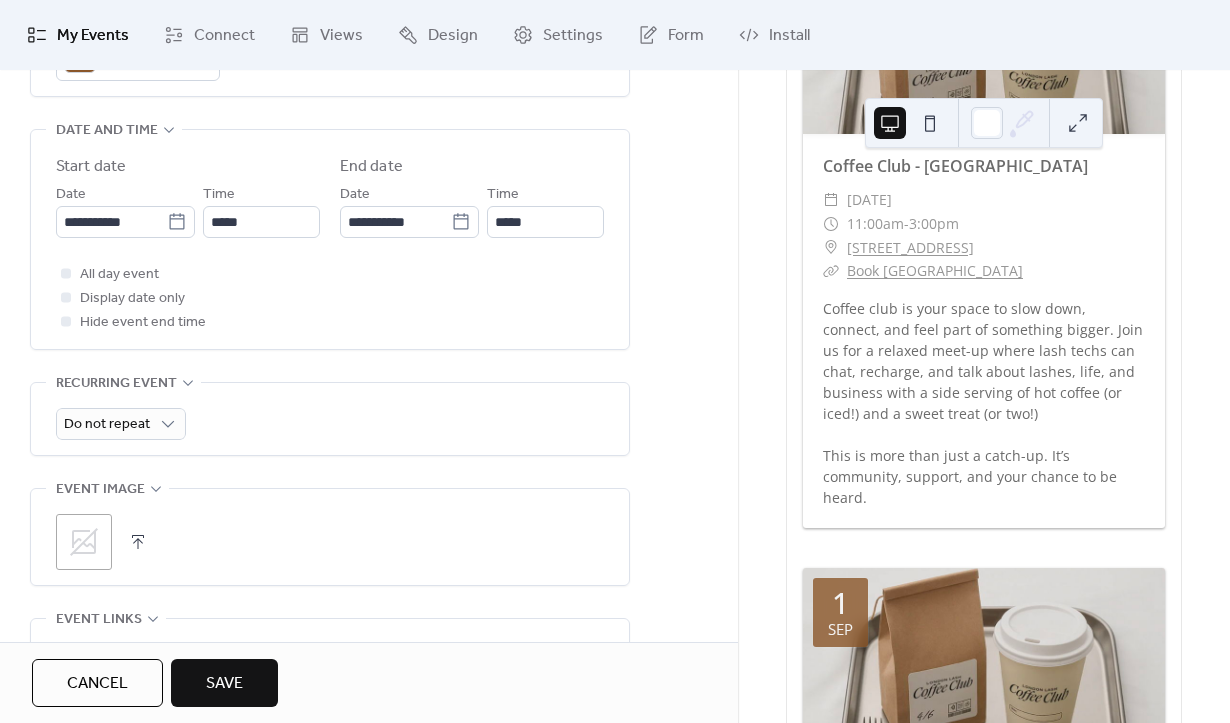 scroll, scrollTop: 656, scrollLeft: 0, axis: vertical 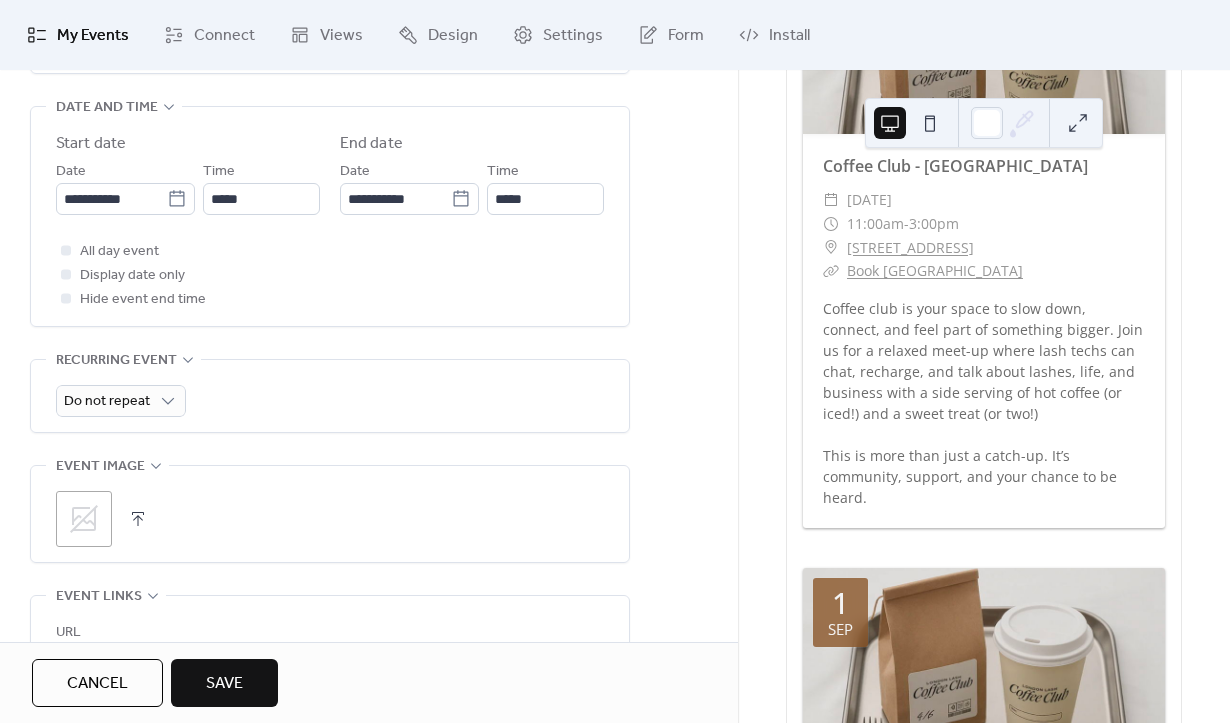 click on ";" at bounding box center [330, 514] 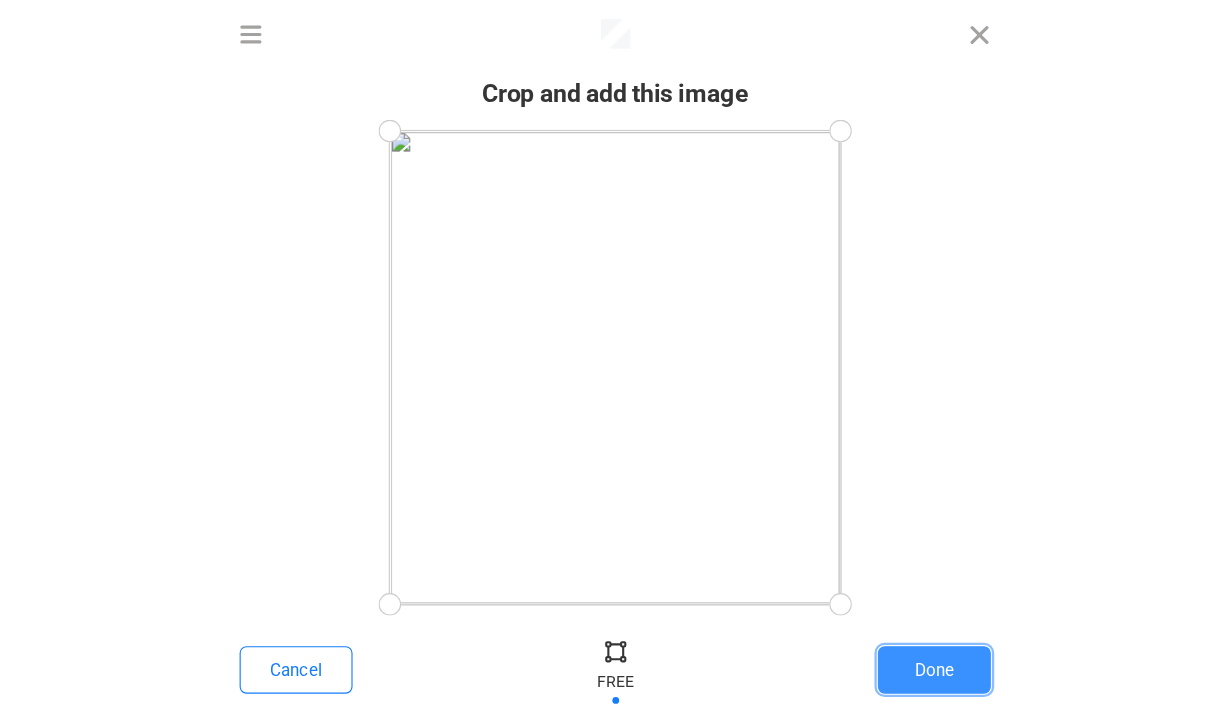 scroll, scrollTop: 309, scrollLeft: 0, axis: vertical 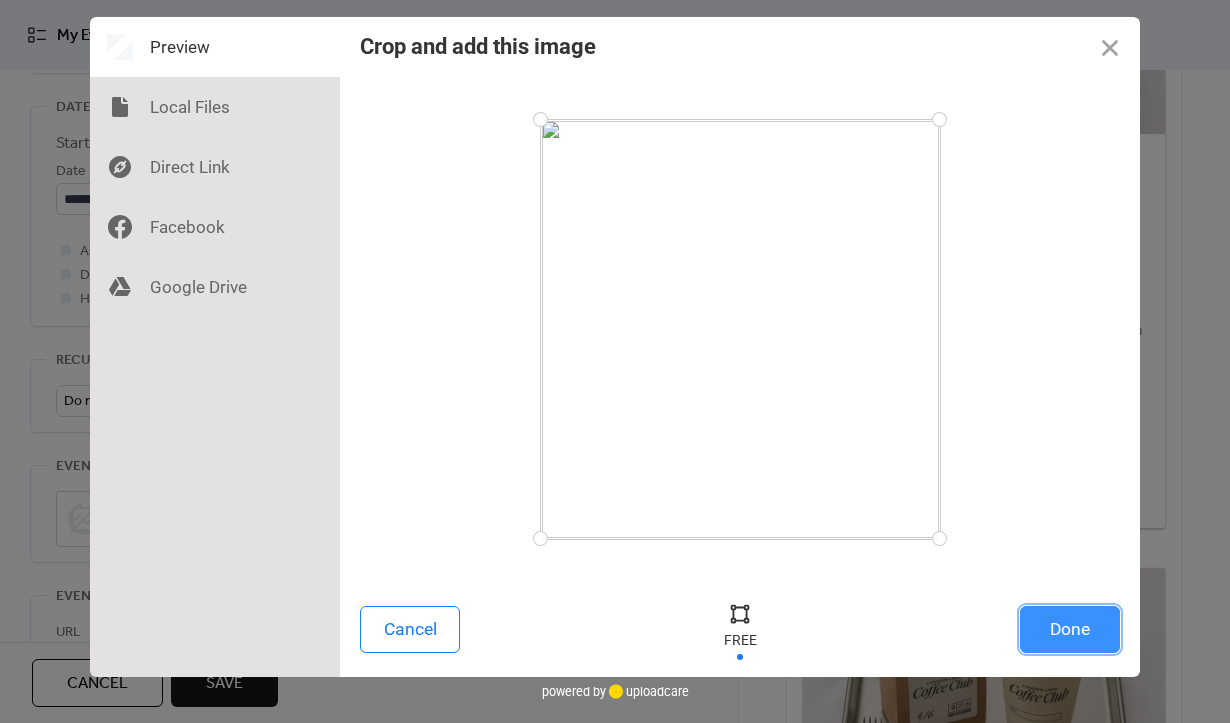 click on "Done" at bounding box center (1070, 629) 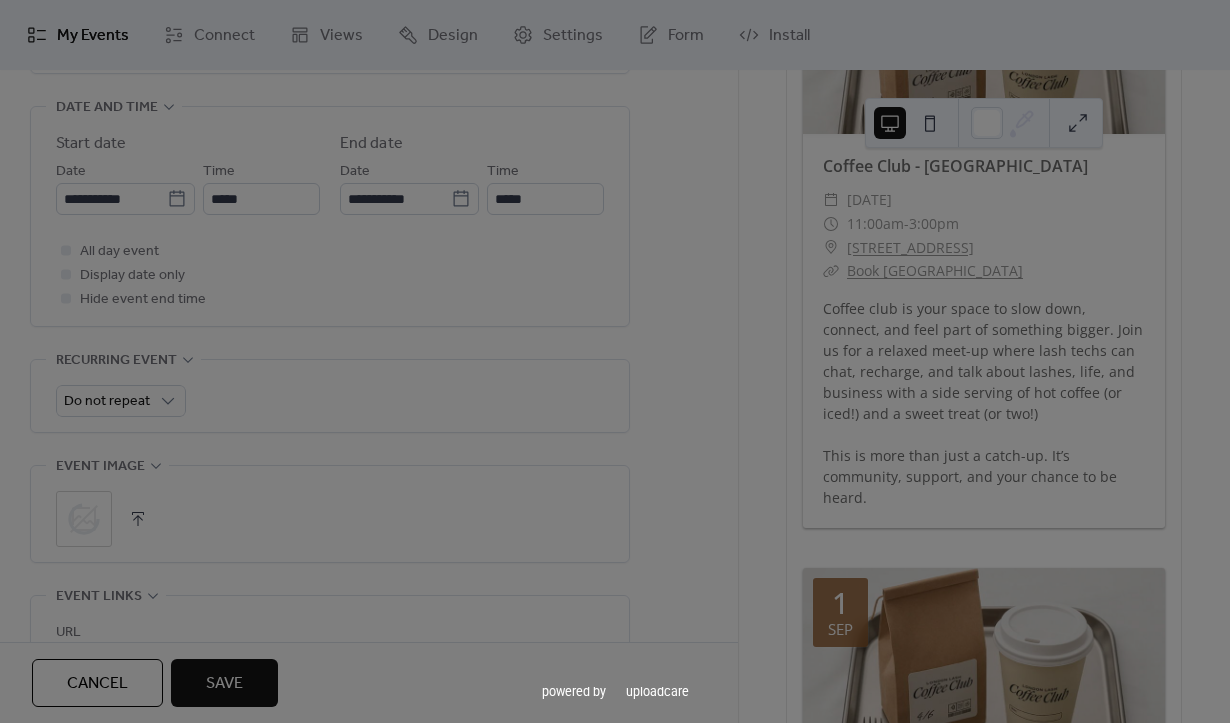 scroll, scrollTop: 656, scrollLeft: 0, axis: vertical 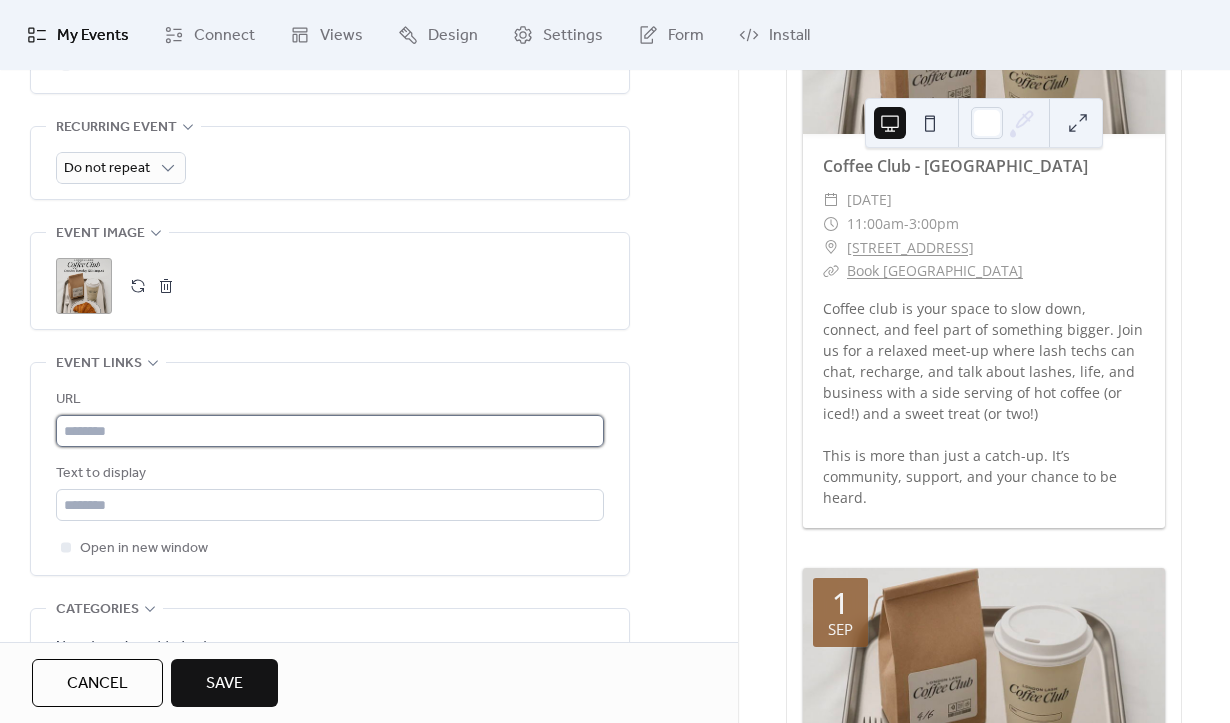 click at bounding box center [330, 431] 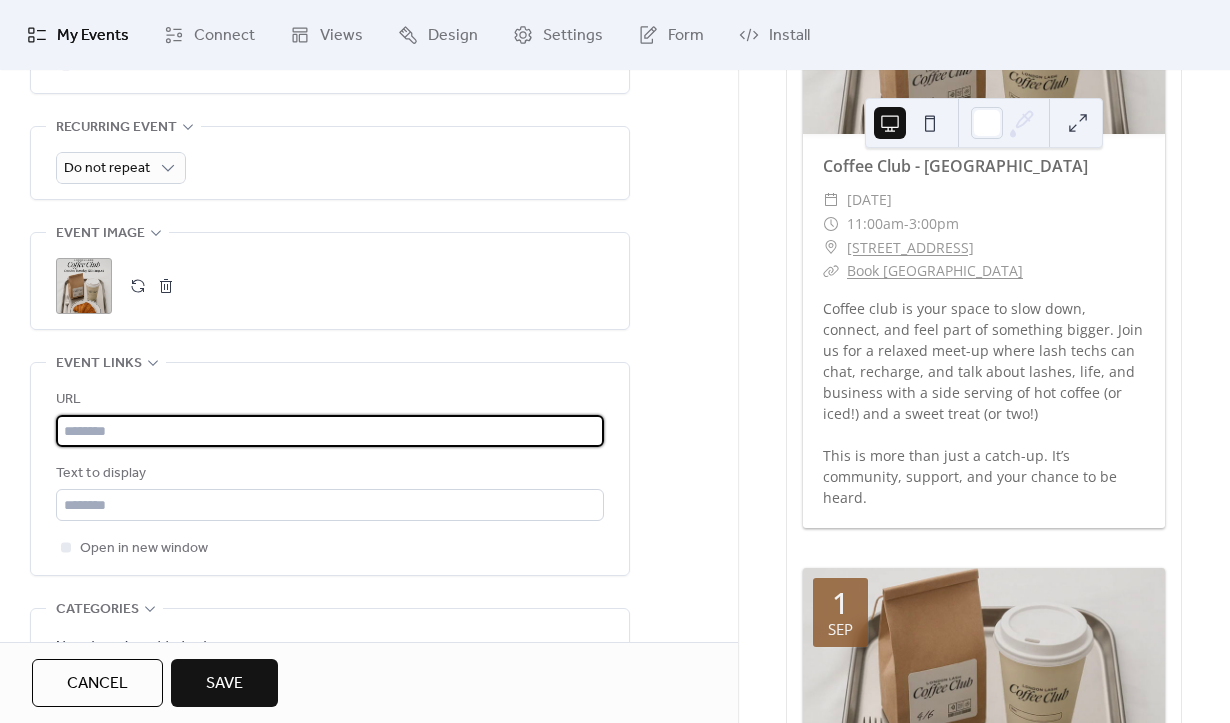 scroll, scrollTop: 1000, scrollLeft: 0, axis: vertical 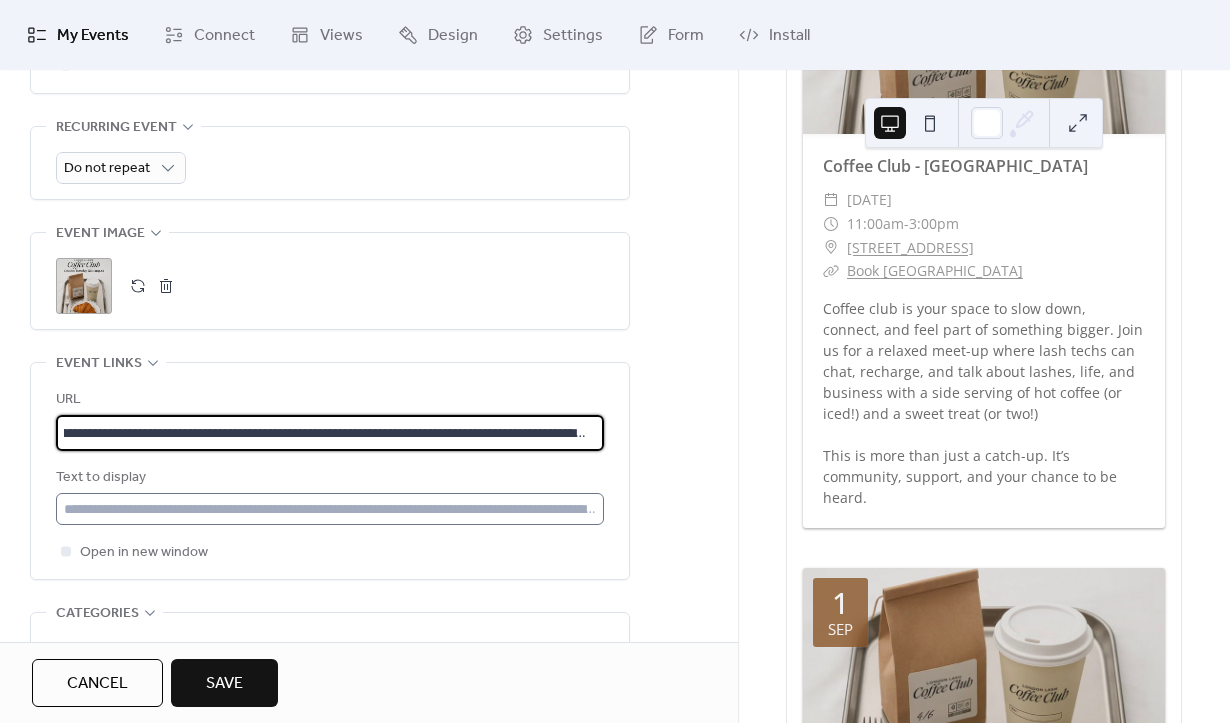 type on "**********" 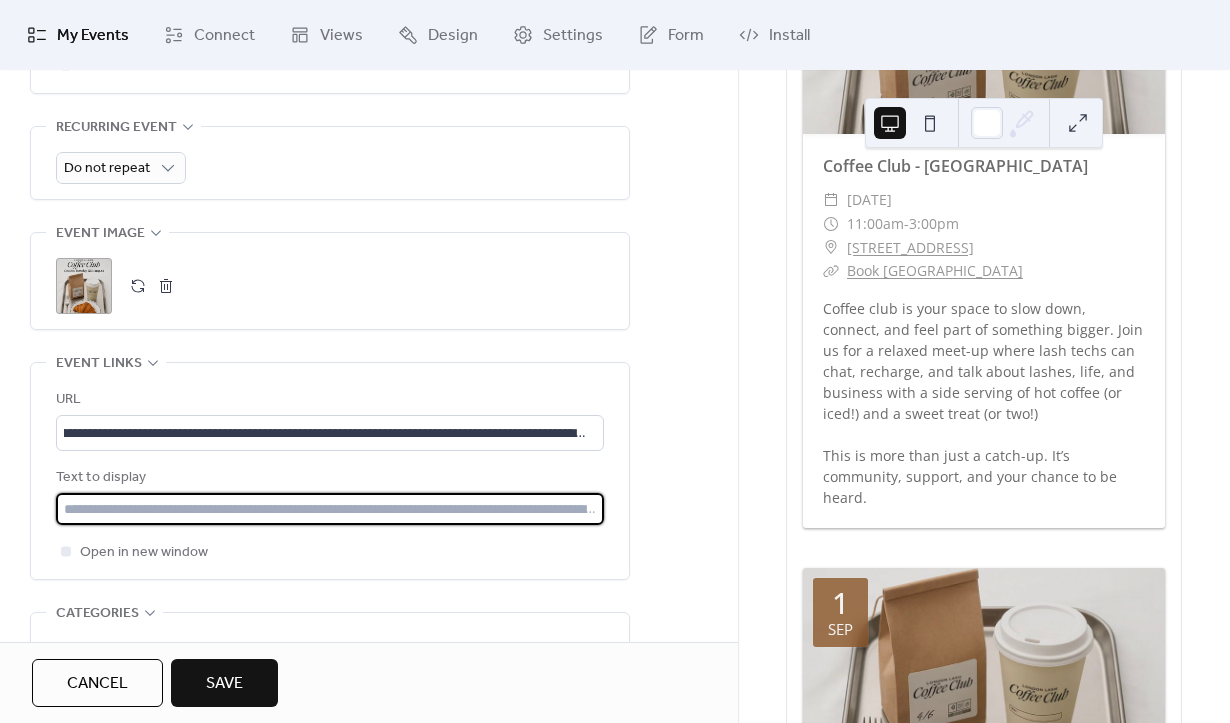 click at bounding box center (330, 509) 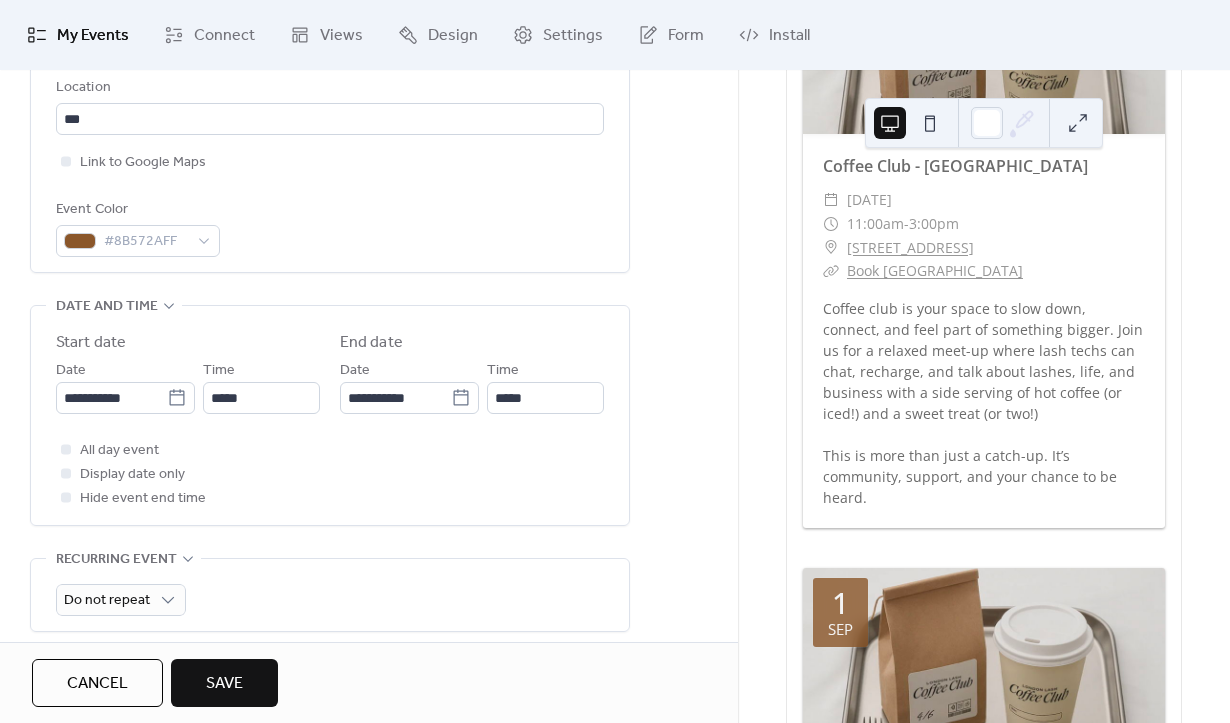 scroll, scrollTop: 394, scrollLeft: 0, axis: vertical 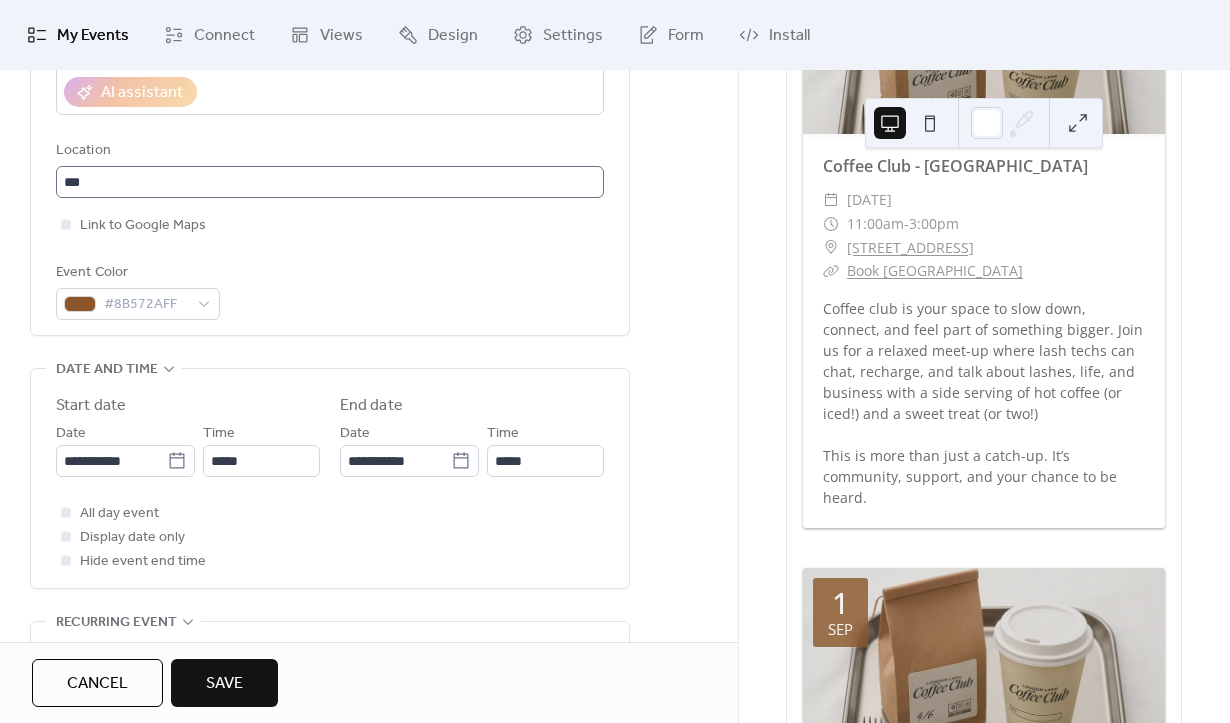 type on "**********" 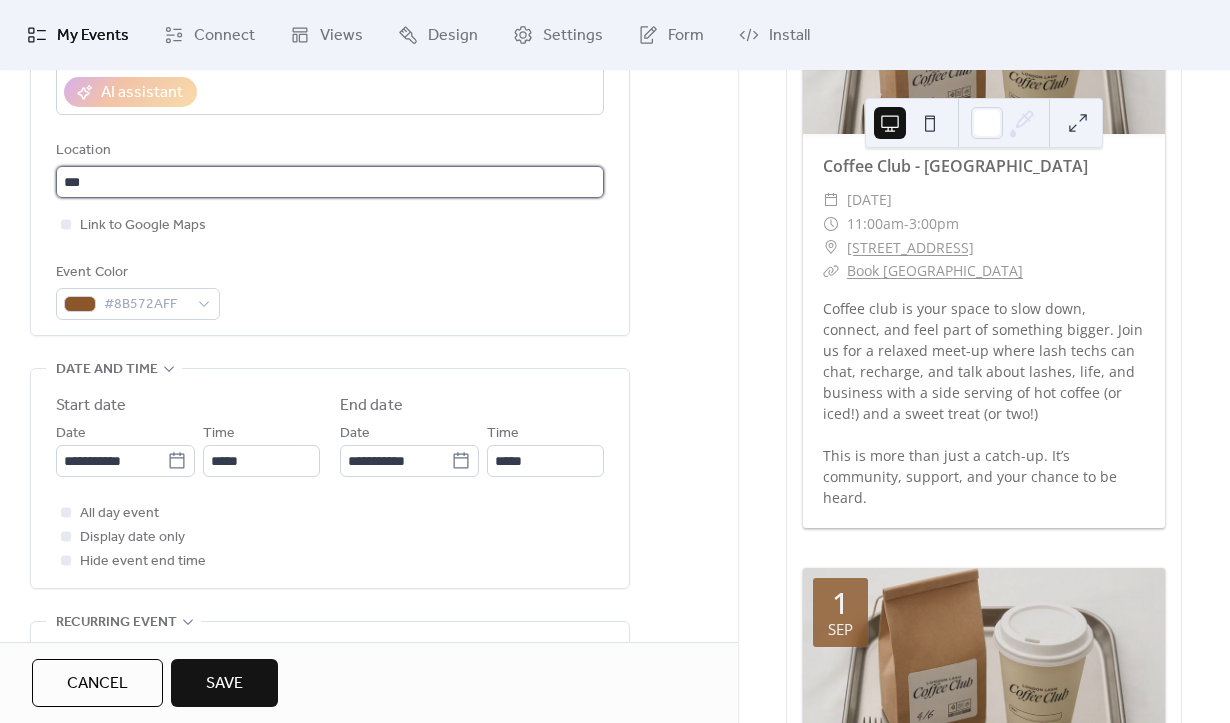 click on "***" at bounding box center [330, 182] 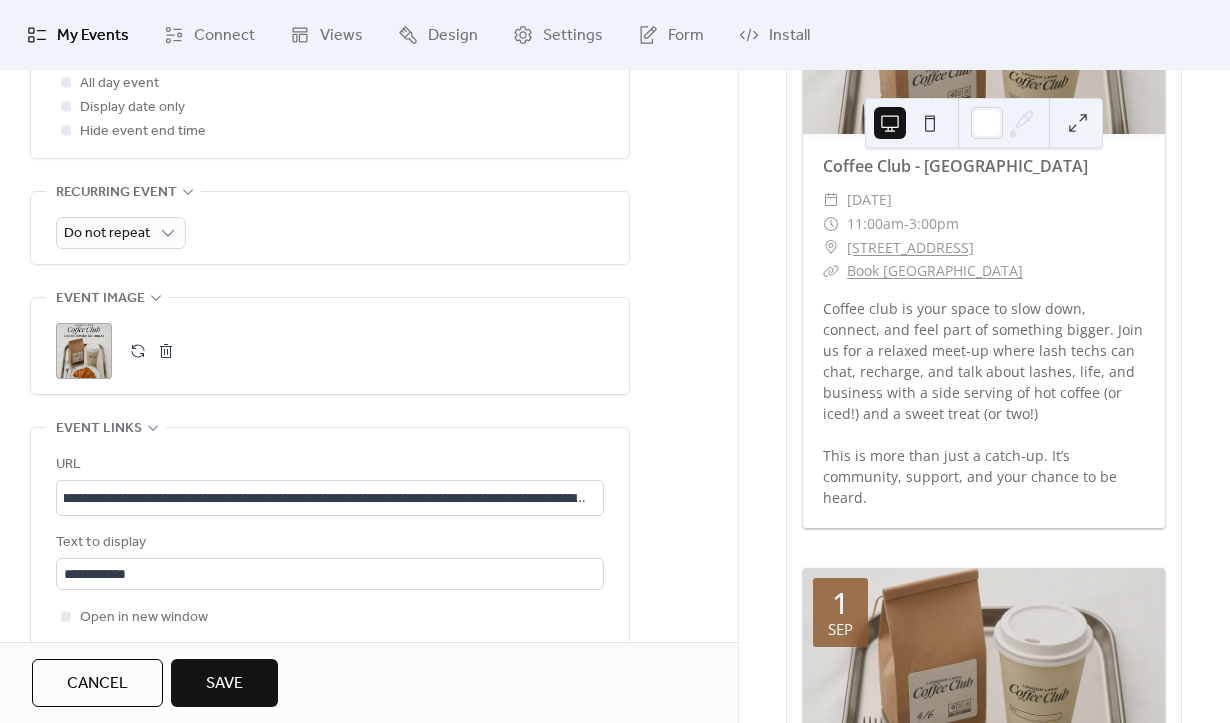 scroll, scrollTop: 1054, scrollLeft: 0, axis: vertical 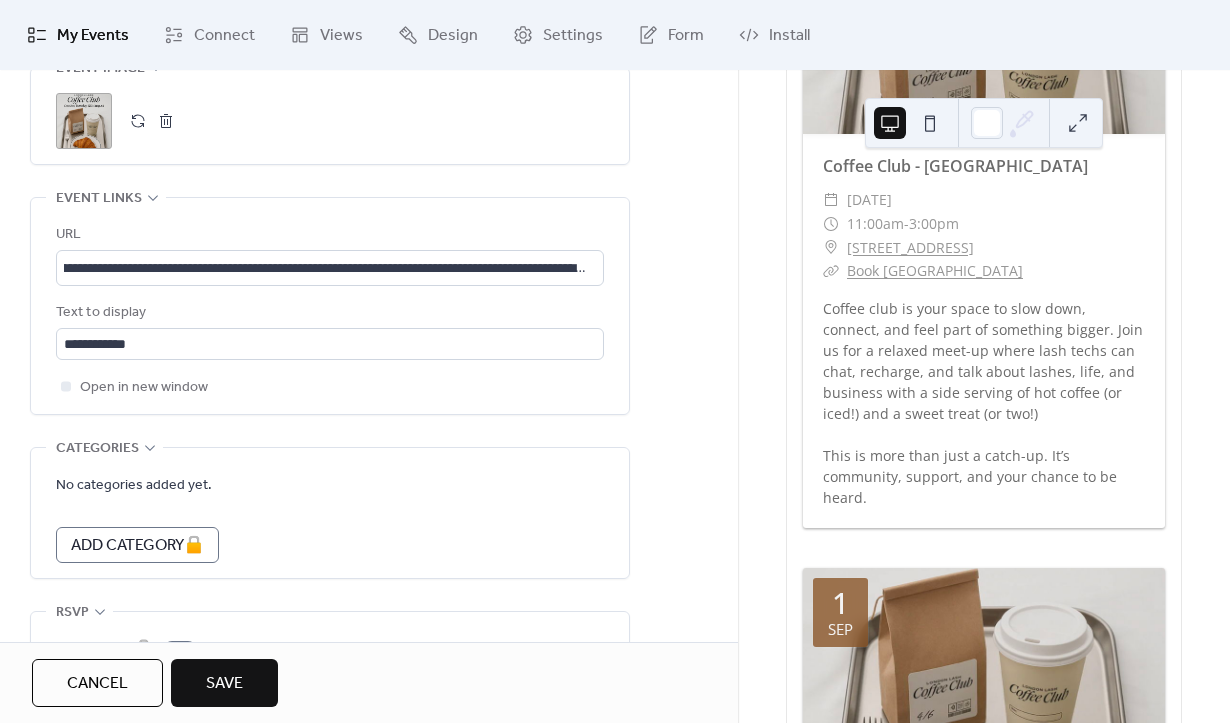 type on "**********" 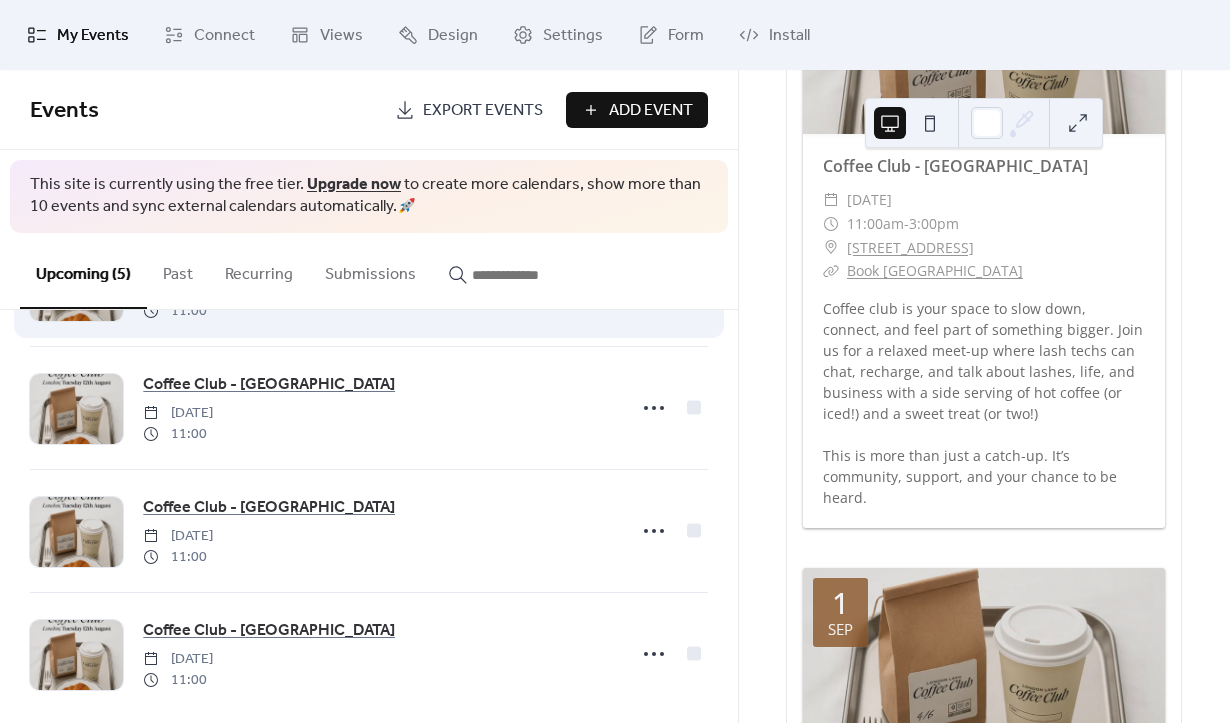 scroll, scrollTop: 266, scrollLeft: 0, axis: vertical 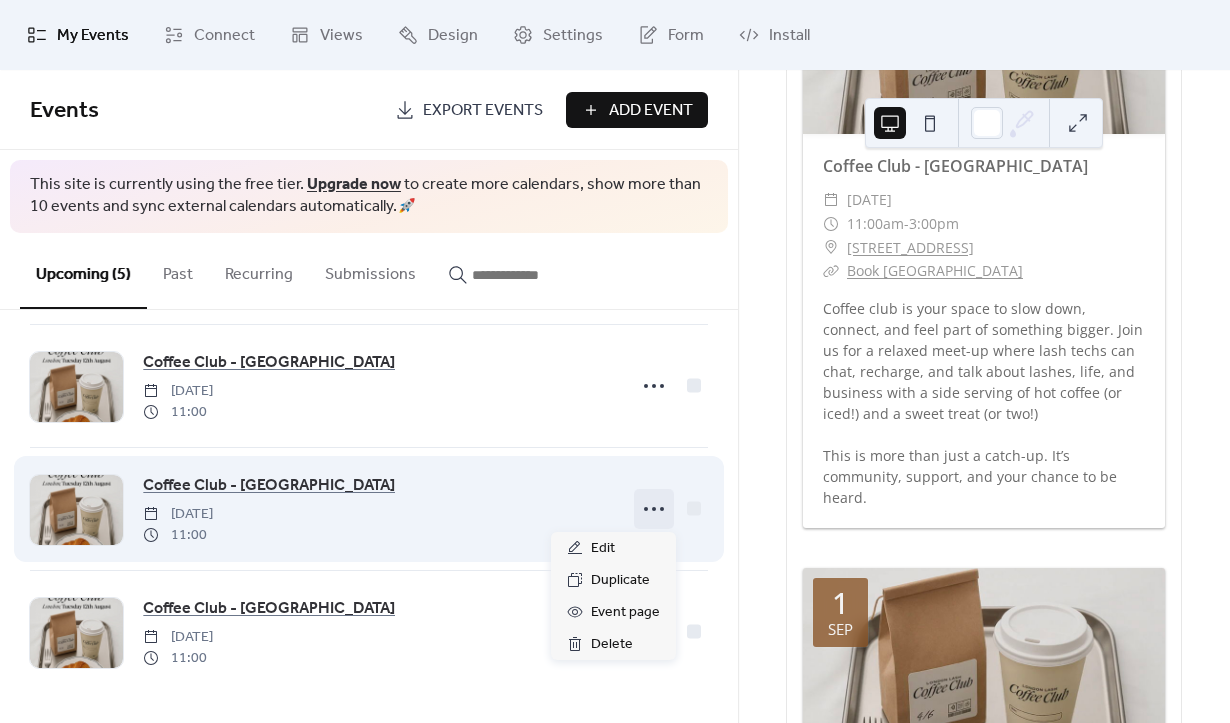 click 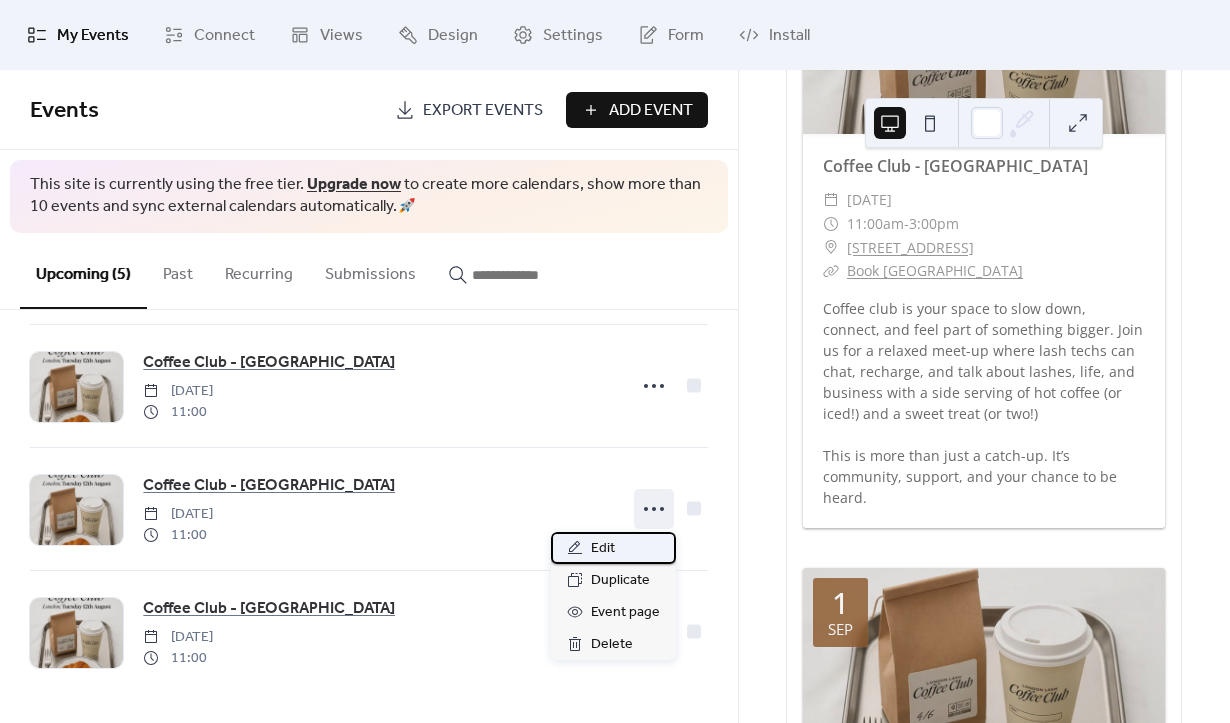 click on "Edit" at bounding box center (603, 549) 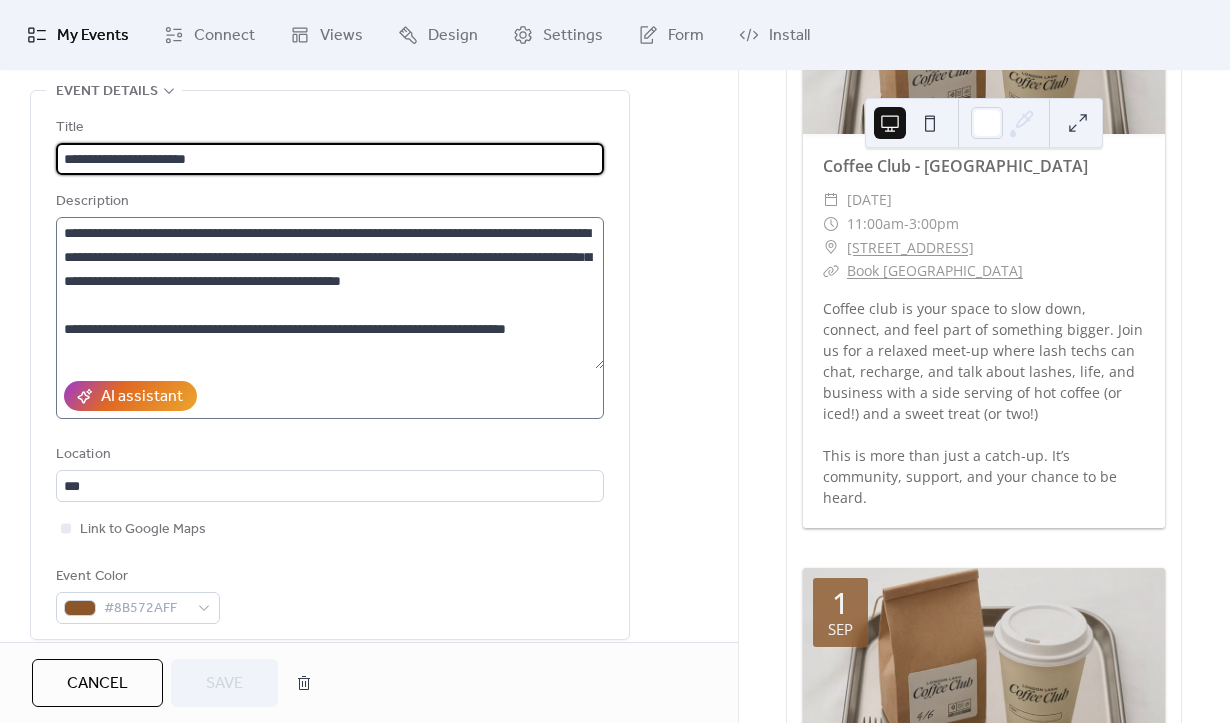 scroll, scrollTop: 319, scrollLeft: 0, axis: vertical 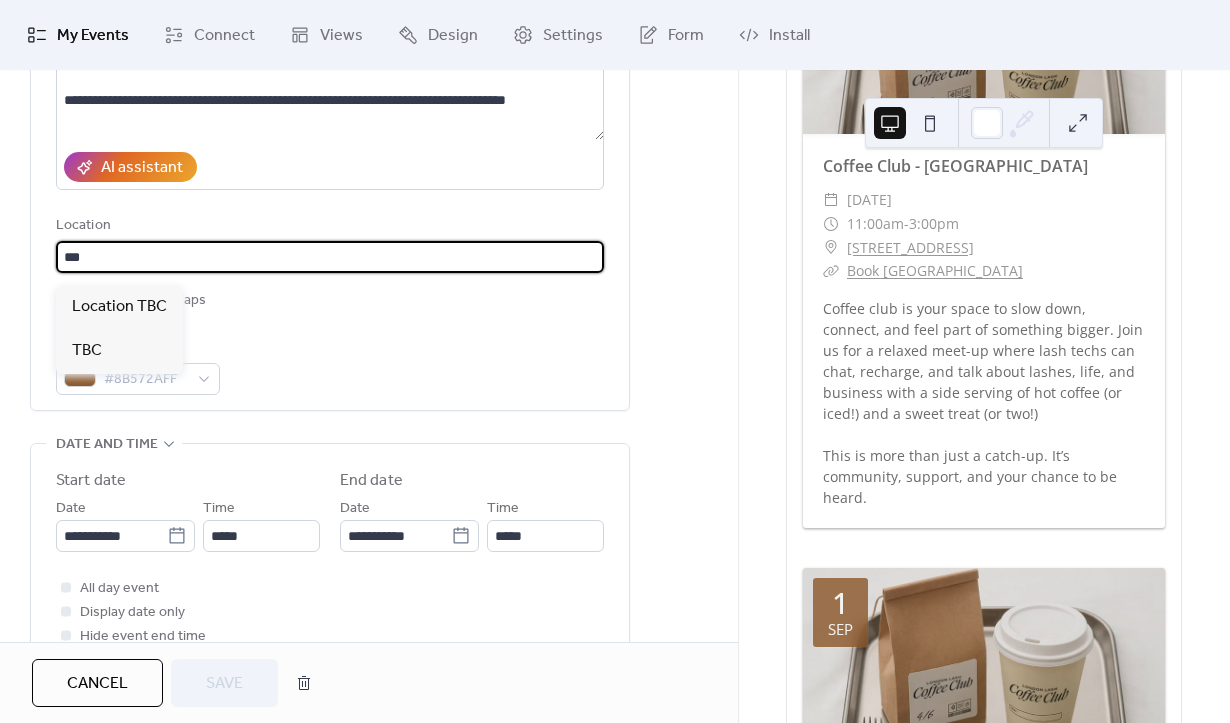 click on "***" at bounding box center [330, 257] 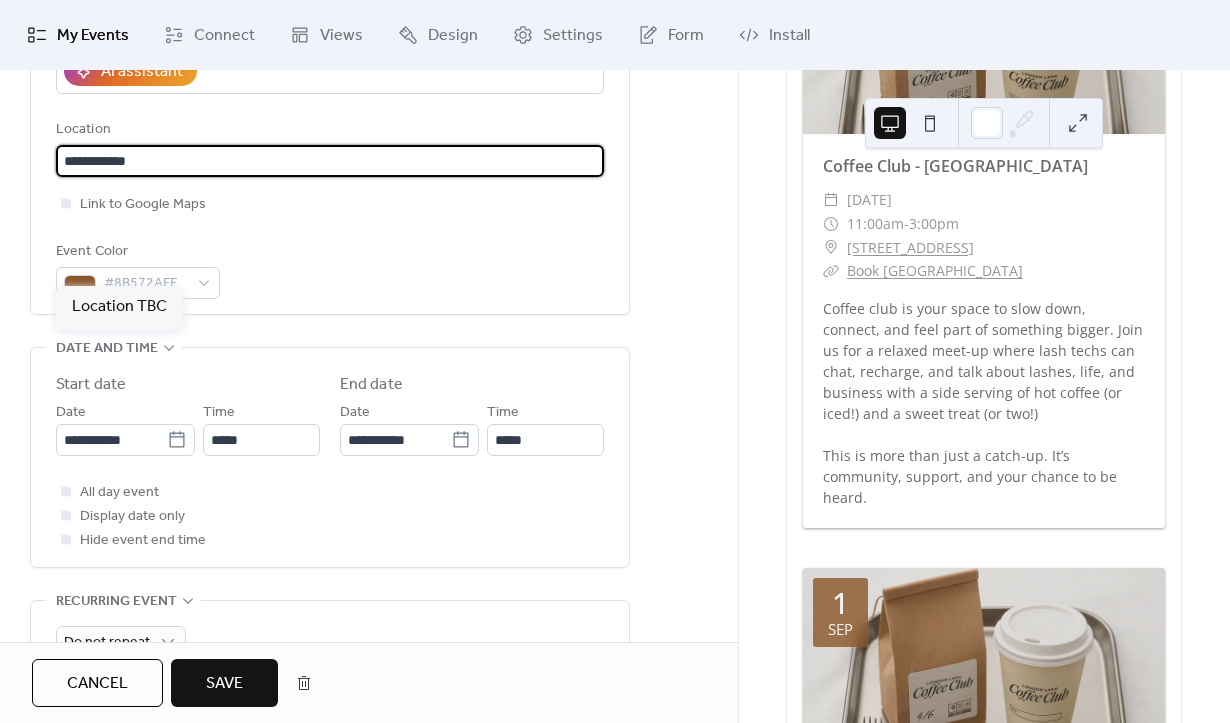 scroll, scrollTop: 438, scrollLeft: 0, axis: vertical 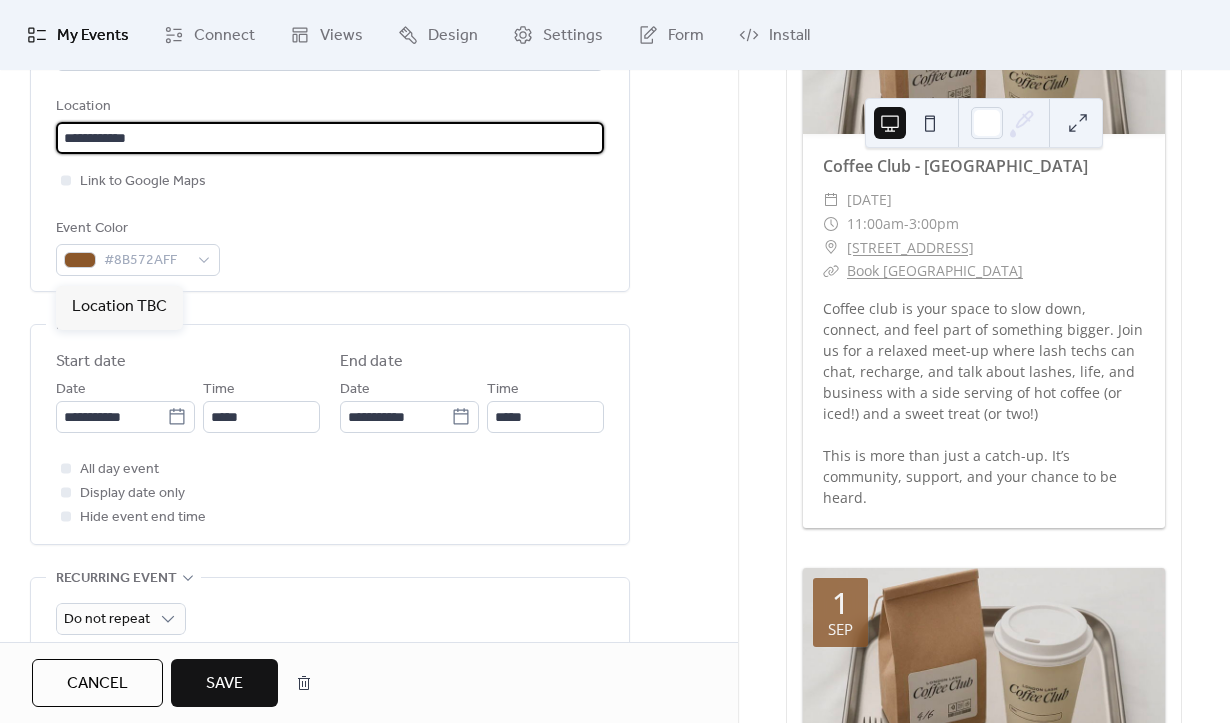 type on "**********" 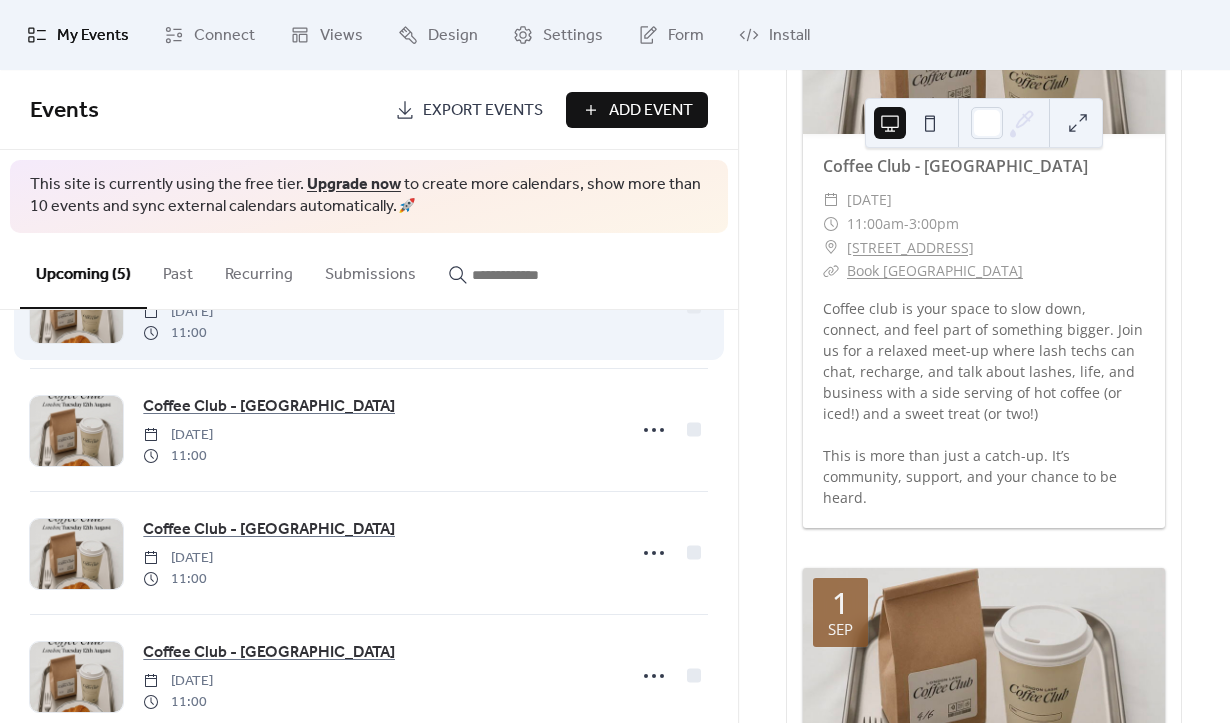 scroll, scrollTop: 239, scrollLeft: 0, axis: vertical 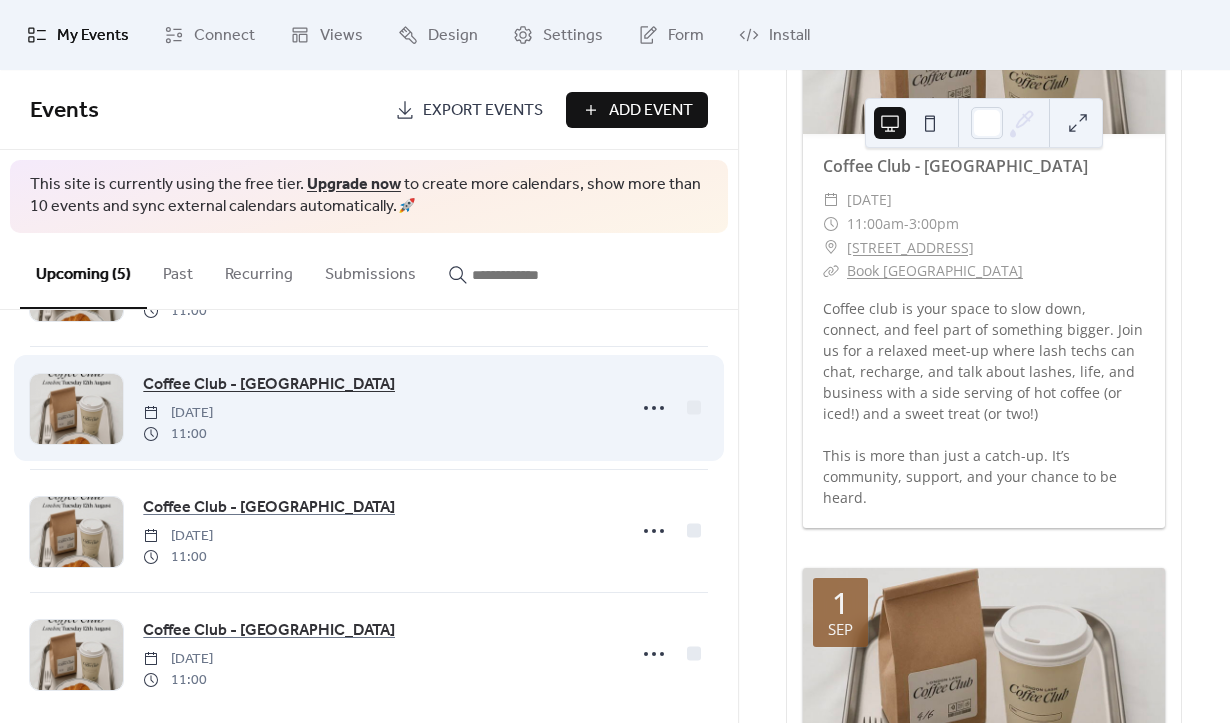 click on "Coffee Club - [GEOGRAPHIC_DATA]" at bounding box center (269, 385) 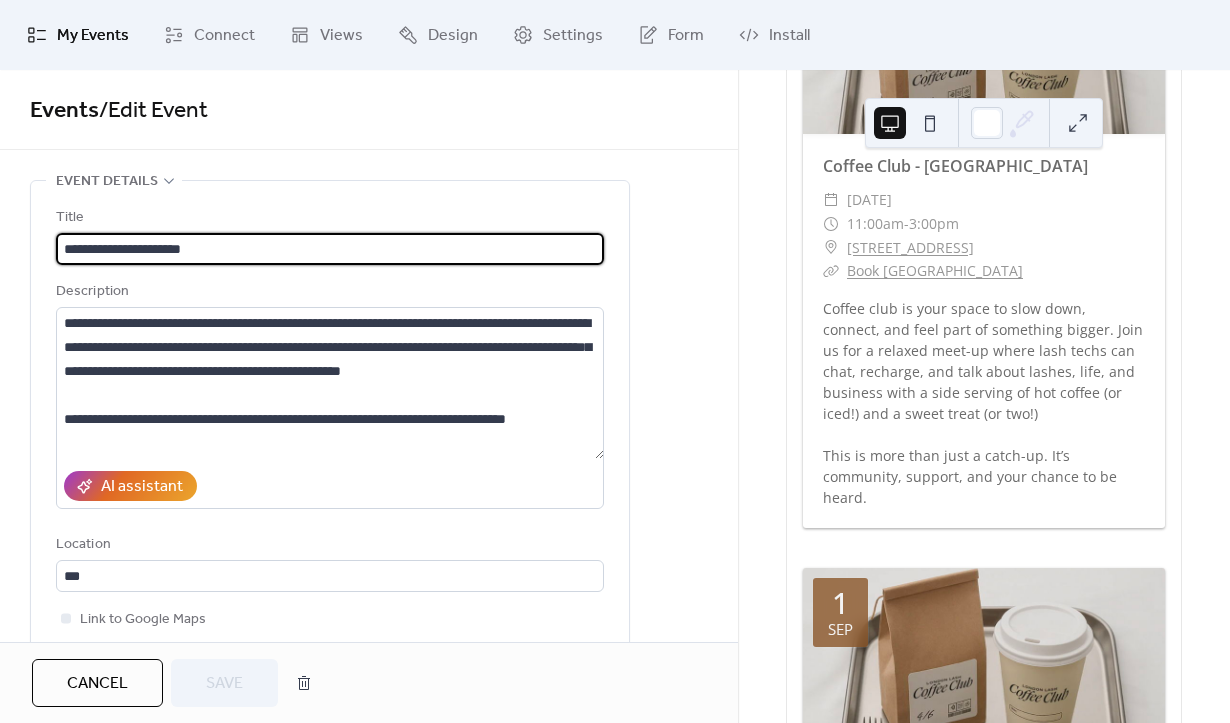 scroll, scrollTop: 55, scrollLeft: 0, axis: vertical 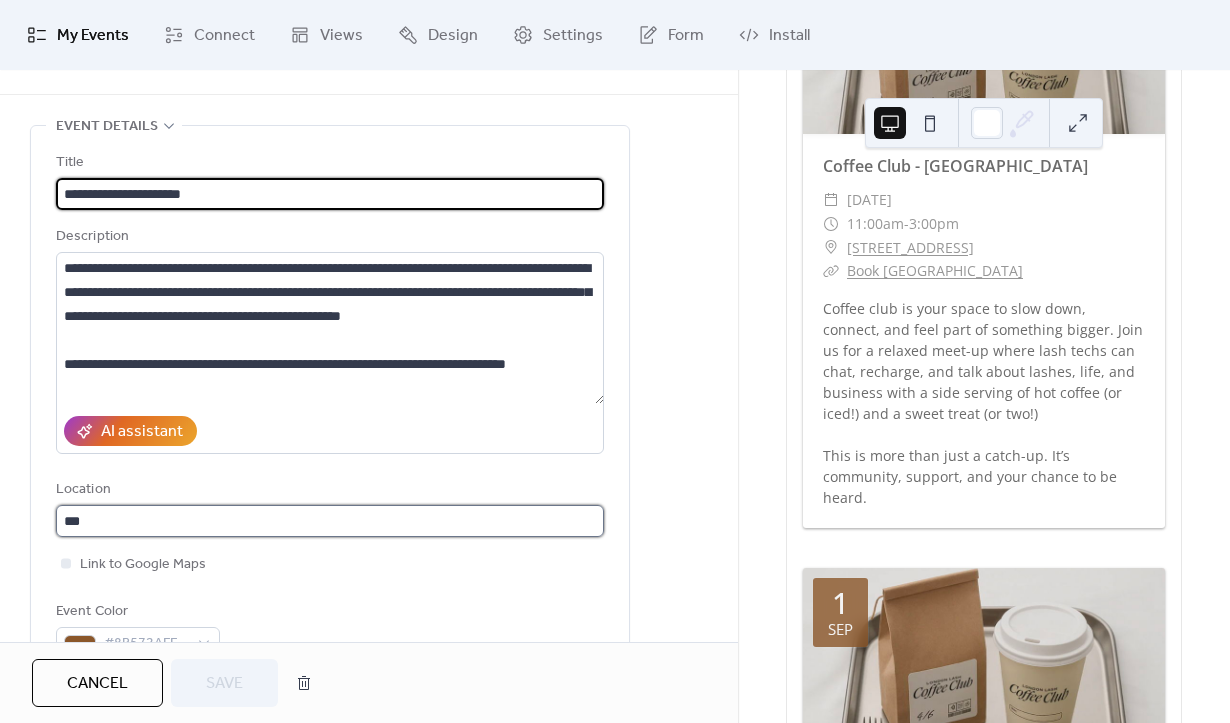 click on "***" at bounding box center (330, 521) 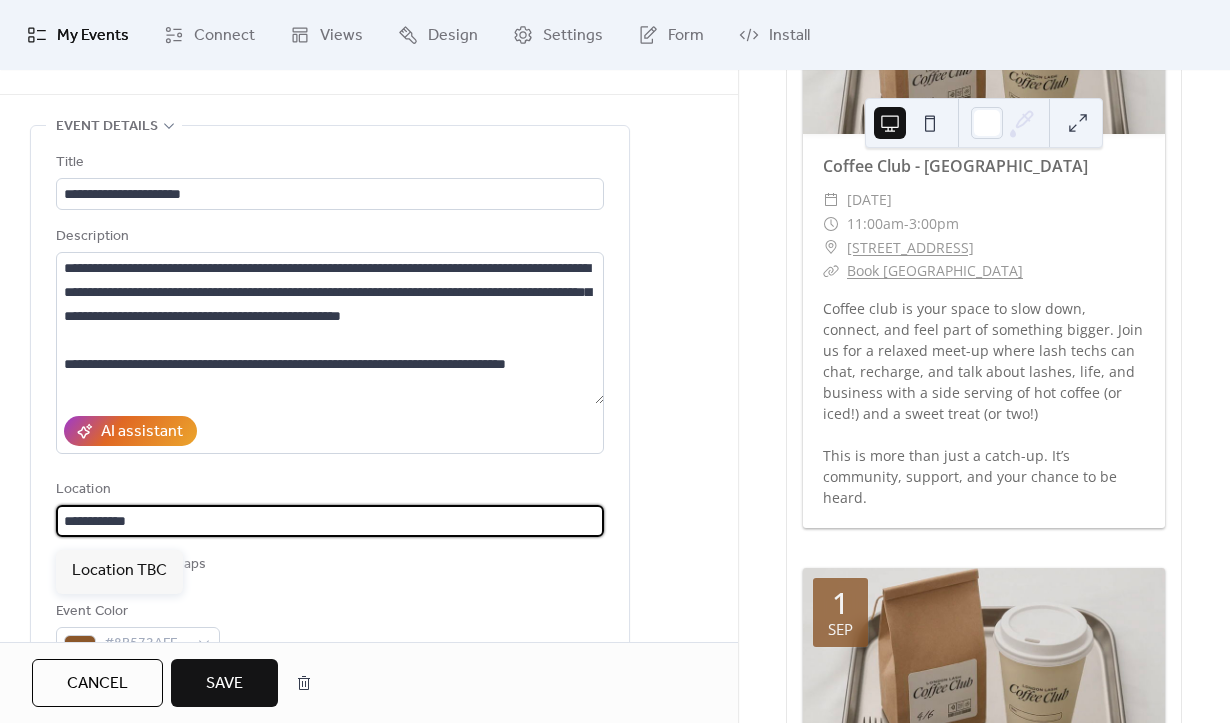 type on "**********" 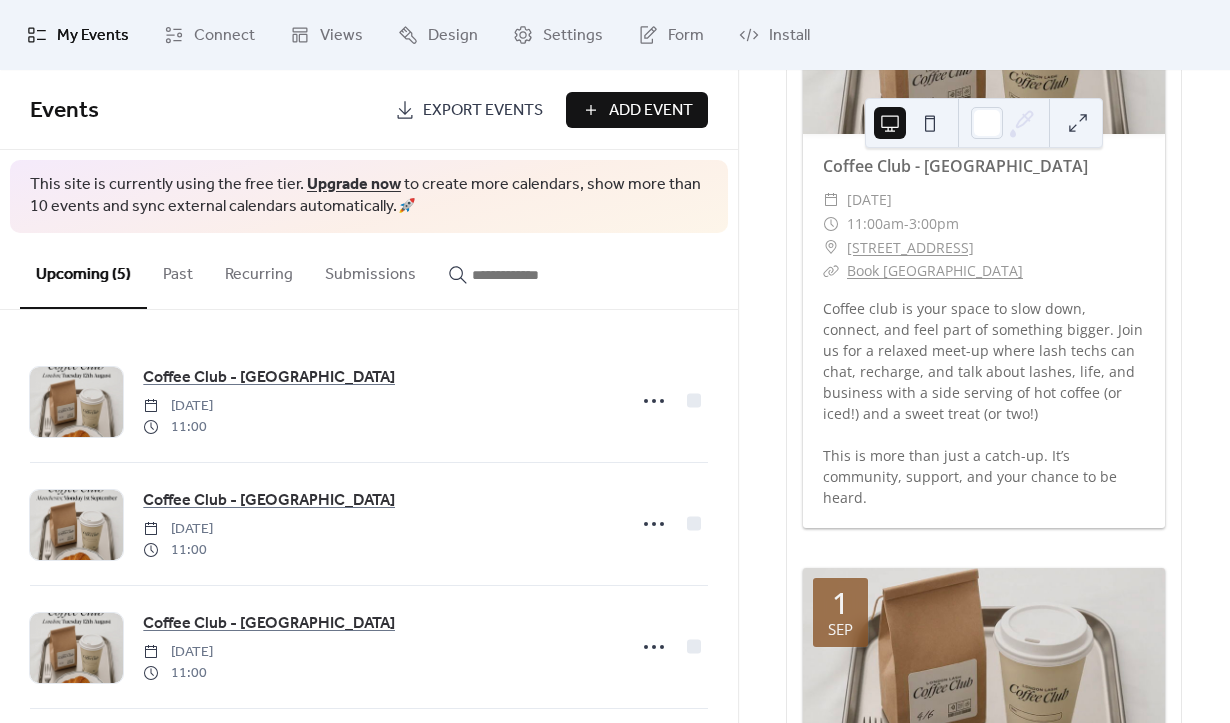 click on "Add Event" at bounding box center [651, 111] 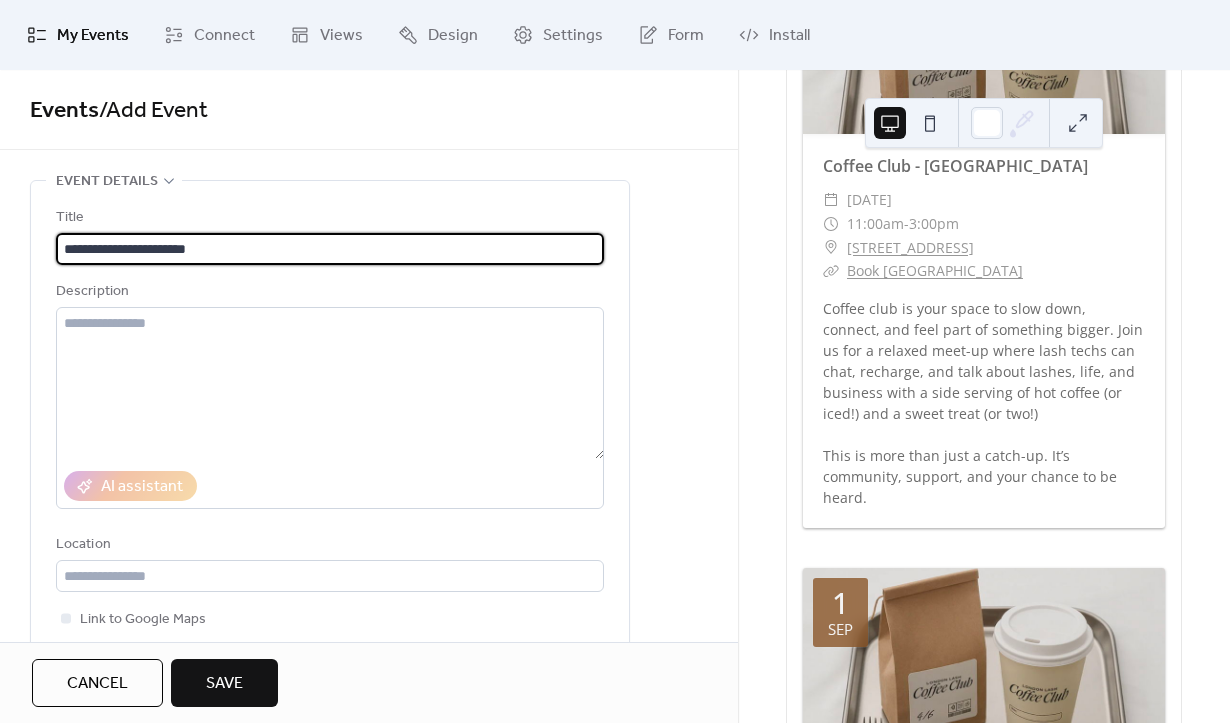 type on "**********" 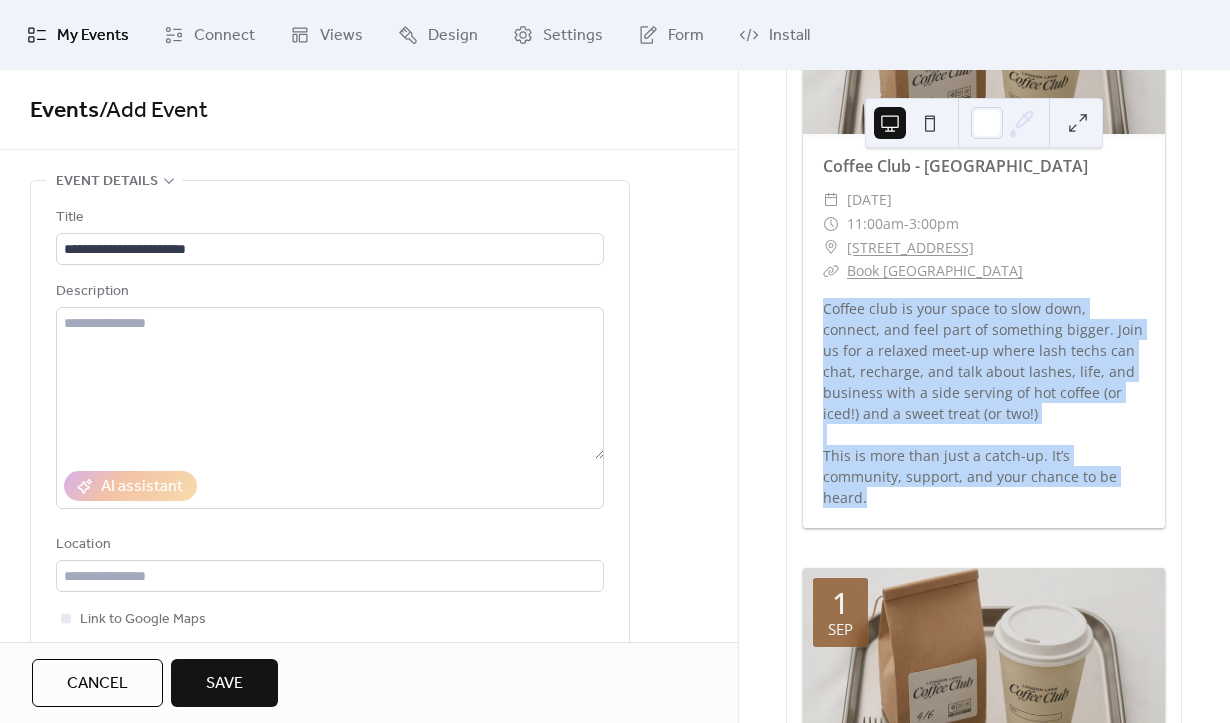 drag, startPoint x: 1084, startPoint y: 500, endPoint x: 823, endPoint y: 317, distance: 318.76324 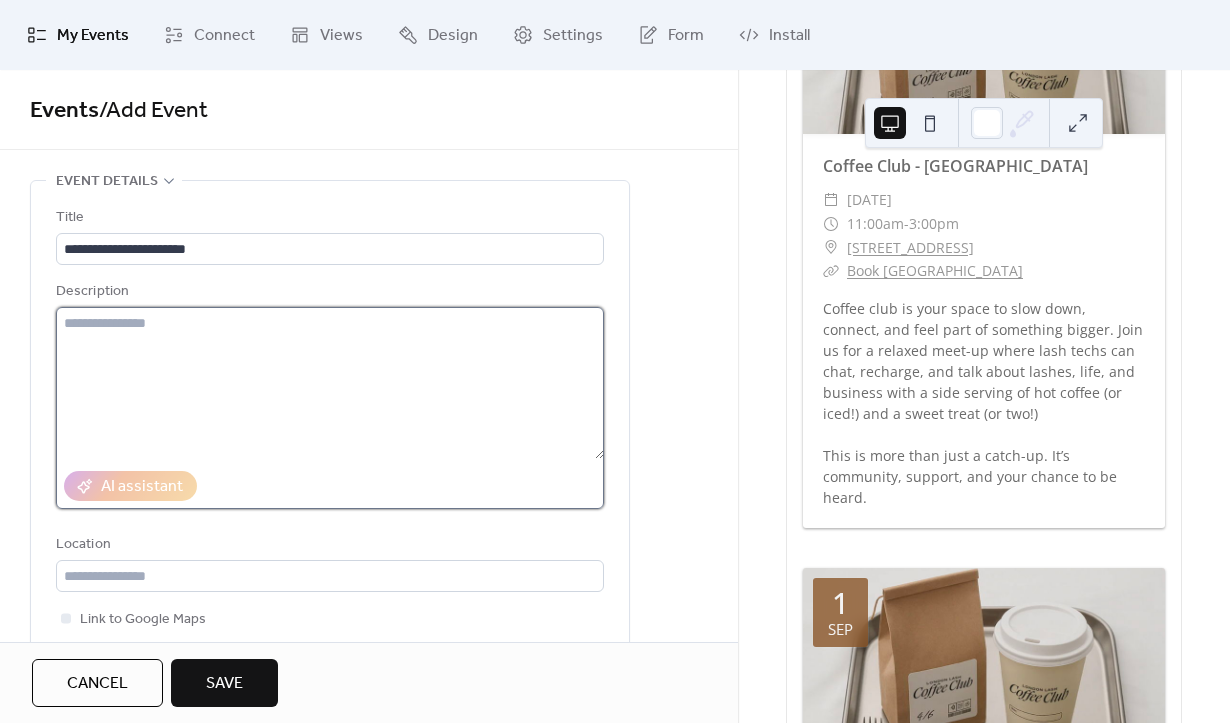 click at bounding box center (330, 383) 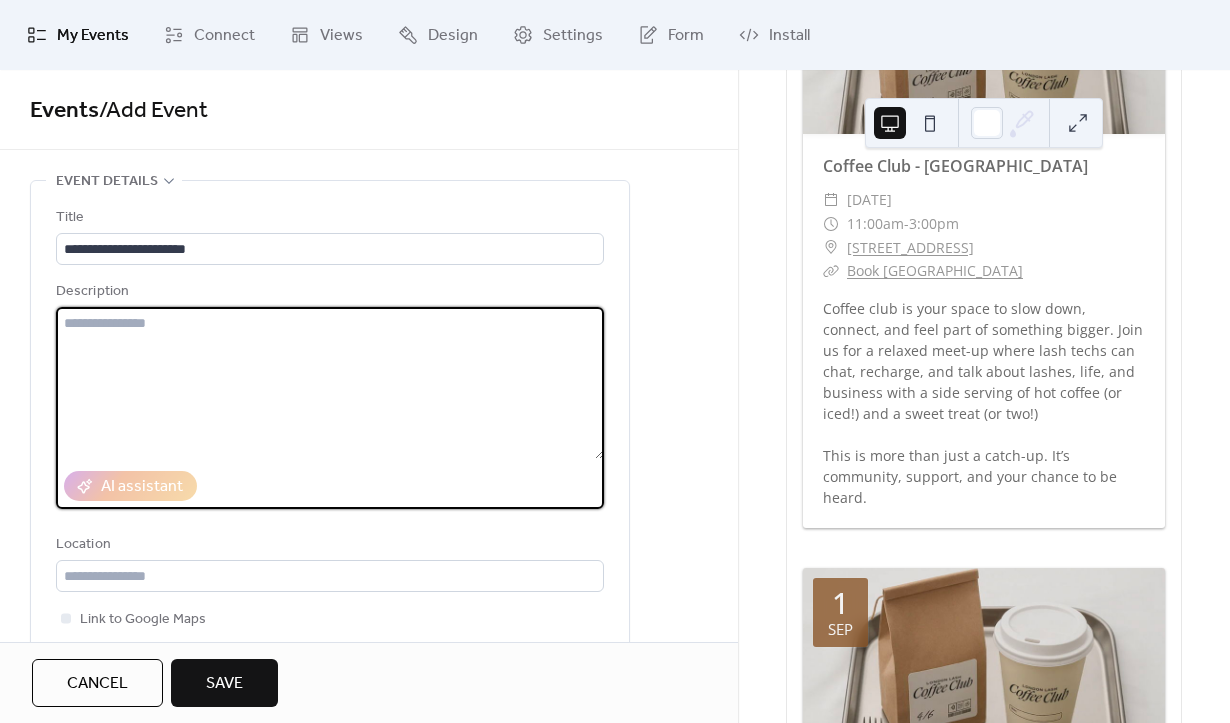paste on "**********" 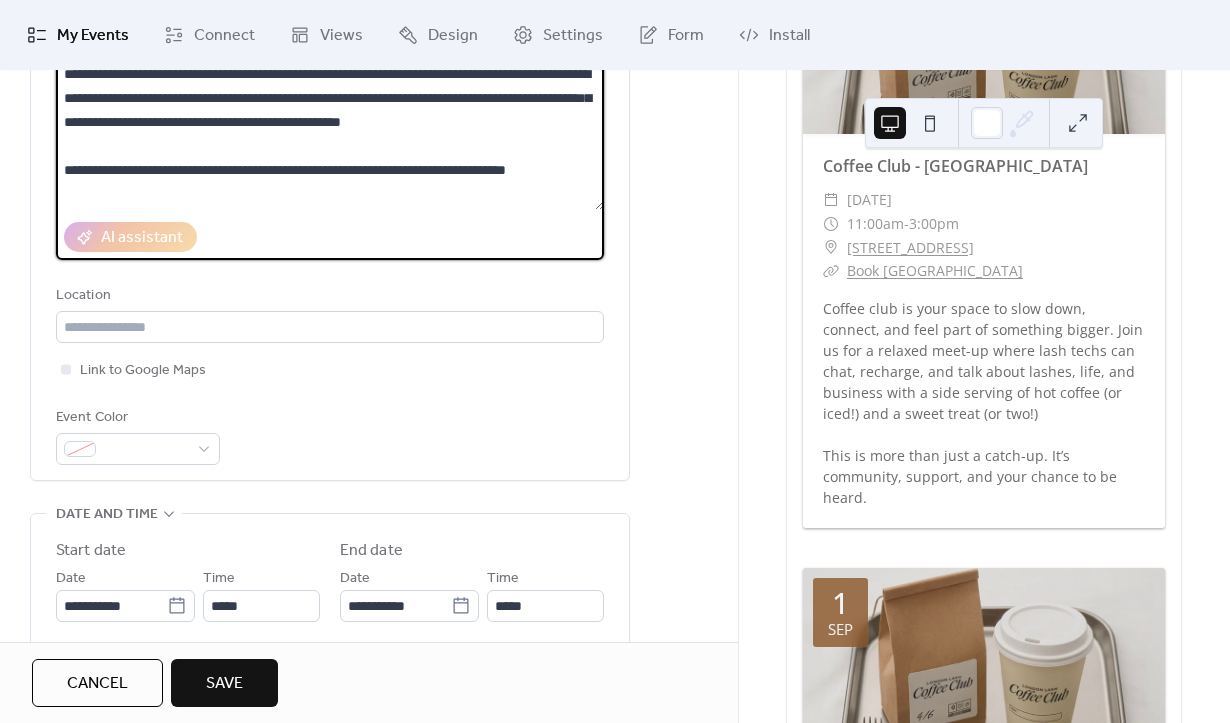 scroll, scrollTop: 260, scrollLeft: 0, axis: vertical 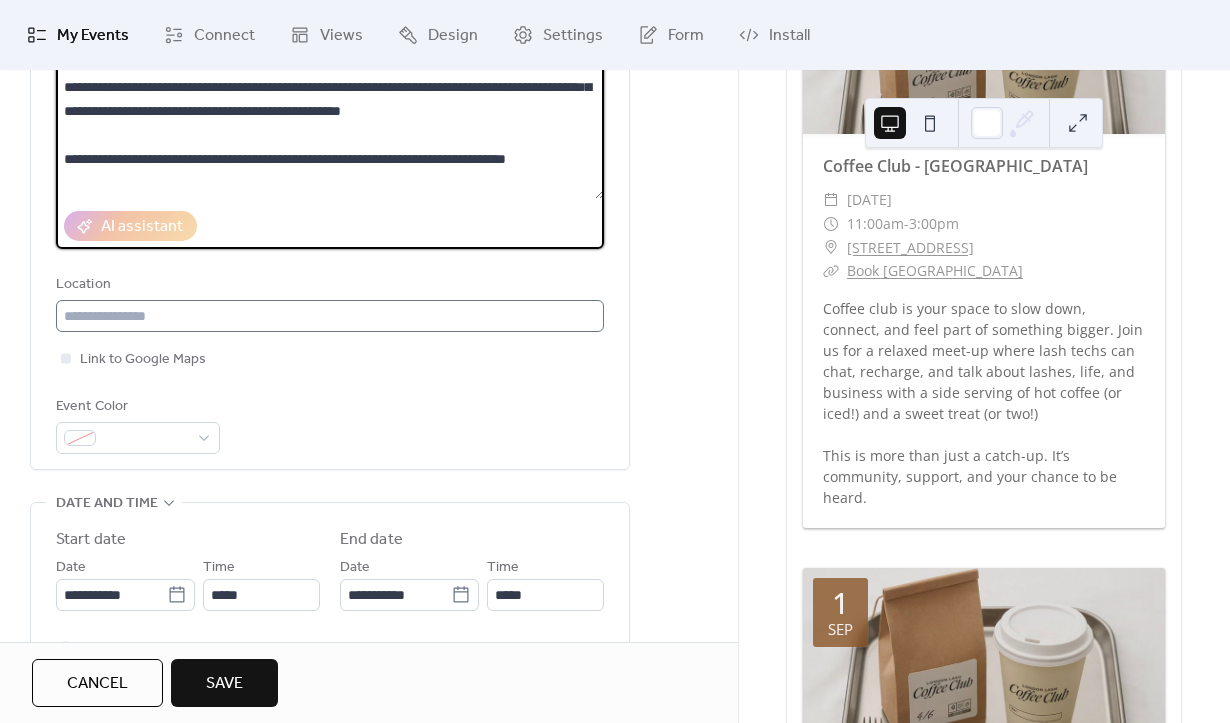 type on "**********" 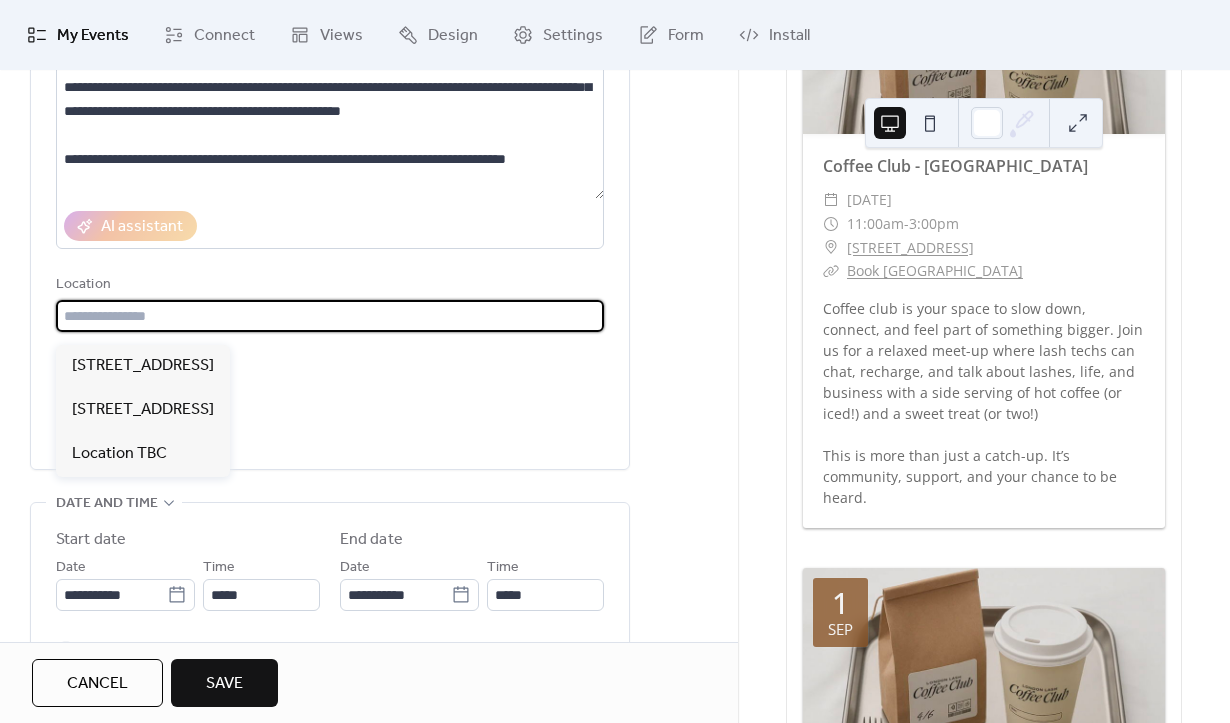 click at bounding box center [330, 316] 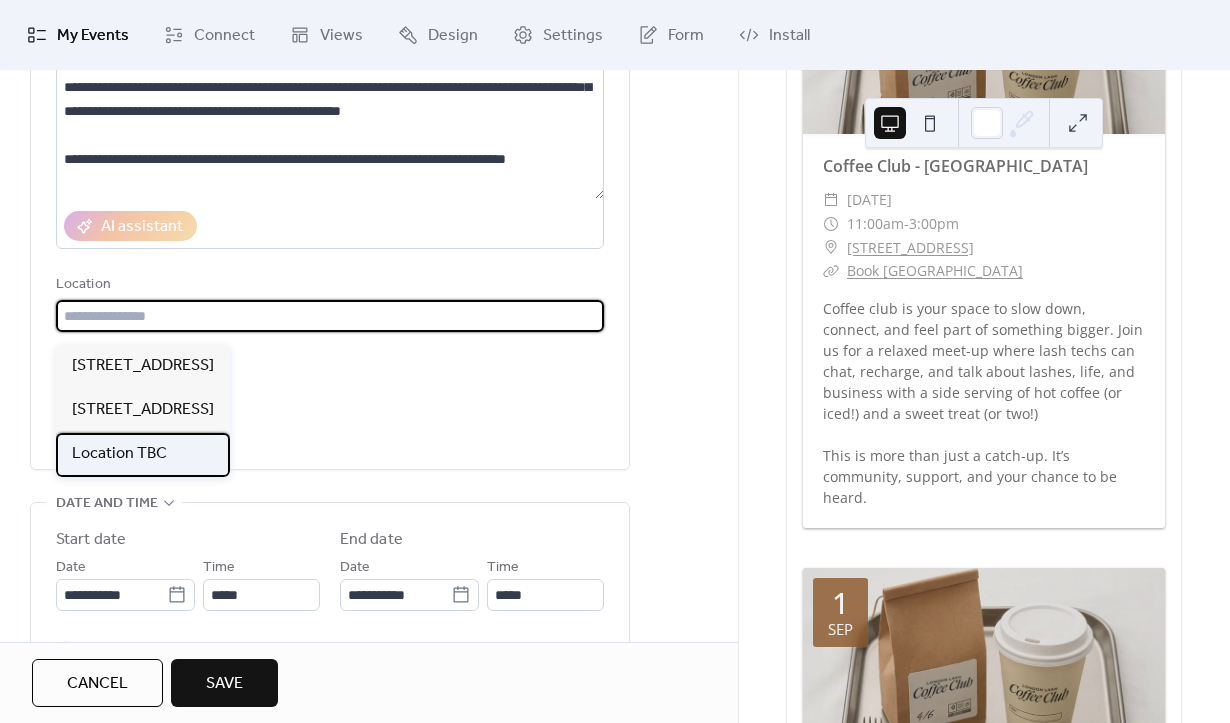 click on "Location TBC" at bounding box center [119, 454] 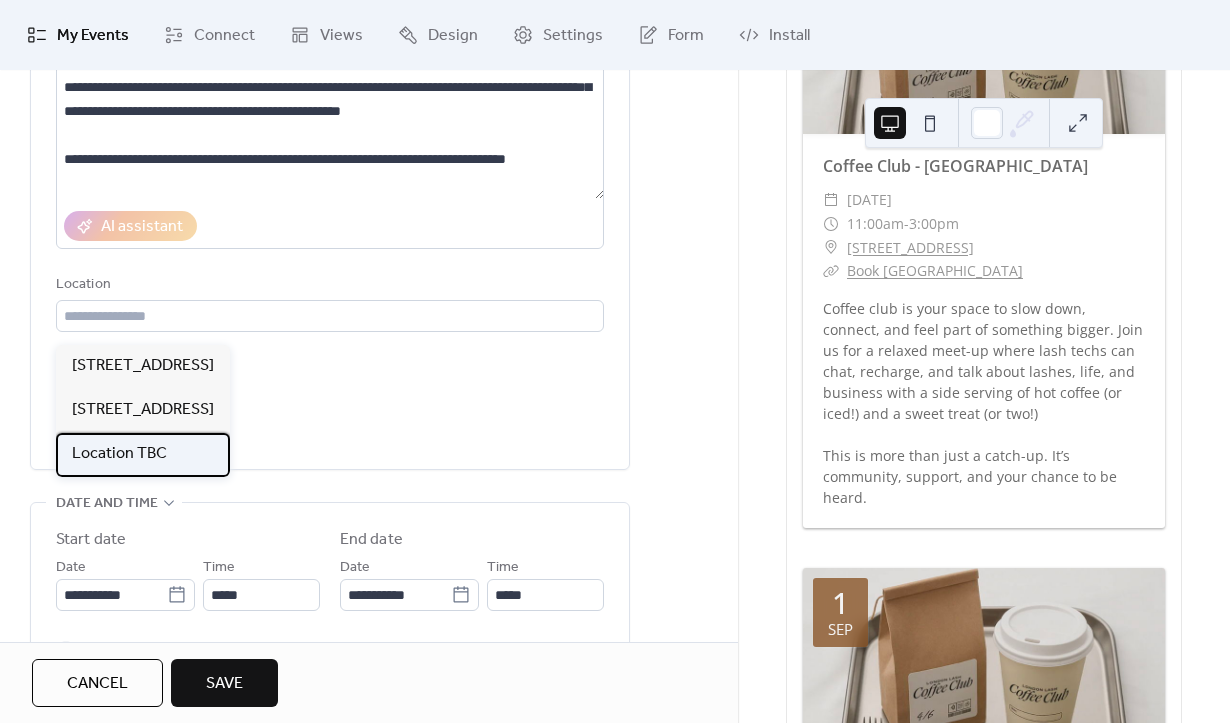 type on "**********" 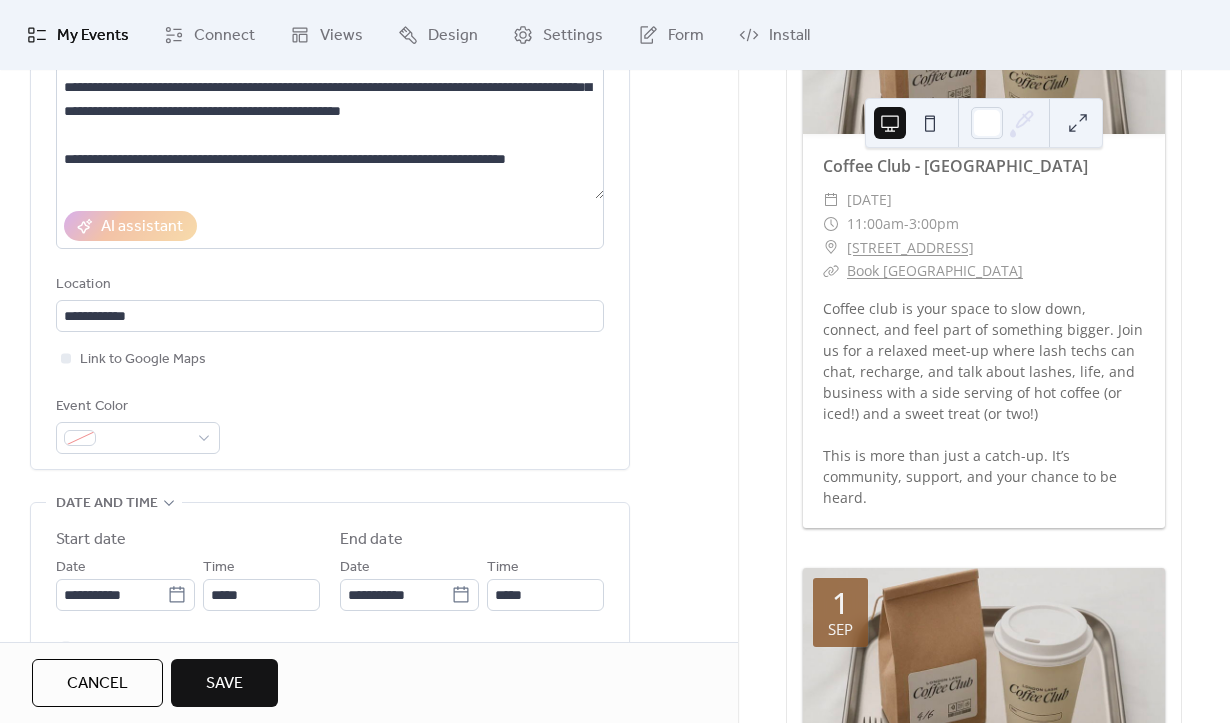 scroll, scrollTop: 407, scrollLeft: 0, axis: vertical 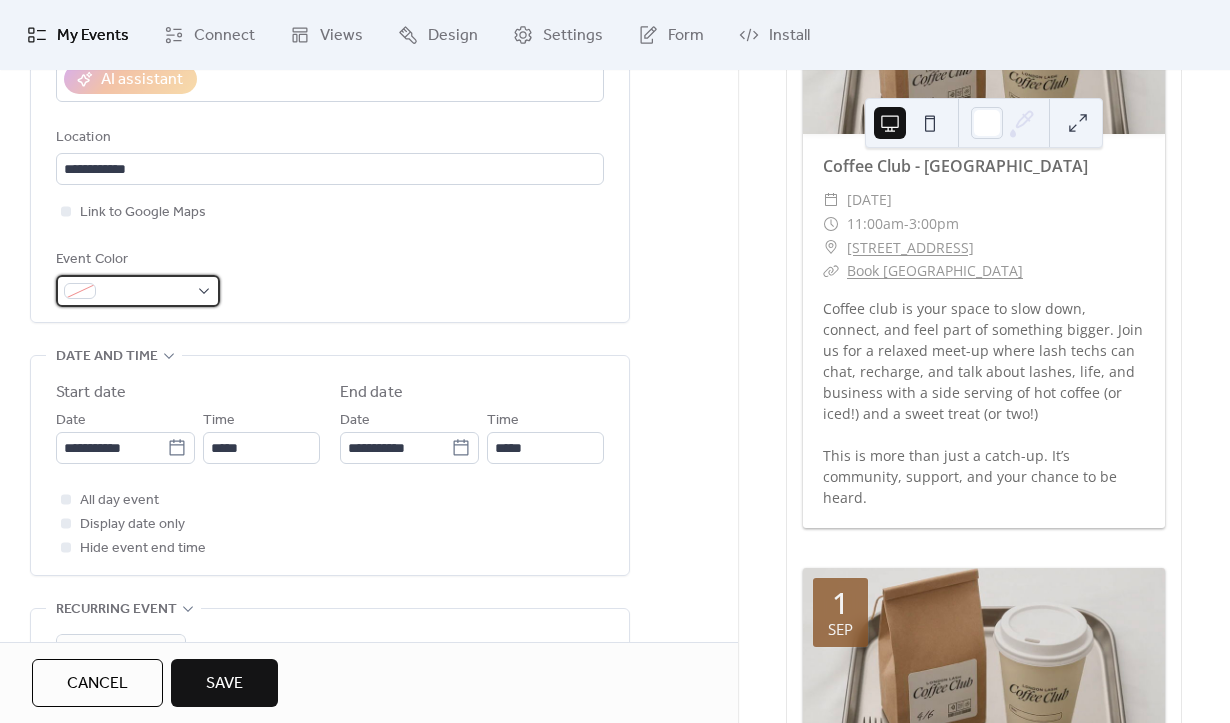 click at bounding box center [146, 292] 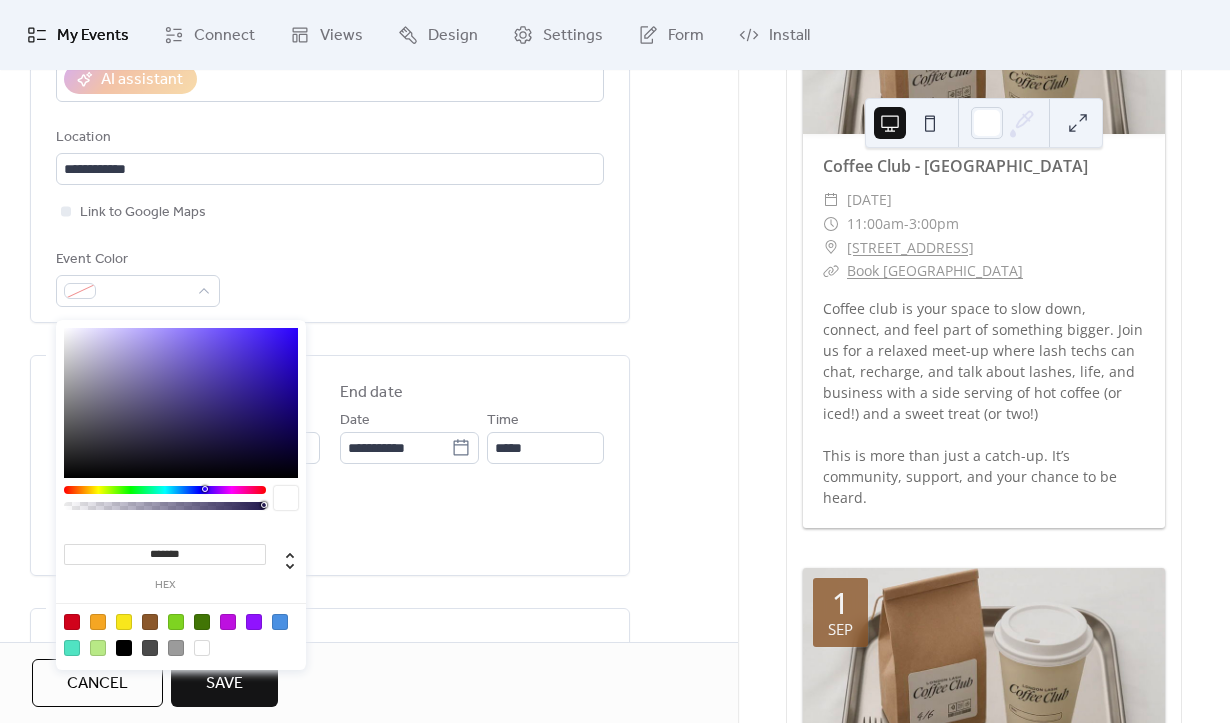 click at bounding box center [150, 622] 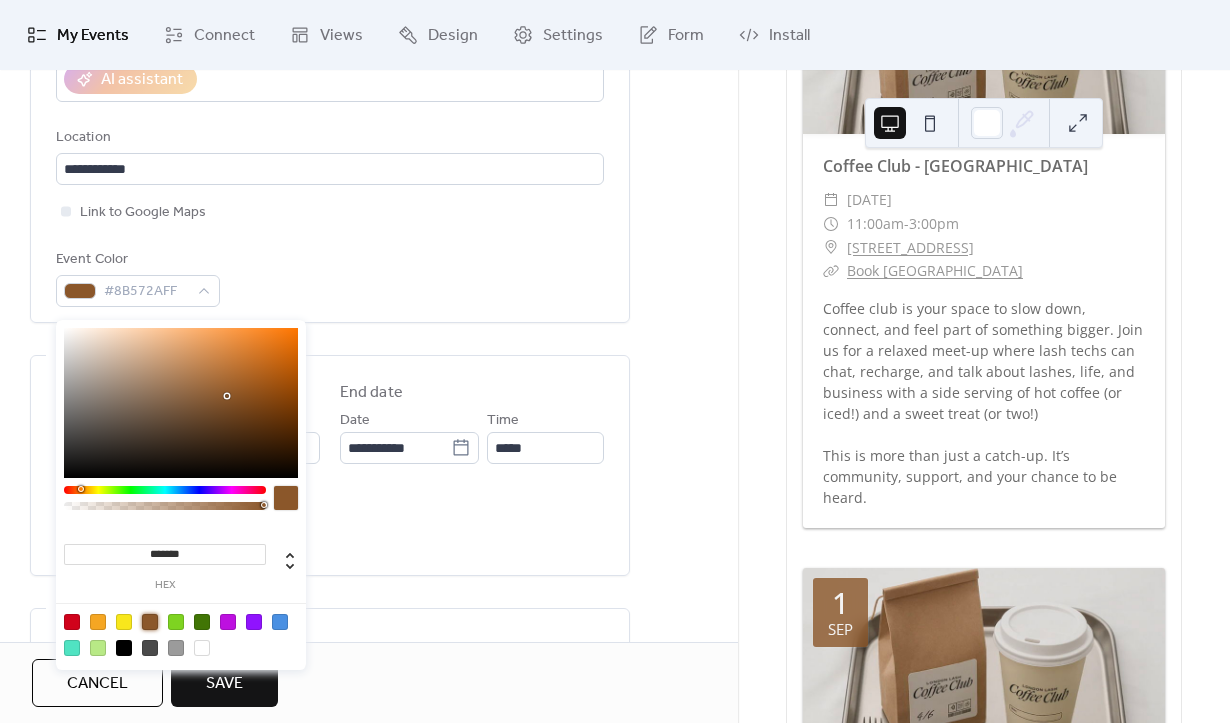 click on "**********" at bounding box center (330, 48) 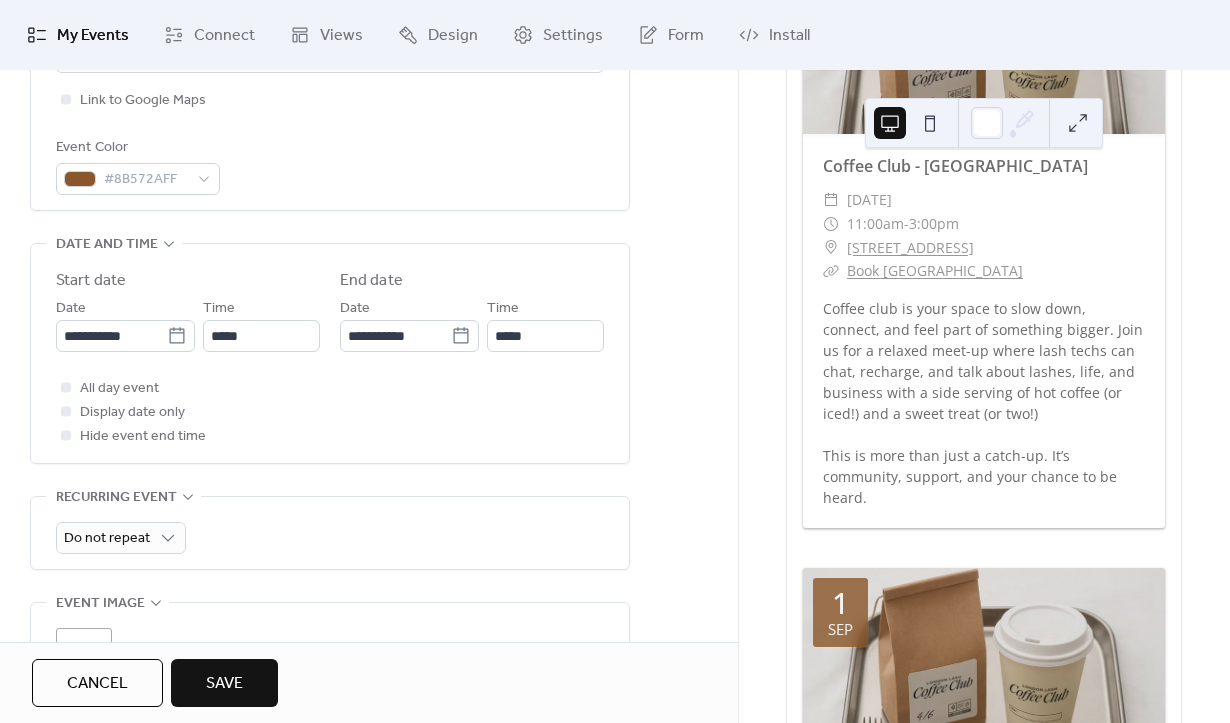scroll, scrollTop: 521, scrollLeft: 0, axis: vertical 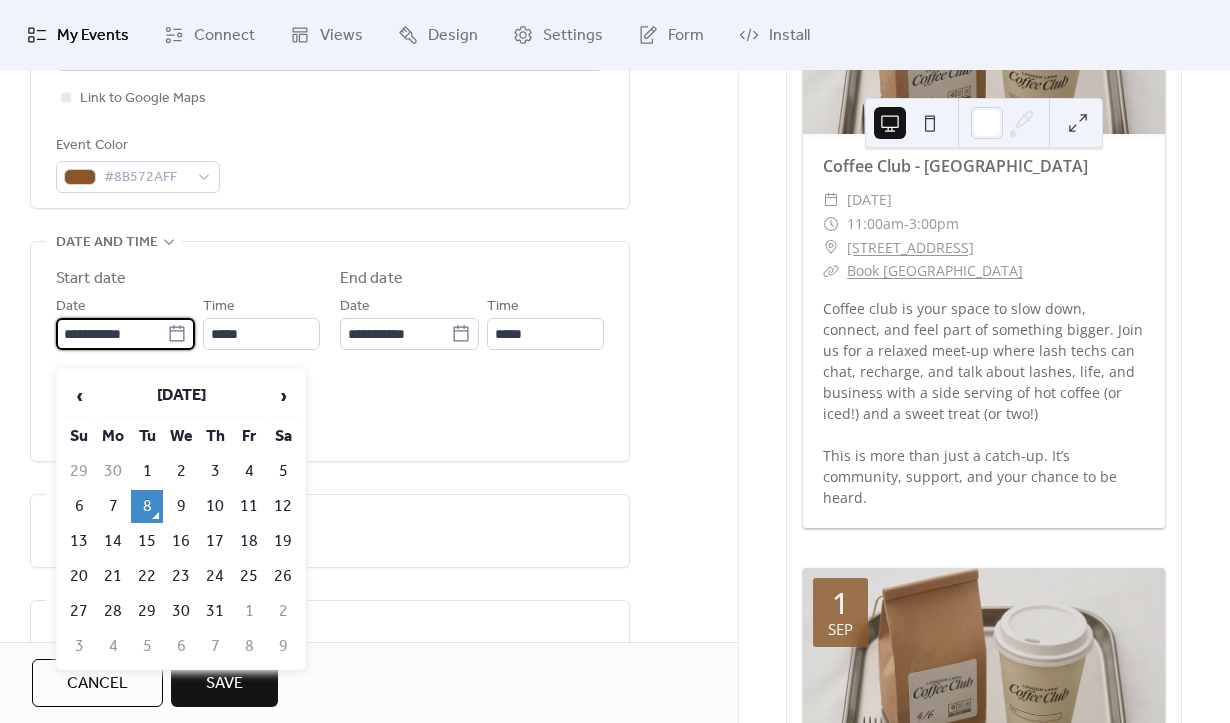 click on "**********" at bounding box center (111, 334) 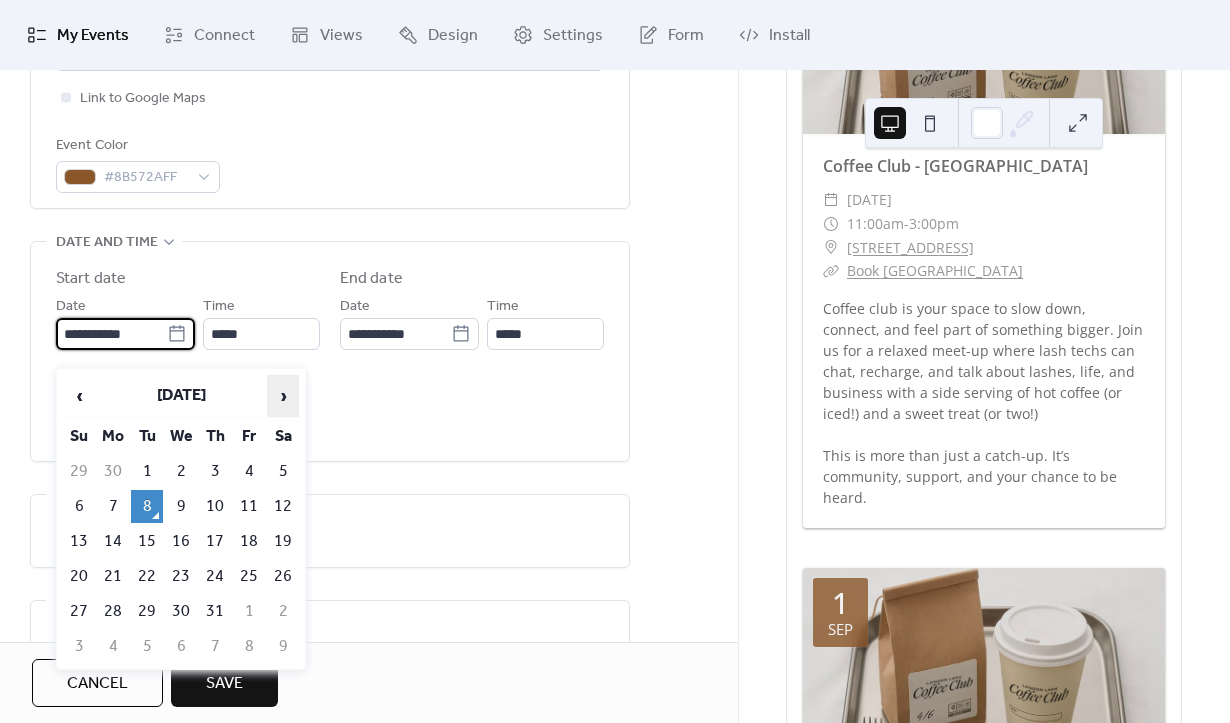 click on "›" at bounding box center [283, 396] 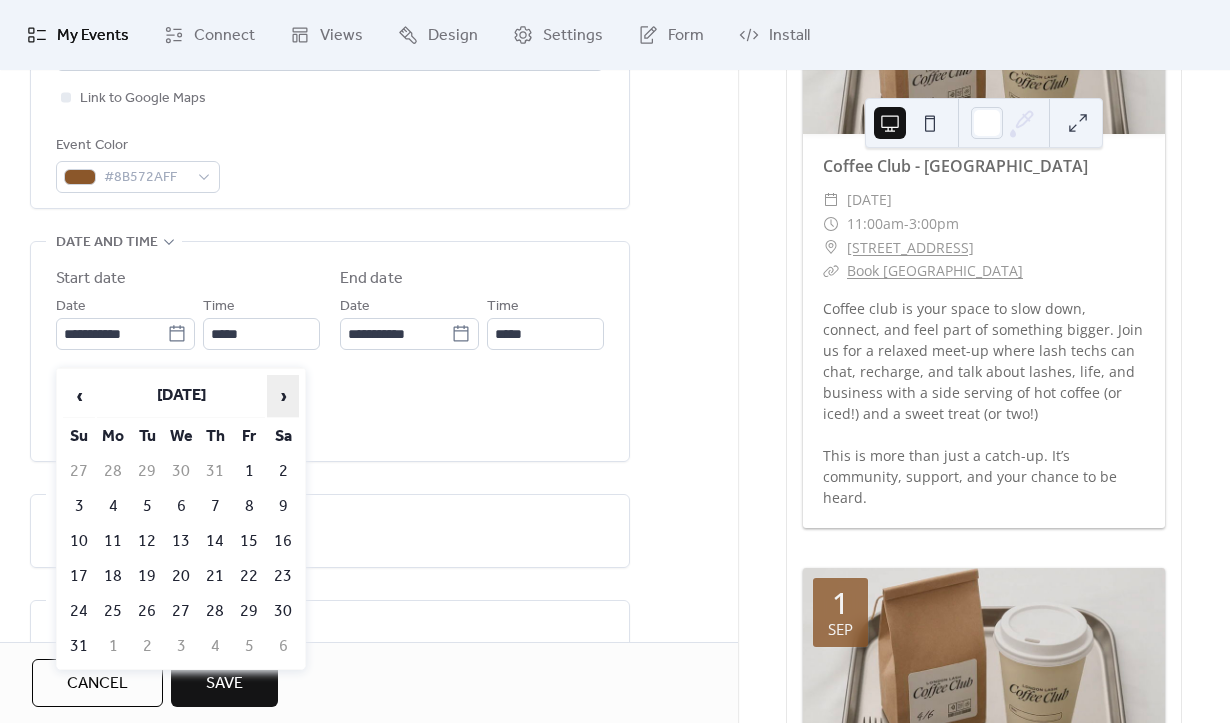 click on "›" at bounding box center (283, 396) 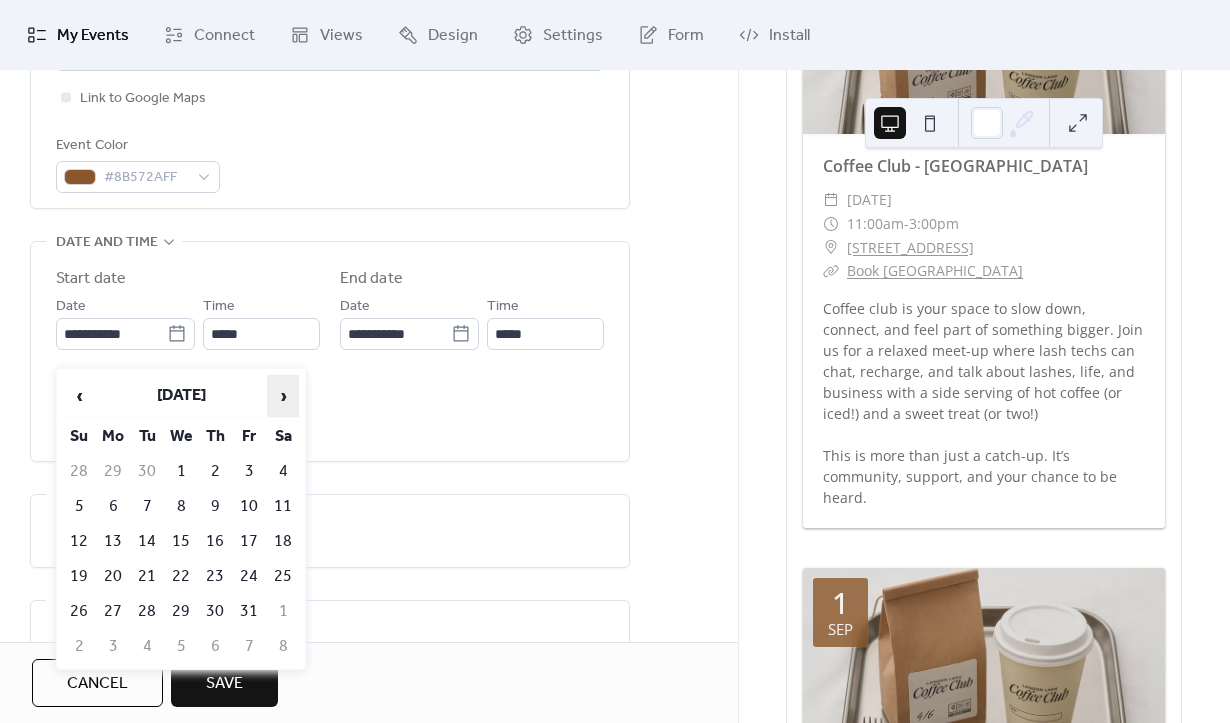 click on "›" at bounding box center (283, 396) 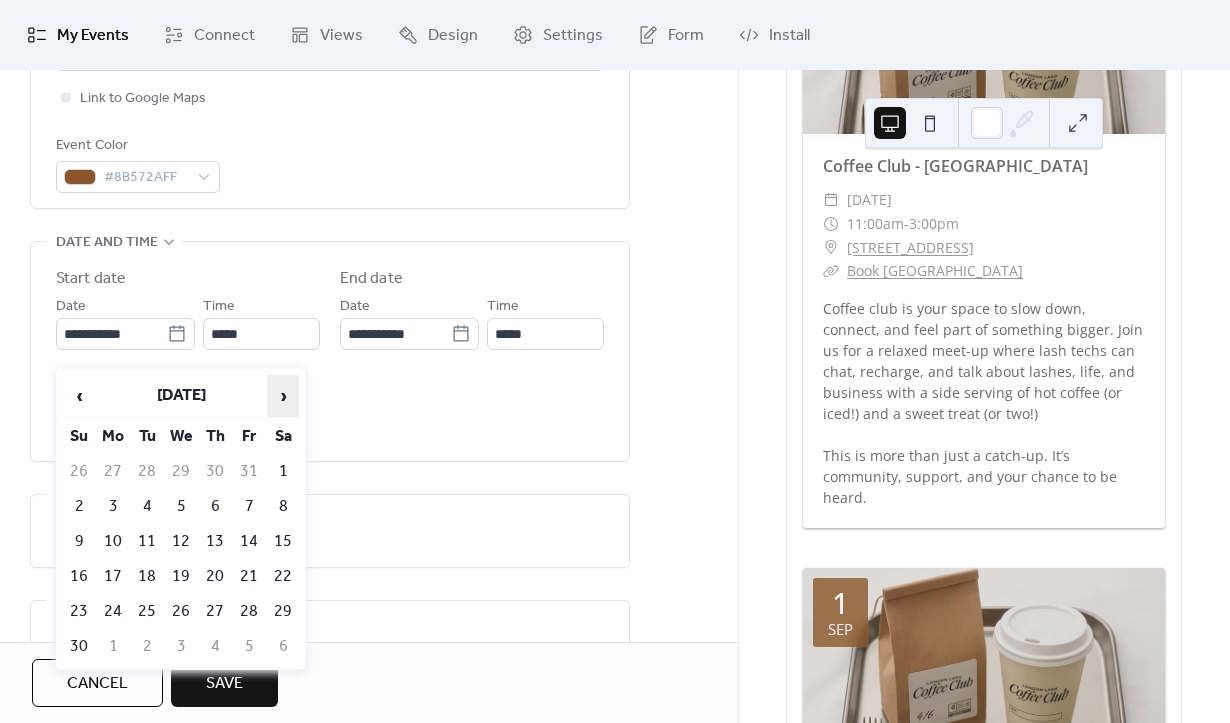 click on "›" at bounding box center [283, 396] 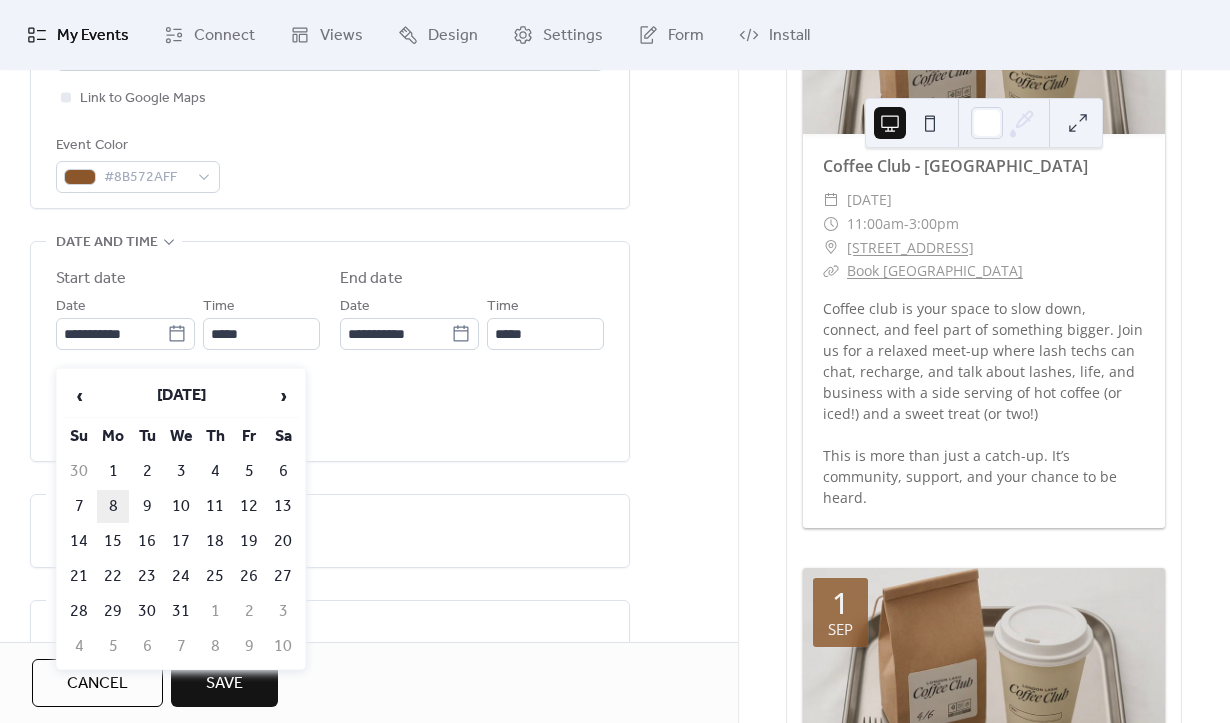 click on "8" at bounding box center [113, 506] 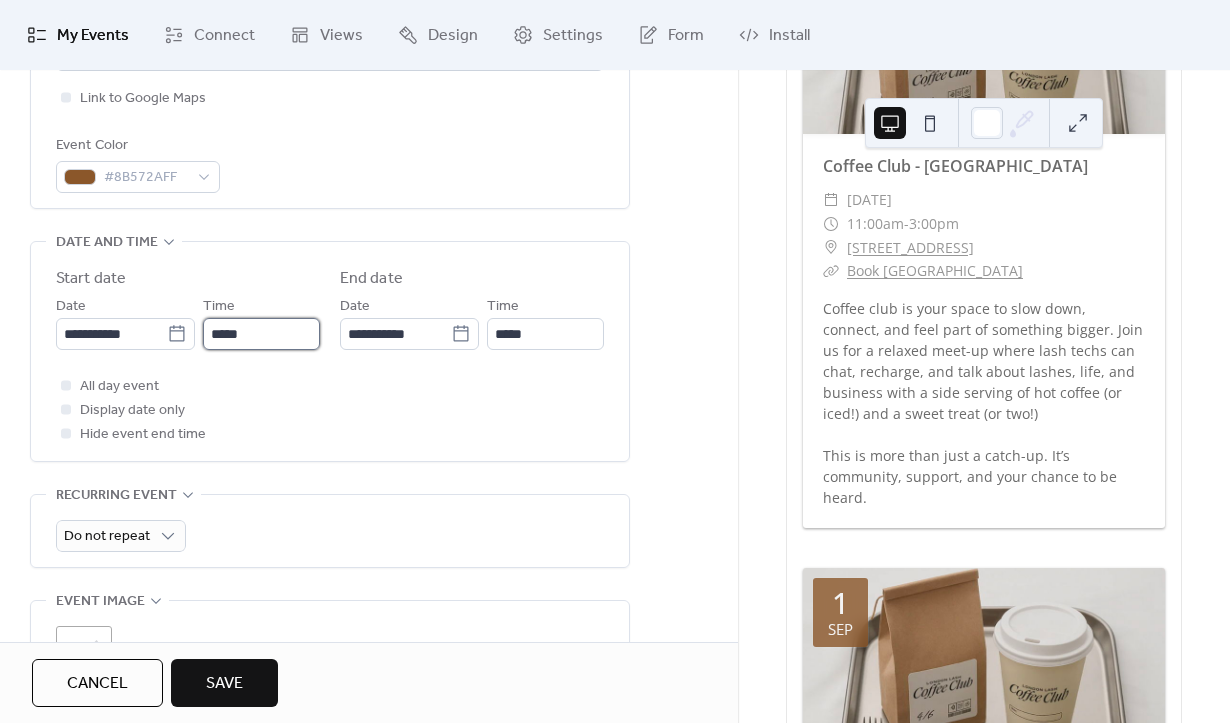 click on "*****" at bounding box center (261, 334) 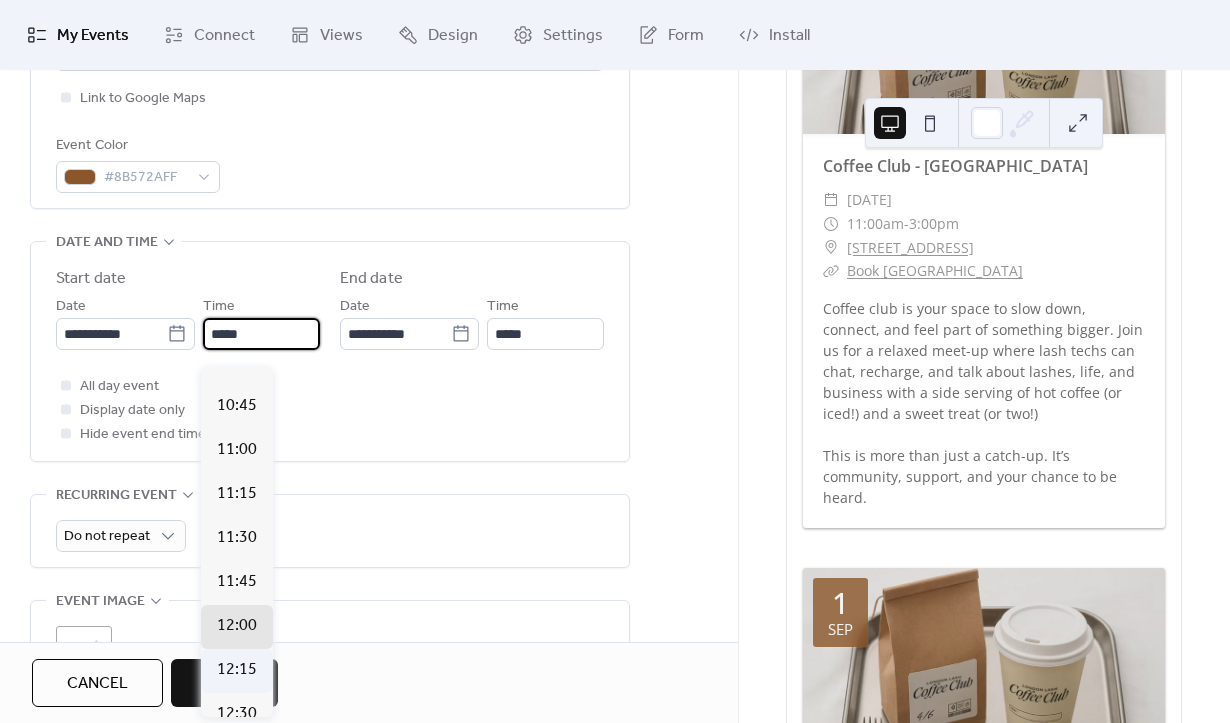 scroll, scrollTop: 1871, scrollLeft: 0, axis: vertical 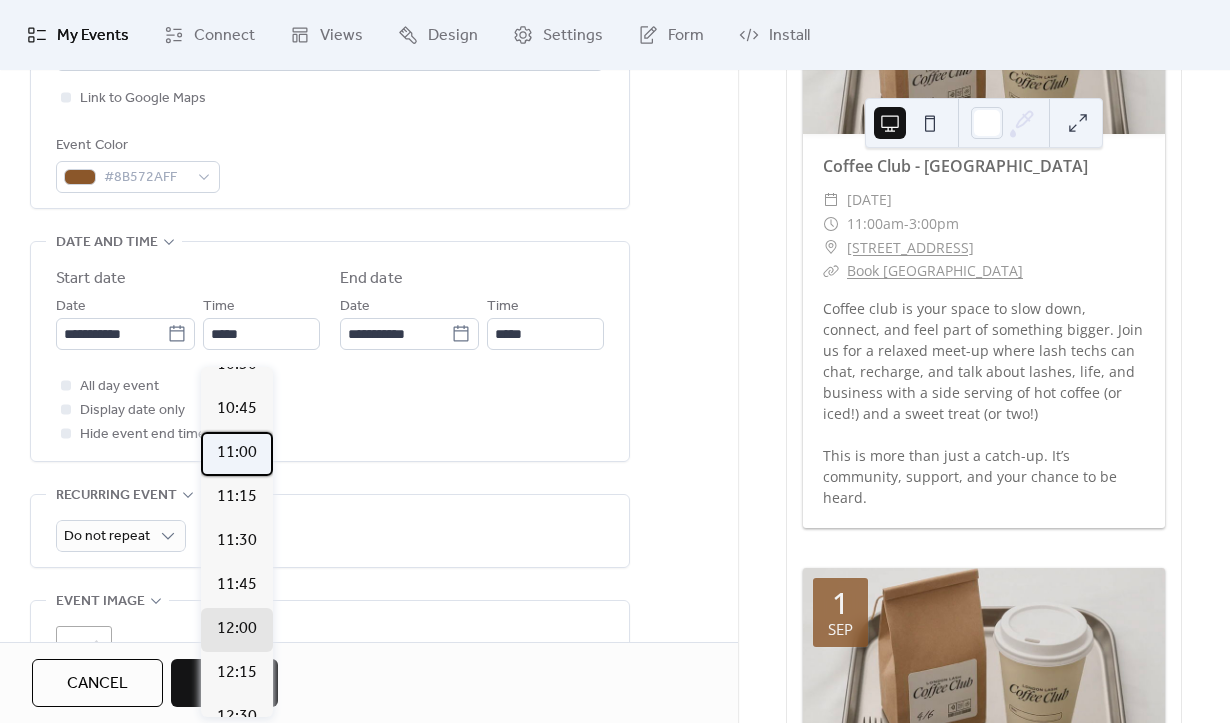 click on "11:00" at bounding box center [237, 453] 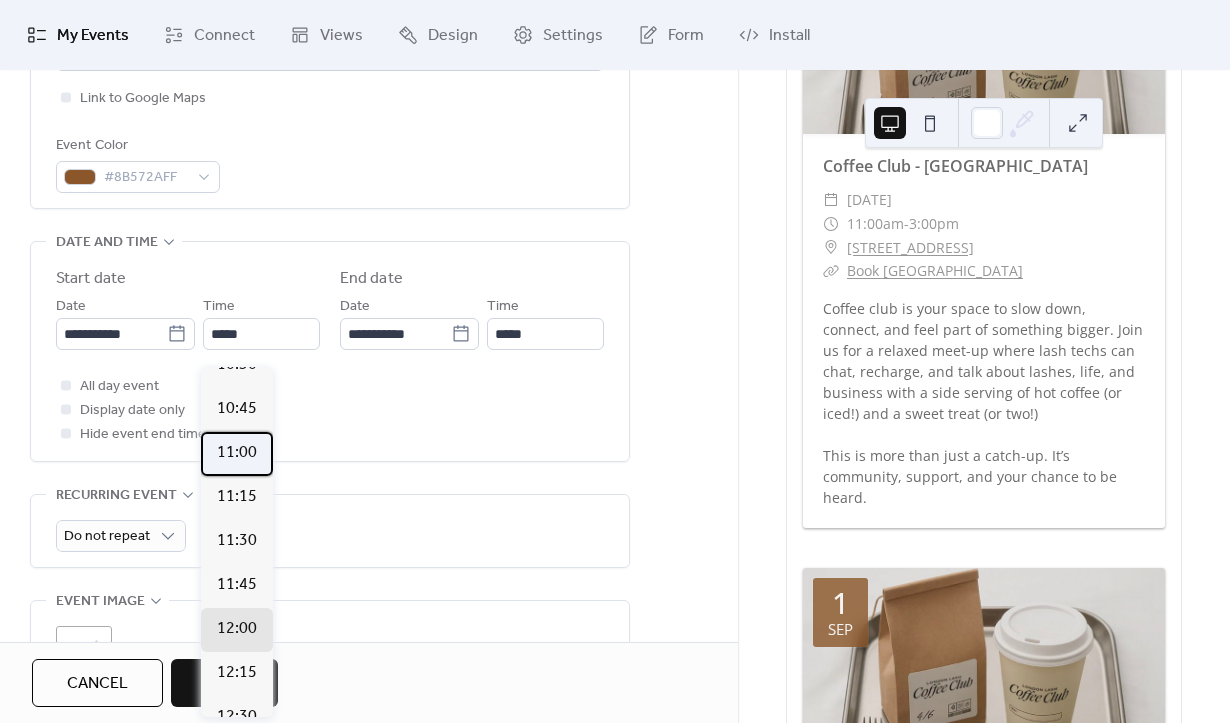type on "*****" 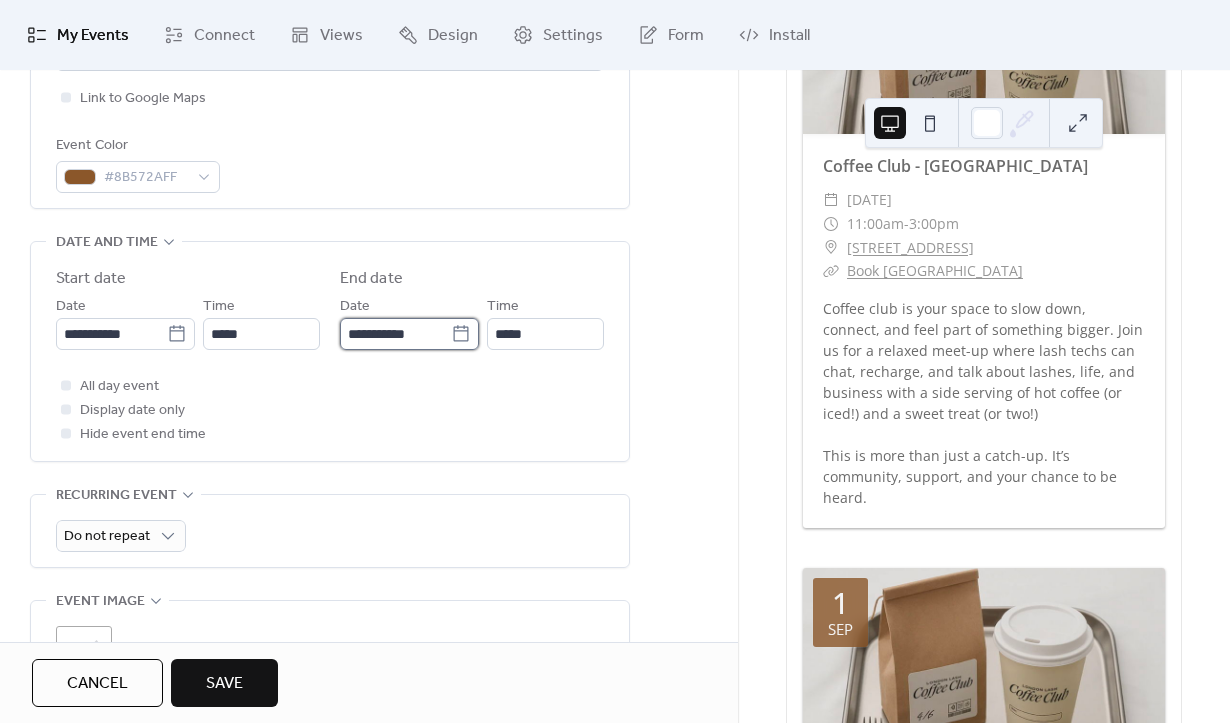 click on "**********" at bounding box center (395, 334) 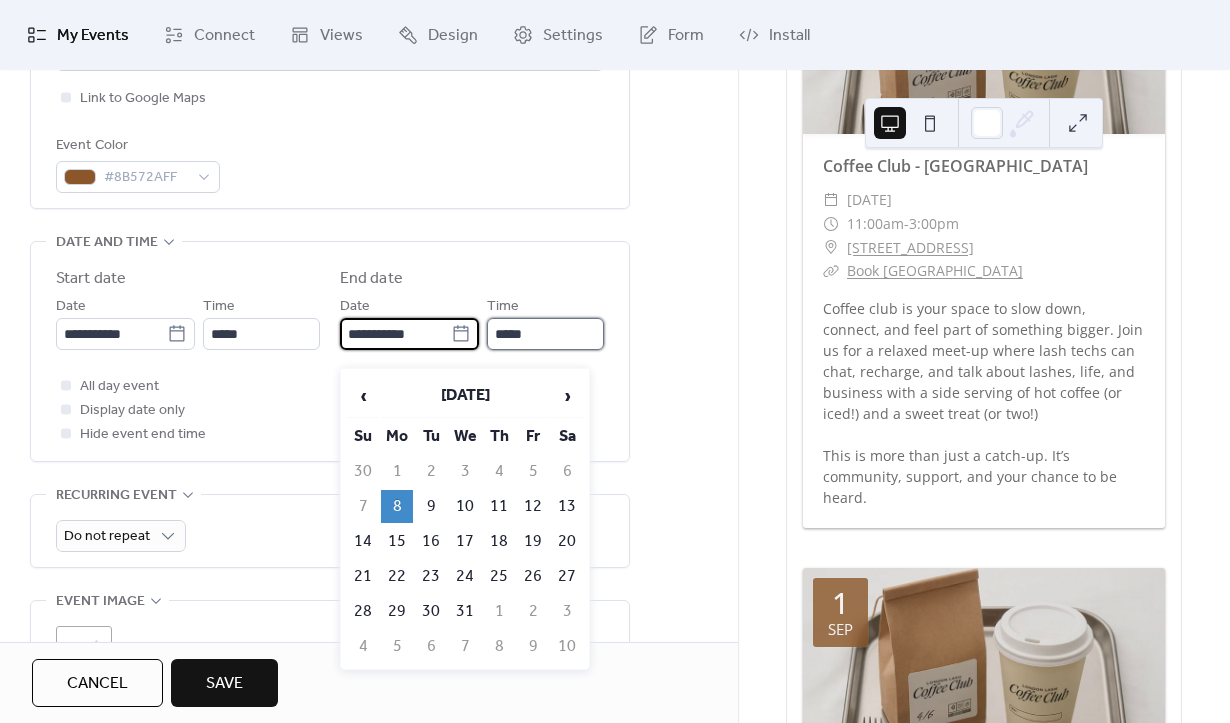 click on "*****" at bounding box center [545, 334] 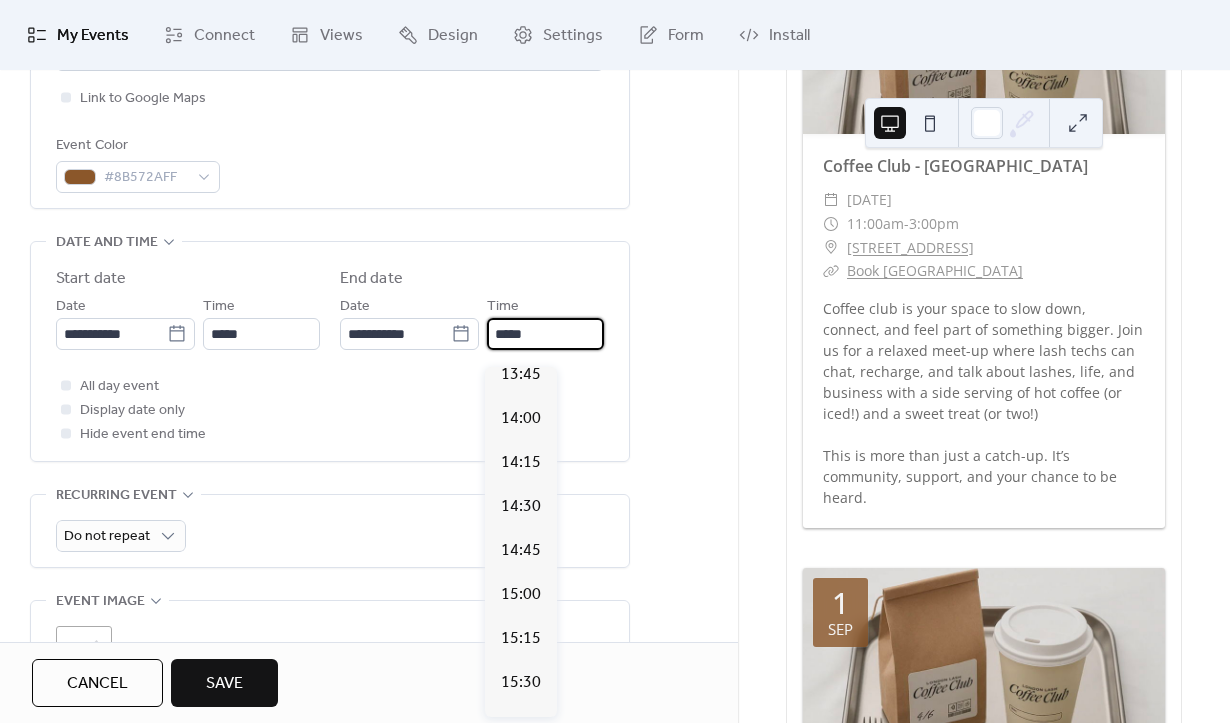 scroll, scrollTop: 488, scrollLeft: 0, axis: vertical 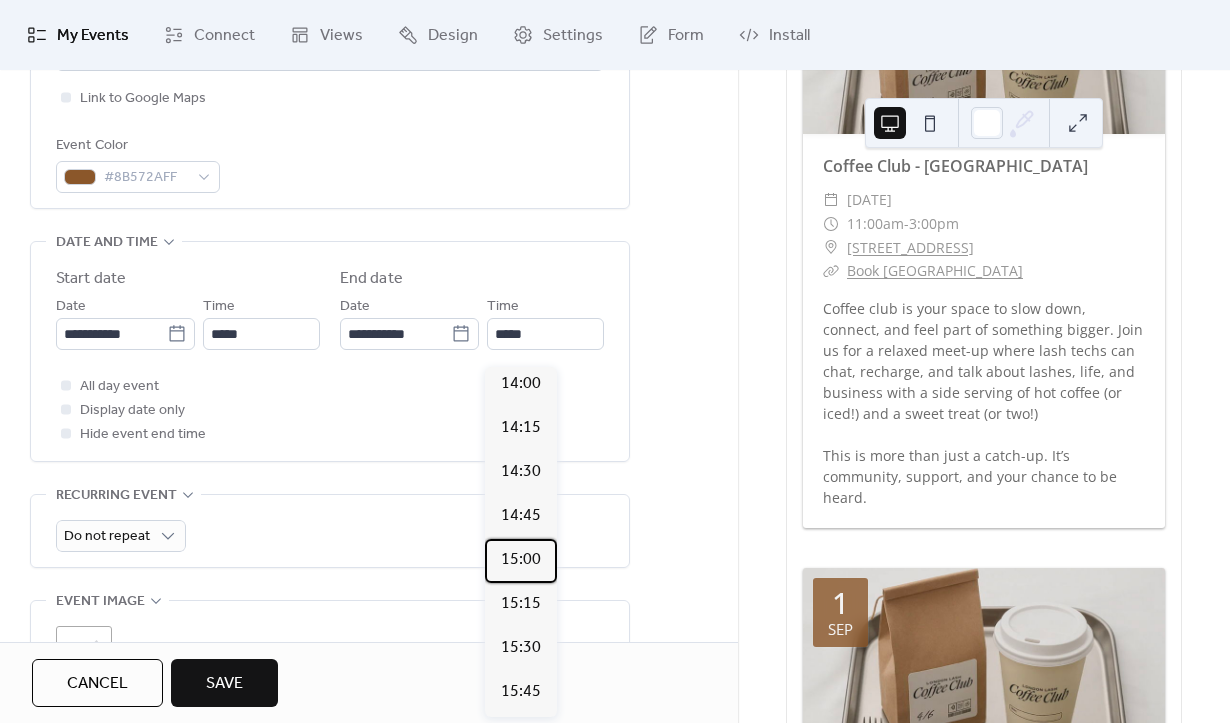 click on "15:00" at bounding box center [521, 560] 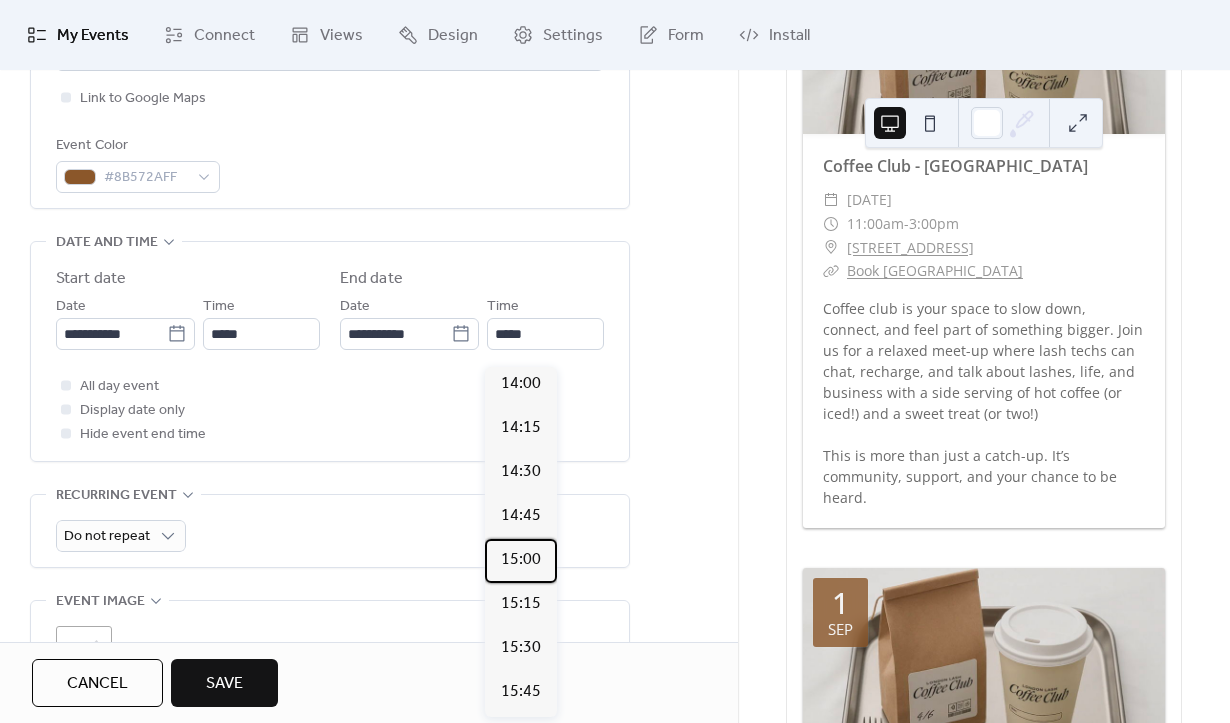 type on "*****" 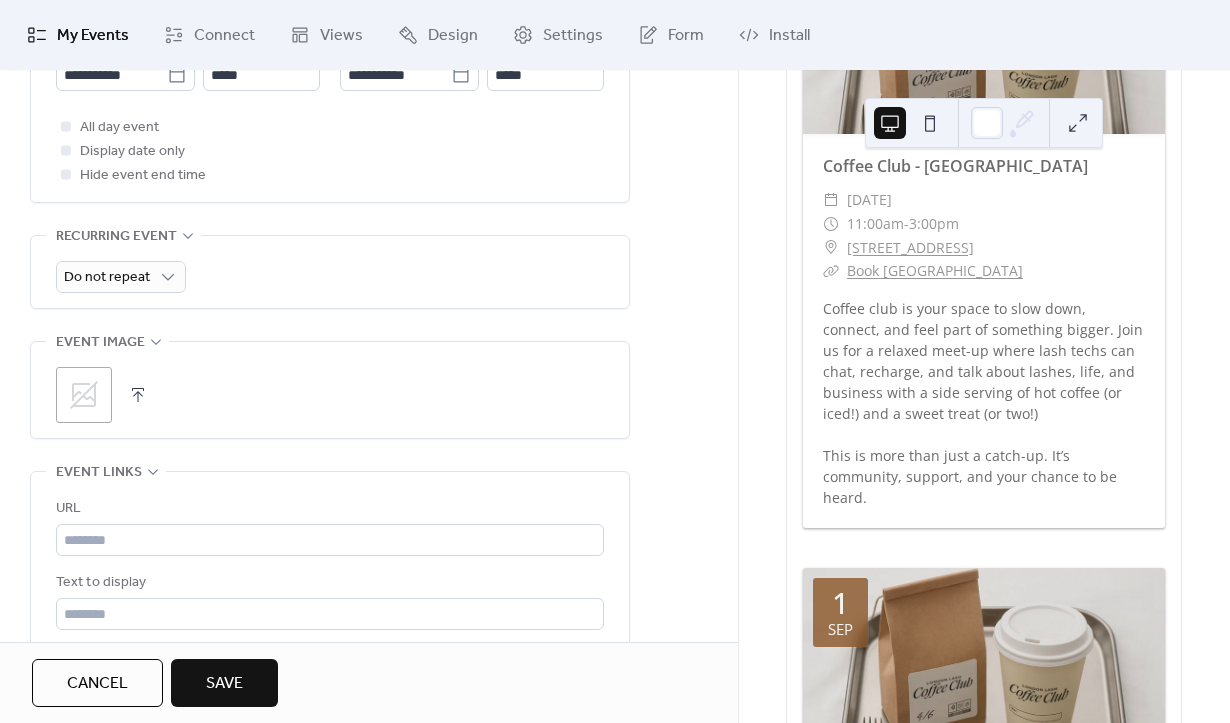 click 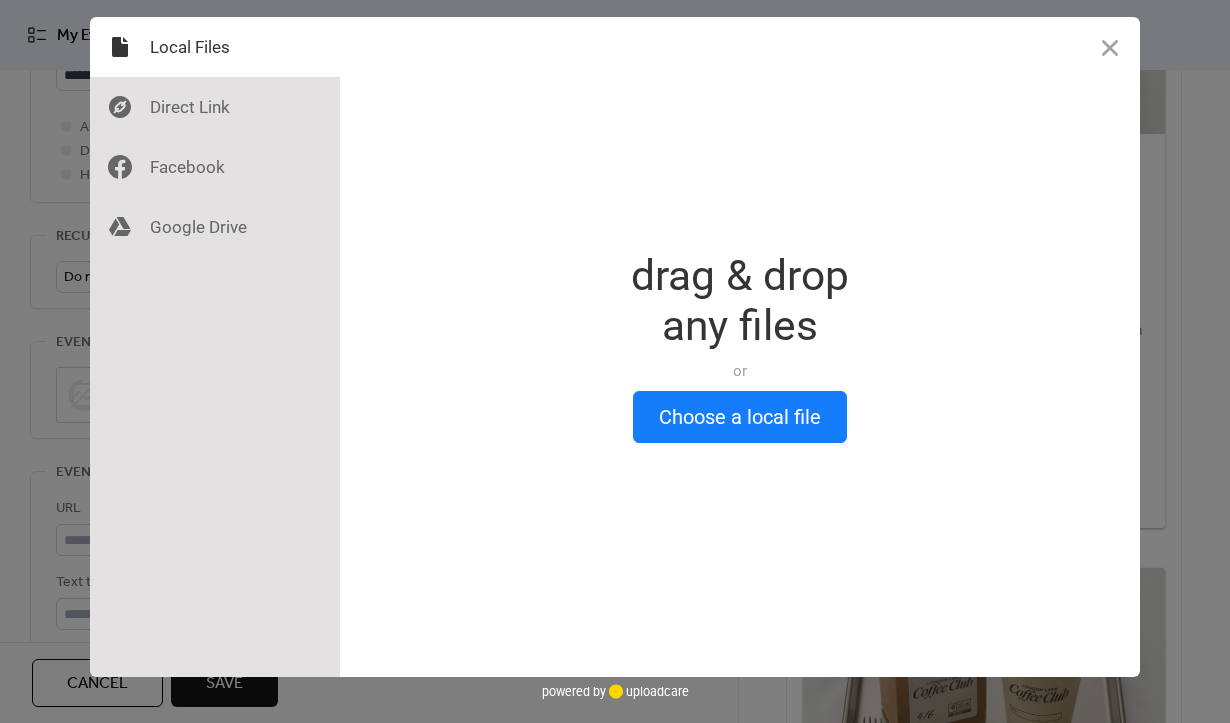 scroll, scrollTop: 780, scrollLeft: 0, axis: vertical 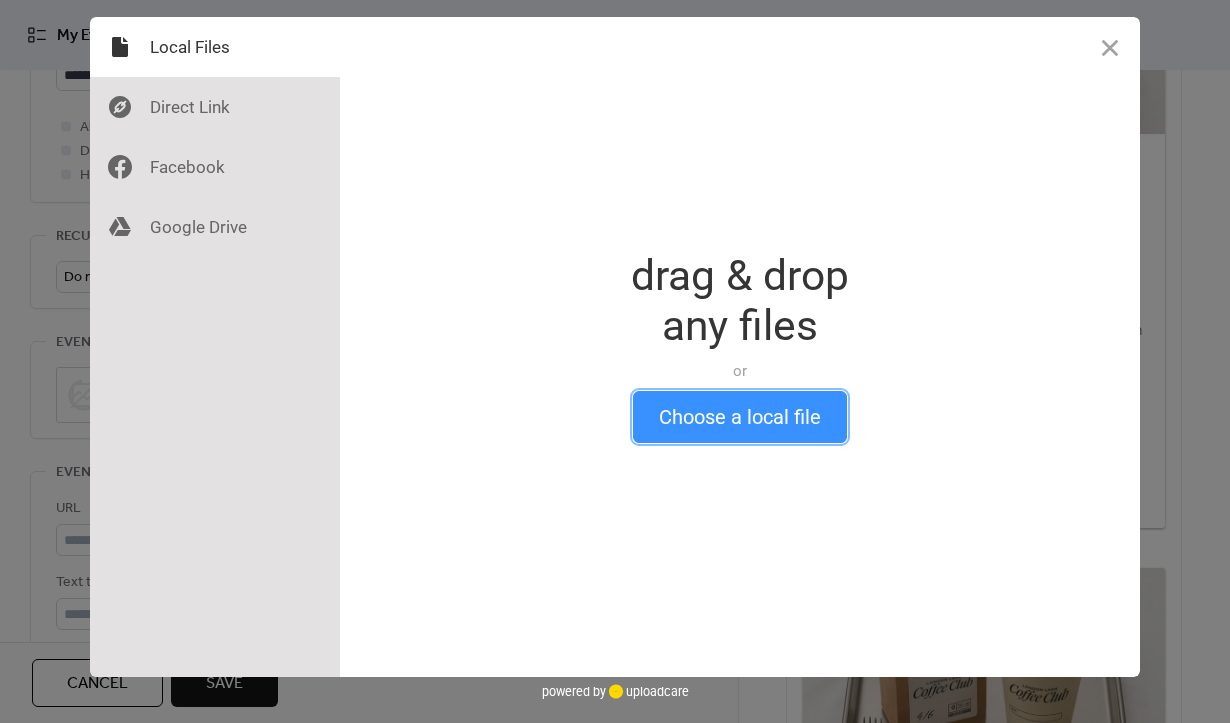 click on "Choose a local file" at bounding box center [740, 417] 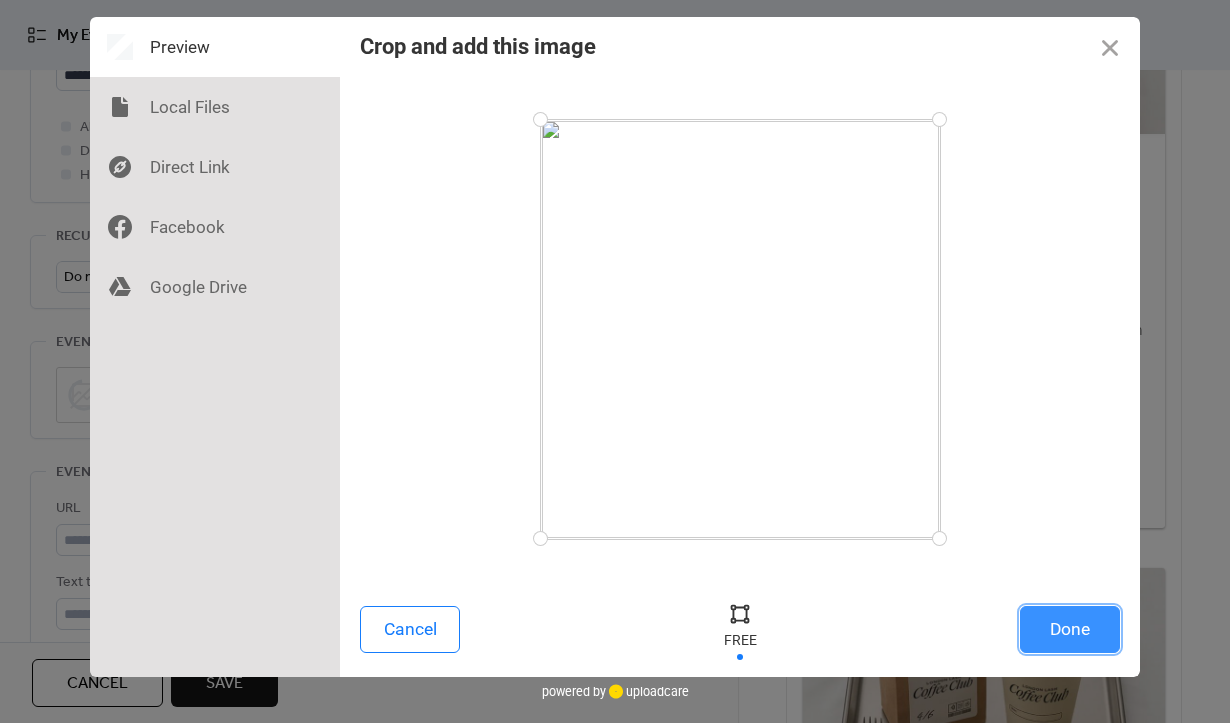 scroll, scrollTop: 309, scrollLeft: 0, axis: vertical 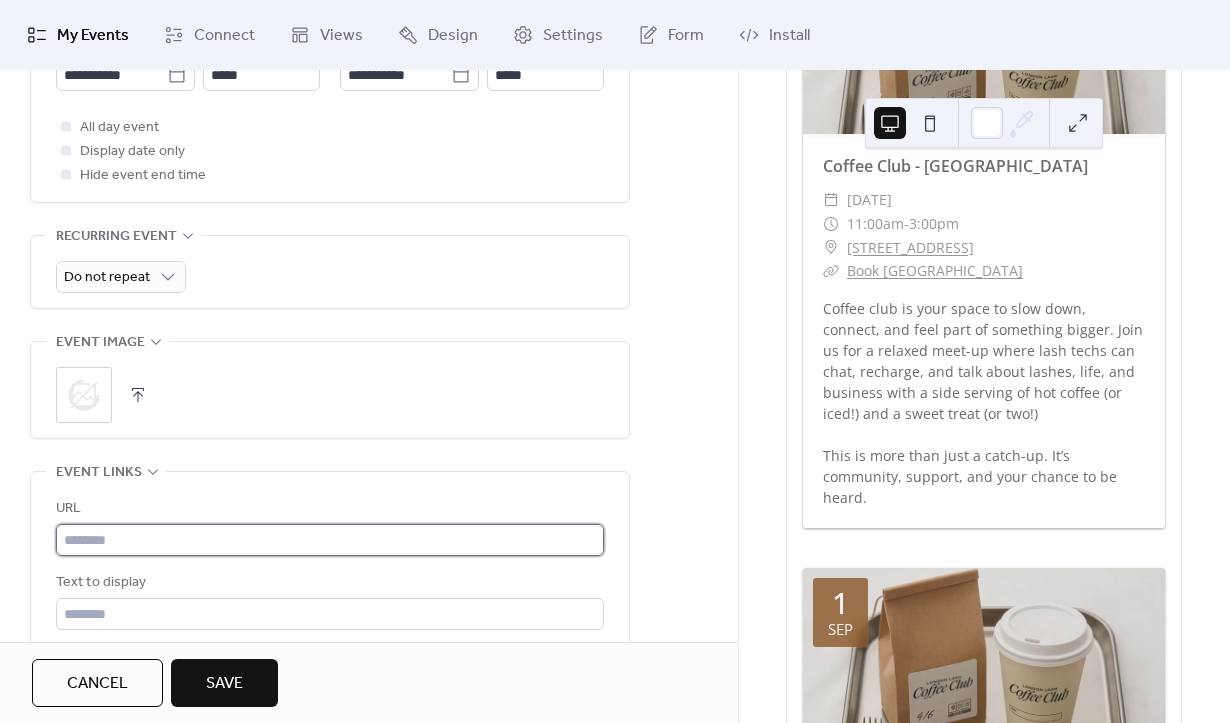 click at bounding box center [330, 540] 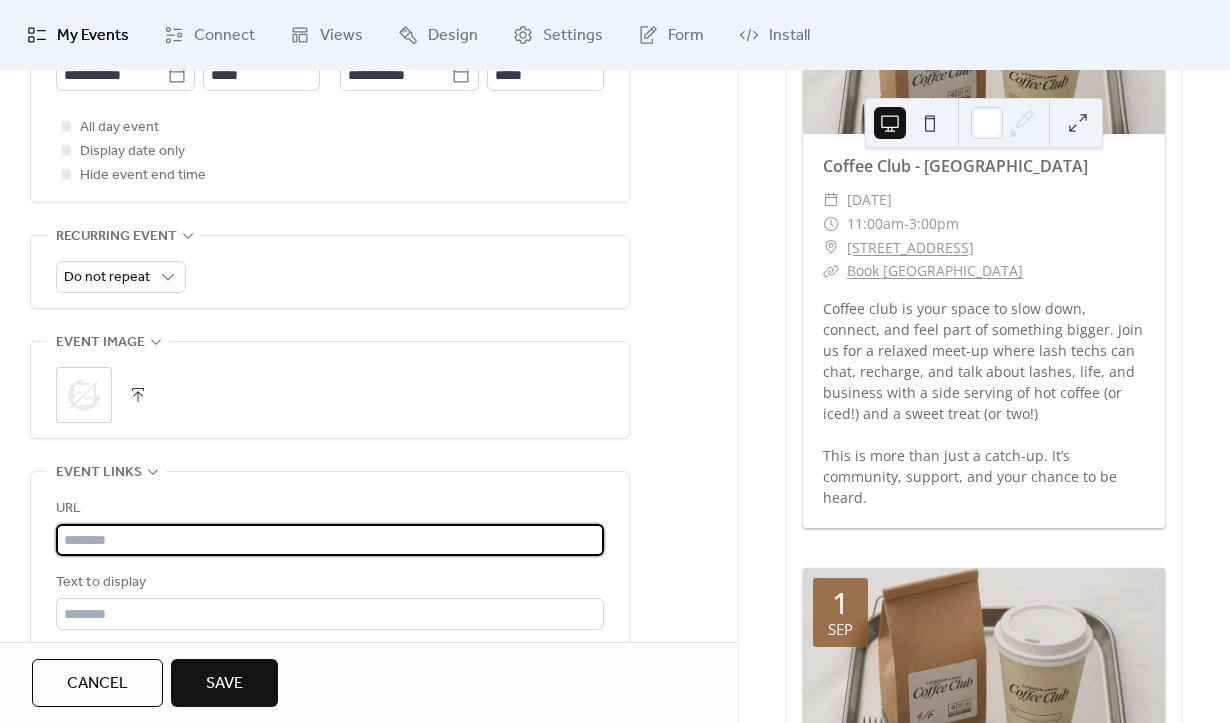 paste on "**********" 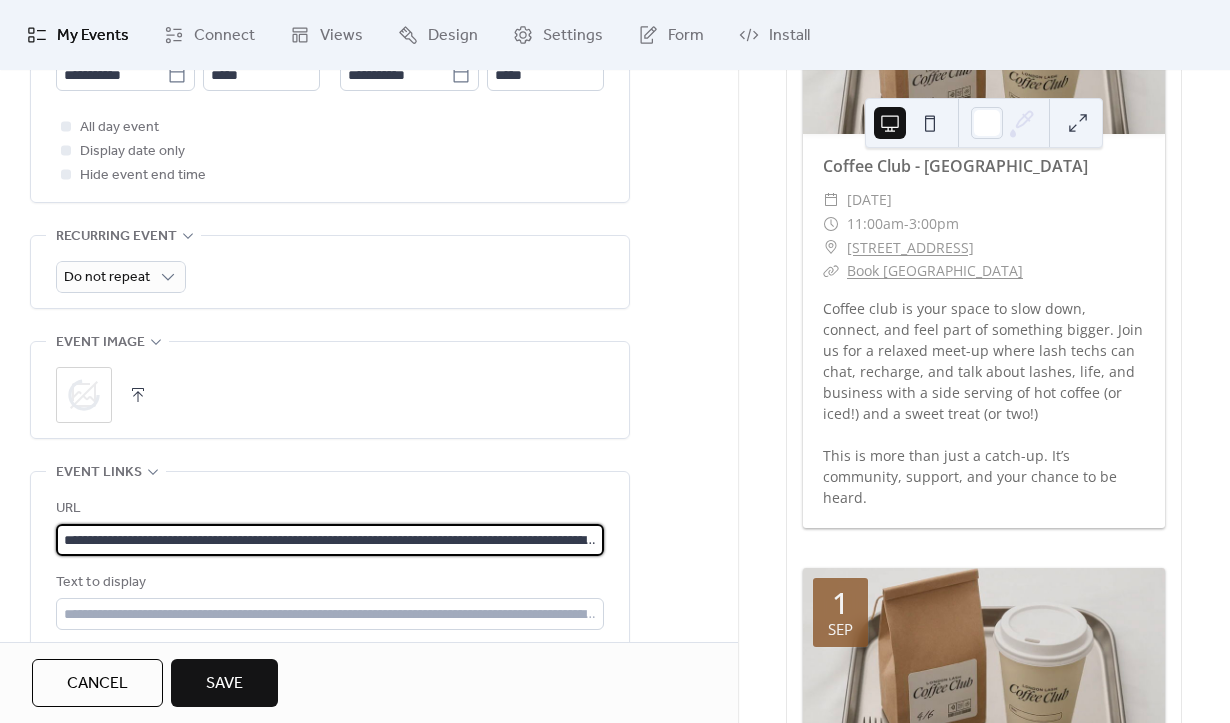 scroll, scrollTop: 0, scrollLeft: 193, axis: horizontal 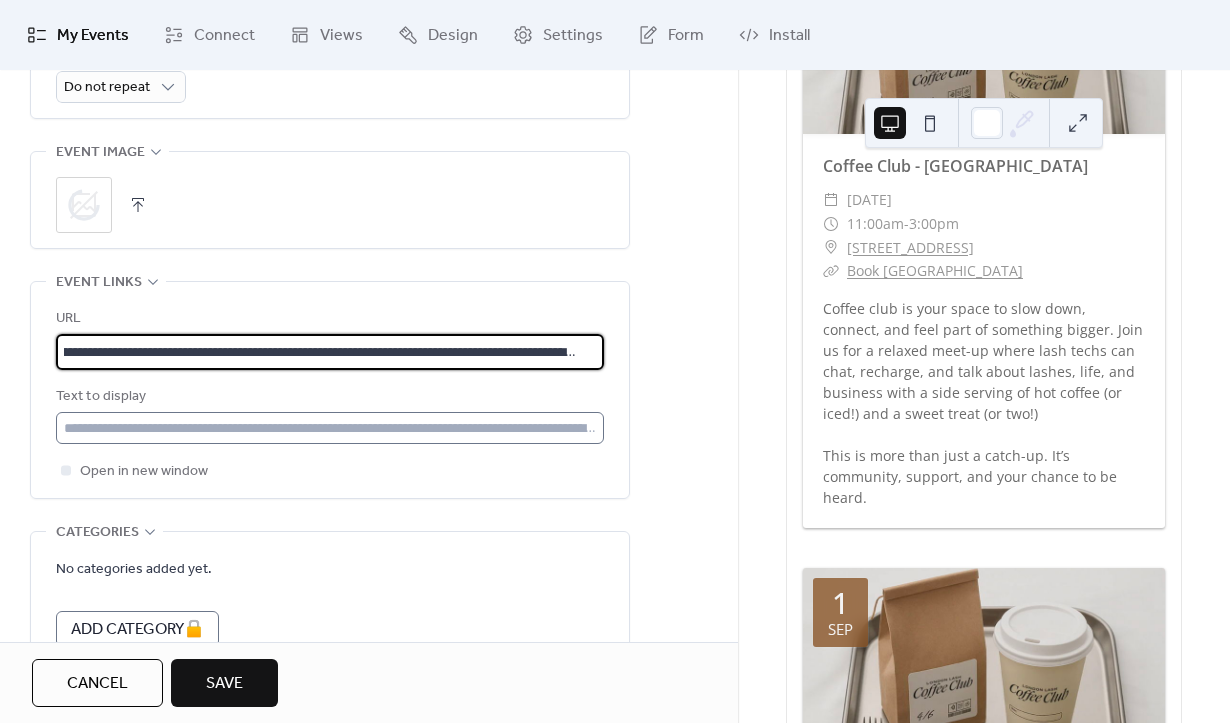 type on "**********" 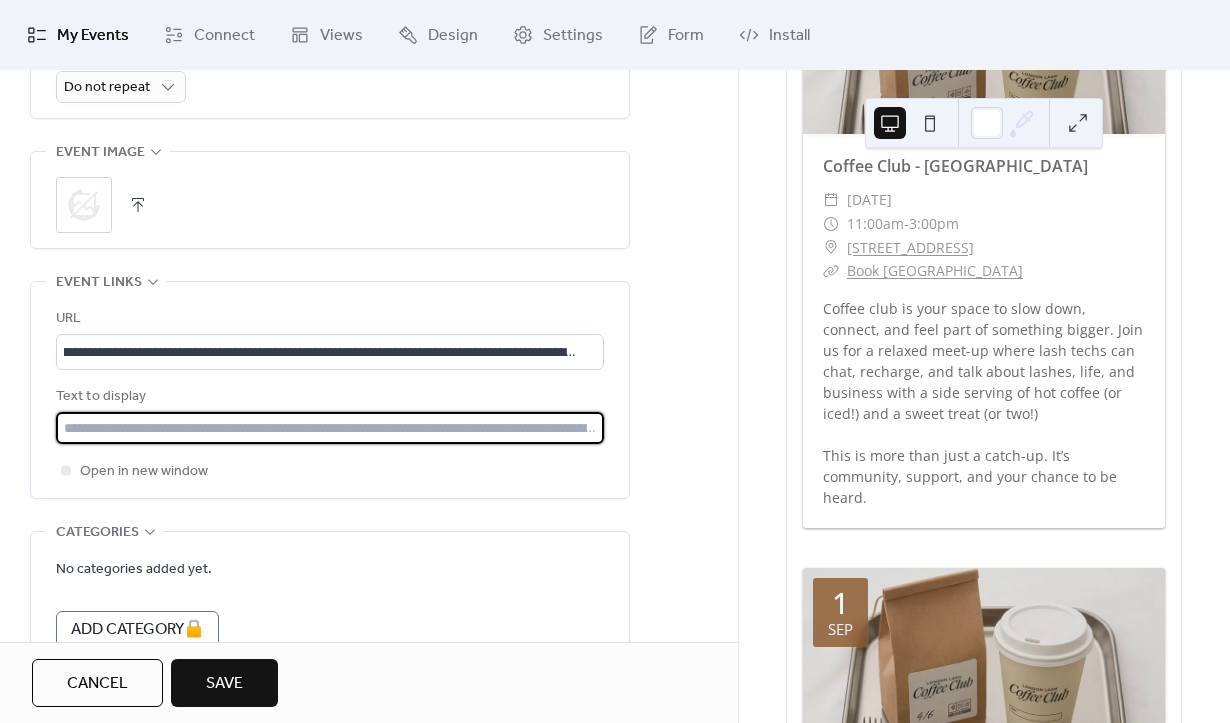 click at bounding box center (330, 428) 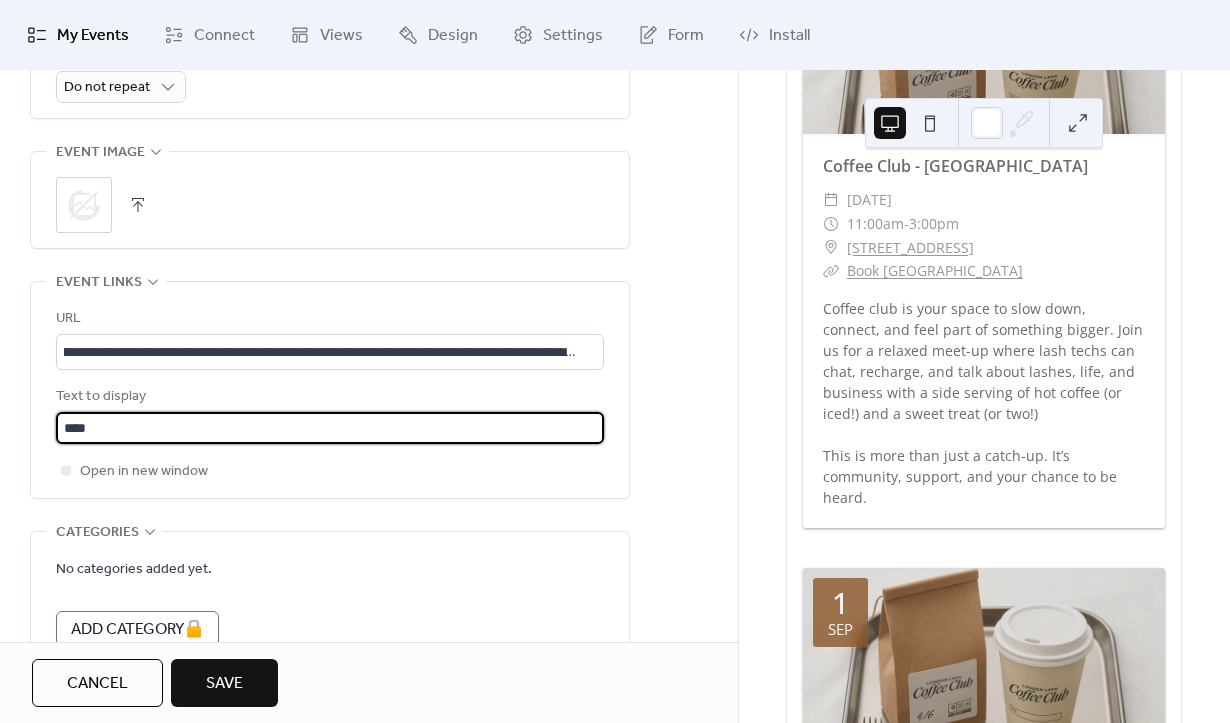 type on "****" 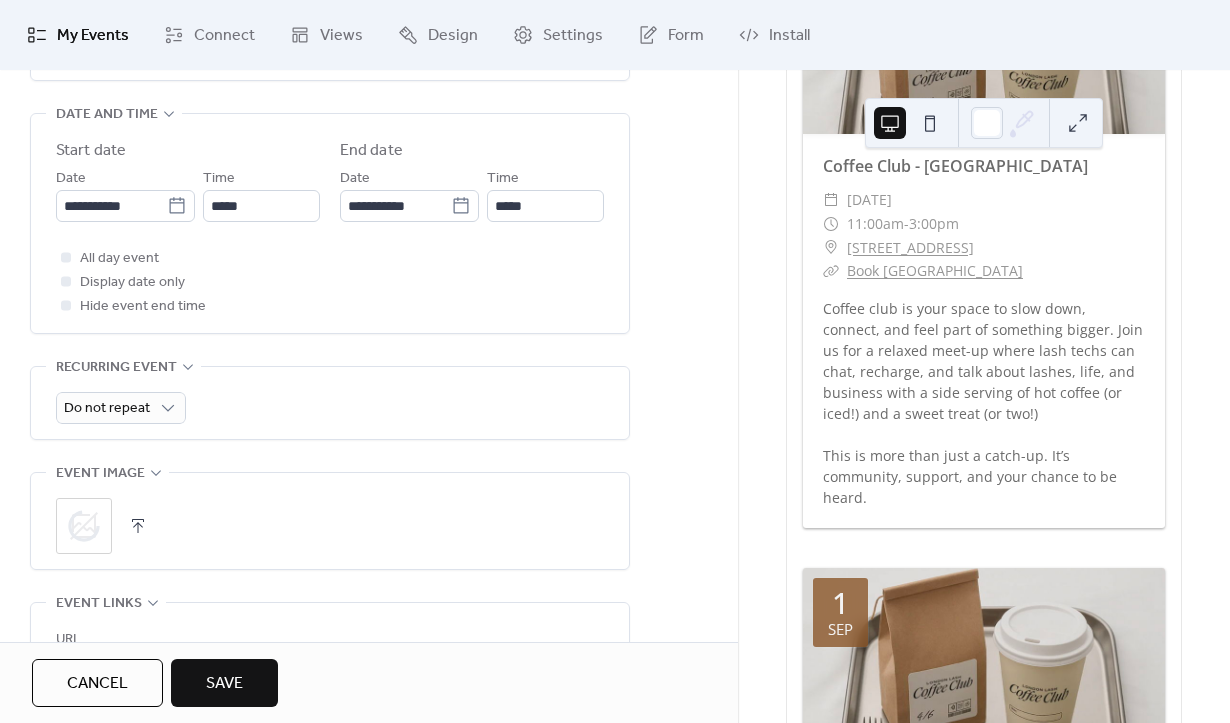 scroll, scrollTop: 1084, scrollLeft: 0, axis: vertical 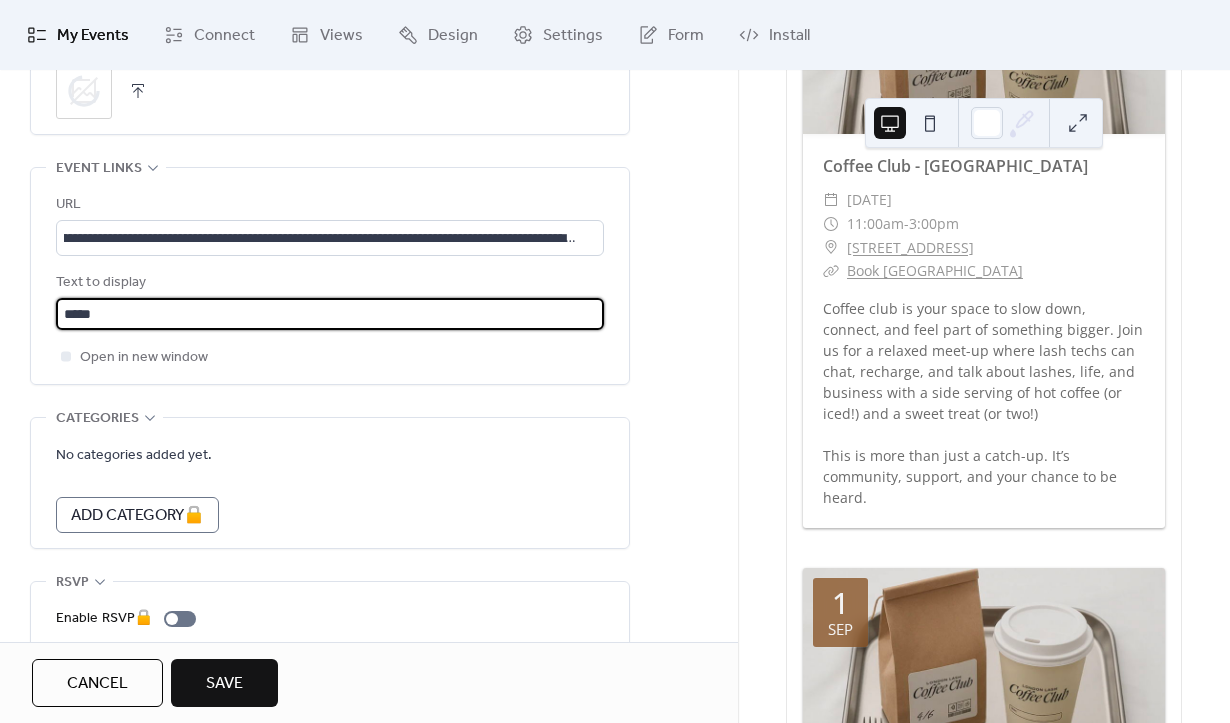 type 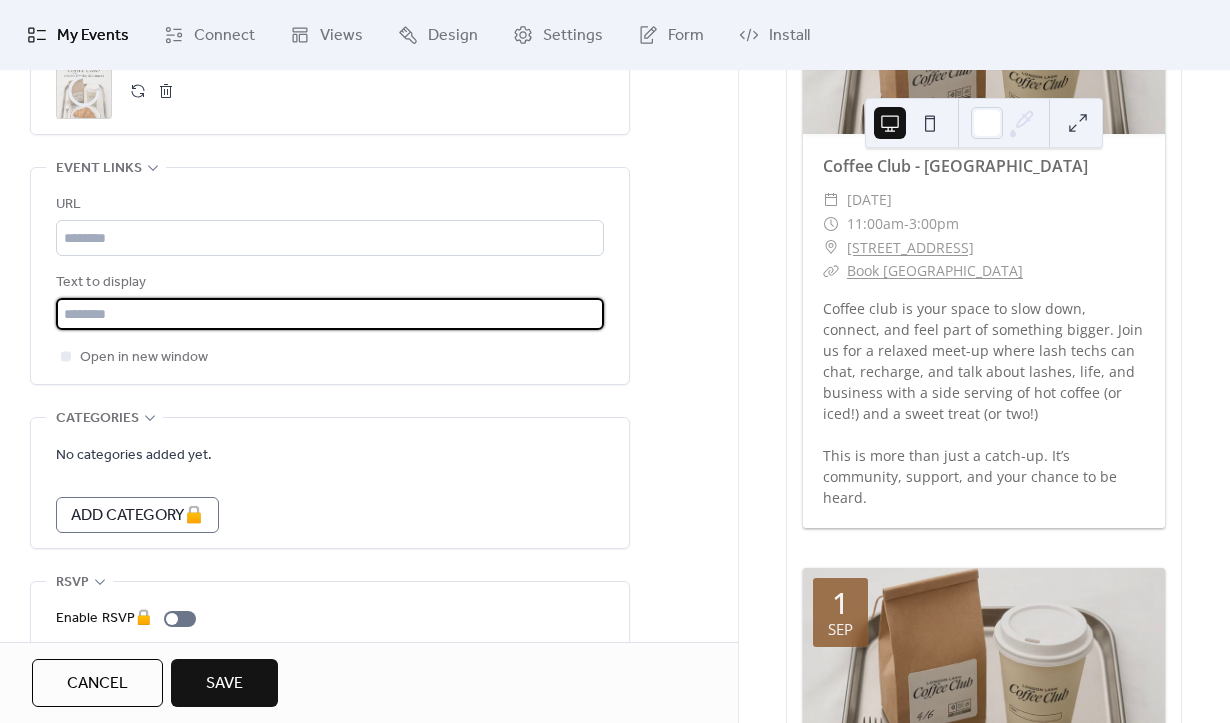 scroll, scrollTop: 0, scrollLeft: 0, axis: both 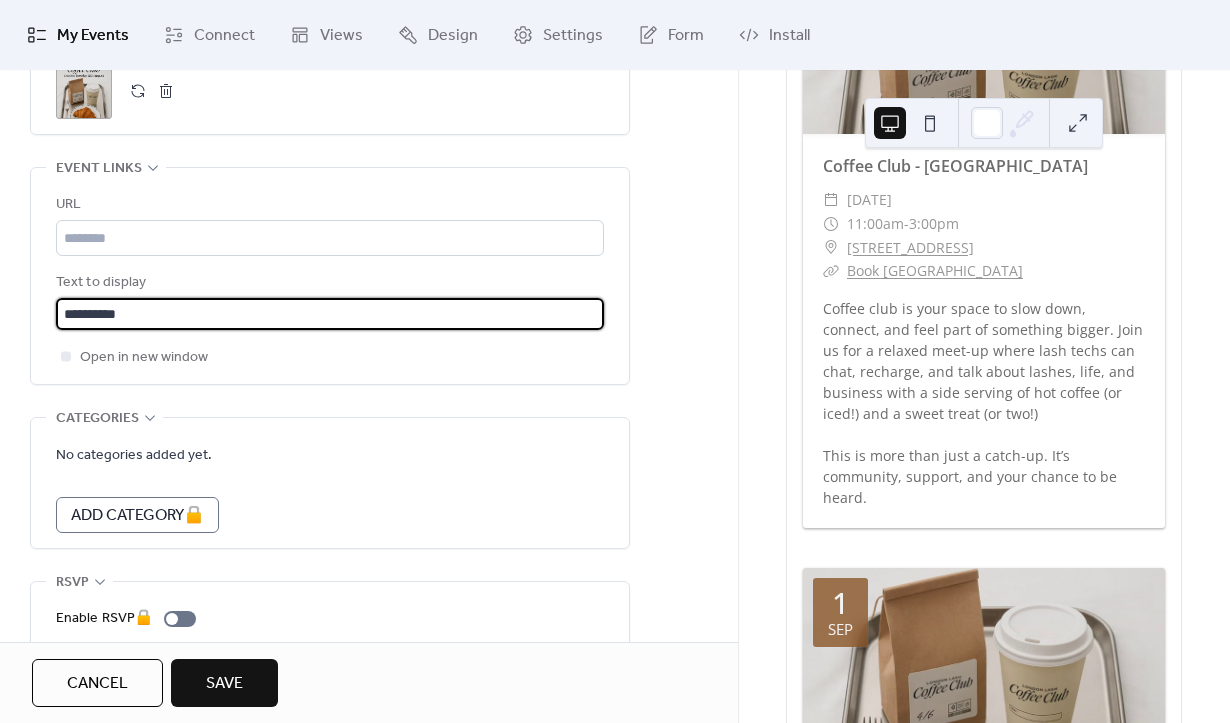 type on "**********" 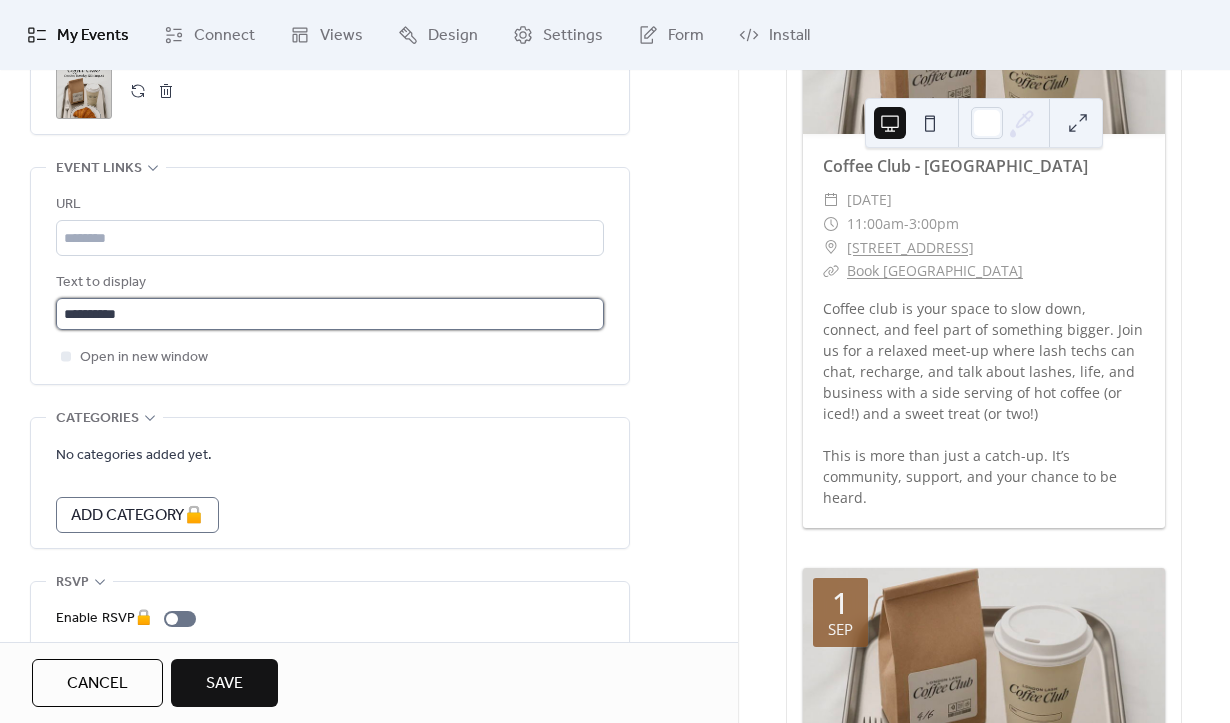 click on "**********" at bounding box center [330, 314] 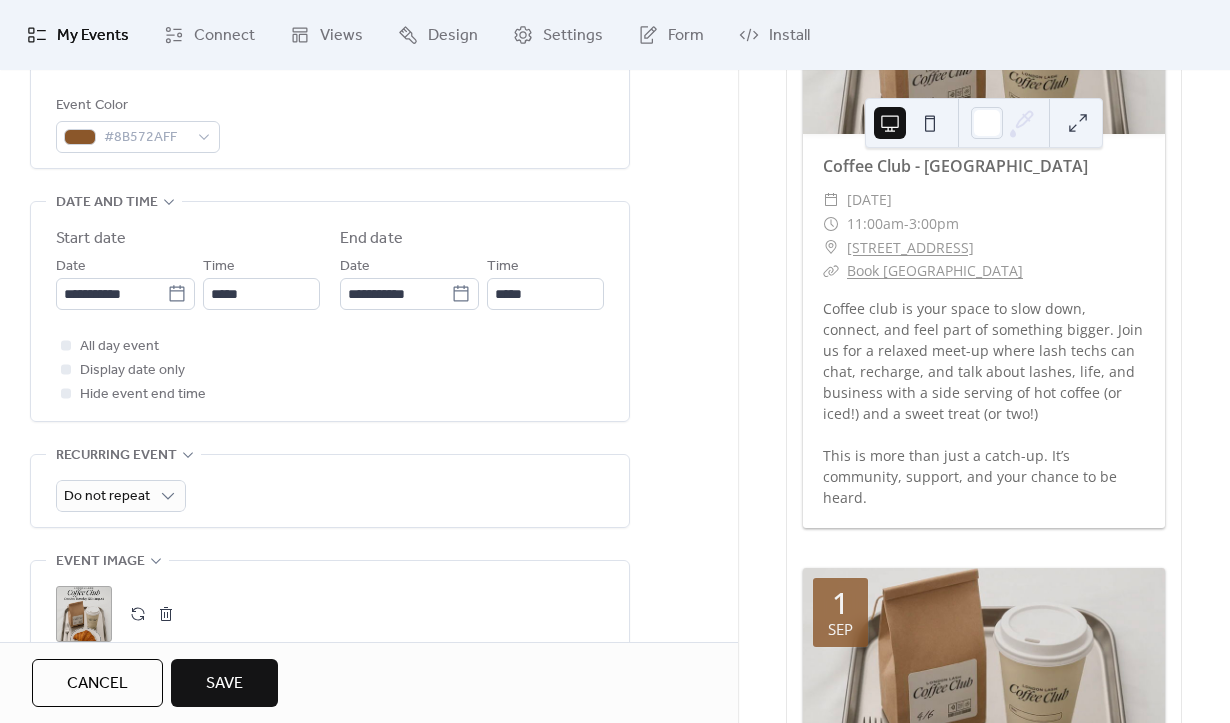 scroll, scrollTop: 1004, scrollLeft: 0, axis: vertical 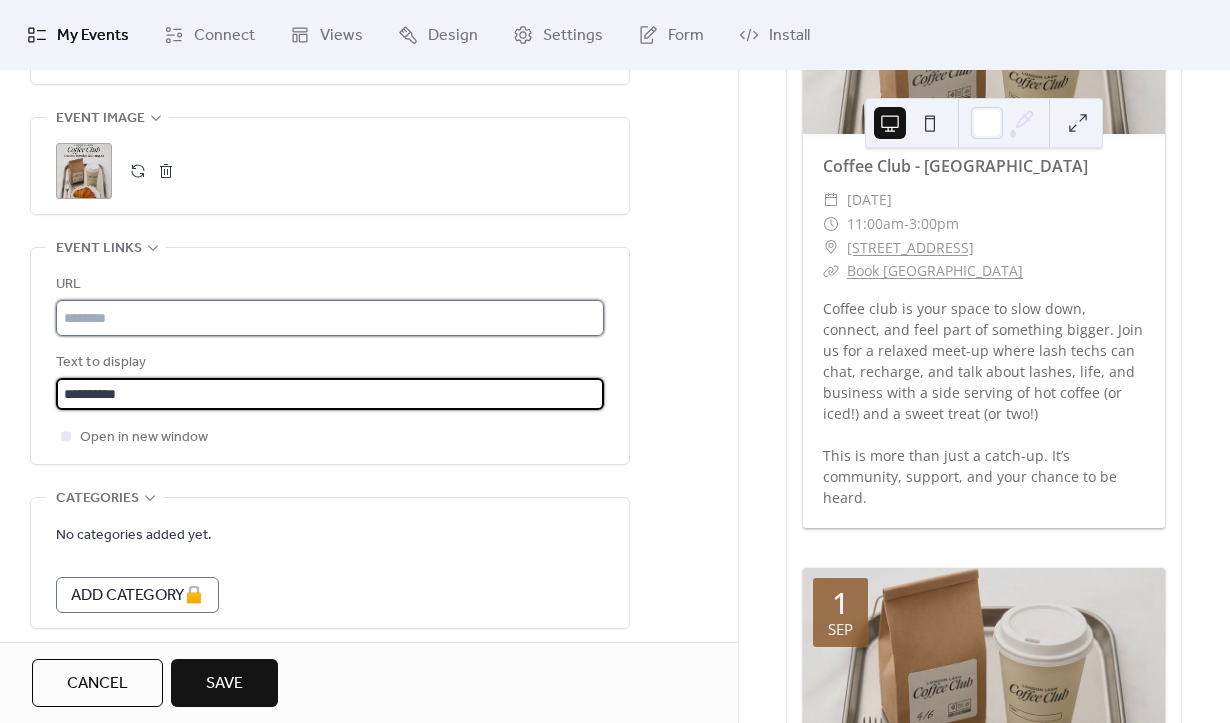 click at bounding box center [330, 318] 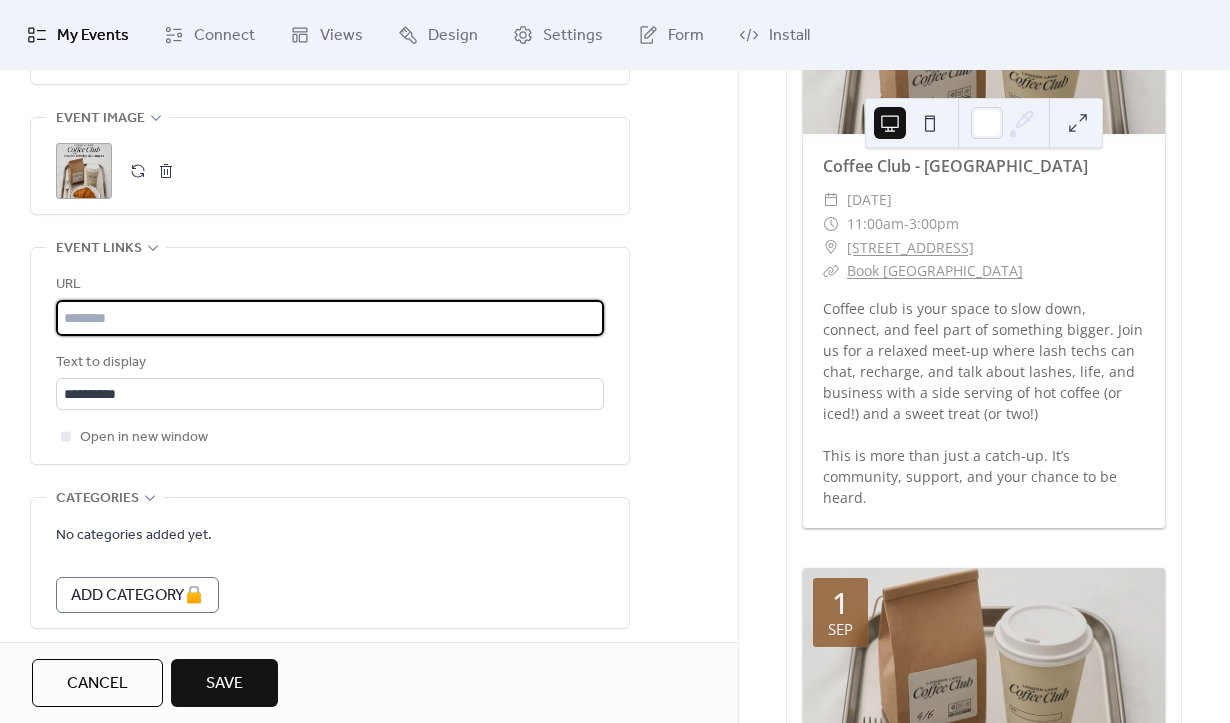 paste on "**********" 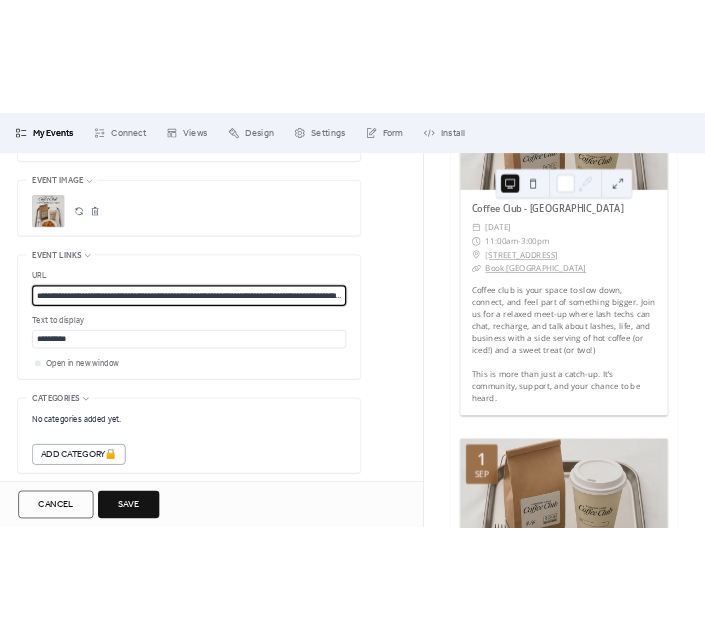 scroll, scrollTop: 0, scrollLeft: 193, axis: horizontal 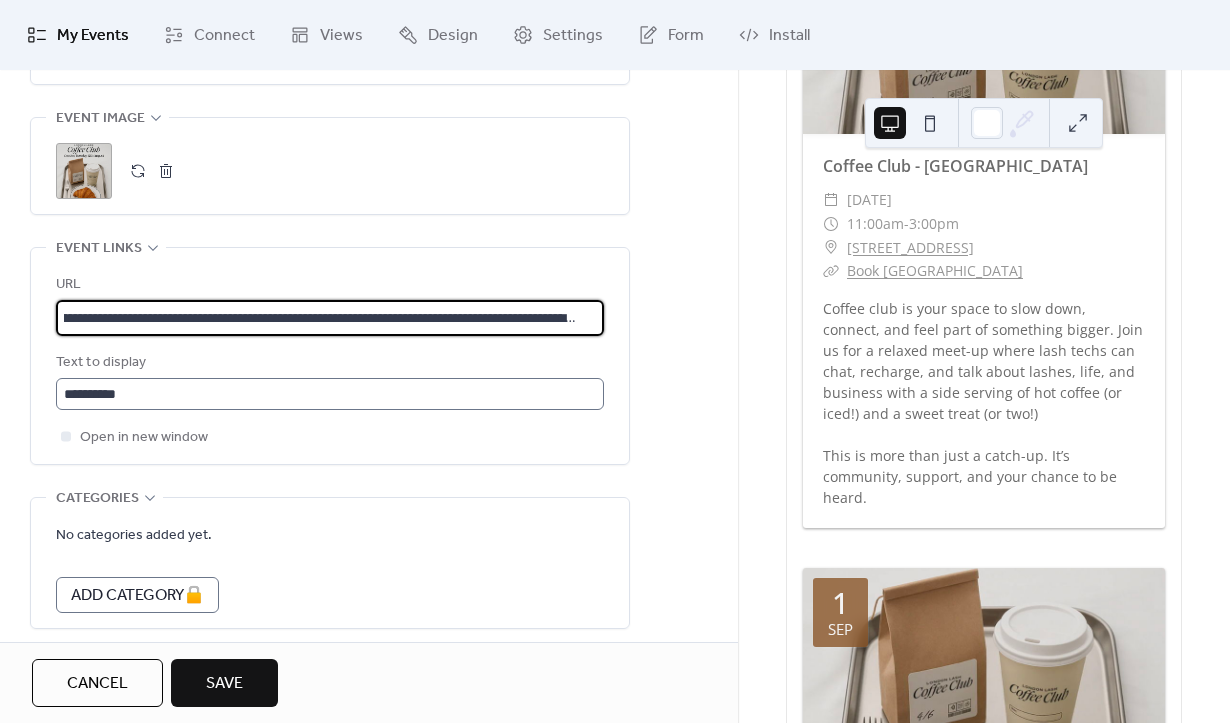 type on "**********" 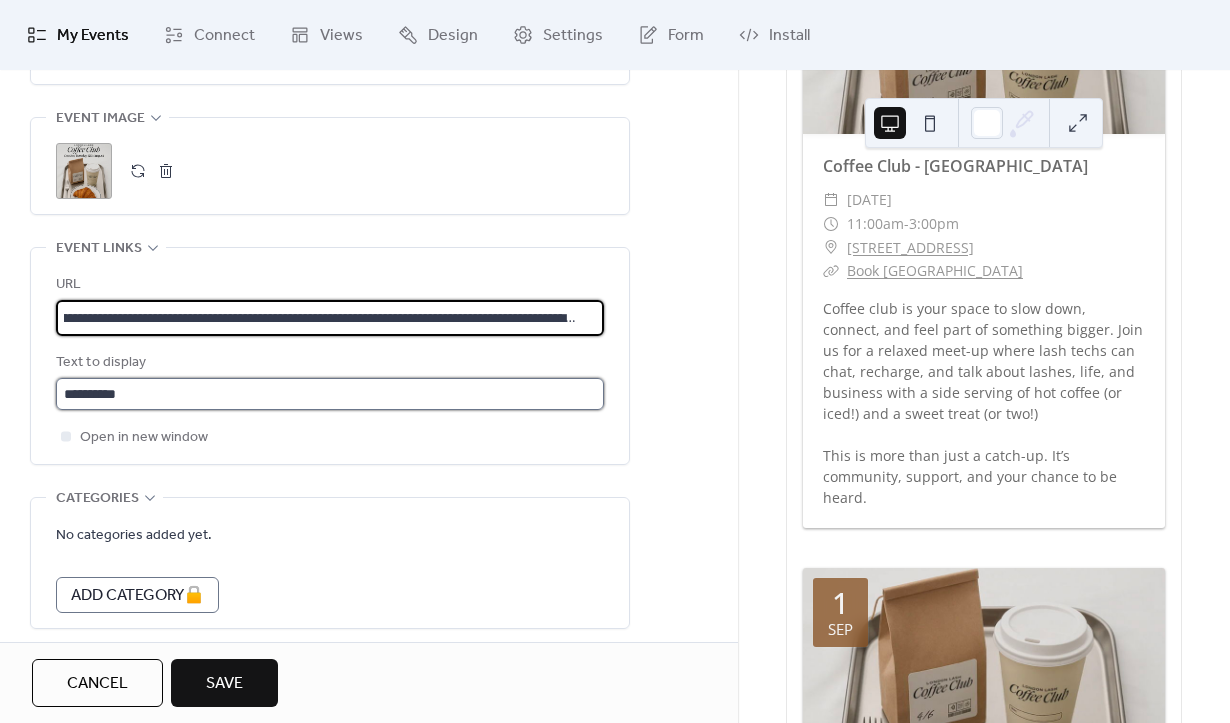click on "**********" at bounding box center [330, 394] 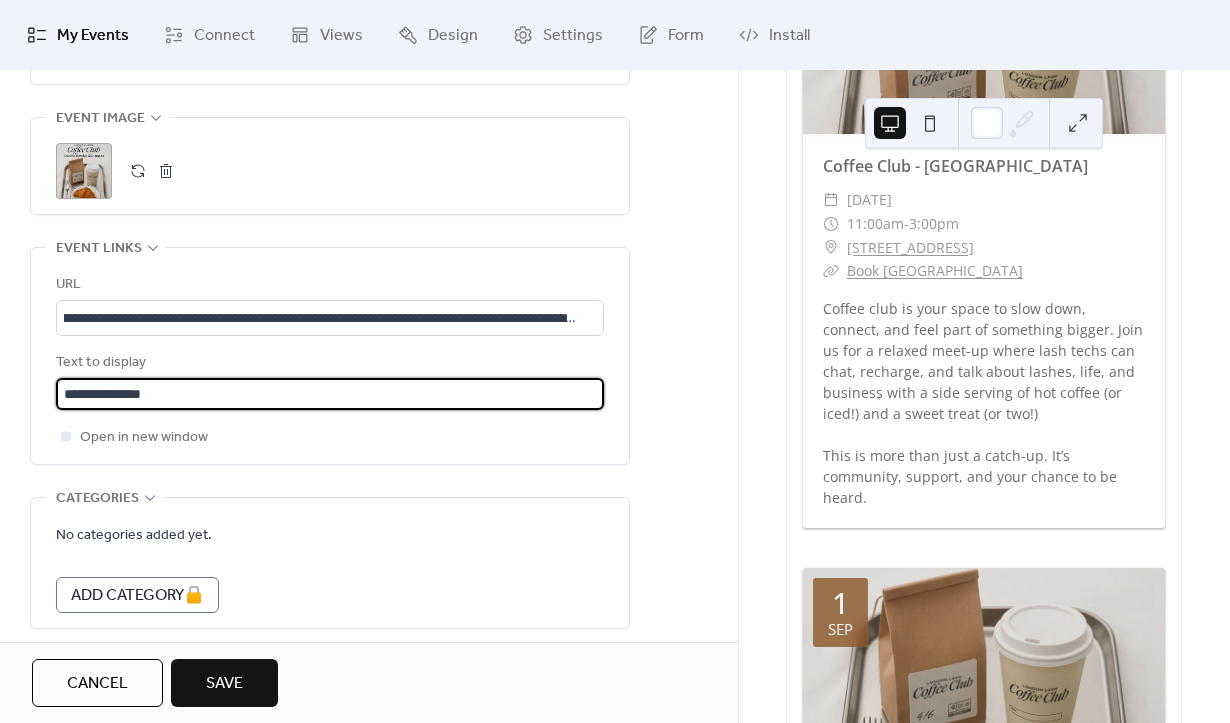 type on "**********" 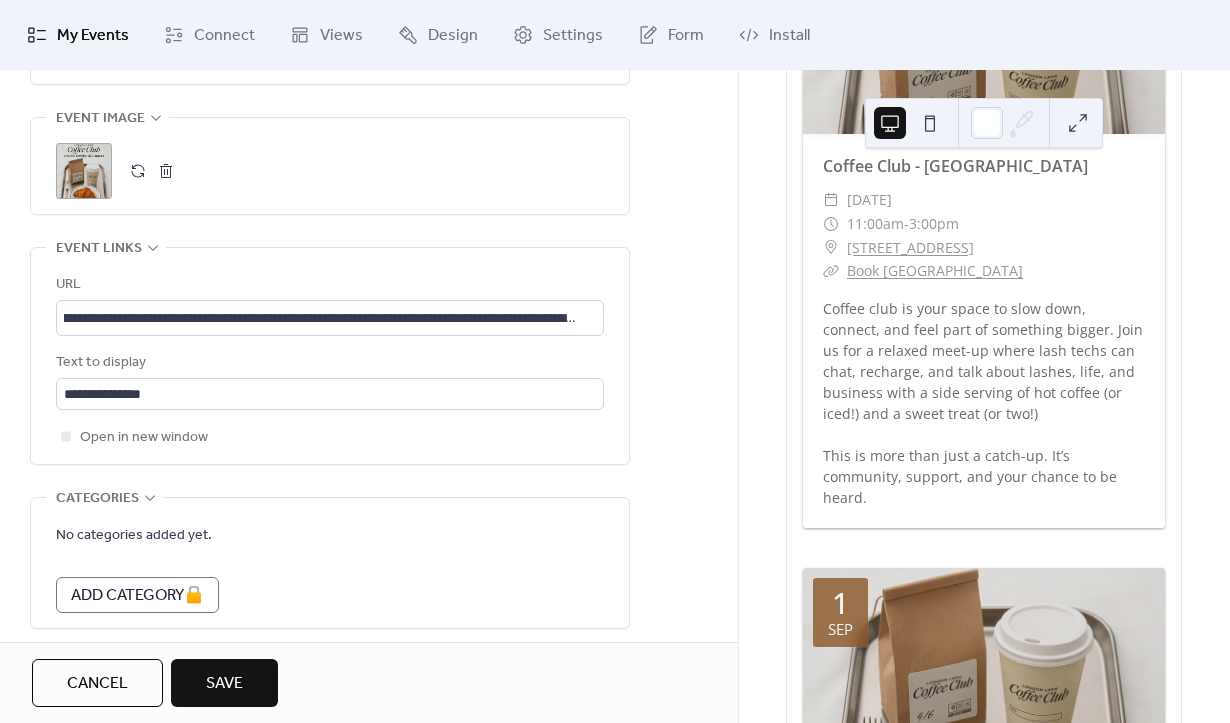 click on "Save" at bounding box center [224, 683] 